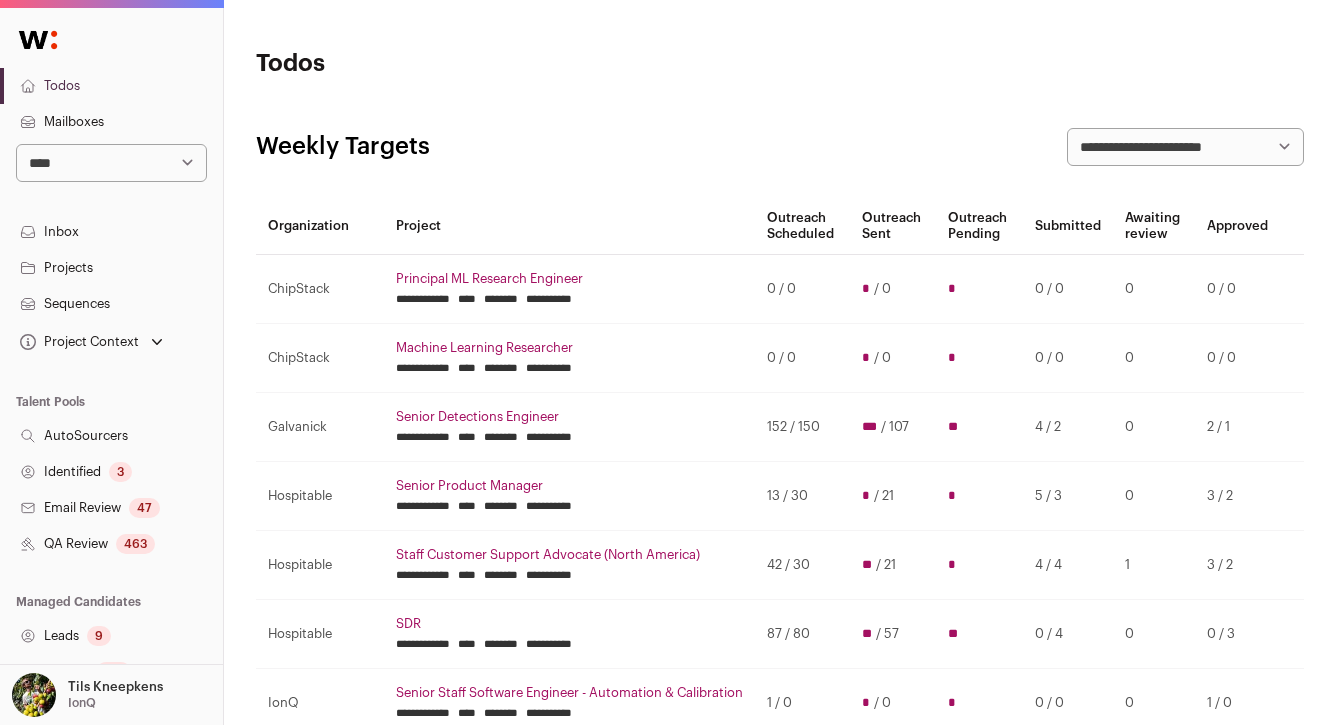 scroll, scrollTop: 0, scrollLeft: 0, axis: both 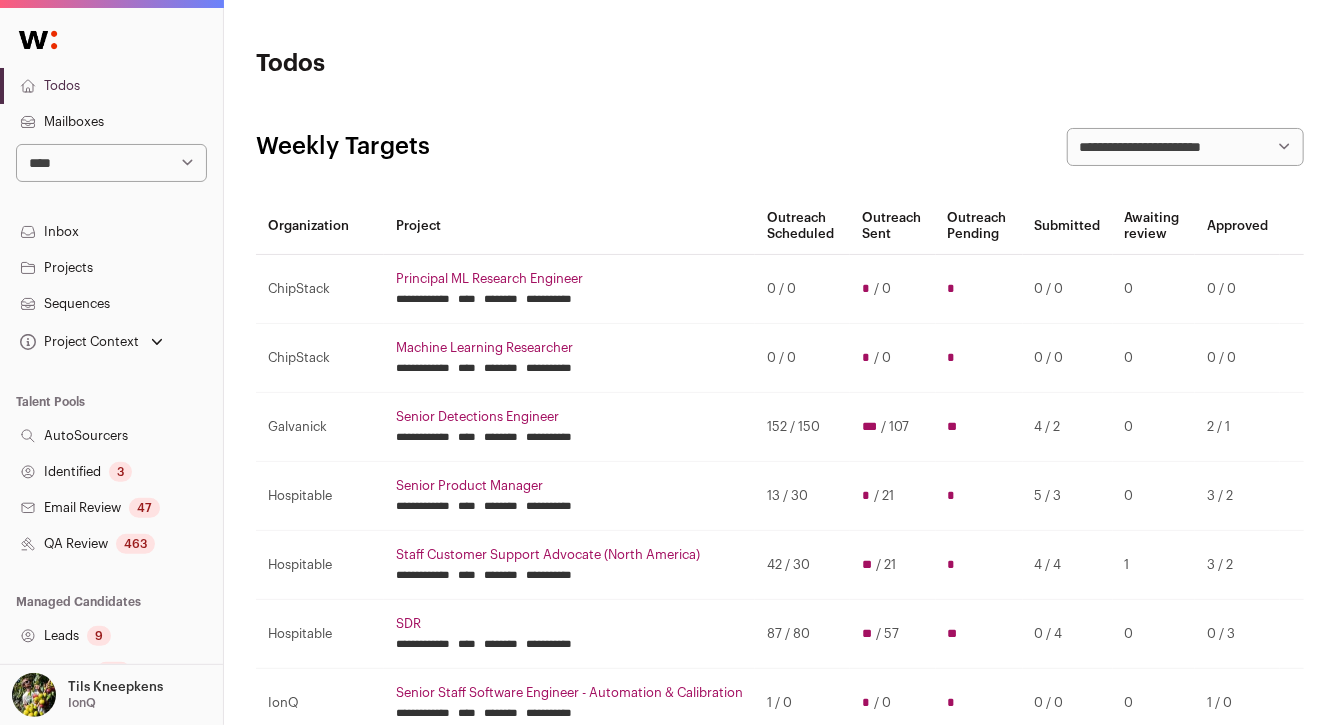 select on "****" 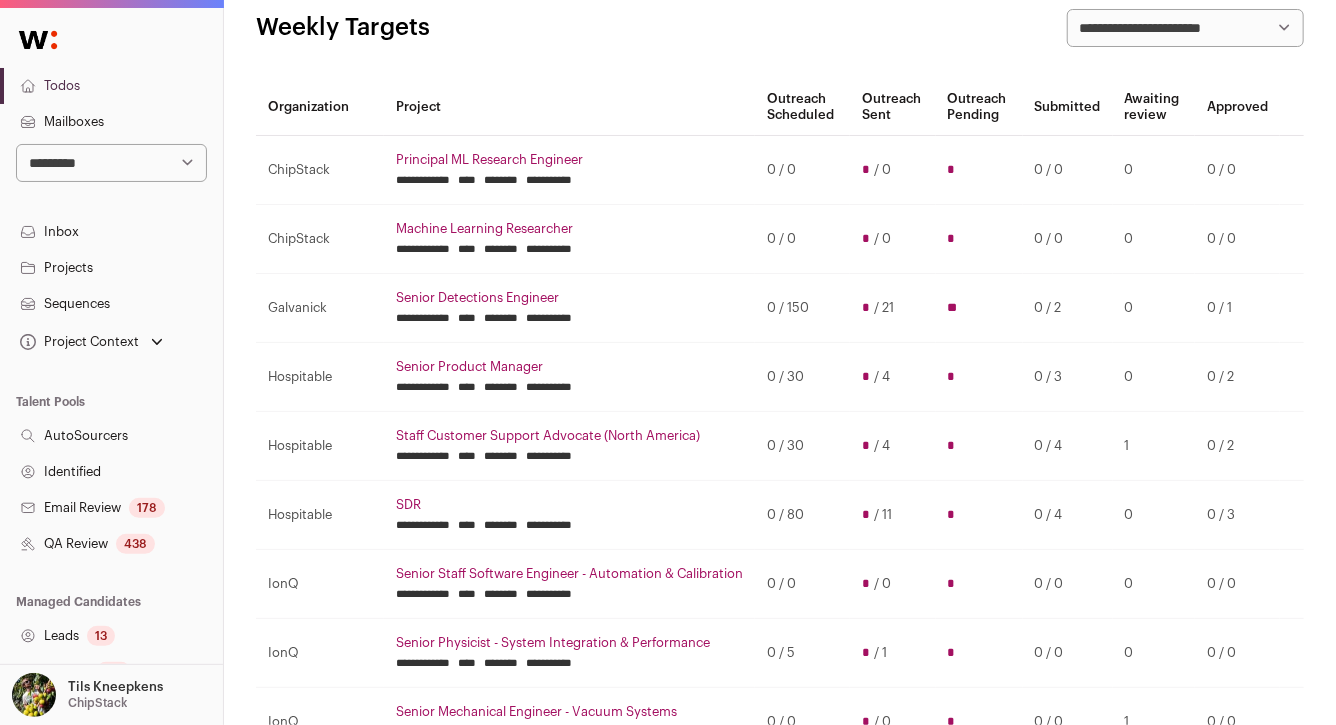 scroll, scrollTop: 131, scrollLeft: 0, axis: vertical 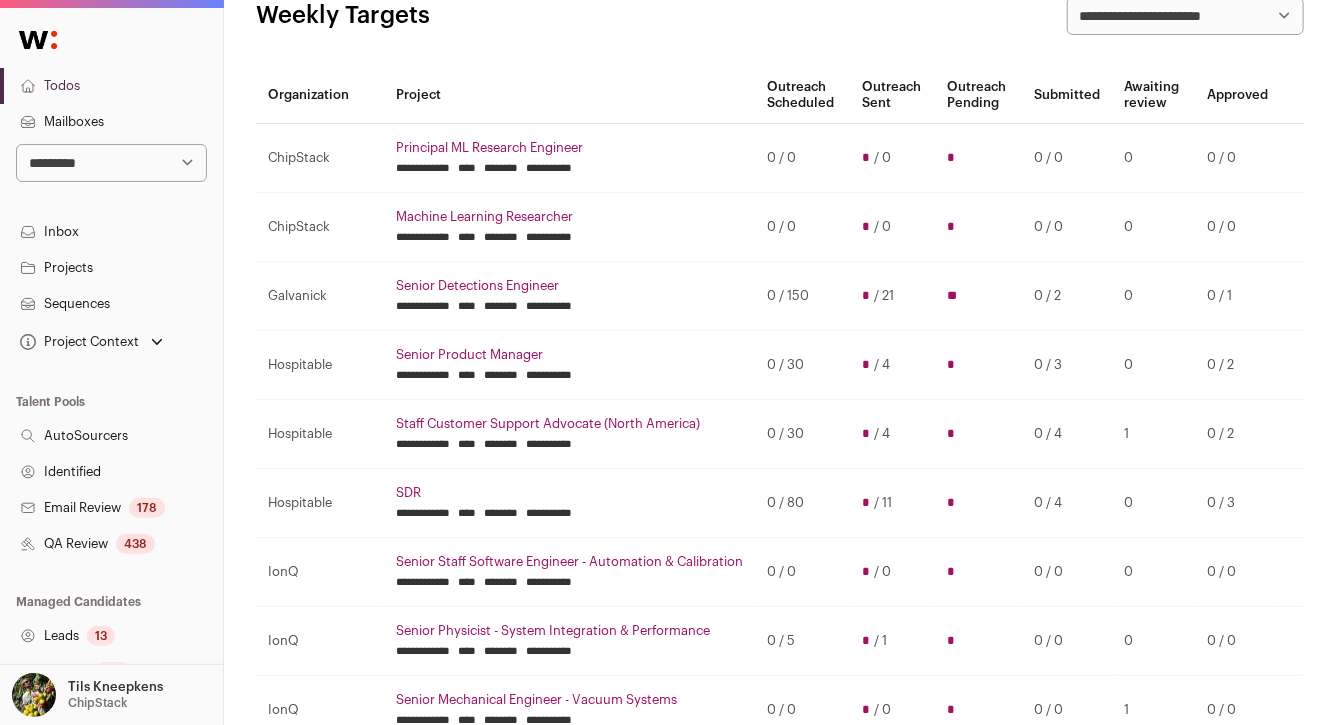 click on "Projects" at bounding box center (111, 268) 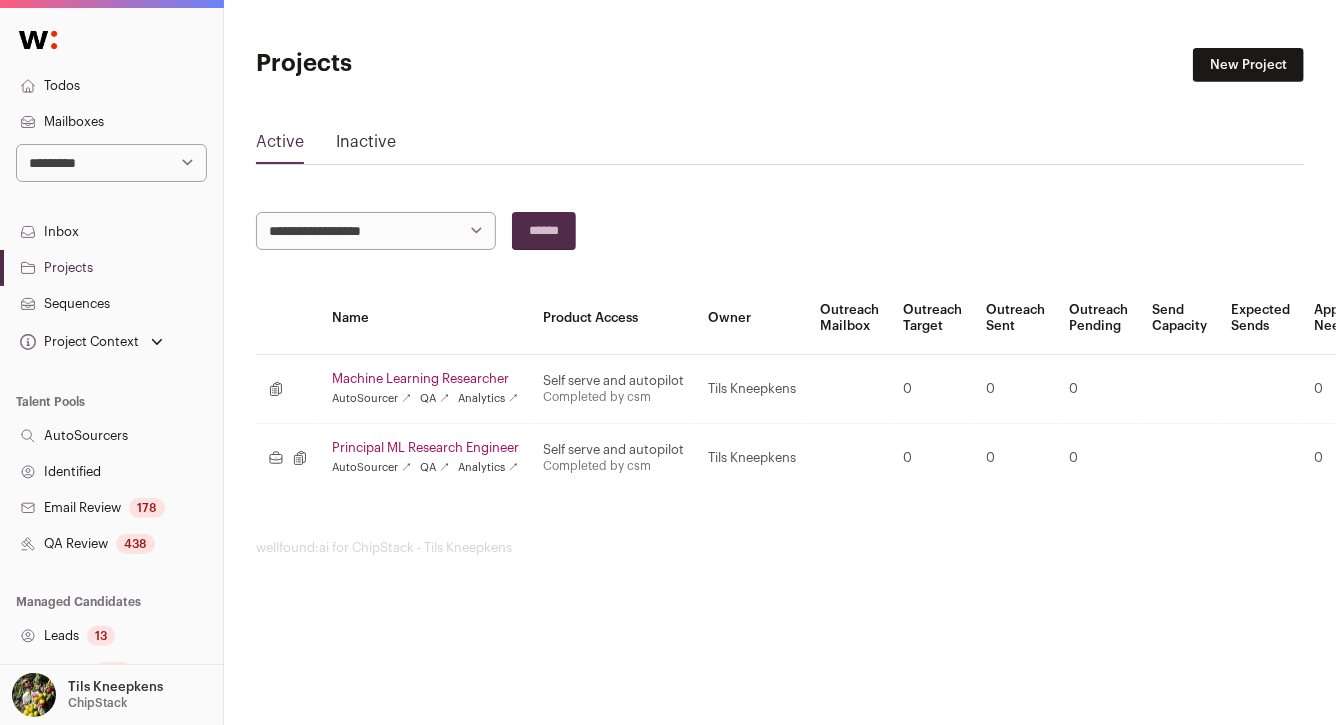 scroll, scrollTop: 389, scrollLeft: 0, axis: vertical 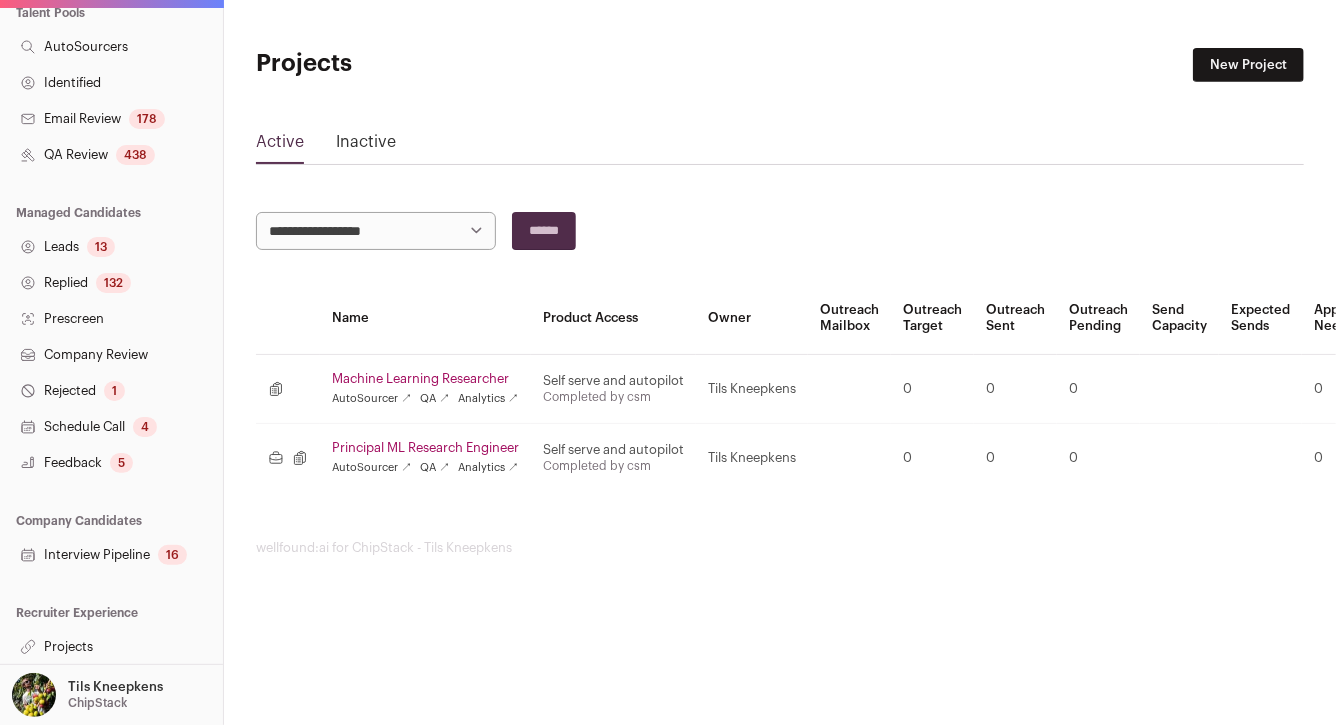 click on "Interview Pipeline
16" at bounding box center [111, 555] 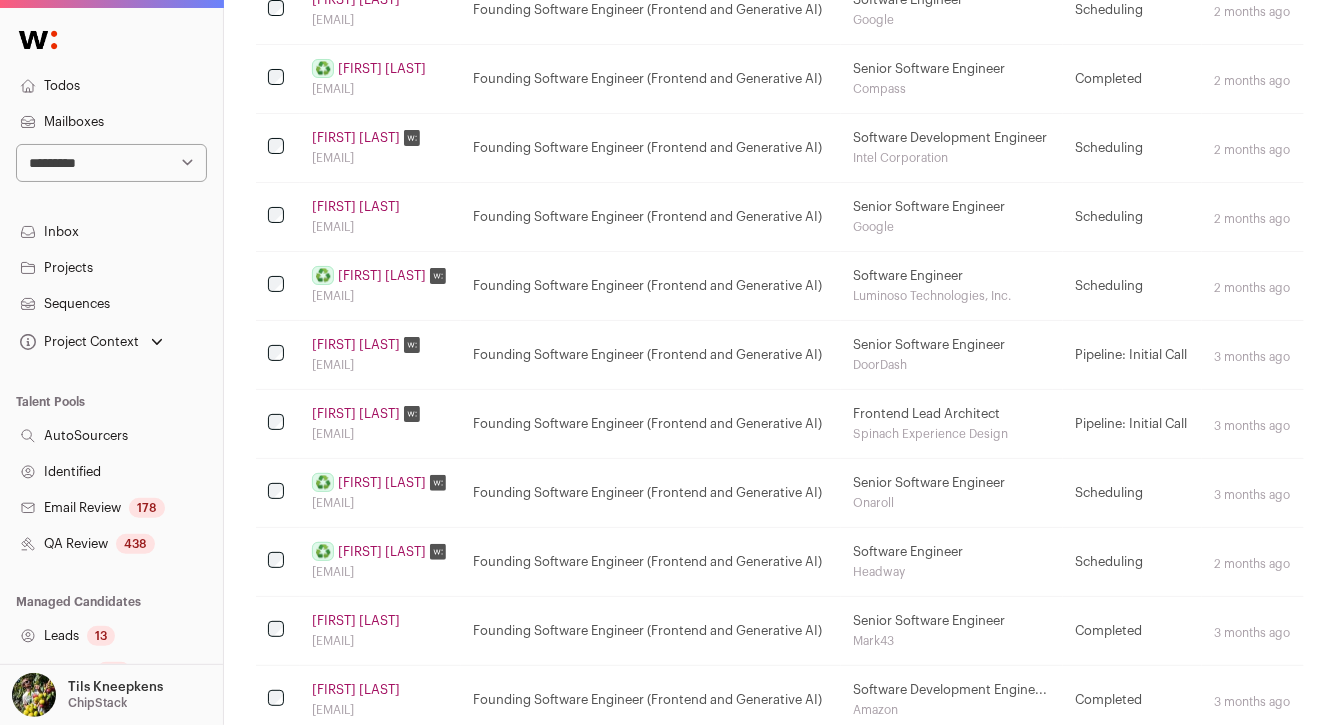 scroll, scrollTop: 0, scrollLeft: 0, axis: both 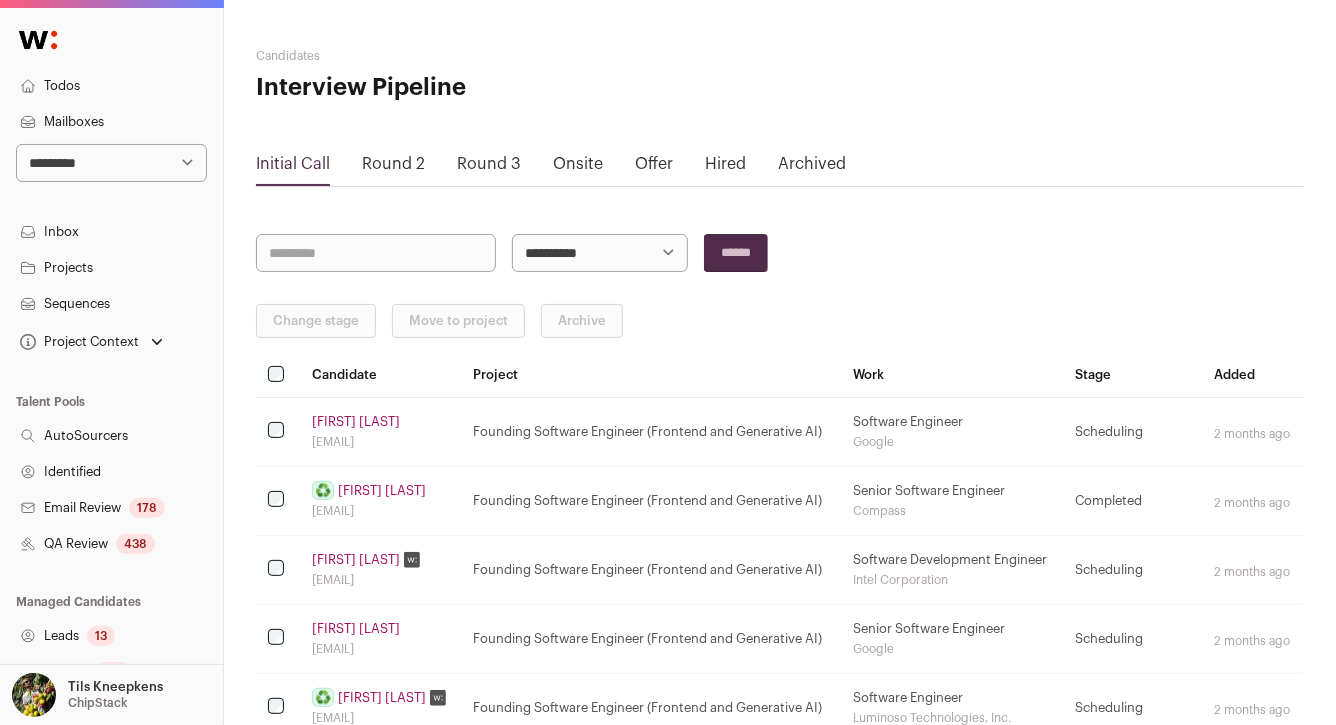 click on "Offer" at bounding box center [654, 169] 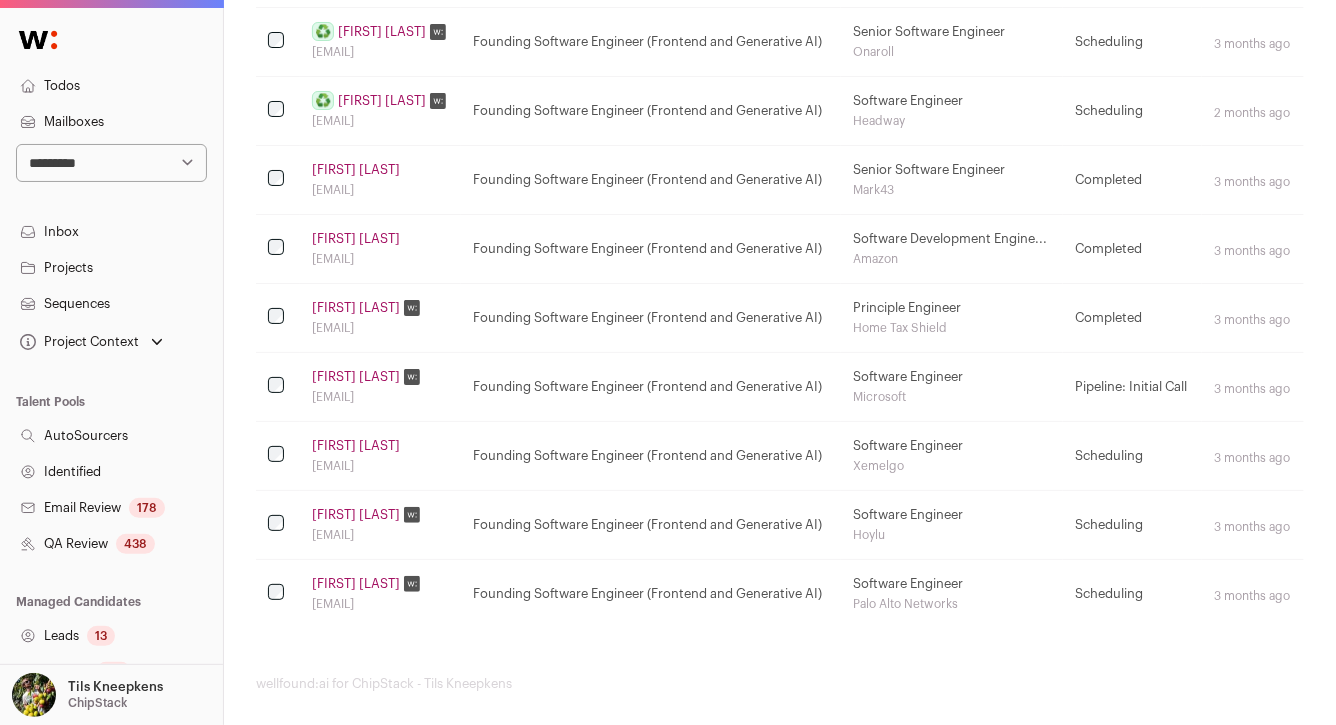 scroll, scrollTop: 877, scrollLeft: 0, axis: vertical 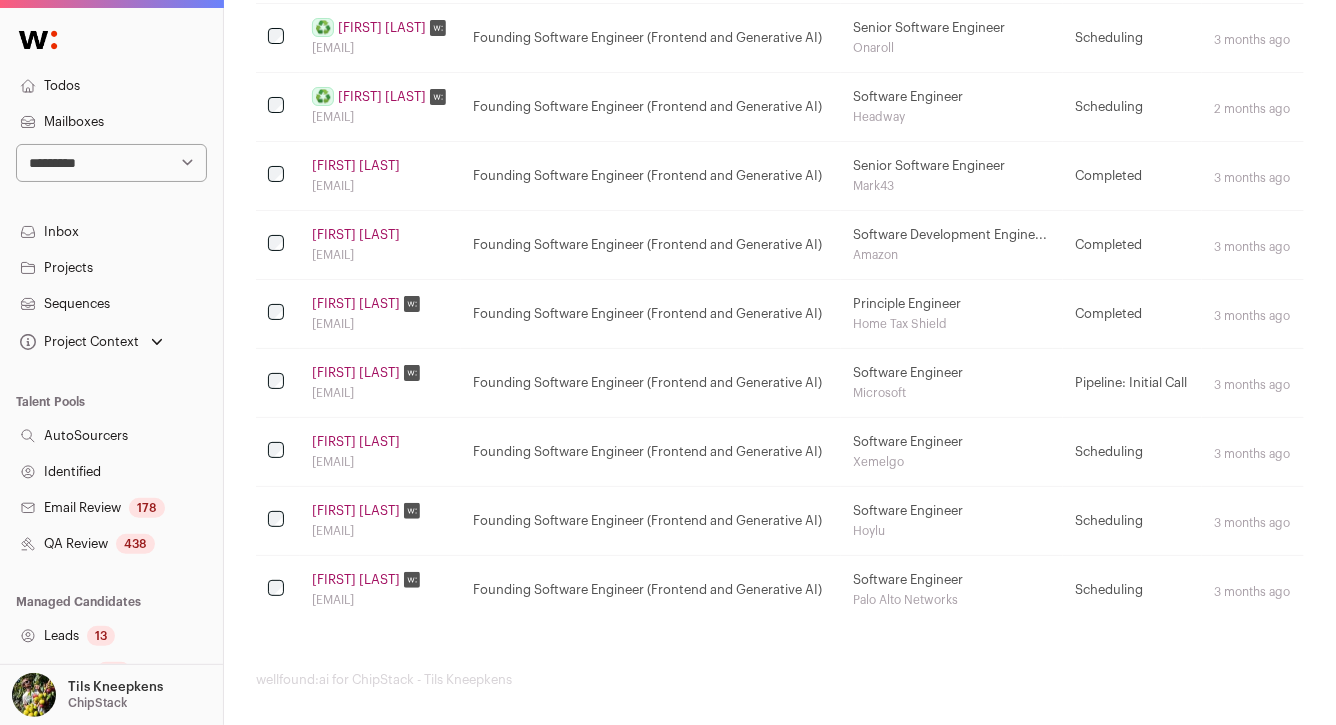 click on "**********" at bounding box center [111, 163] 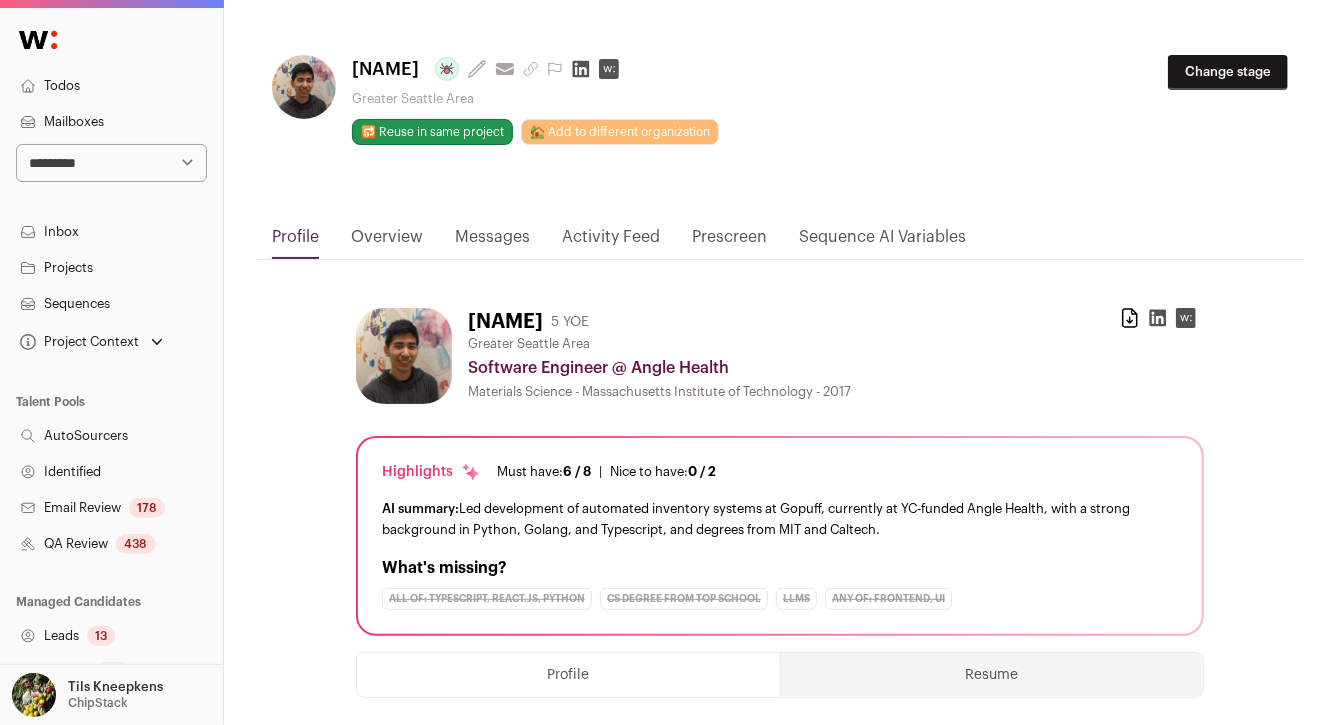 scroll, scrollTop: 18, scrollLeft: 0, axis: vertical 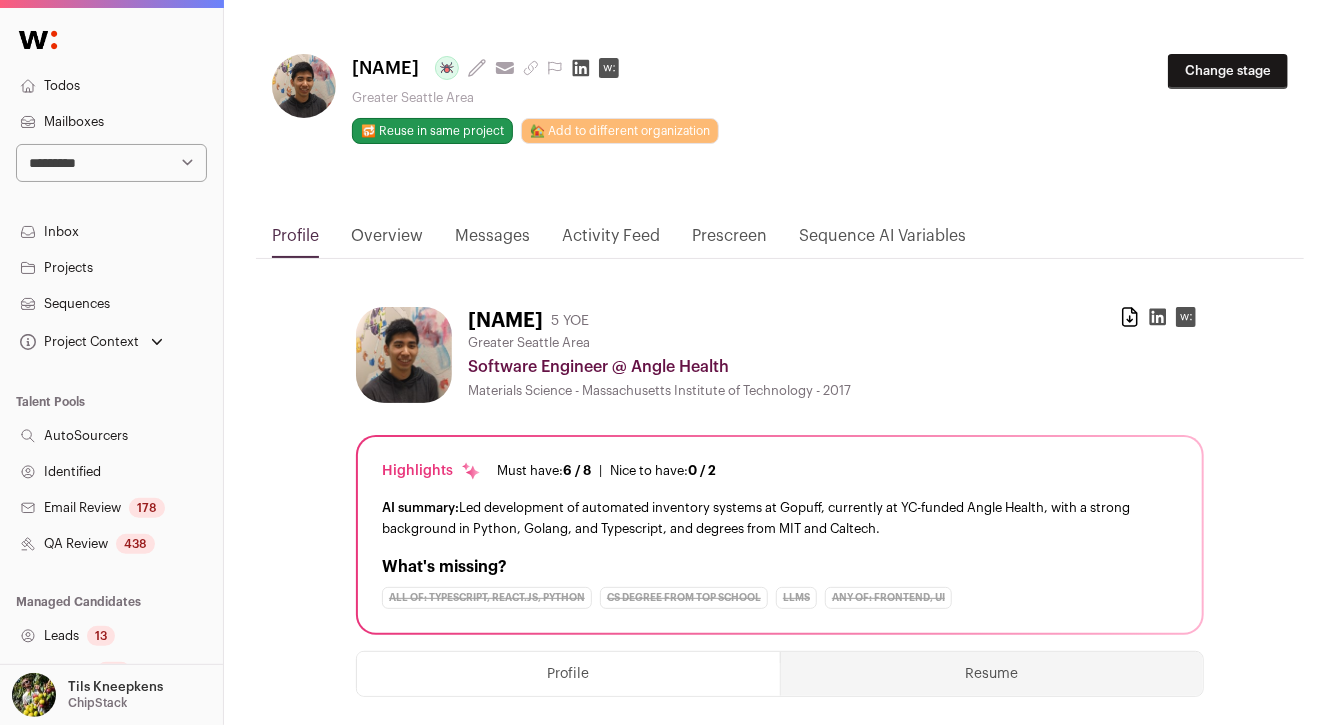 click on "Change stage" at bounding box center [1228, 71] 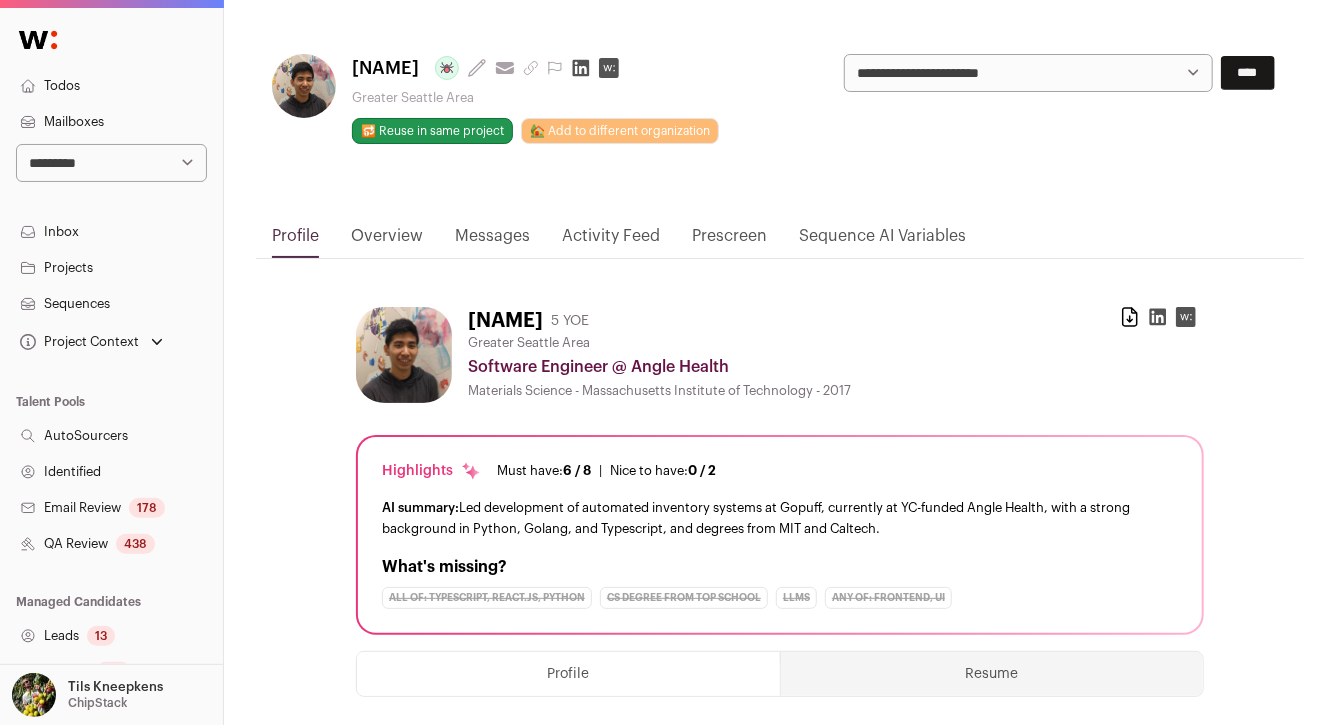 click on "**********" at bounding box center (1028, 73) 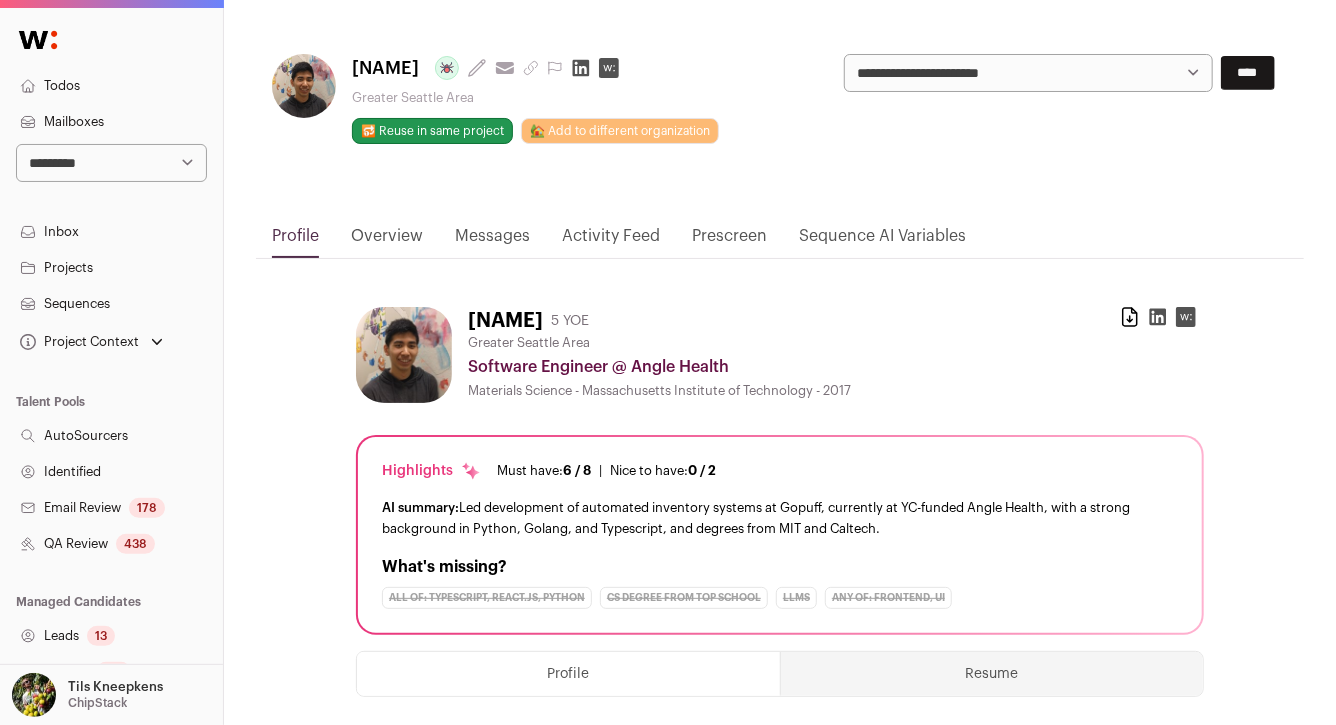select on "**********" 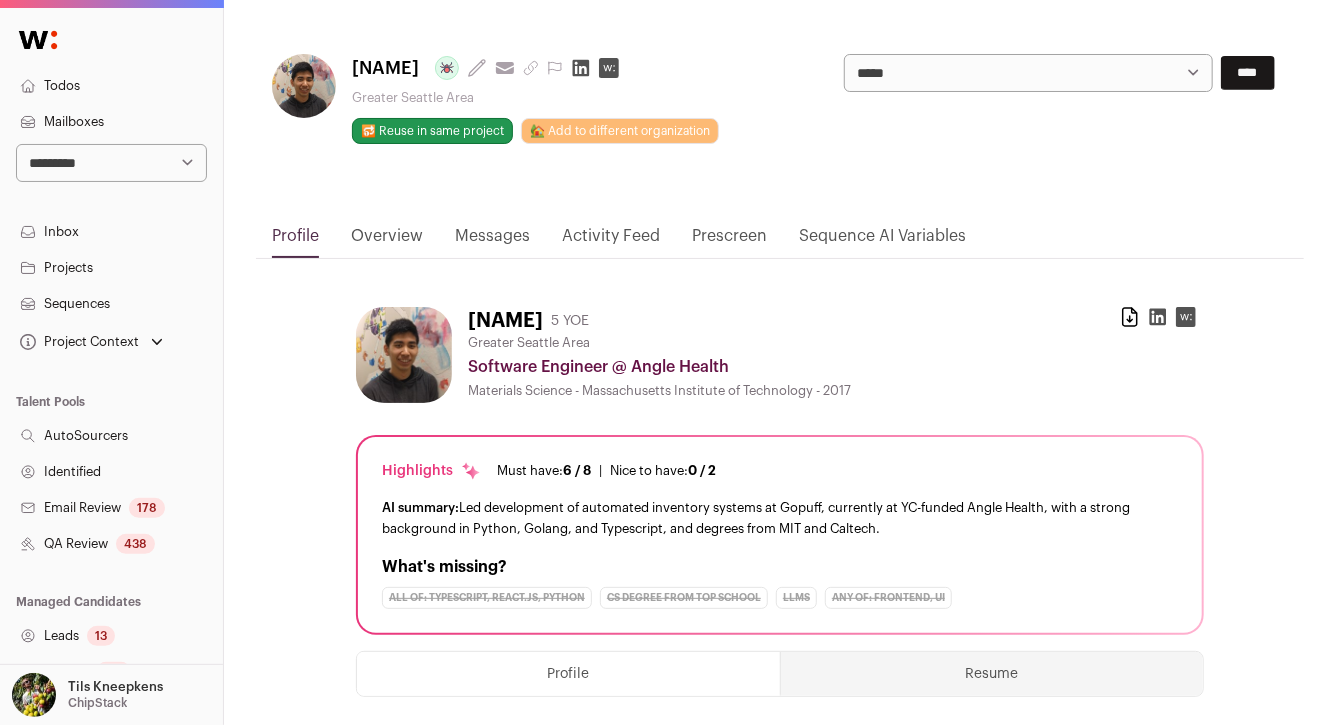 click on "****" at bounding box center [0, 0] 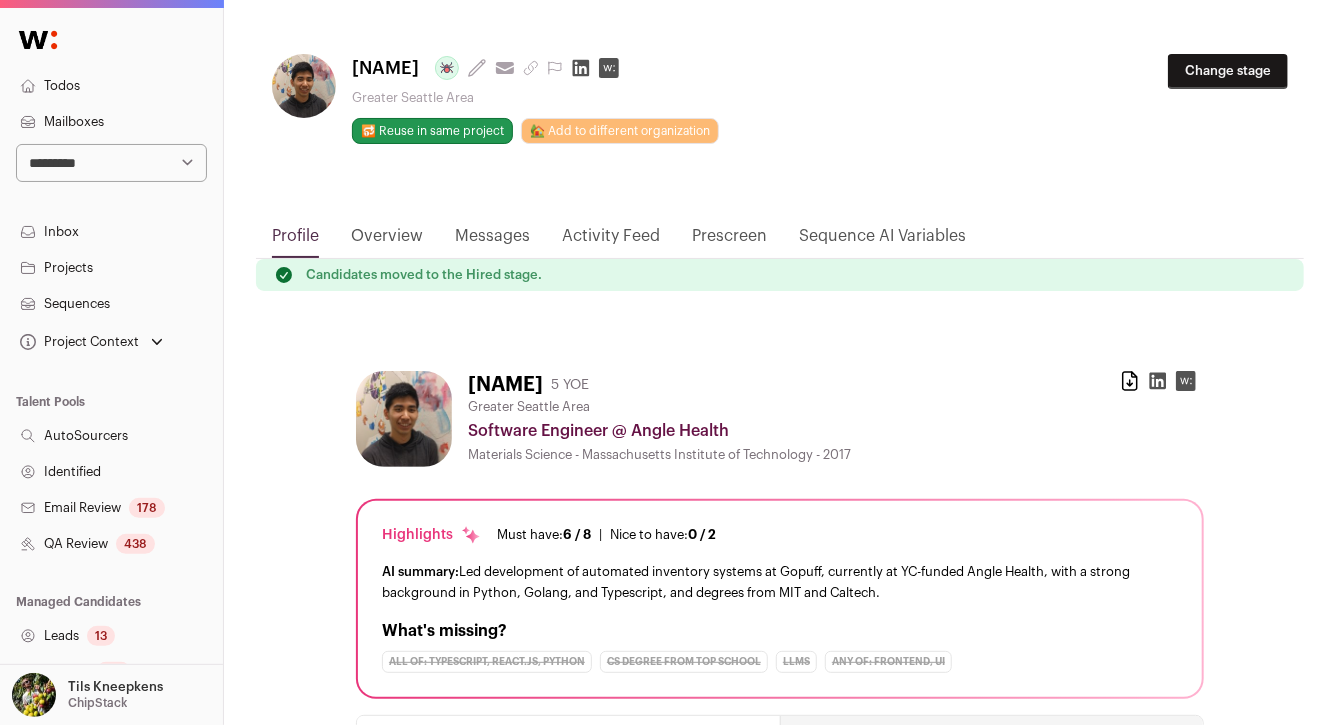 click at bounding box center [531, 68] 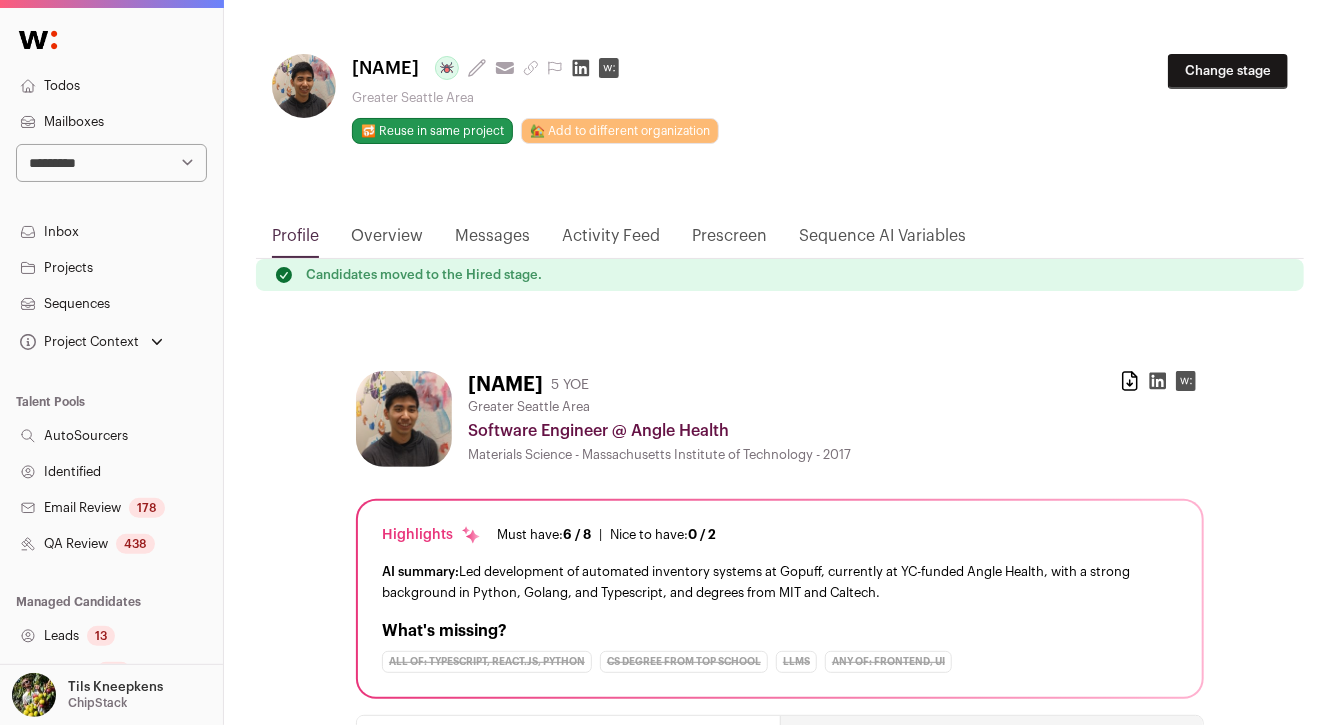drag, startPoint x: 437, startPoint y: 67, endPoint x: 355, endPoint y: 68, distance: 82.006096 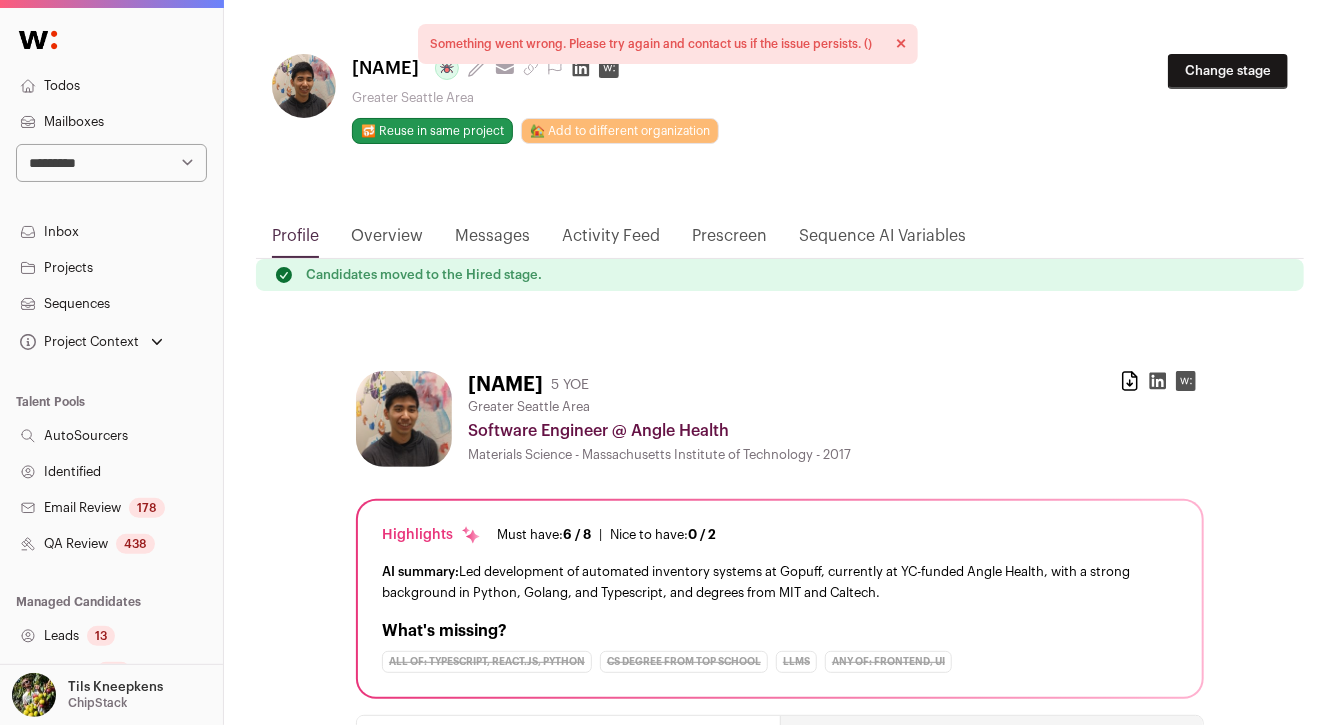 click on "Activity Feed" at bounding box center [611, 241] 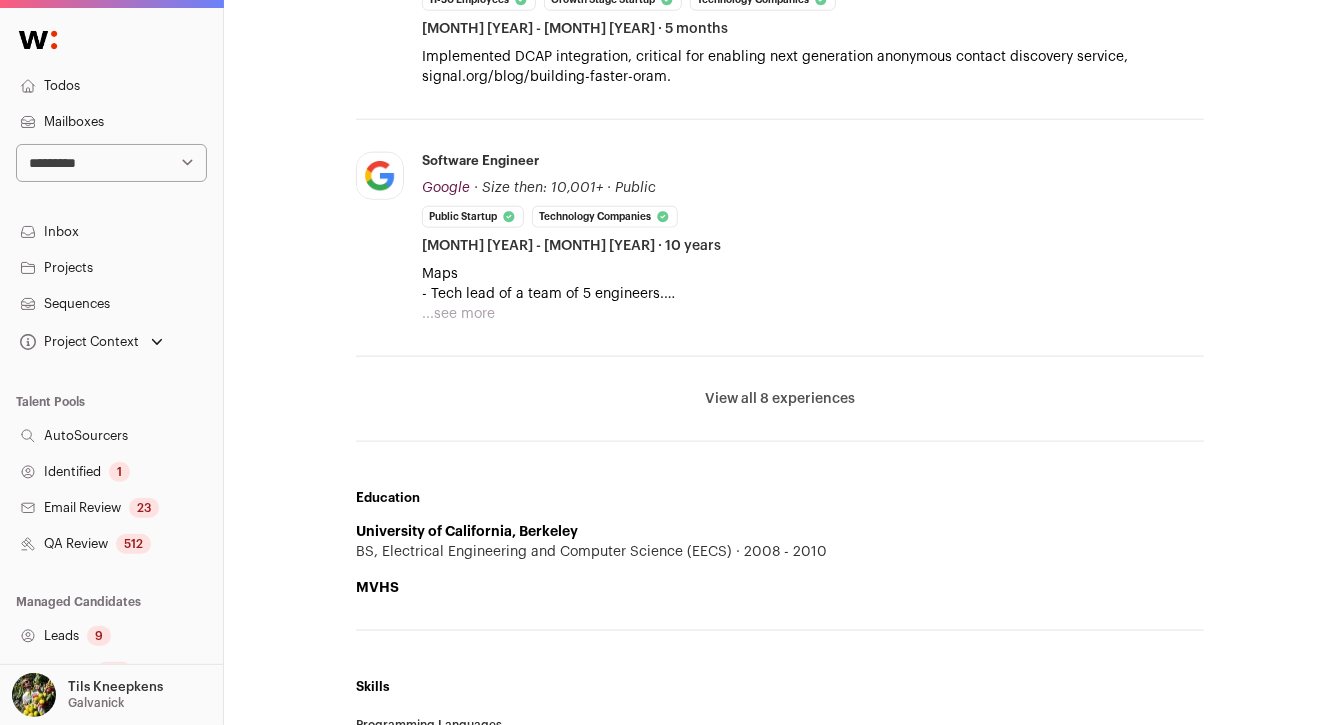 scroll, scrollTop: 996, scrollLeft: 0, axis: vertical 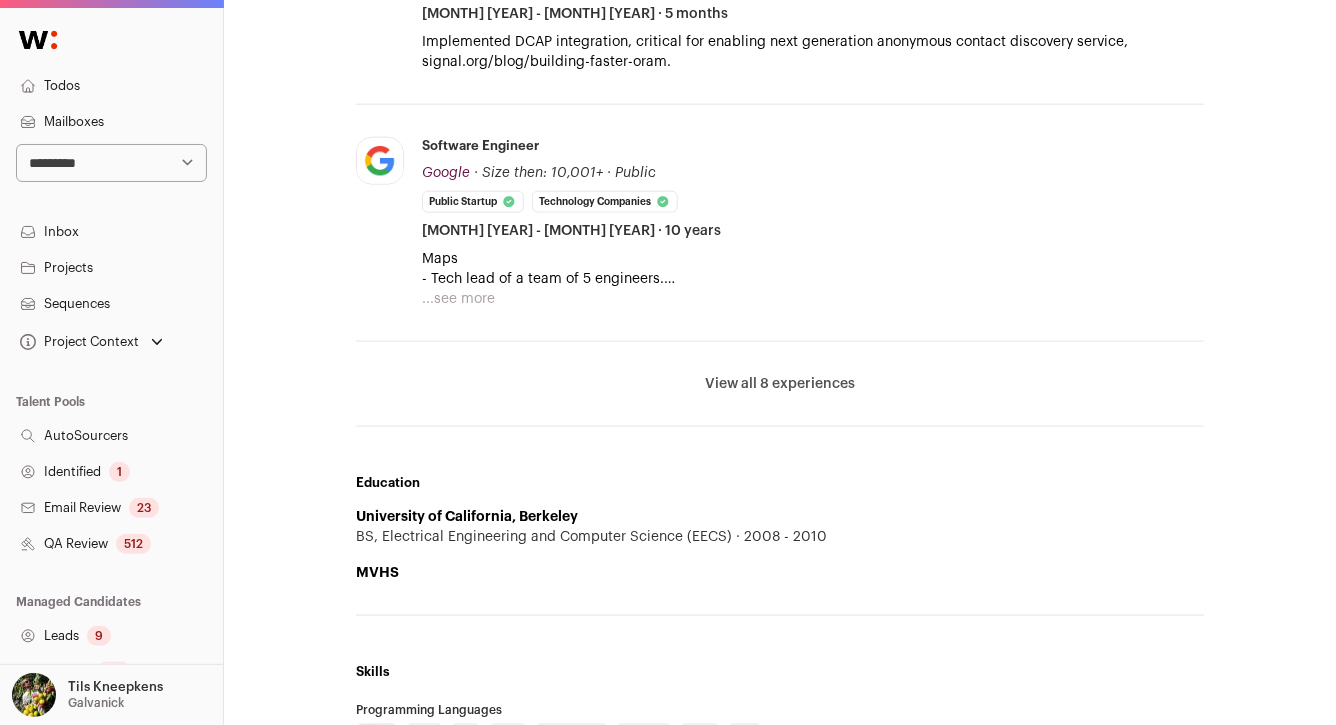 click on "...see more" at bounding box center (458, 299) 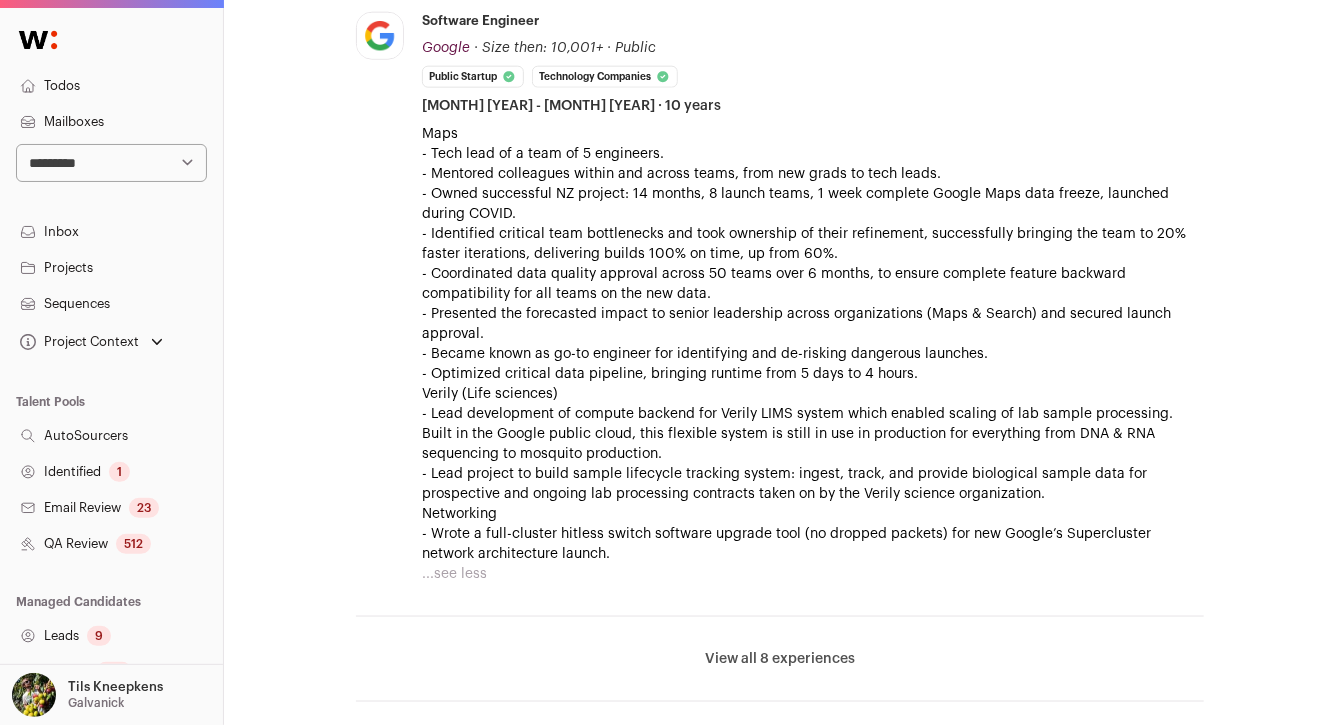 scroll, scrollTop: 1238, scrollLeft: 0, axis: vertical 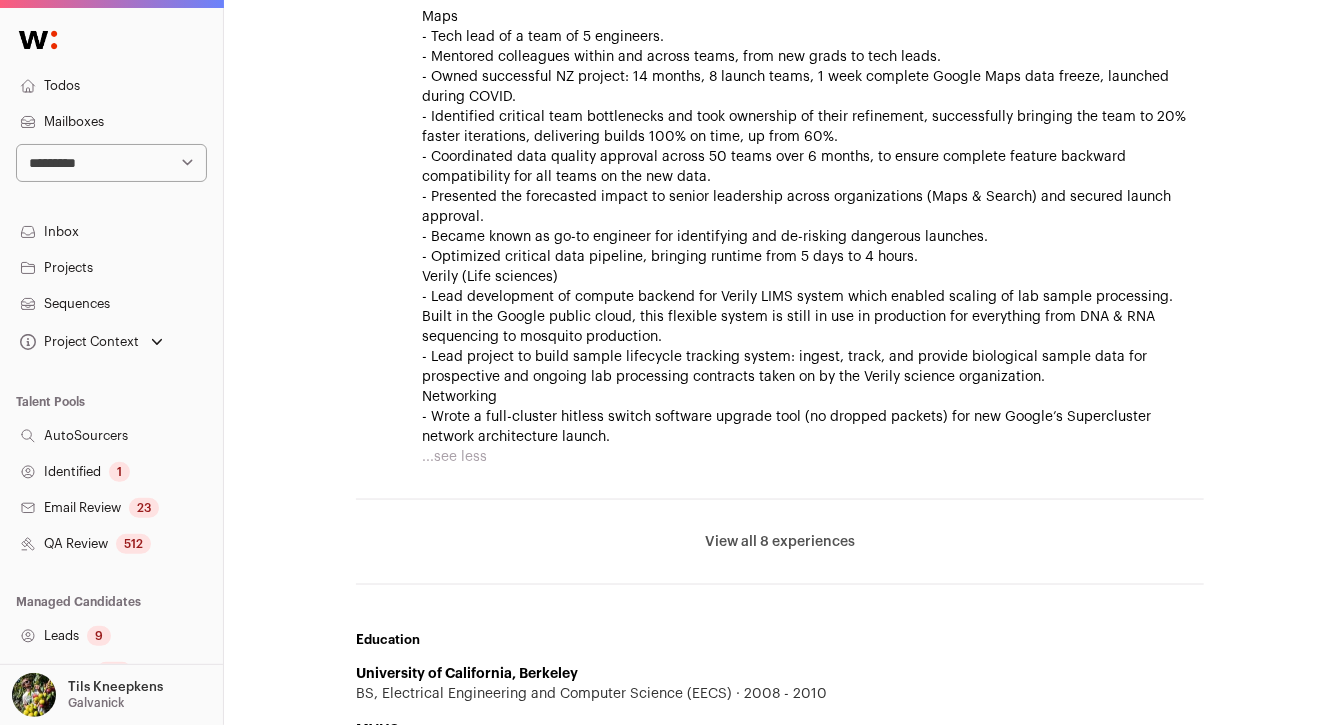 click on "View all 8 experiences" at bounding box center [780, 542] 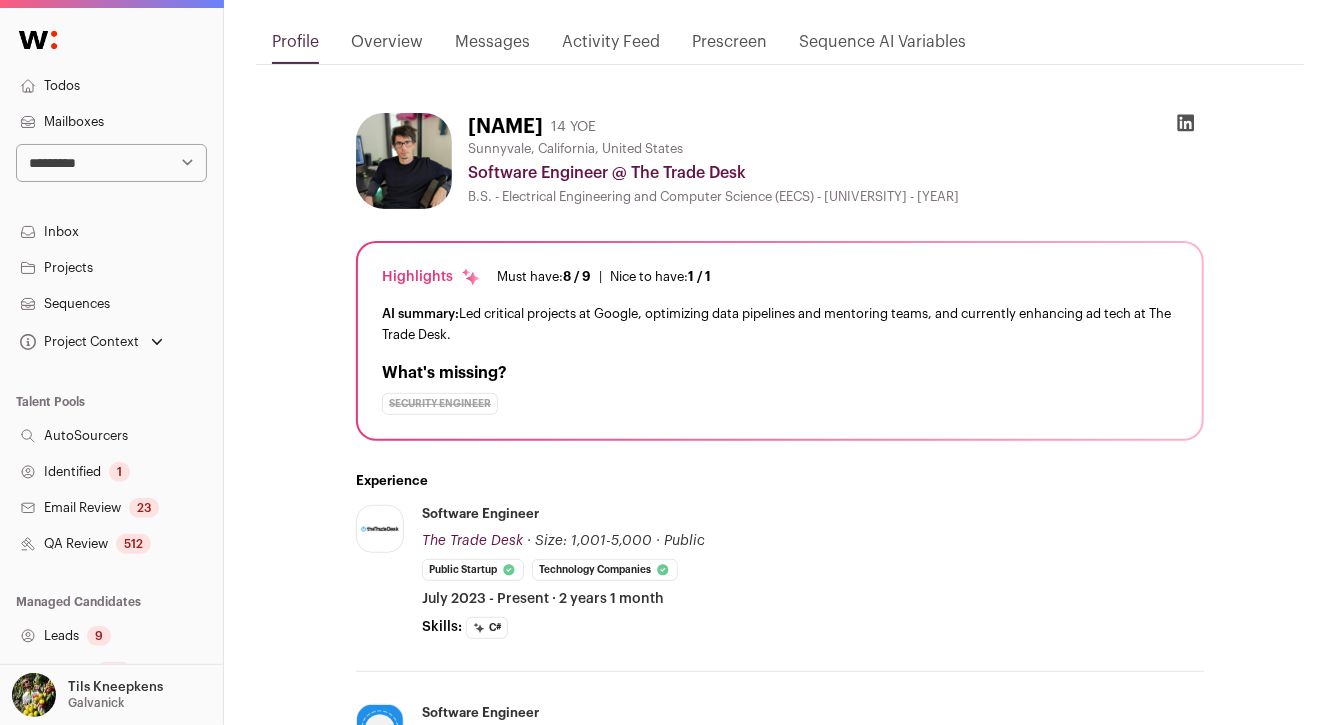 scroll, scrollTop: 0, scrollLeft: 0, axis: both 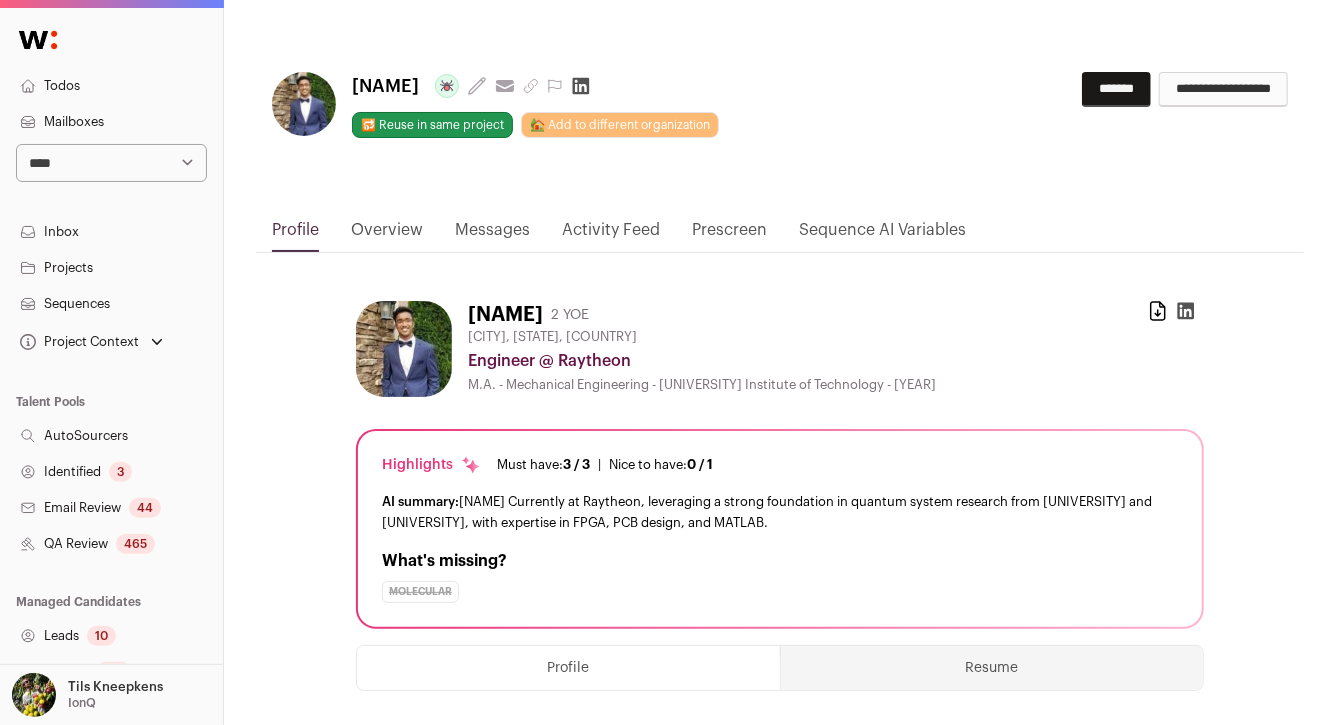 click at bounding box center [1158, 311] 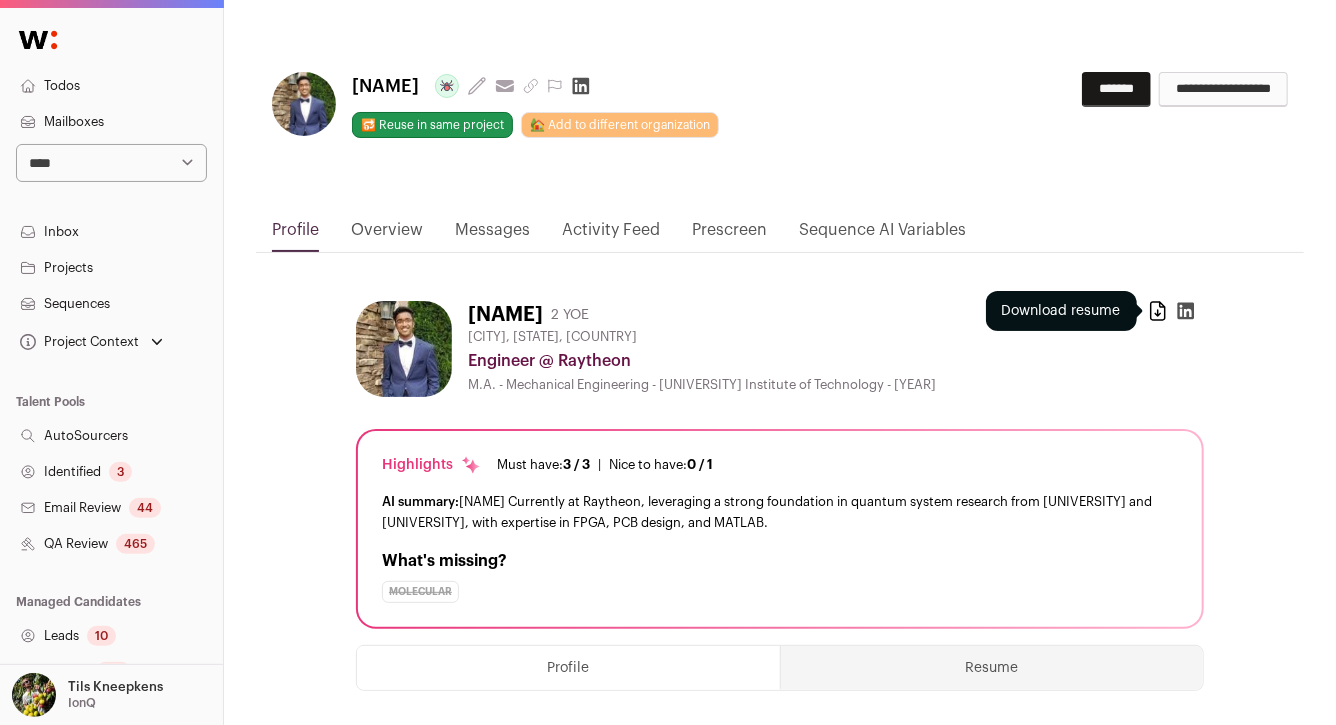click at bounding box center (1158, 311) 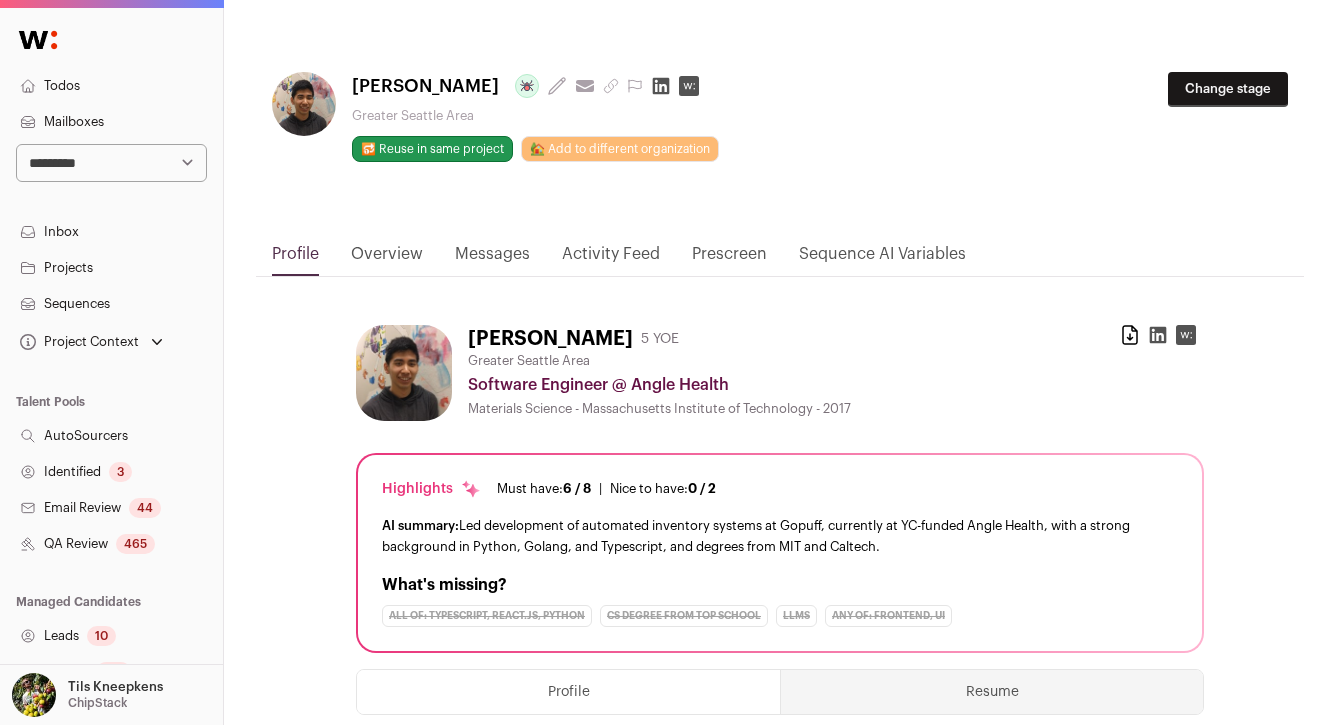 scroll, scrollTop: 18, scrollLeft: 0, axis: vertical 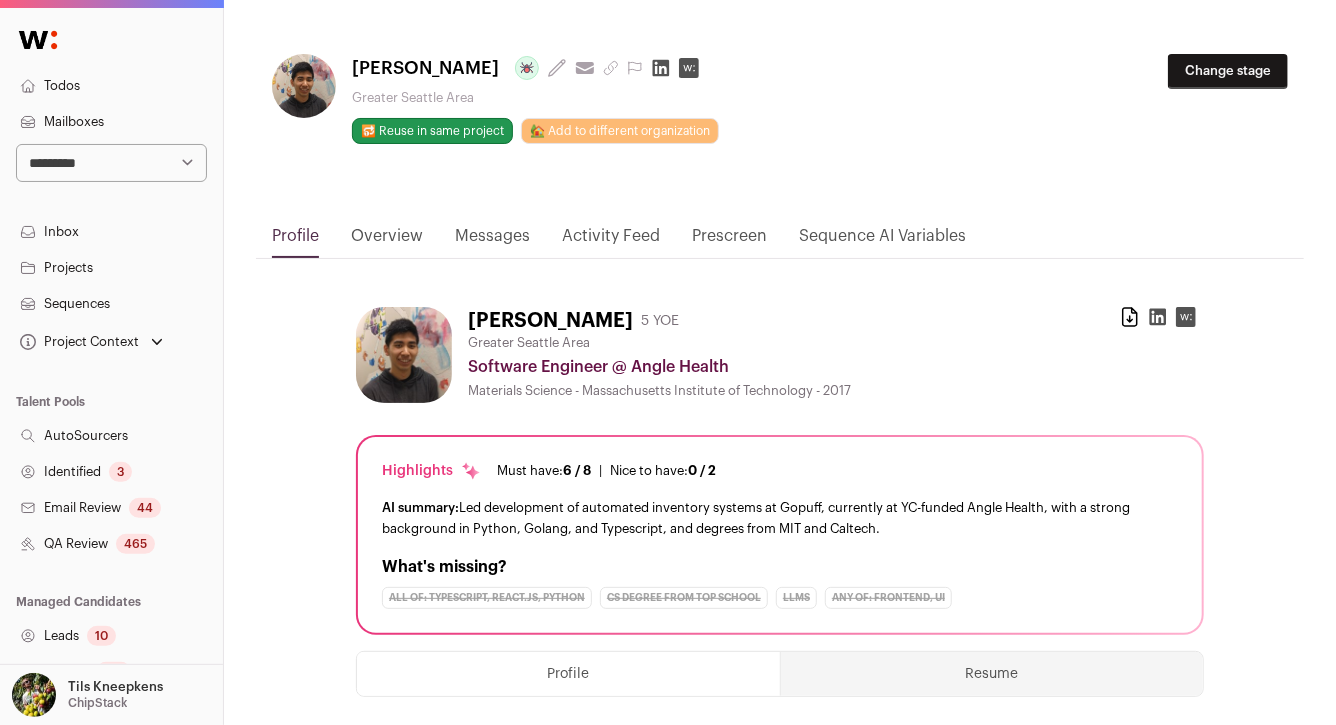 click on "Activity Feed" at bounding box center [611, 241] 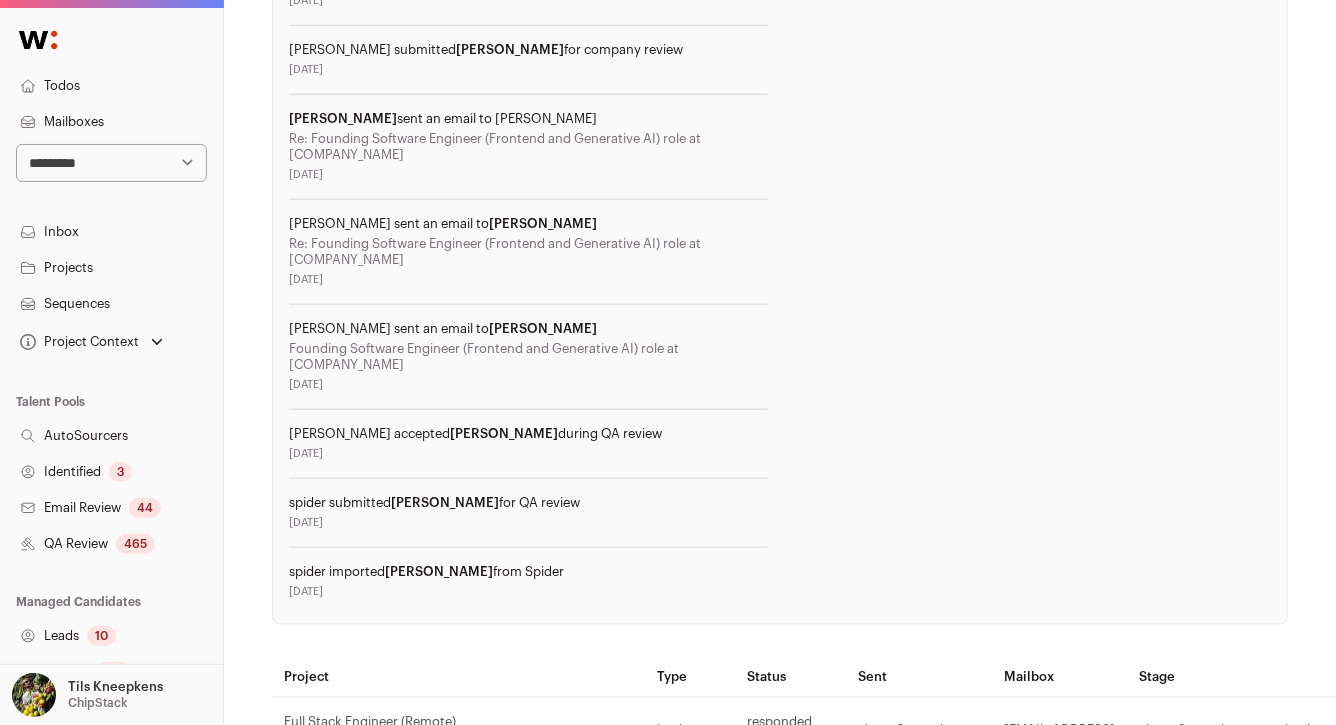 scroll, scrollTop: 1460, scrollLeft: 0, axis: vertical 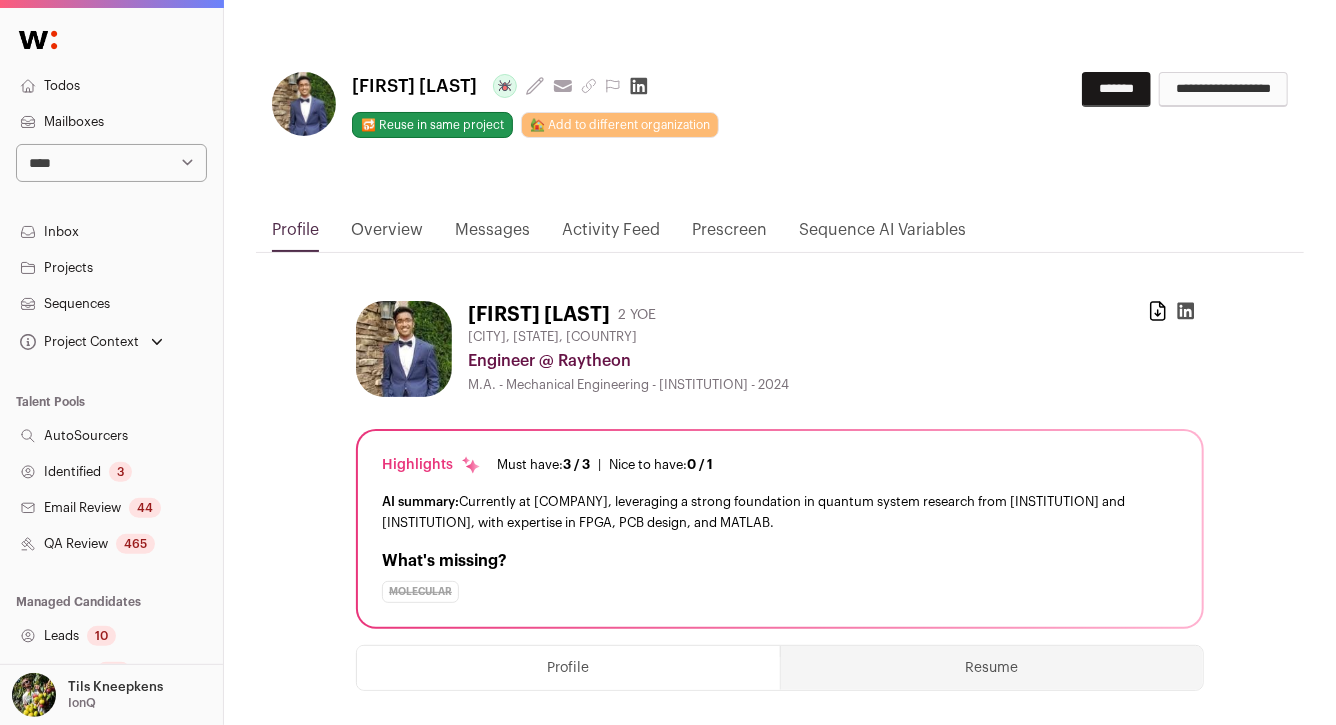 click on "Resume" at bounding box center [992, 668] 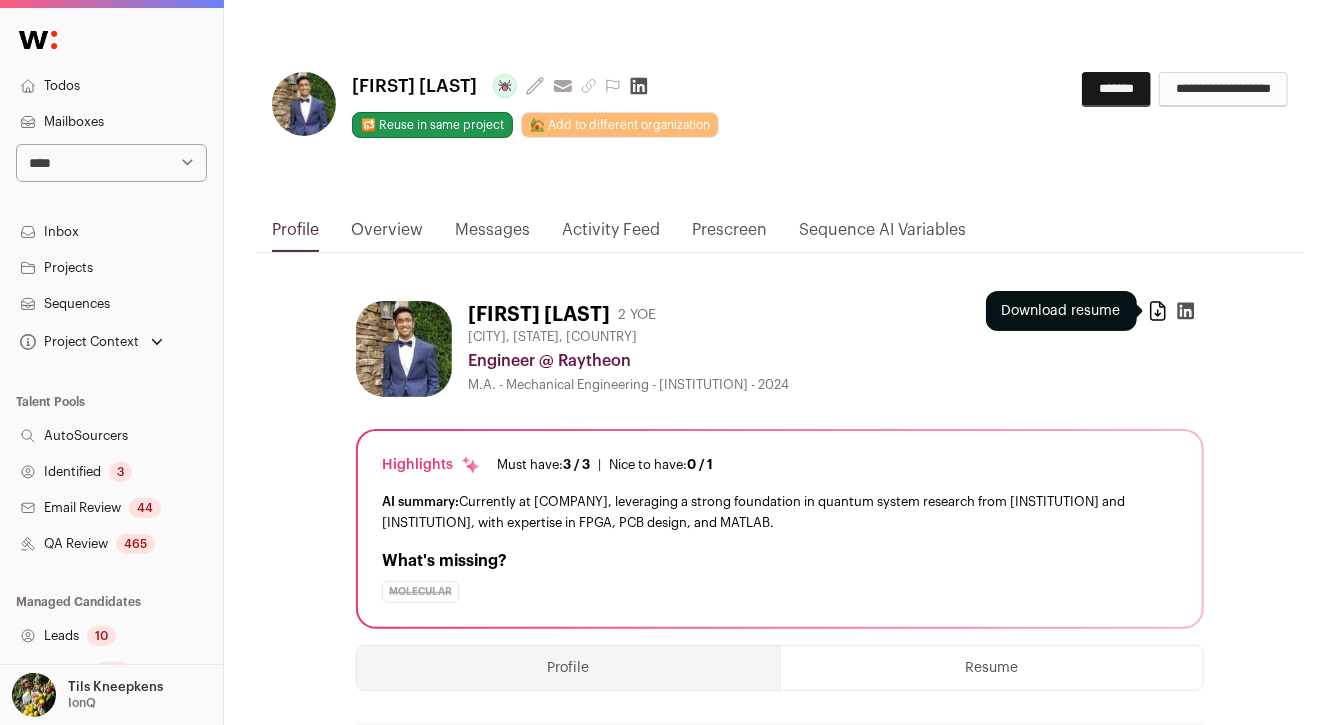 click at bounding box center [1158, 311] 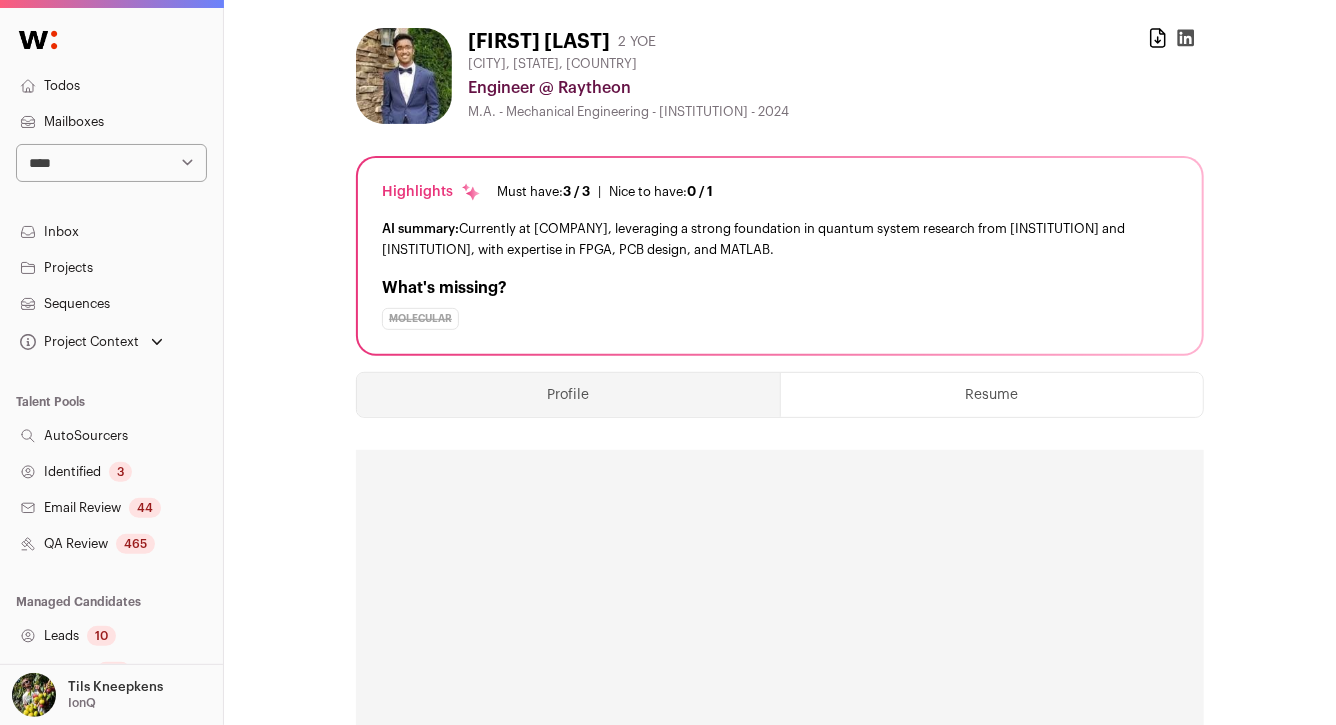 scroll, scrollTop: 287, scrollLeft: 0, axis: vertical 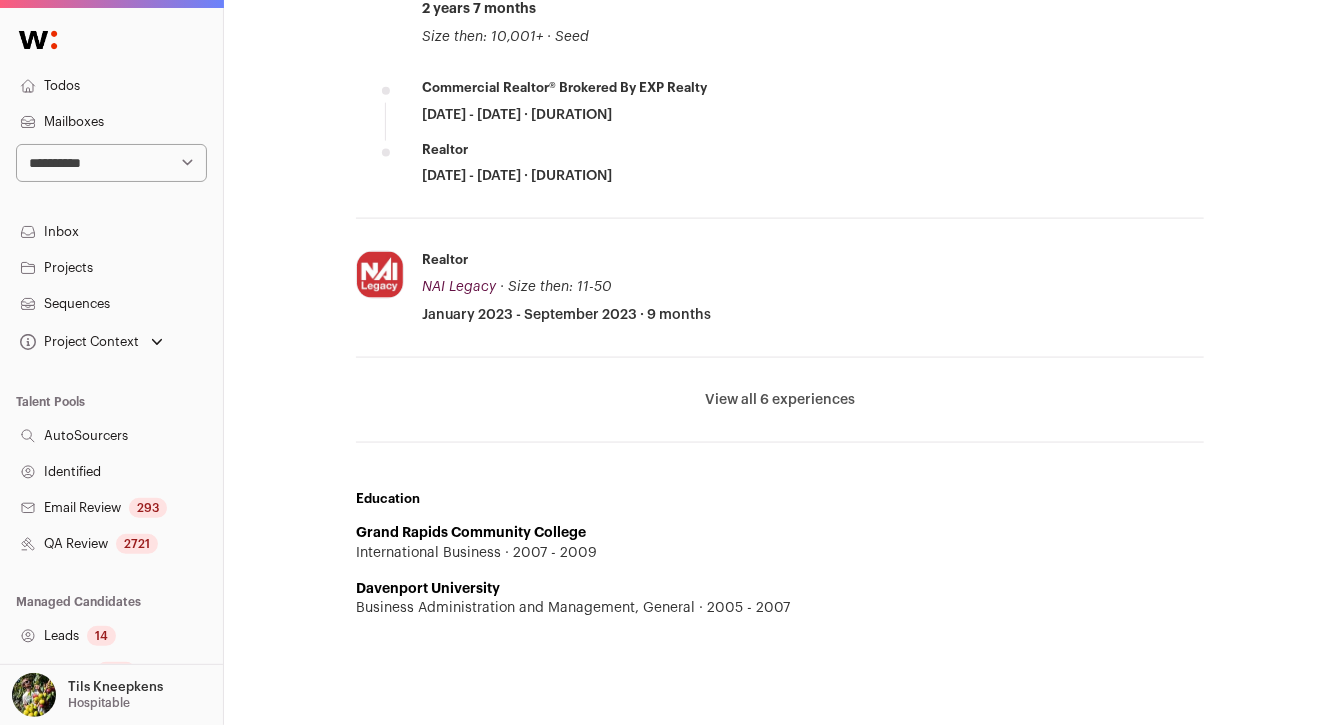 click on "View all 6 experiences" at bounding box center [780, 400] 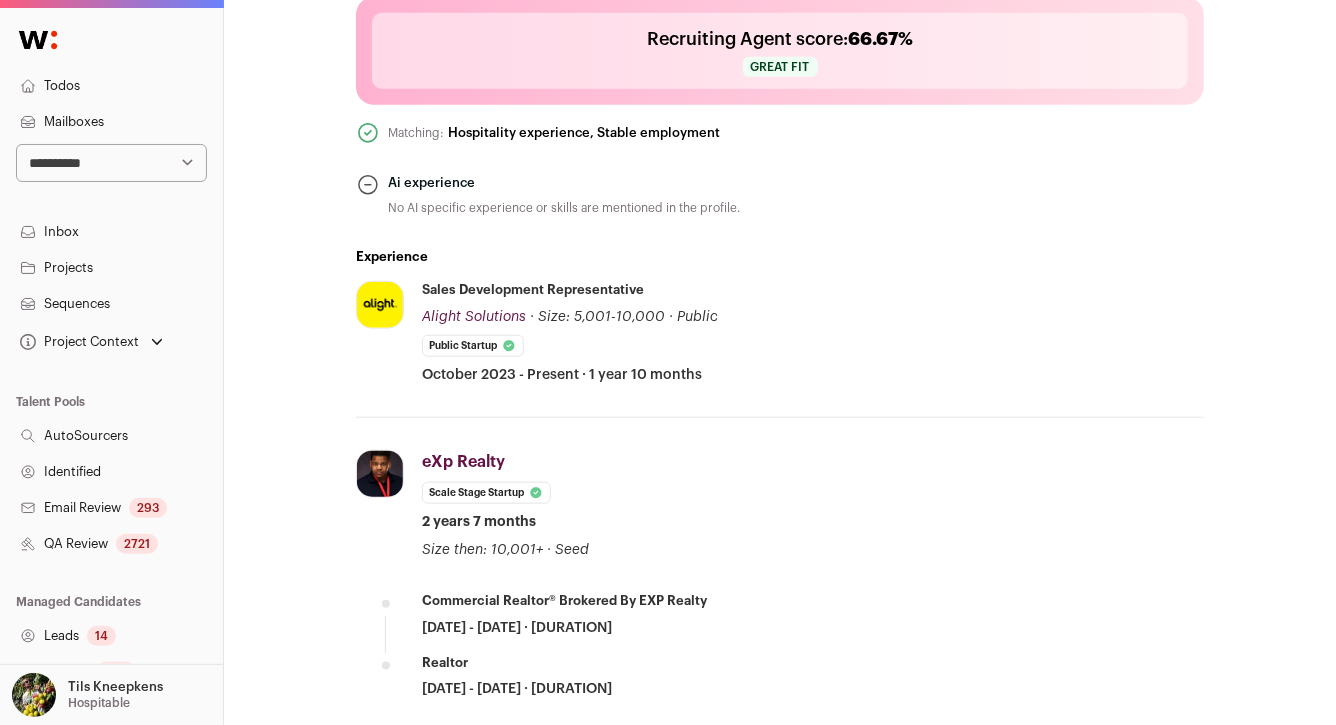 scroll, scrollTop: 698, scrollLeft: 0, axis: vertical 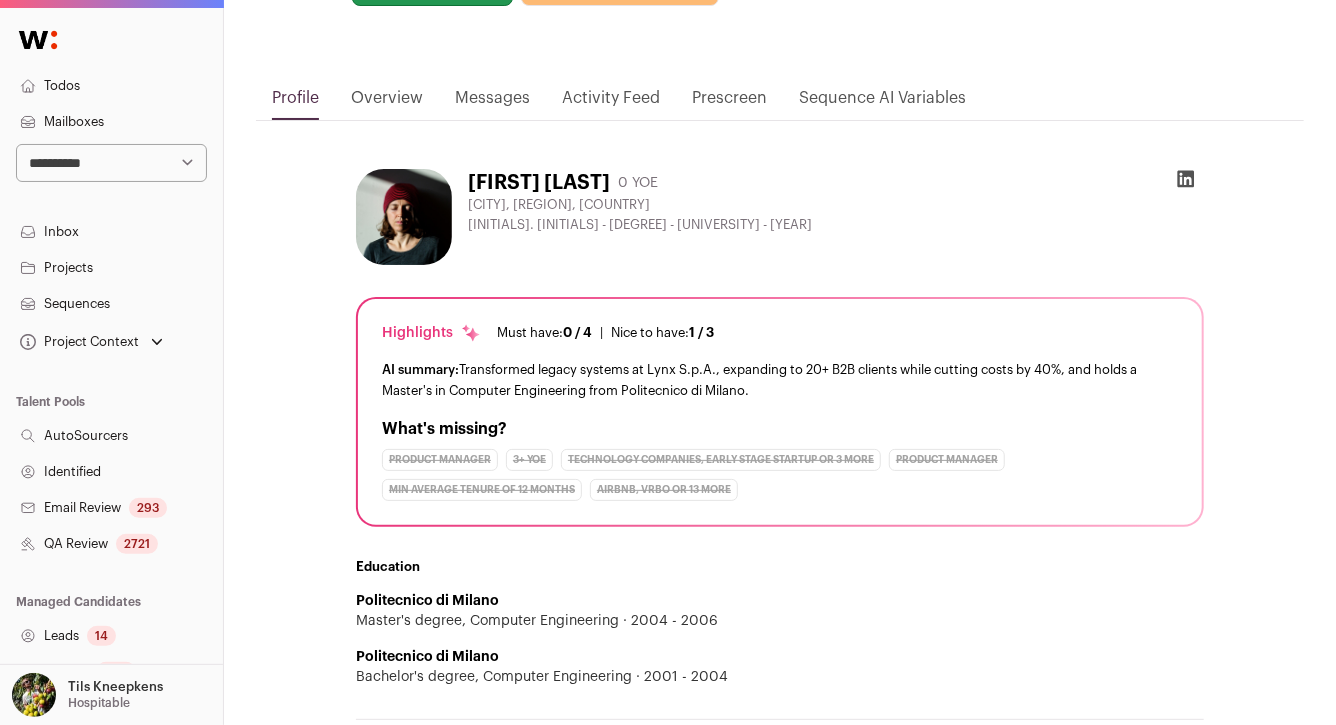 click at bounding box center (1186, 179) 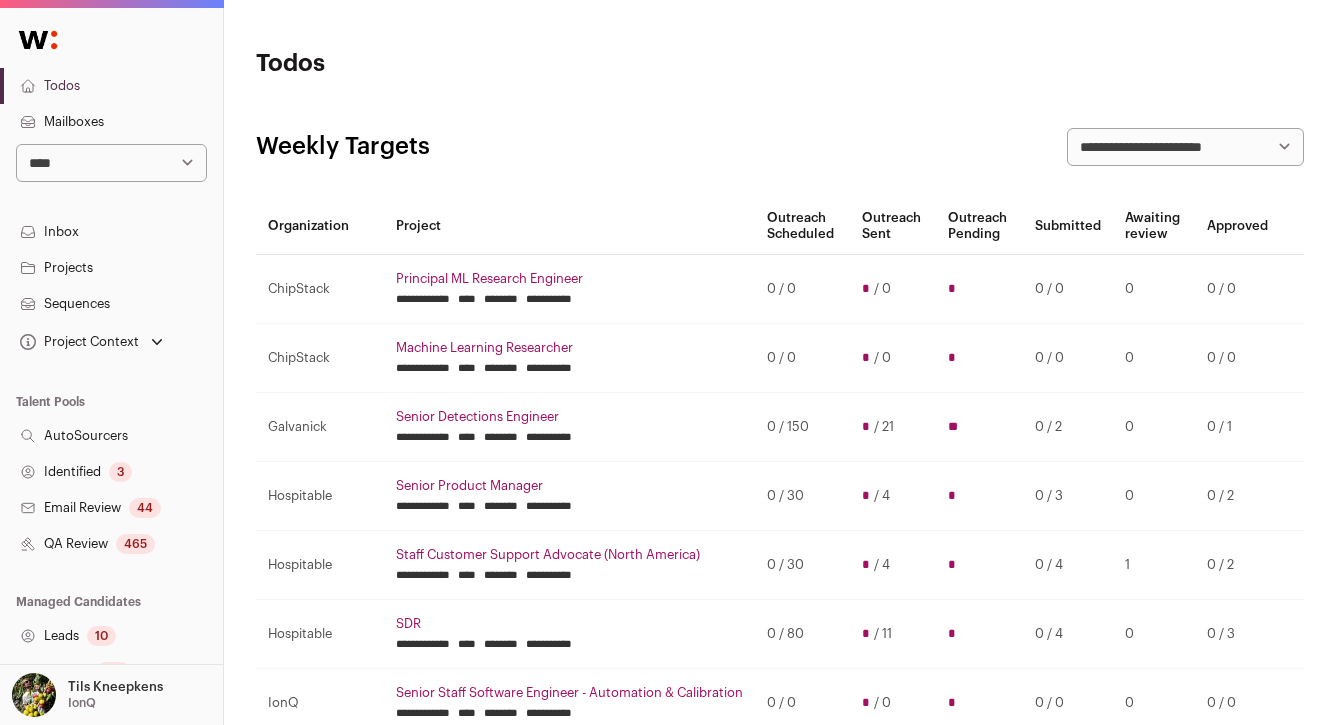 scroll, scrollTop: 0, scrollLeft: 0, axis: both 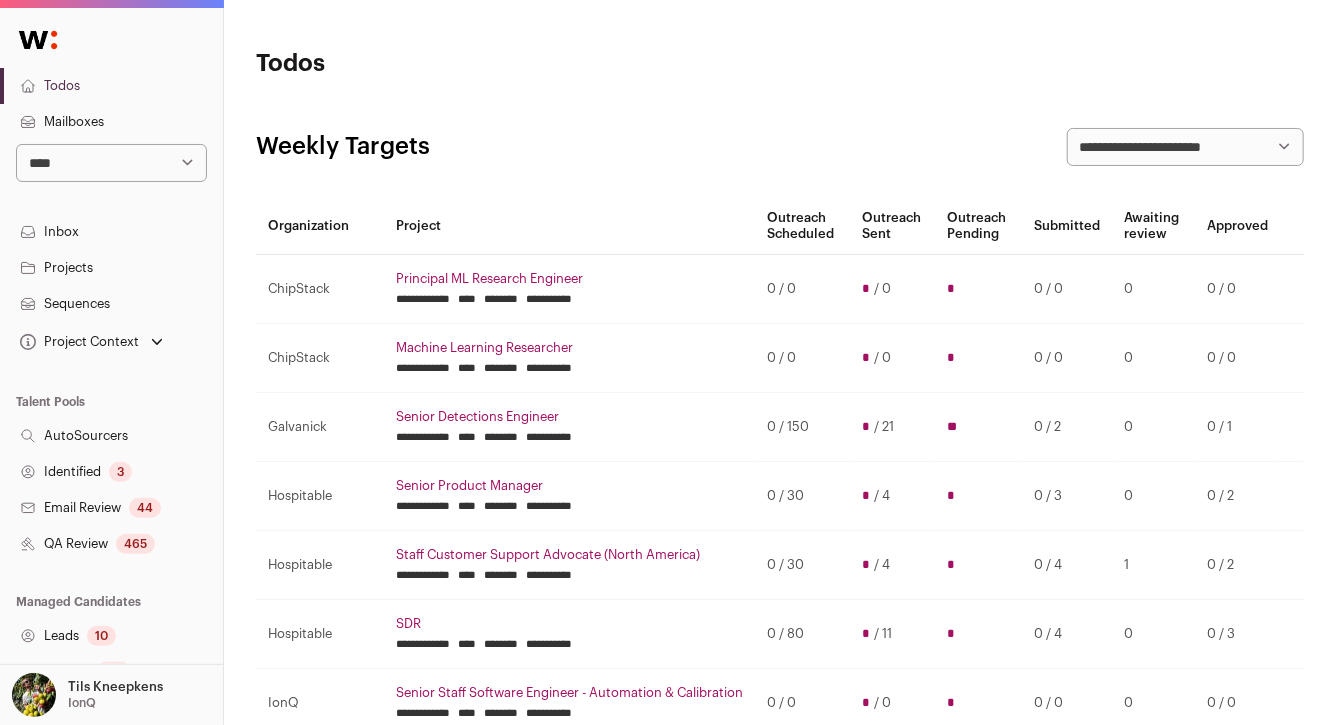 click on "Sequences" at bounding box center [111, 304] 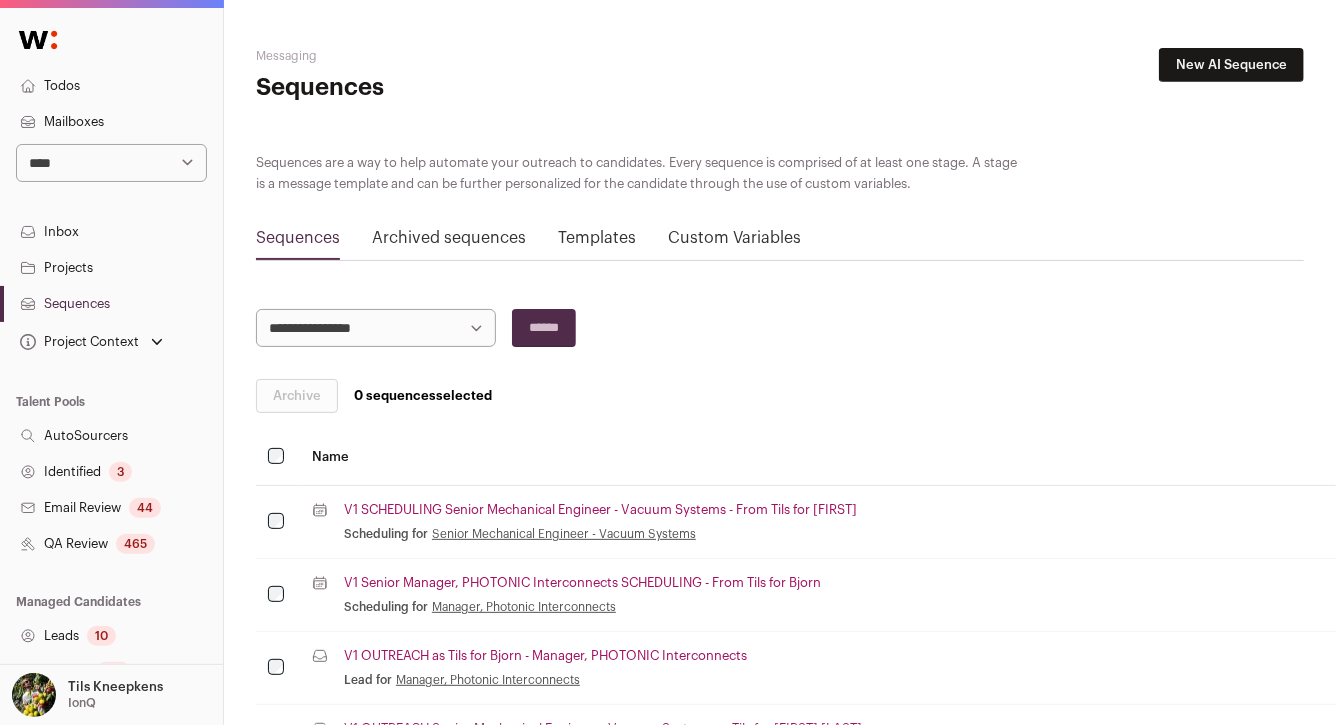 click on "**********" at bounding box center [376, 328] 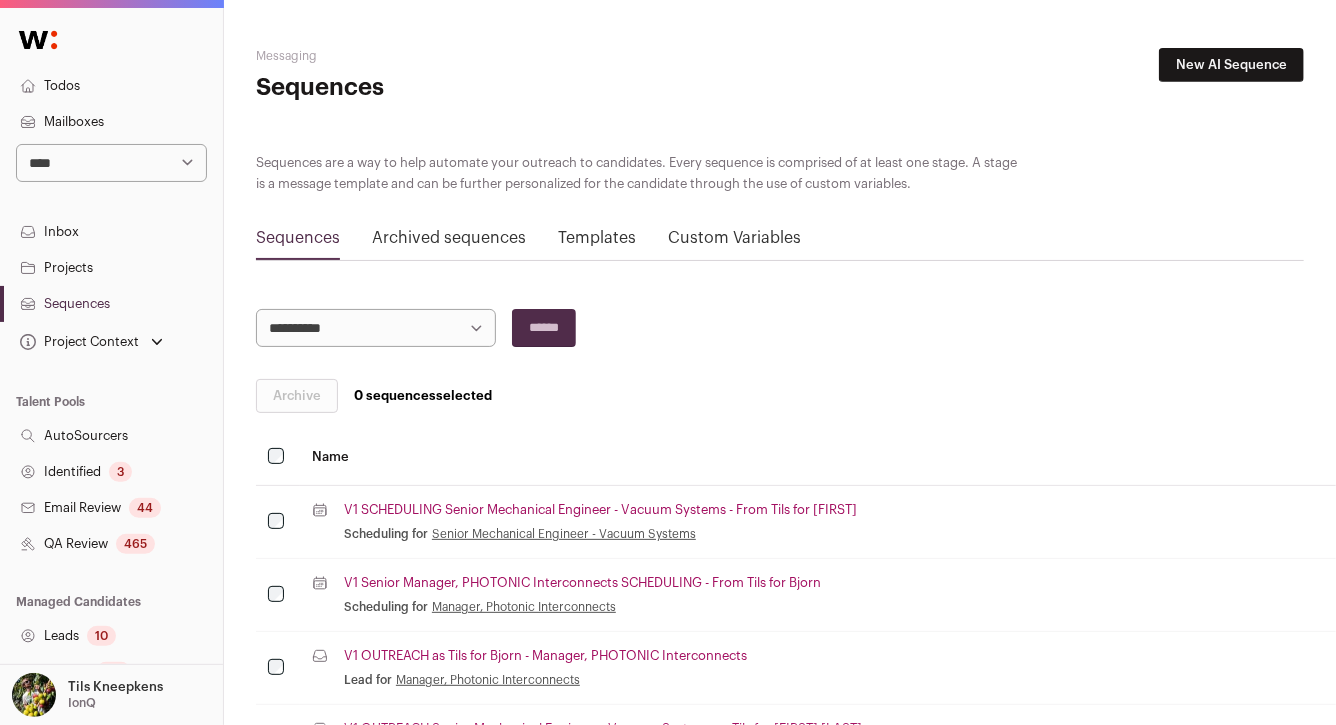 click on "**********" at bounding box center (376, 328) 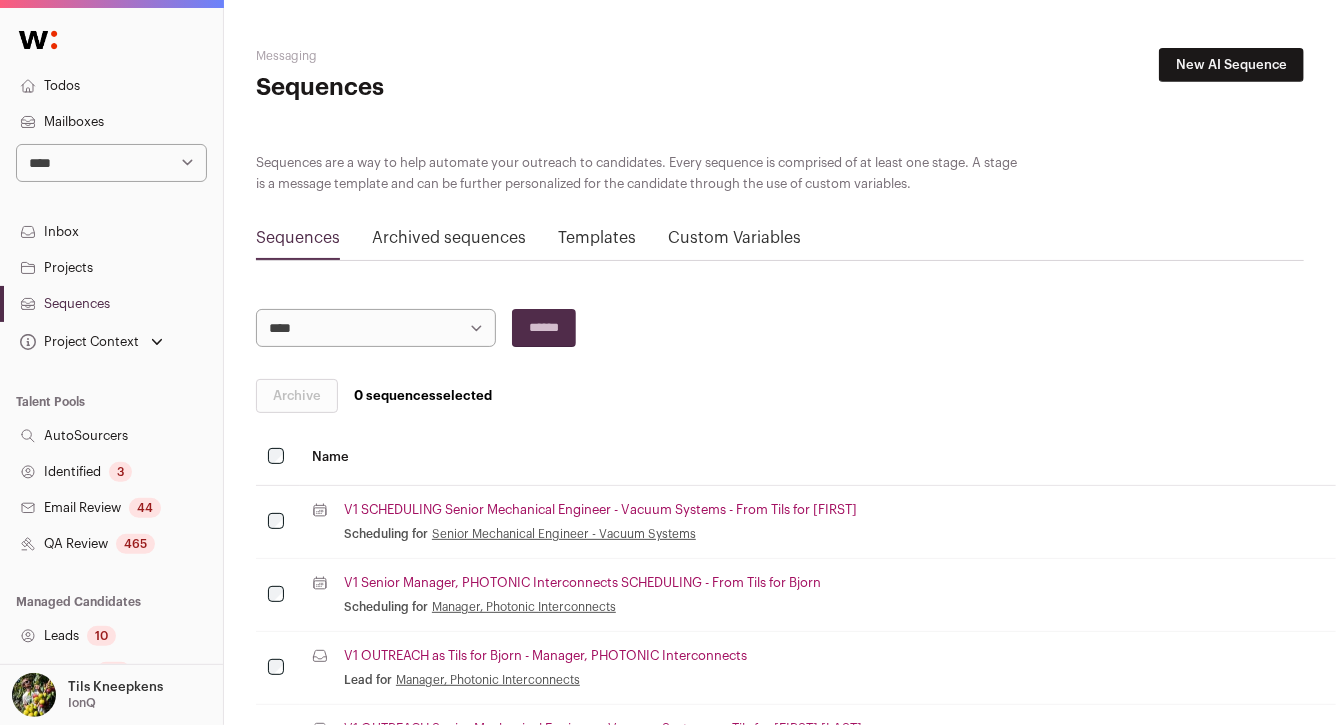 click on "******" at bounding box center (544, 328) 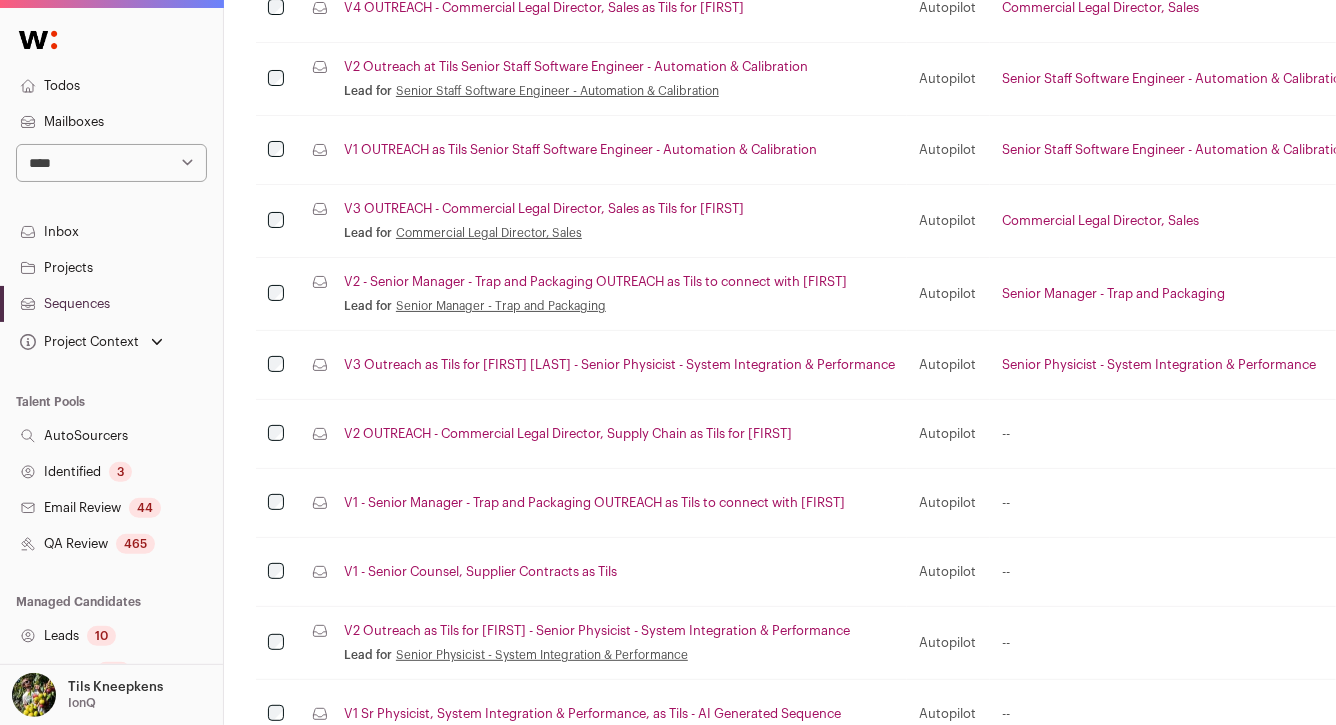 scroll, scrollTop: 808, scrollLeft: 0, axis: vertical 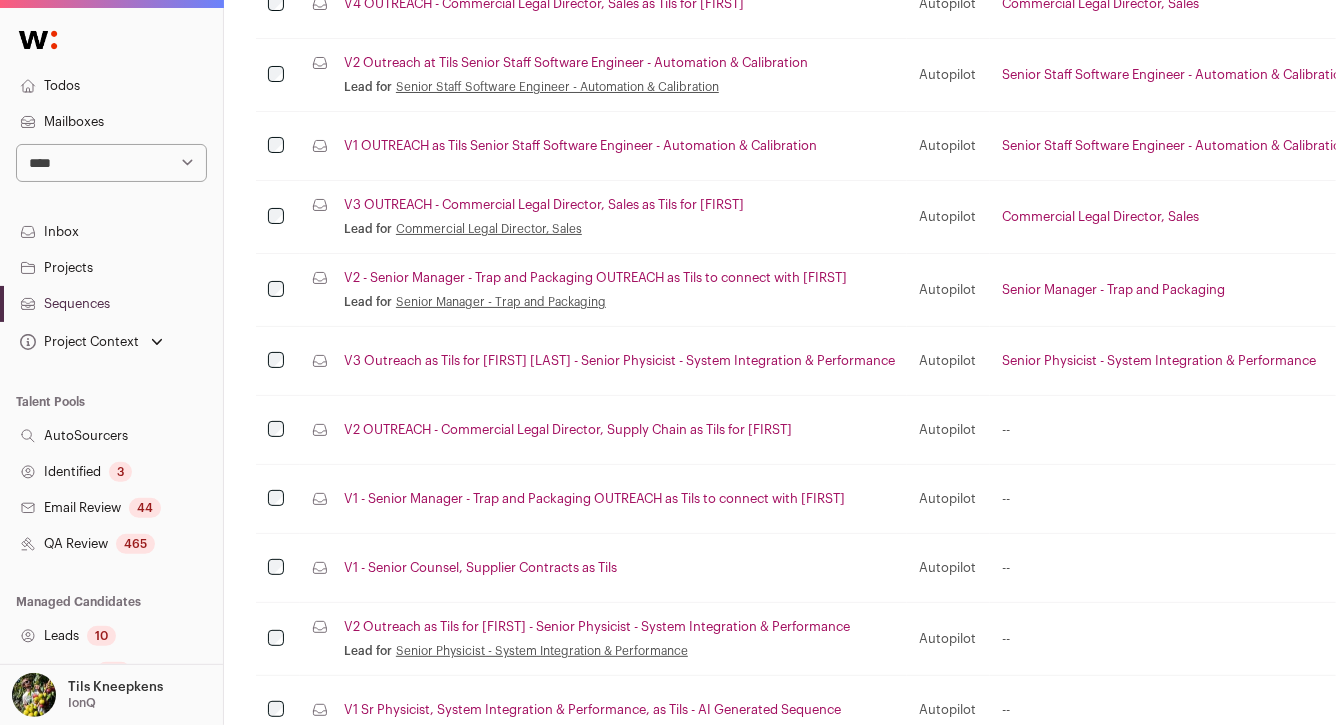 click on "V3 Outreach as Tils for Peter Brit - Senior Physicist - System Integration & Performance" at bounding box center (619, 361) 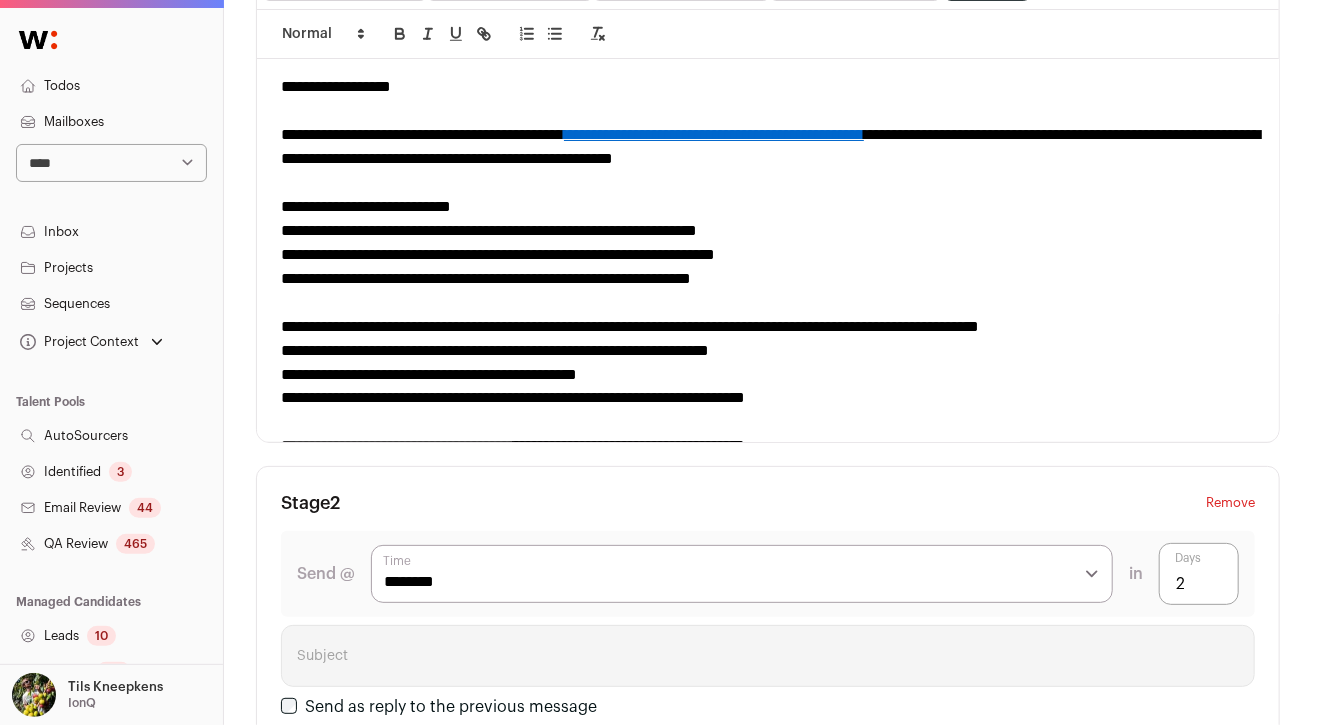 scroll, scrollTop: 871, scrollLeft: 0, axis: vertical 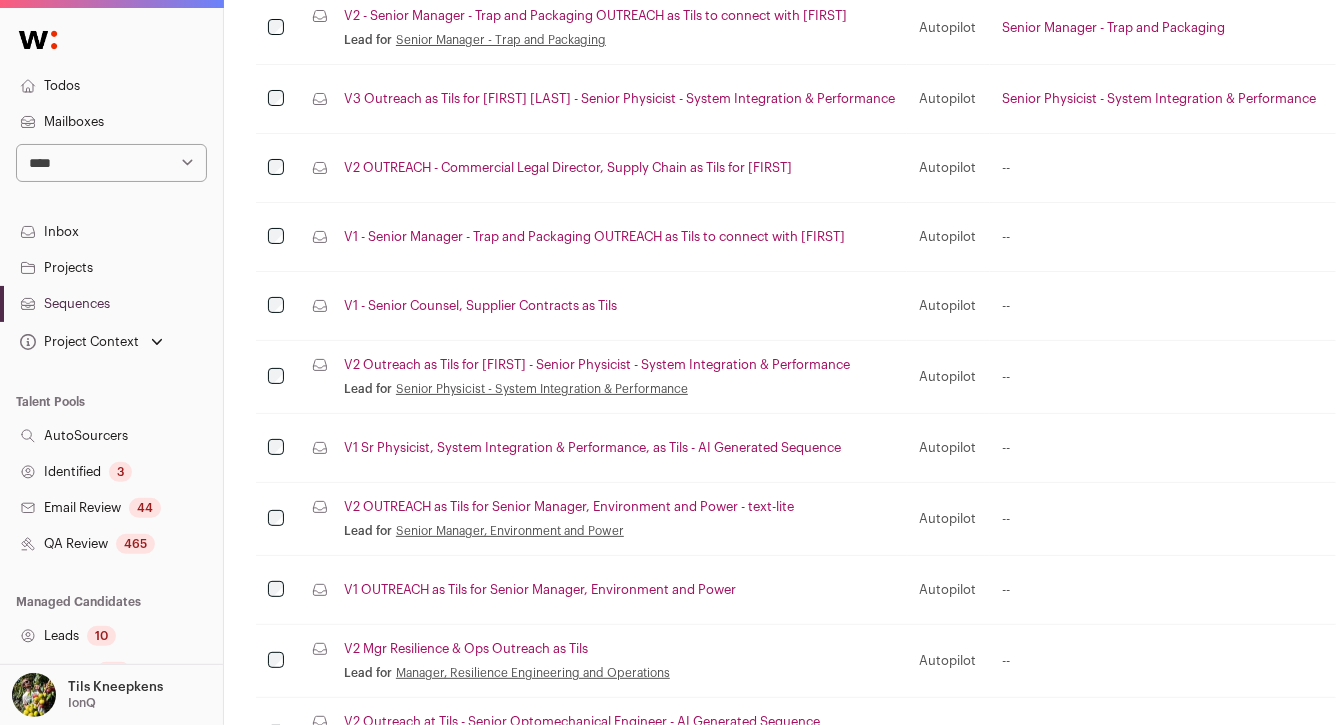 click on "V2 Outreach as Tils for Kenneth - Senior Physicist - System Integration & Performance" at bounding box center [597, 365] 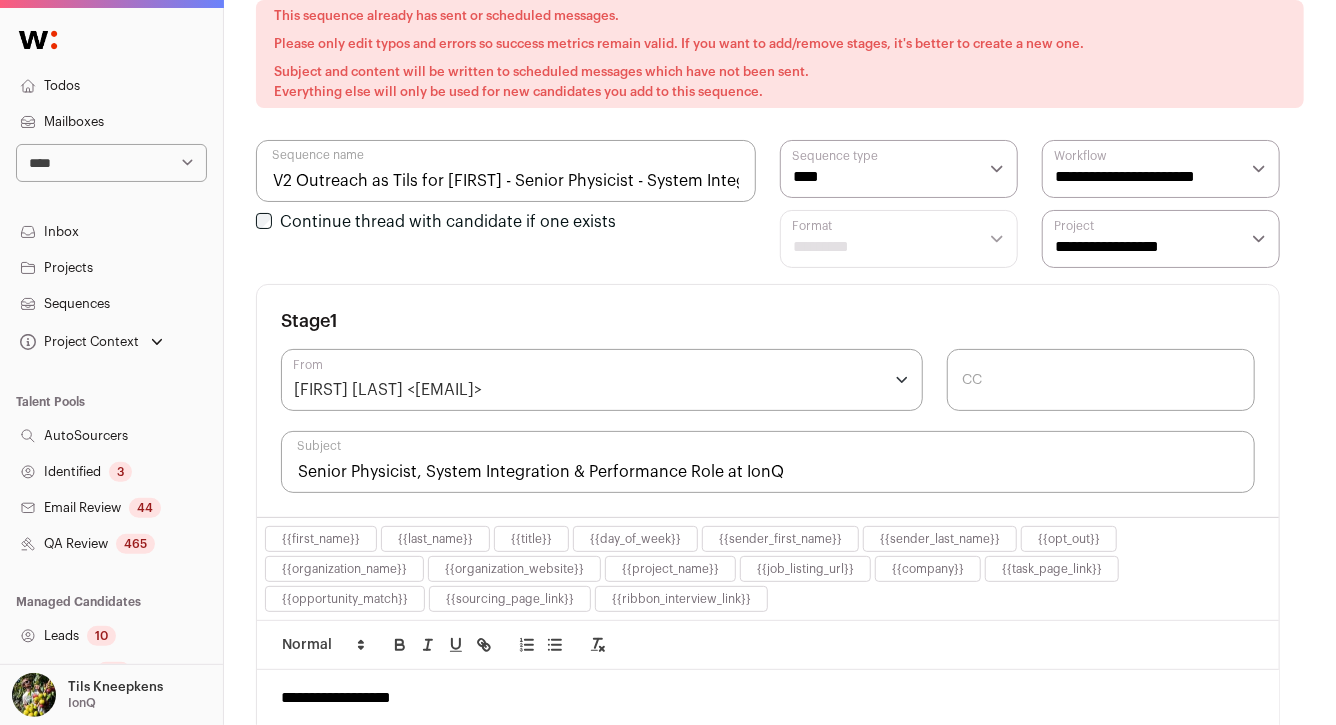 scroll, scrollTop: 0, scrollLeft: 0, axis: both 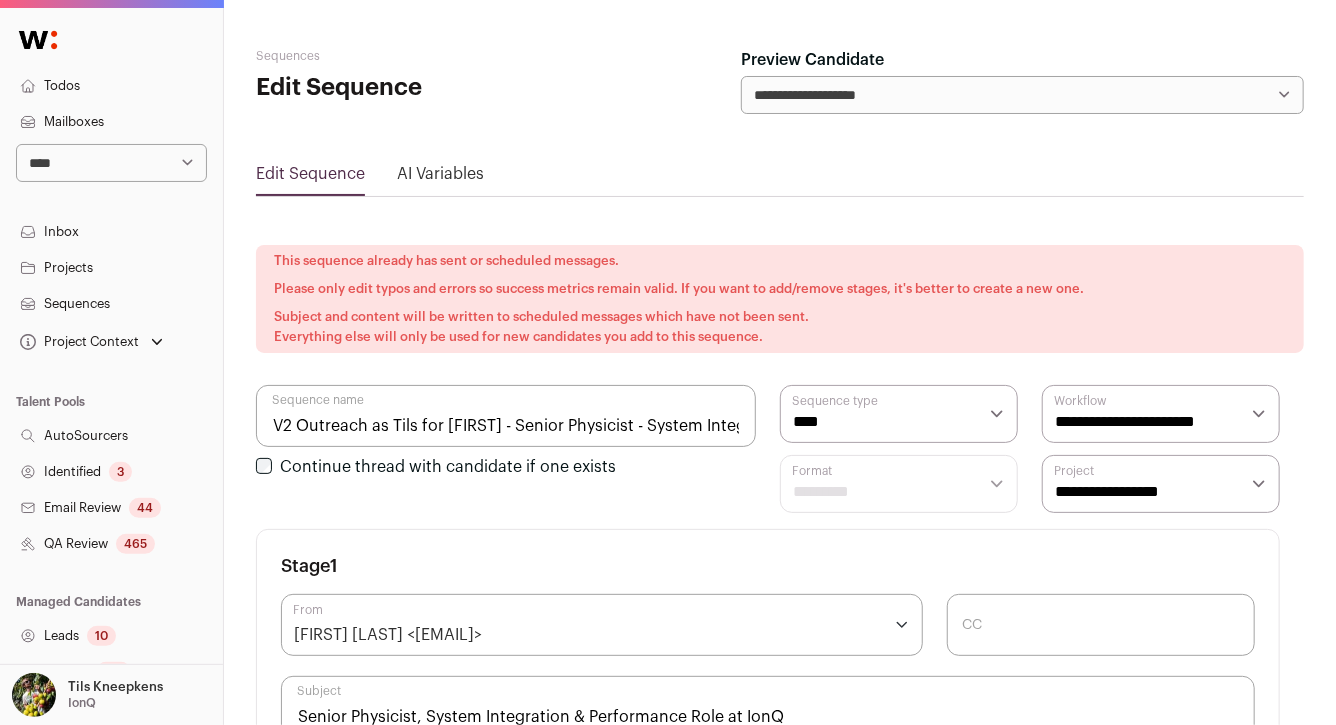 click on "Projects" at bounding box center (111, 268) 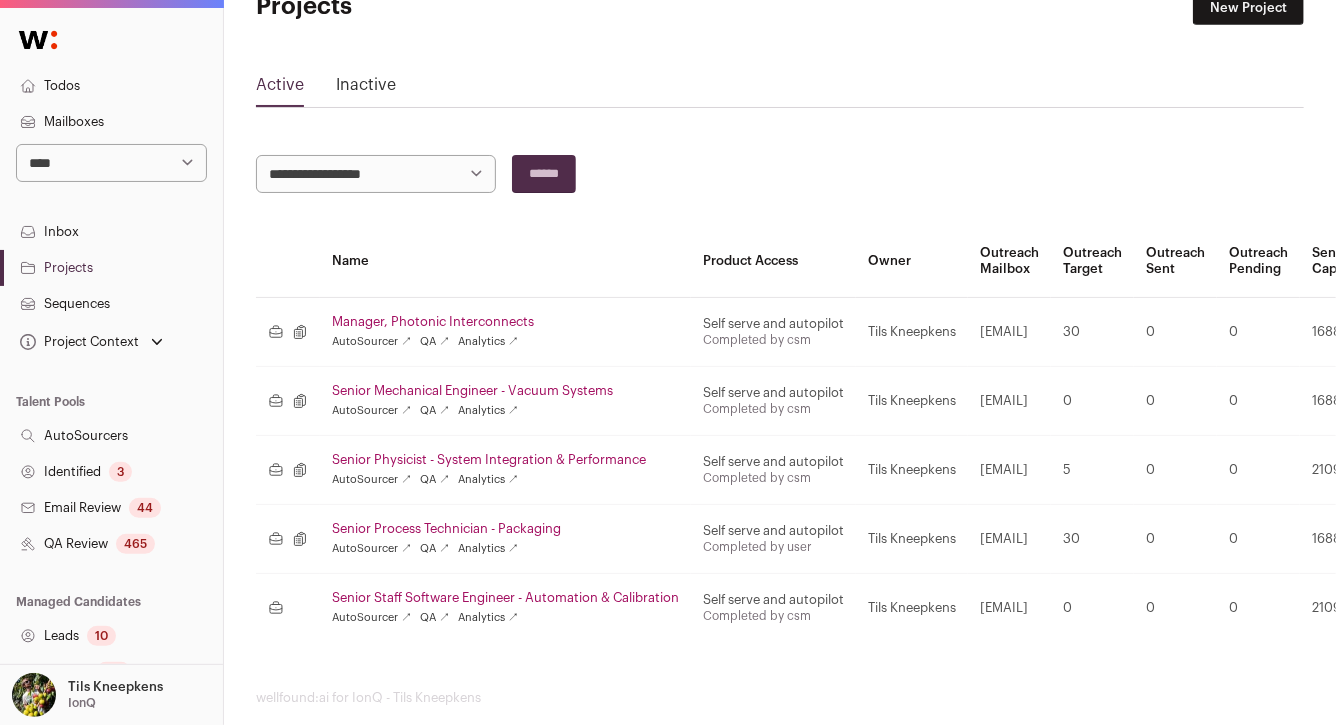 scroll, scrollTop: 84, scrollLeft: 0, axis: vertical 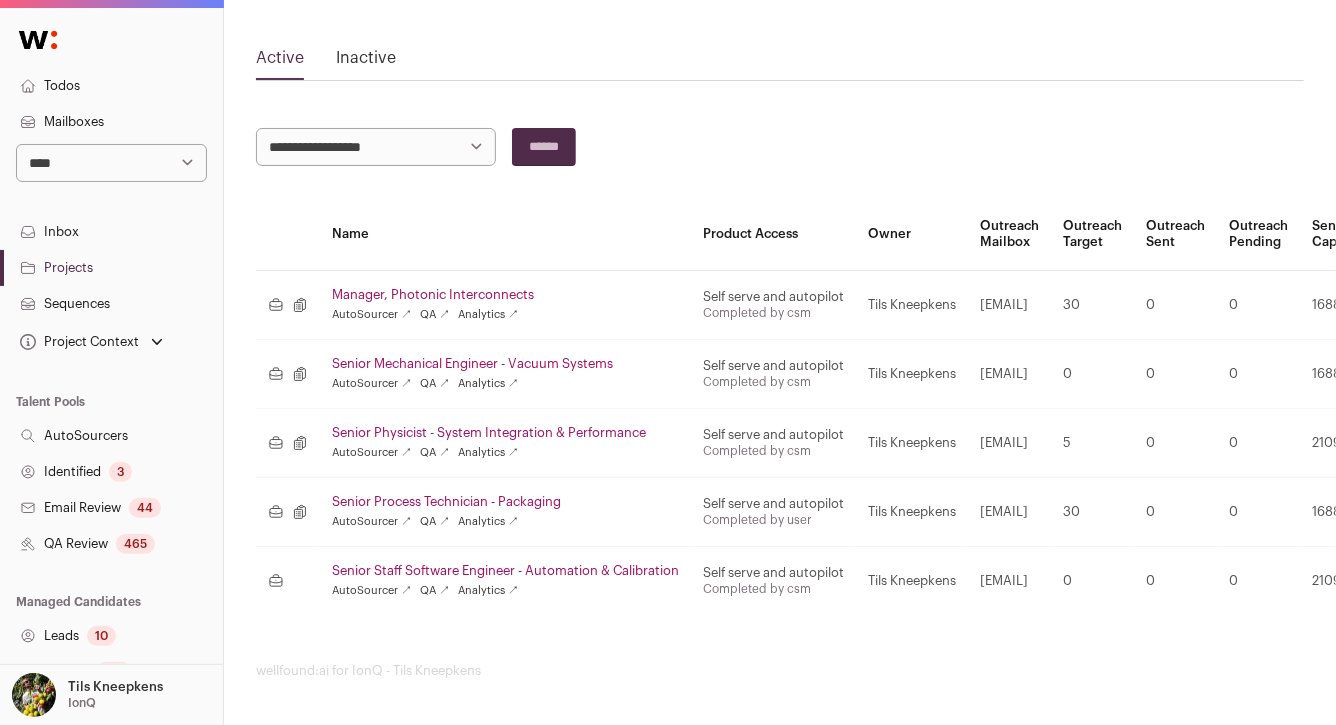 click on "Senior Physicist - System Integration & Performance" at bounding box center [505, 433] 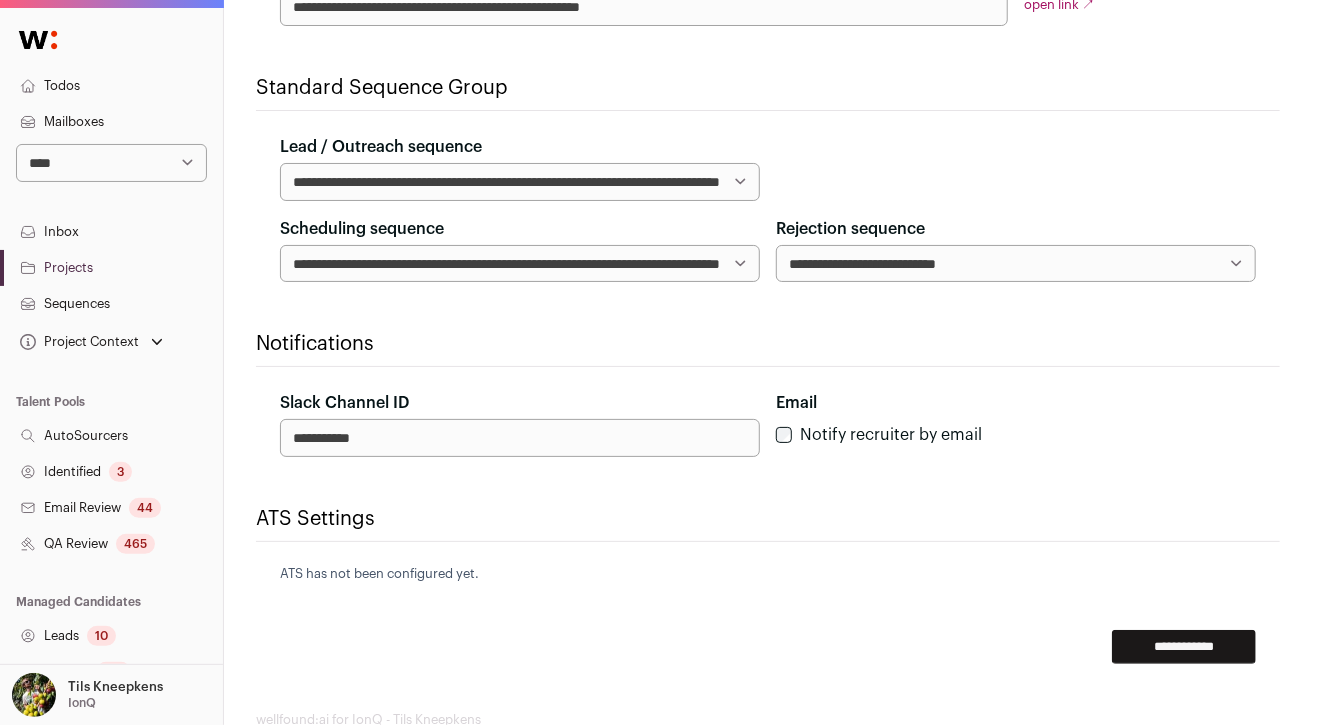 scroll, scrollTop: 681, scrollLeft: 0, axis: vertical 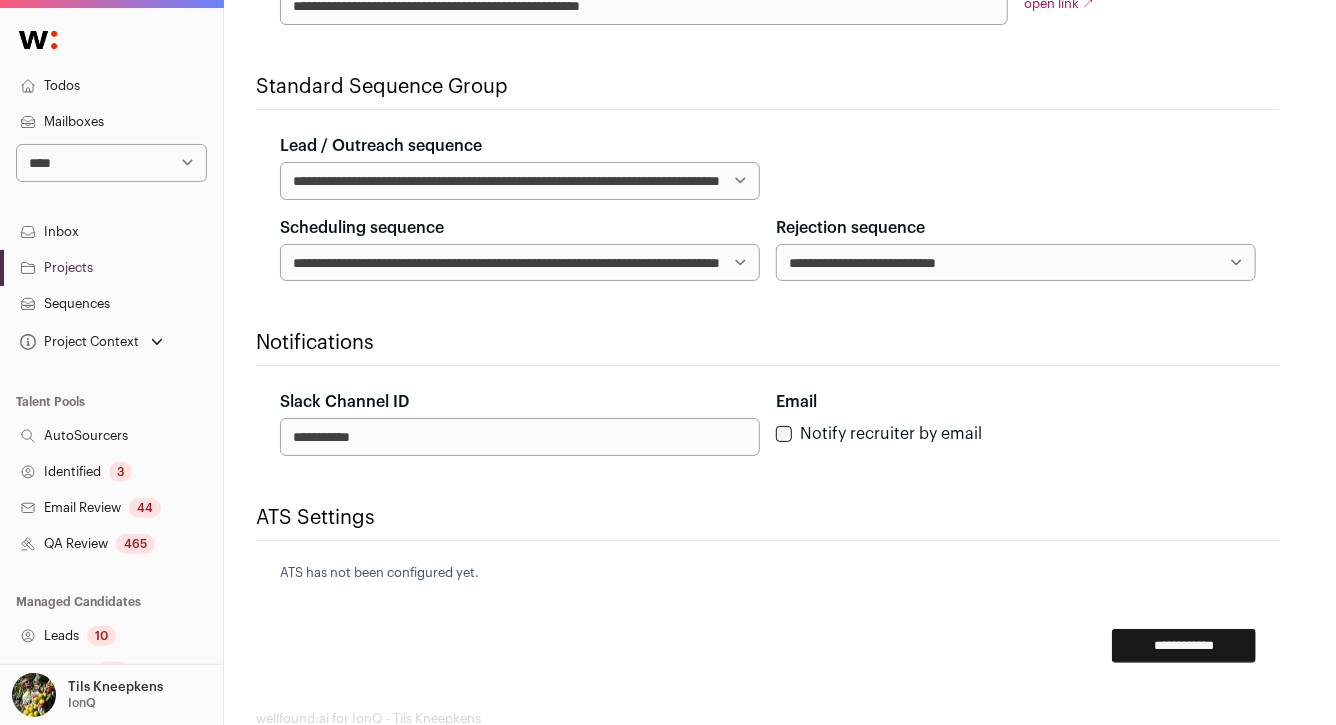 click on "**********" at bounding box center [520, 181] 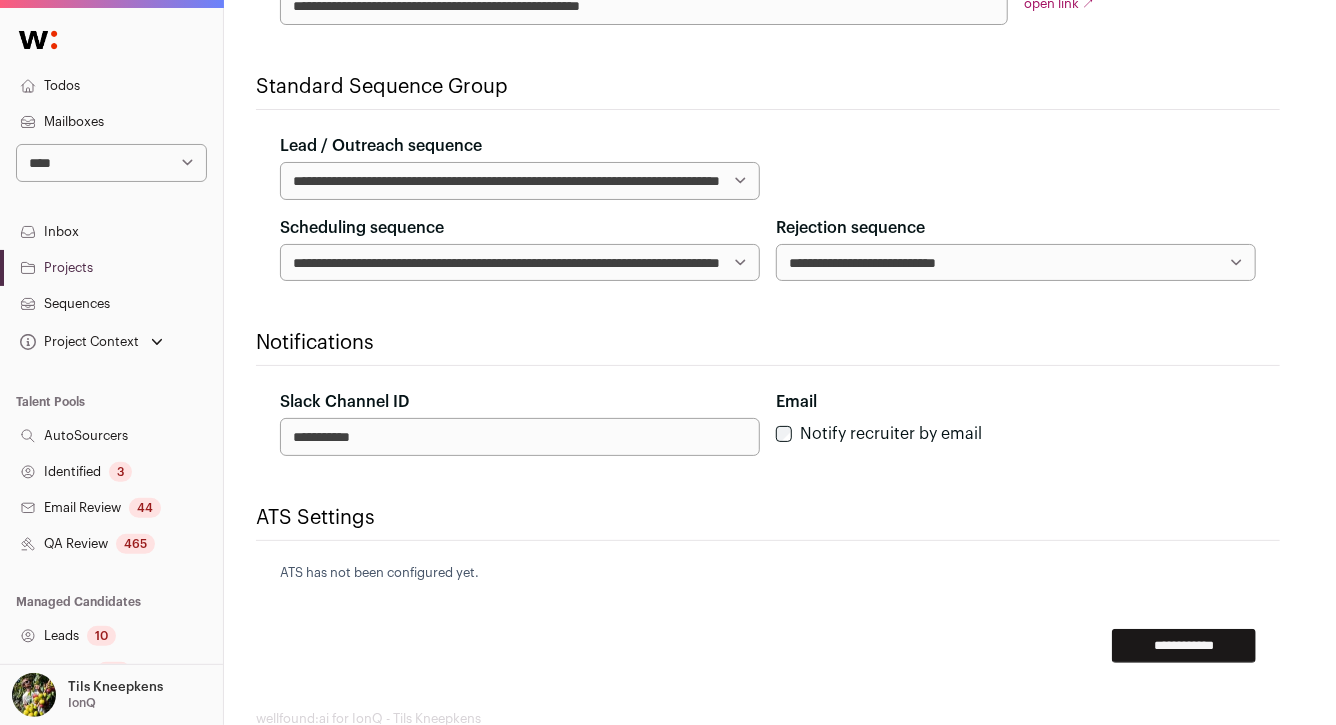 click on "**********" at bounding box center [520, 263] 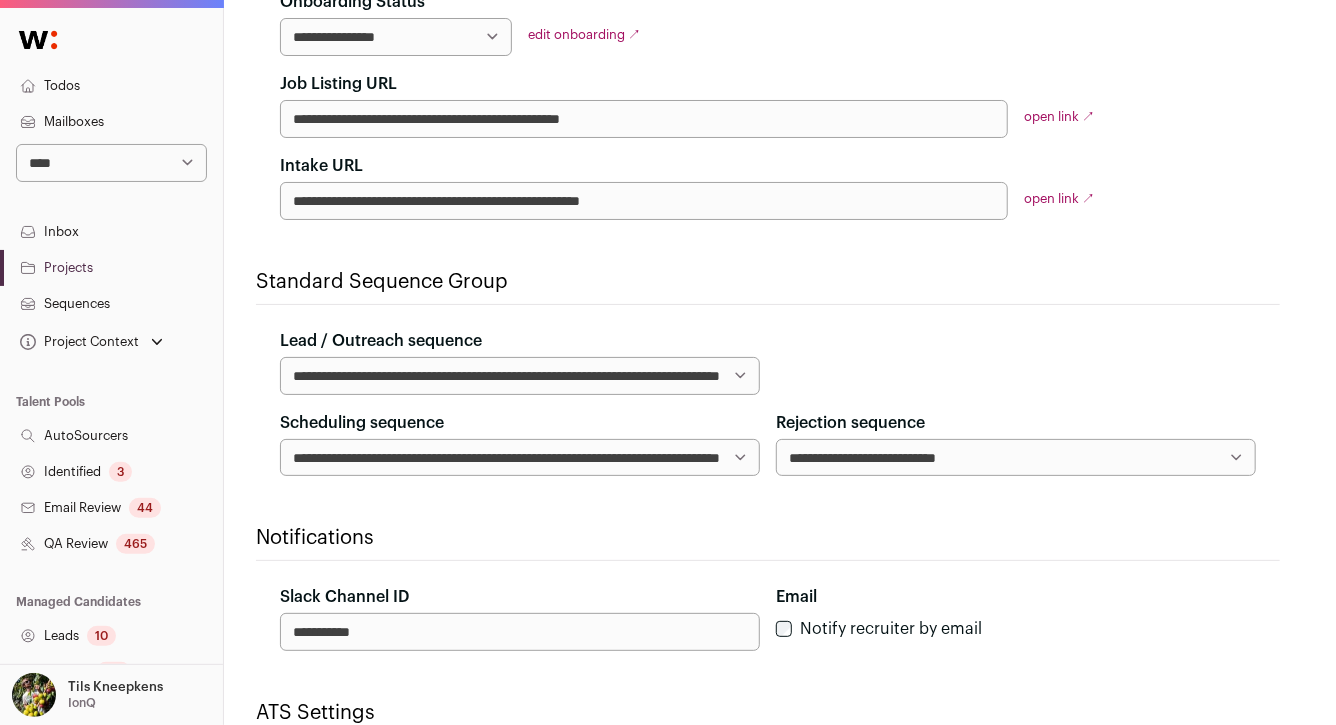 scroll, scrollTop: 0, scrollLeft: 0, axis: both 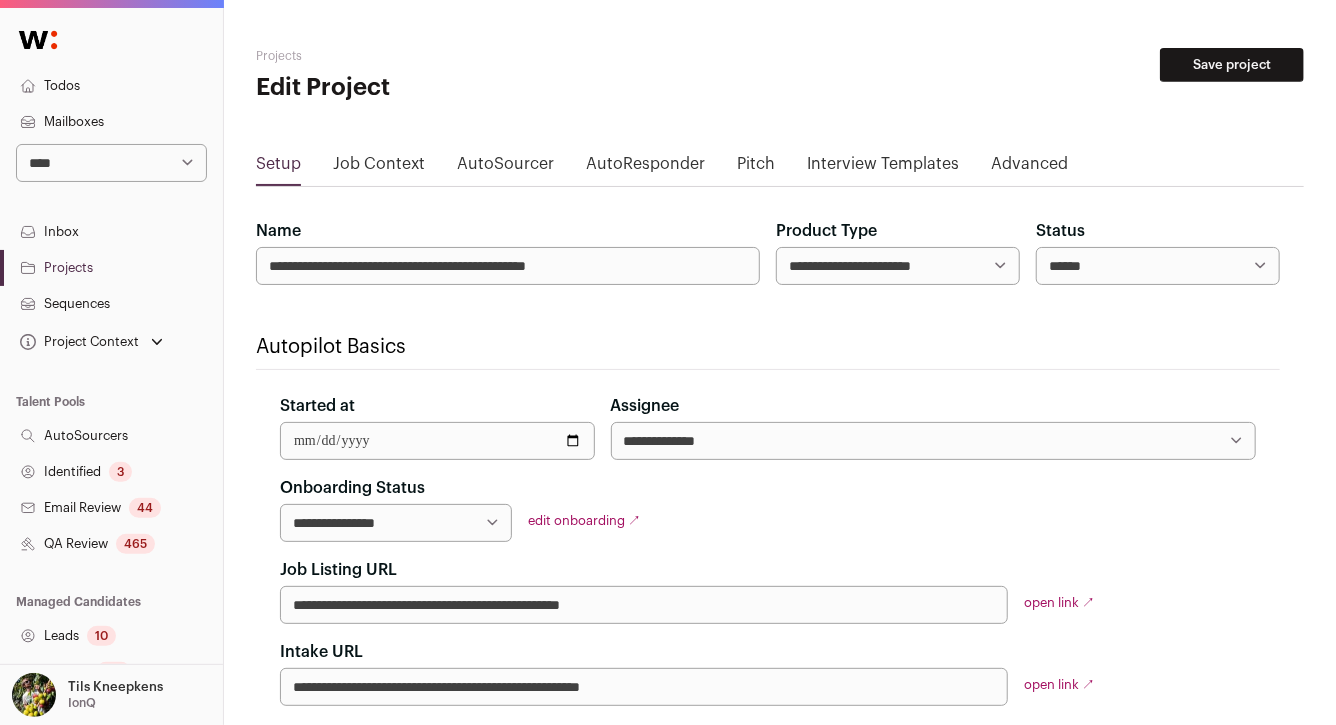 click on "Todos" at bounding box center (111, 86) 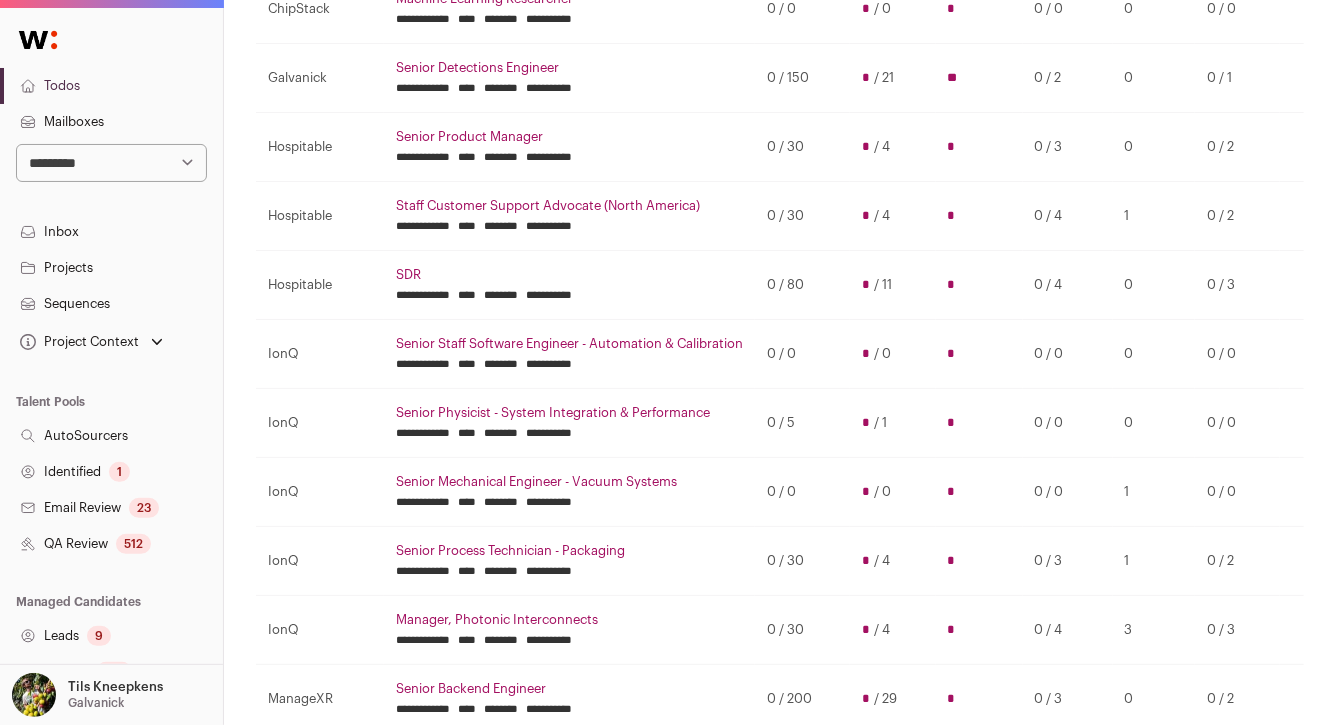 scroll, scrollTop: 350, scrollLeft: 0, axis: vertical 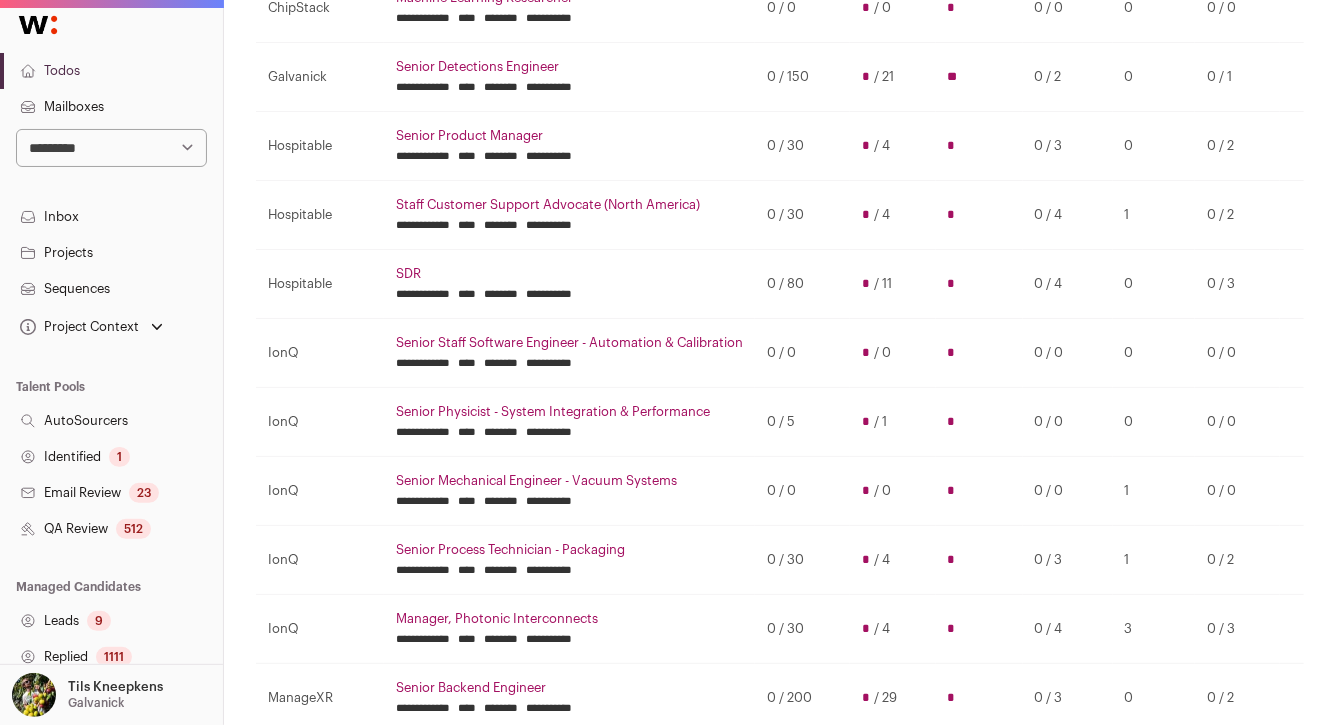 click on "512" at bounding box center (133, 529) 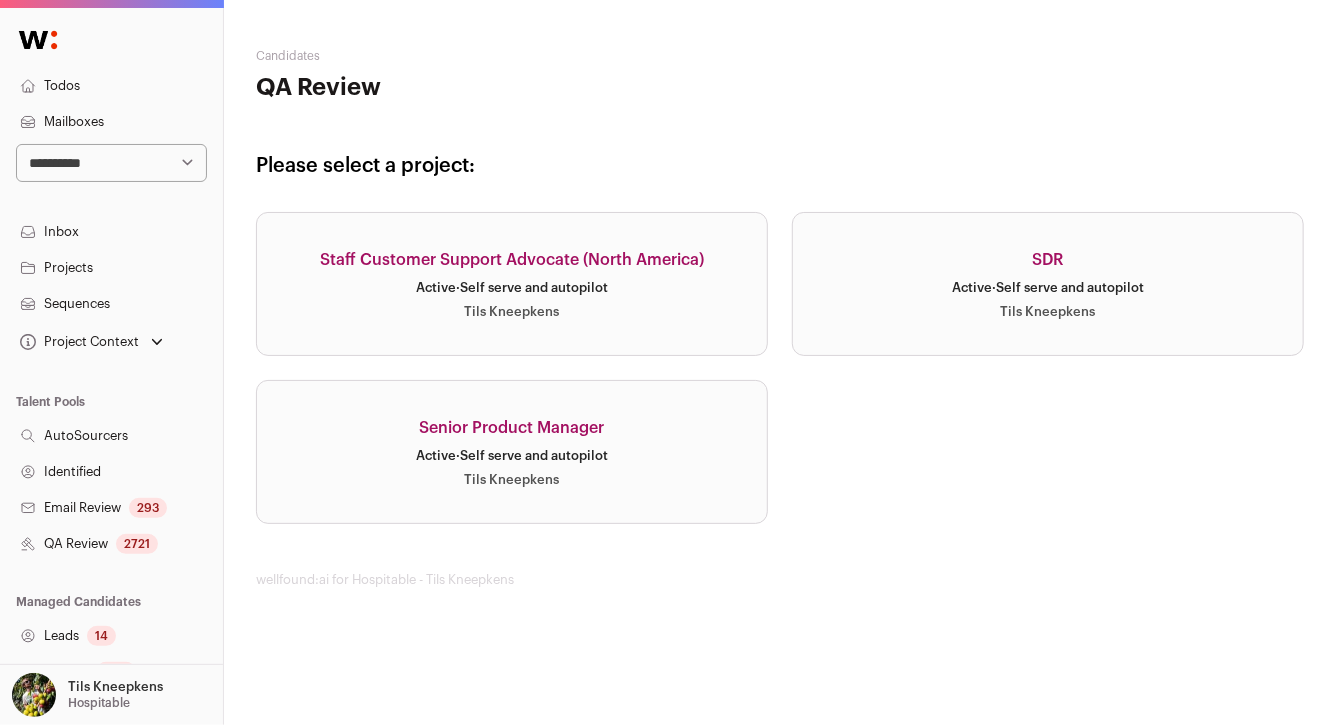 scroll, scrollTop: 0, scrollLeft: 0, axis: both 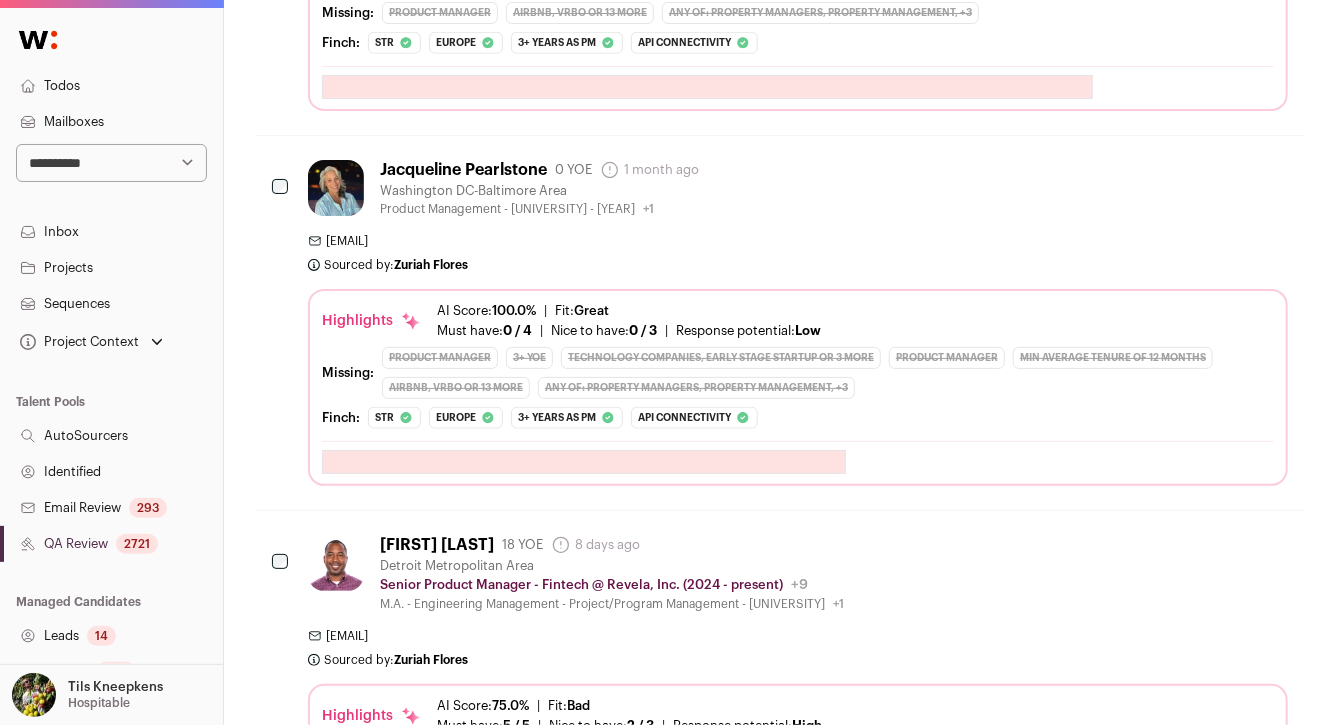 click on "Jacqueline Pearlstone
0 YOE
1 month ago
Admin only. The last time the profile was updated.
Washington DC-Baltimore Area
Product Management - Cornell University - 2020
+1
2003 - 2007 Wake Forest University" at bounding box center (798, 188) 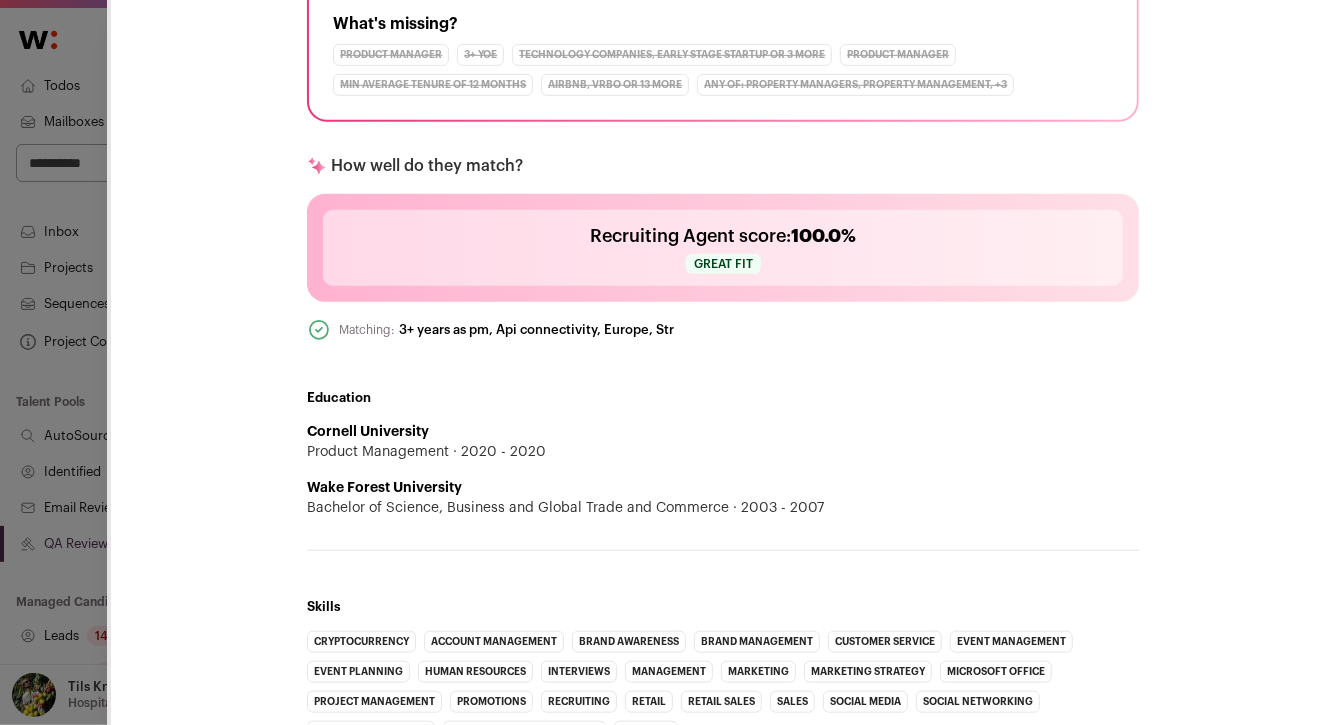 scroll, scrollTop: 610, scrollLeft: 0, axis: vertical 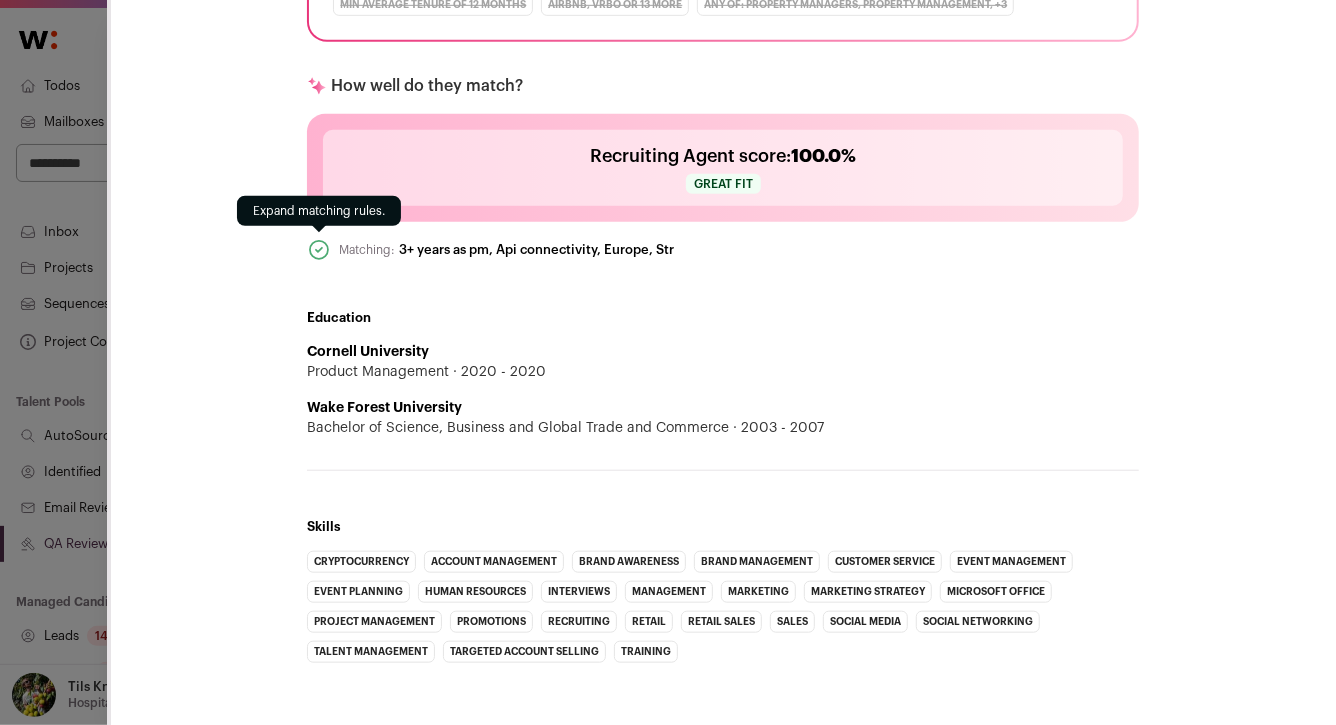 click at bounding box center (319, 250) 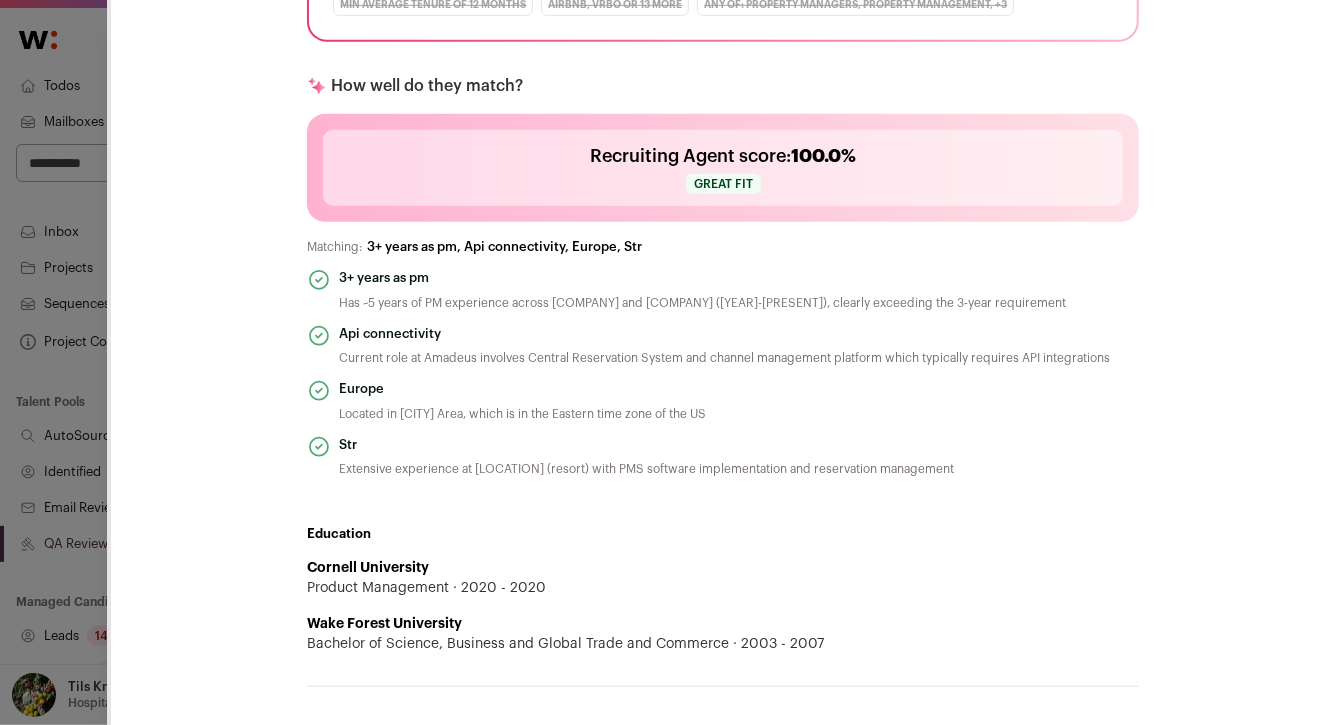 scroll, scrollTop: 0, scrollLeft: 0, axis: both 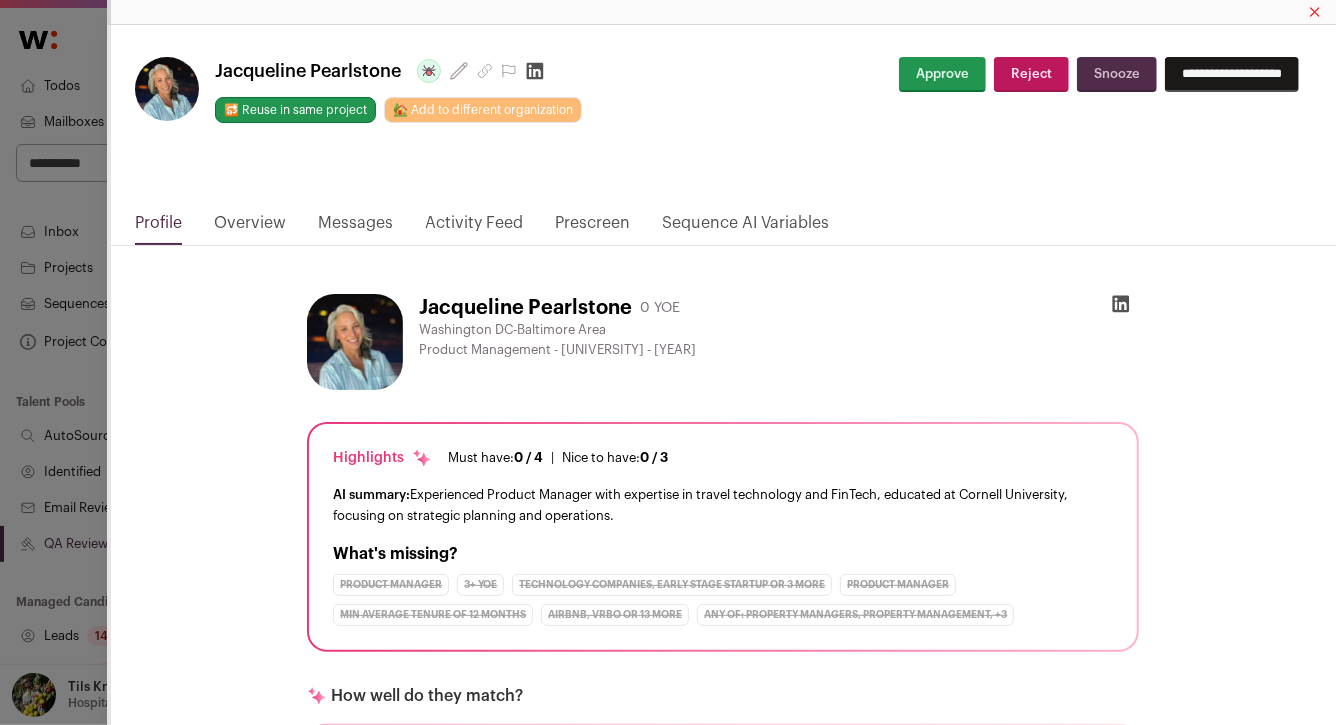 click at bounding box center (1121, 304) 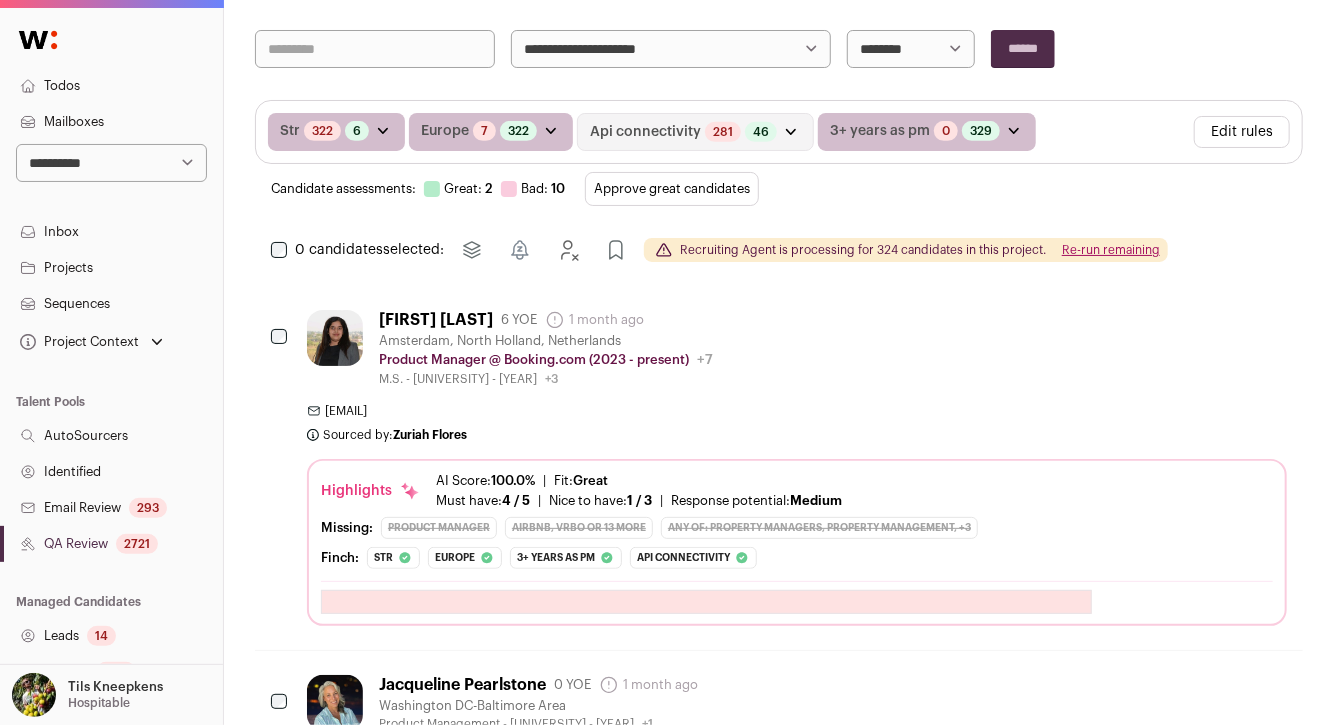 scroll, scrollTop: 0, scrollLeft: 1, axis: horizontal 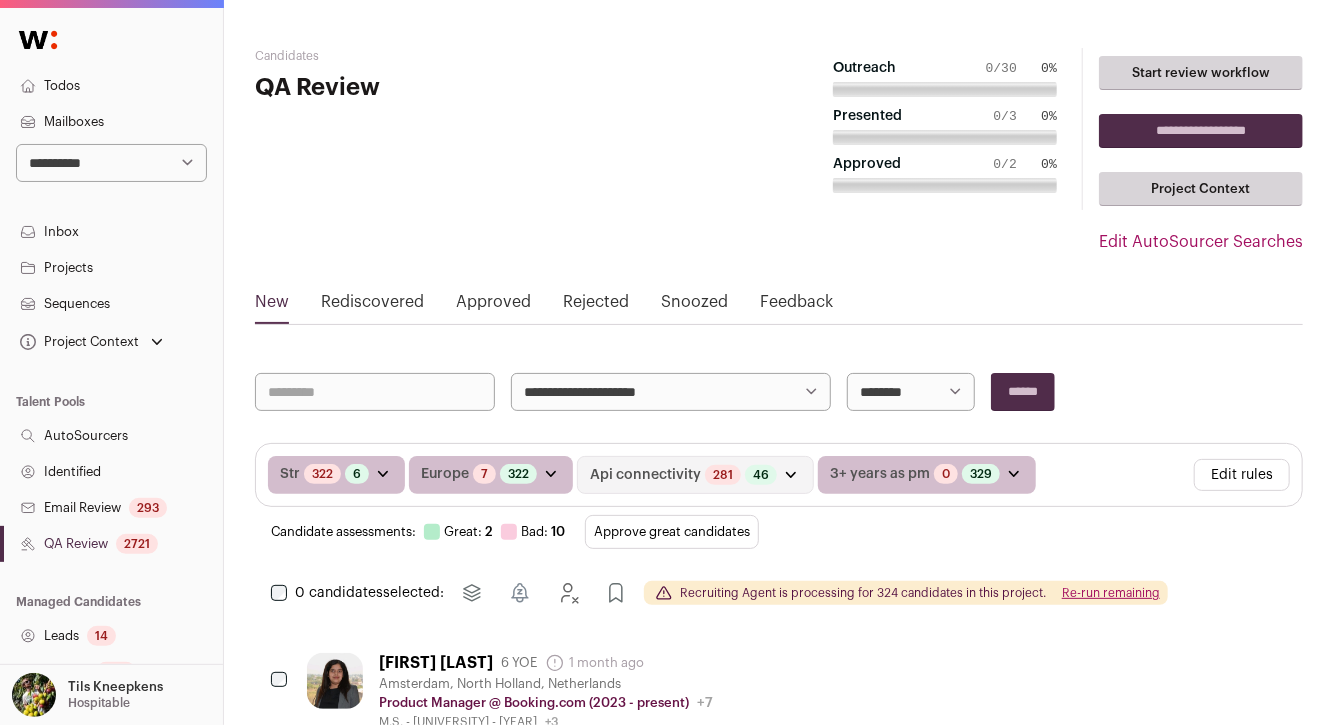 click on "Approve great candidates" at bounding box center (672, 532) 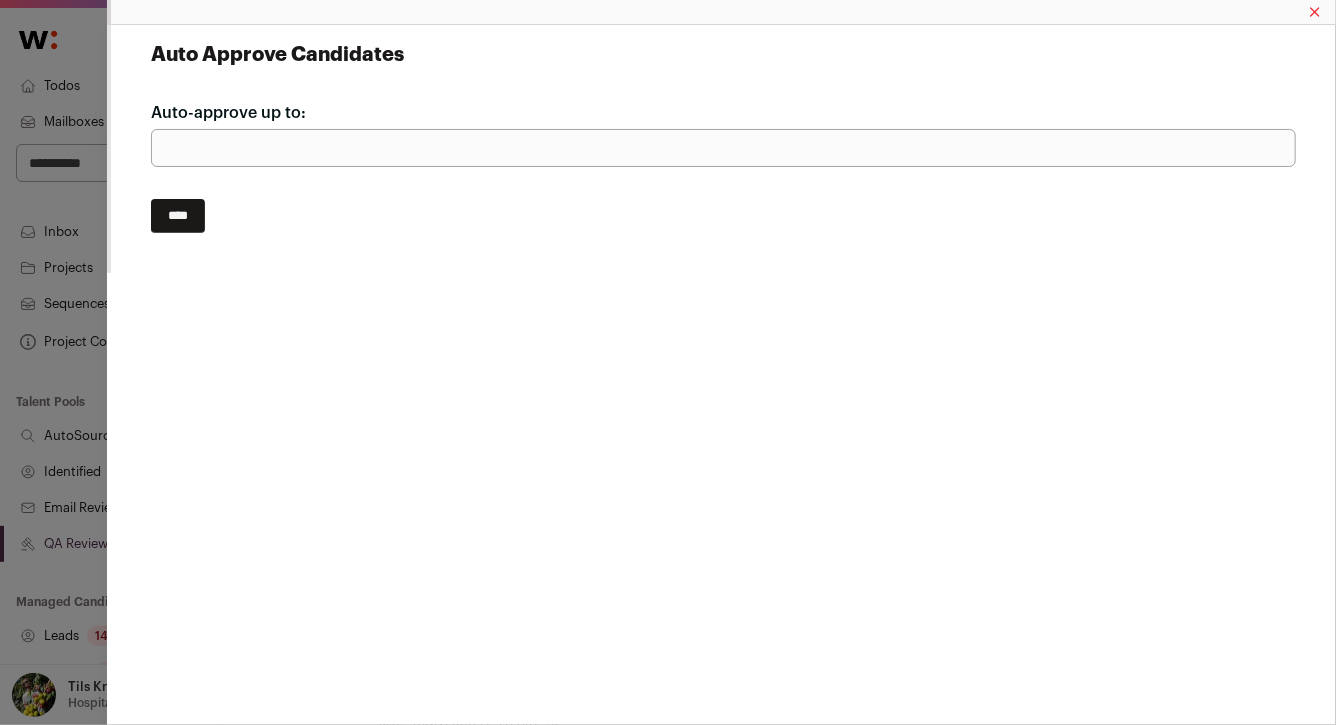 click on "****" at bounding box center [178, 216] 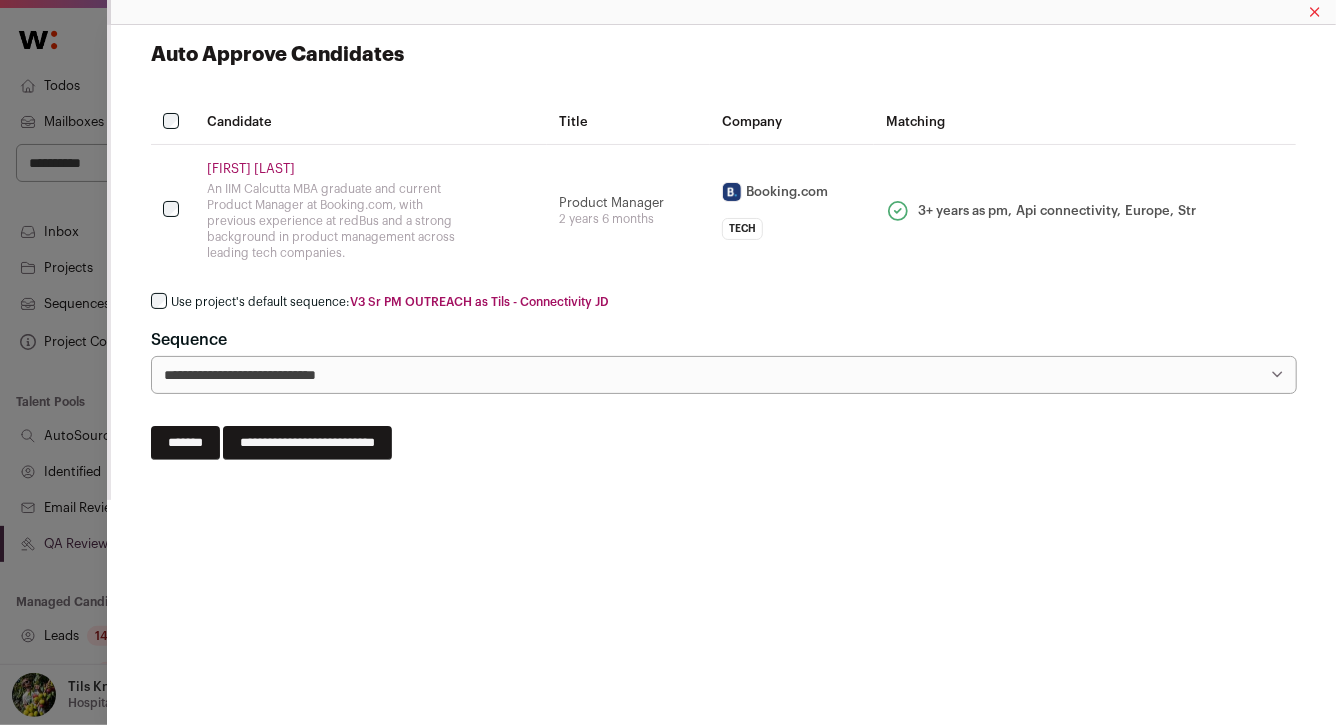 click on "**********" at bounding box center (307, 443) 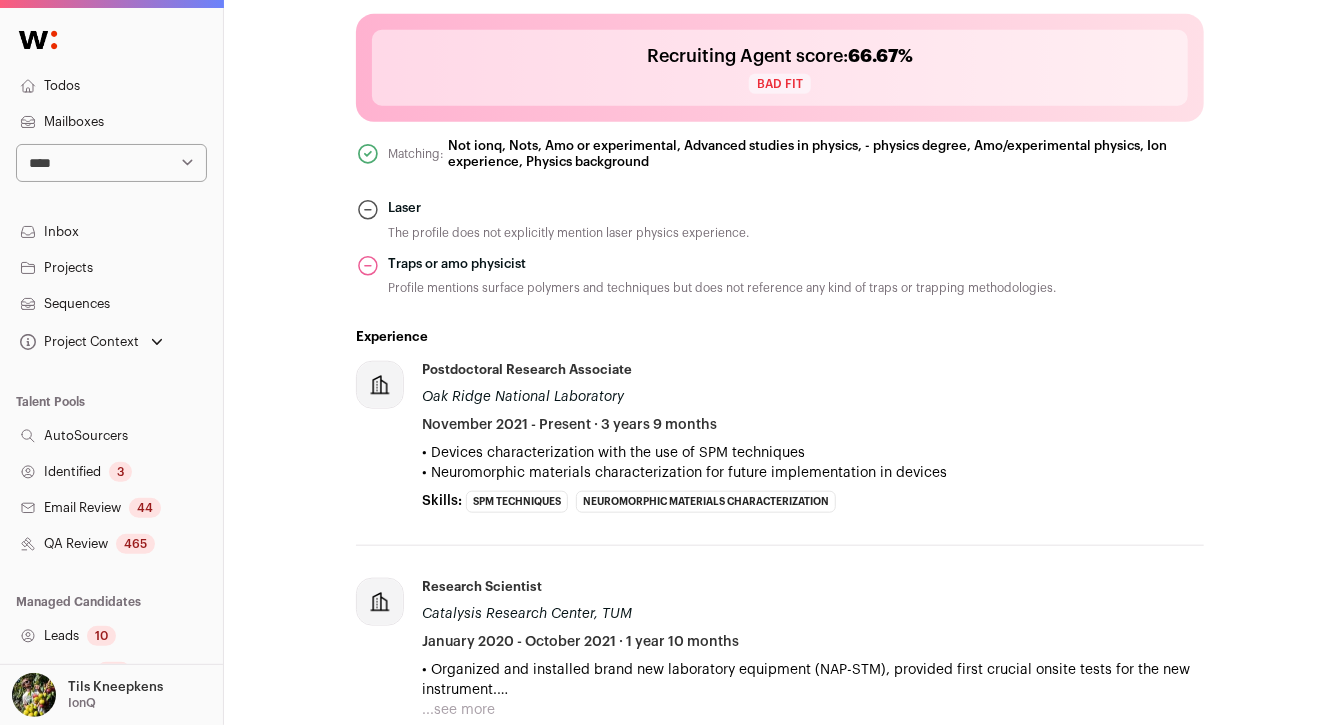 scroll, scrollTop: 761, scrollLeft: 0, axis: vertical 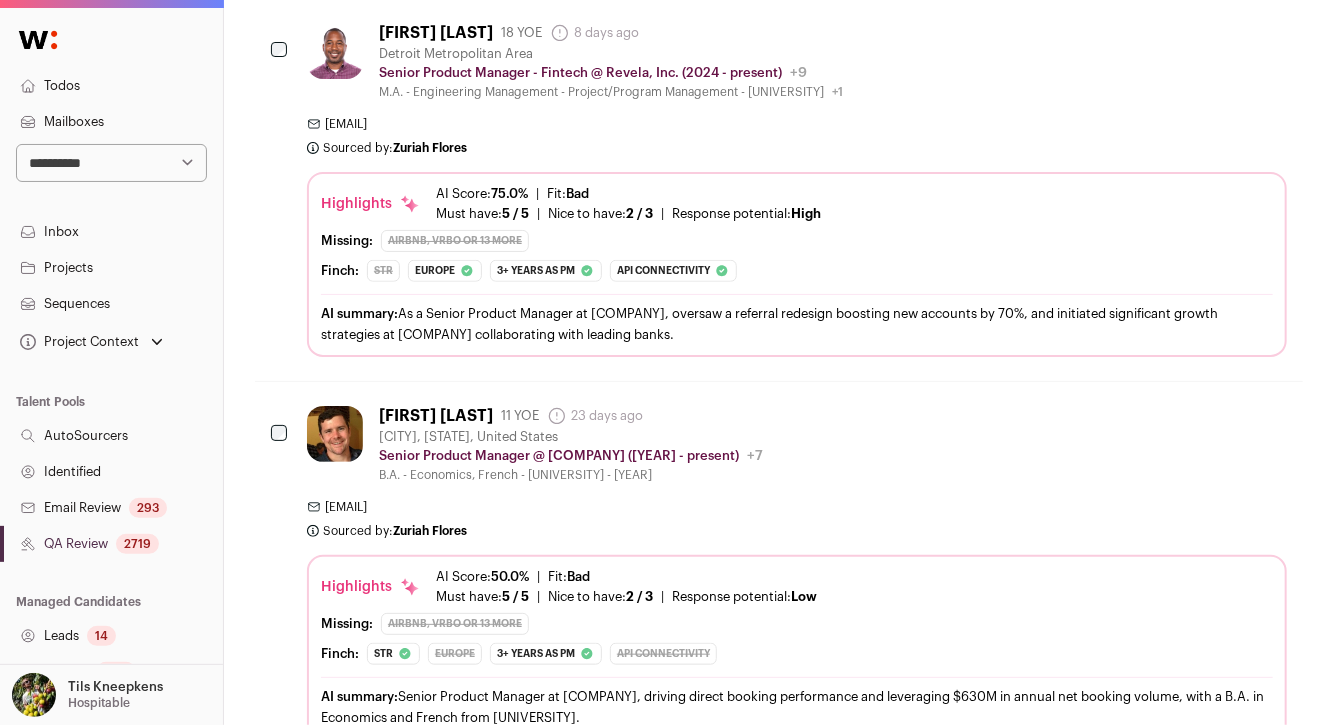 click on "[EMAIL]" at bounding box center [797, 124] 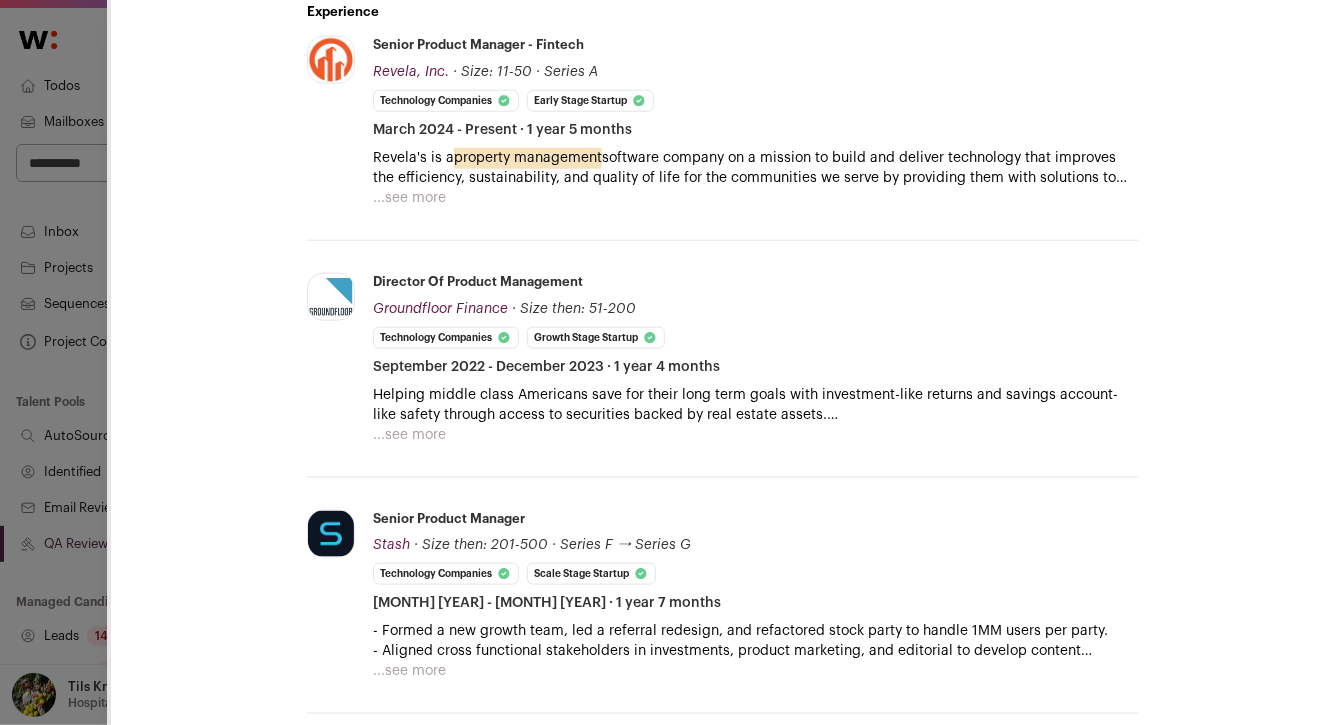 scroll, scrollTop: 965, scrollLeft: 0, axis: vertical 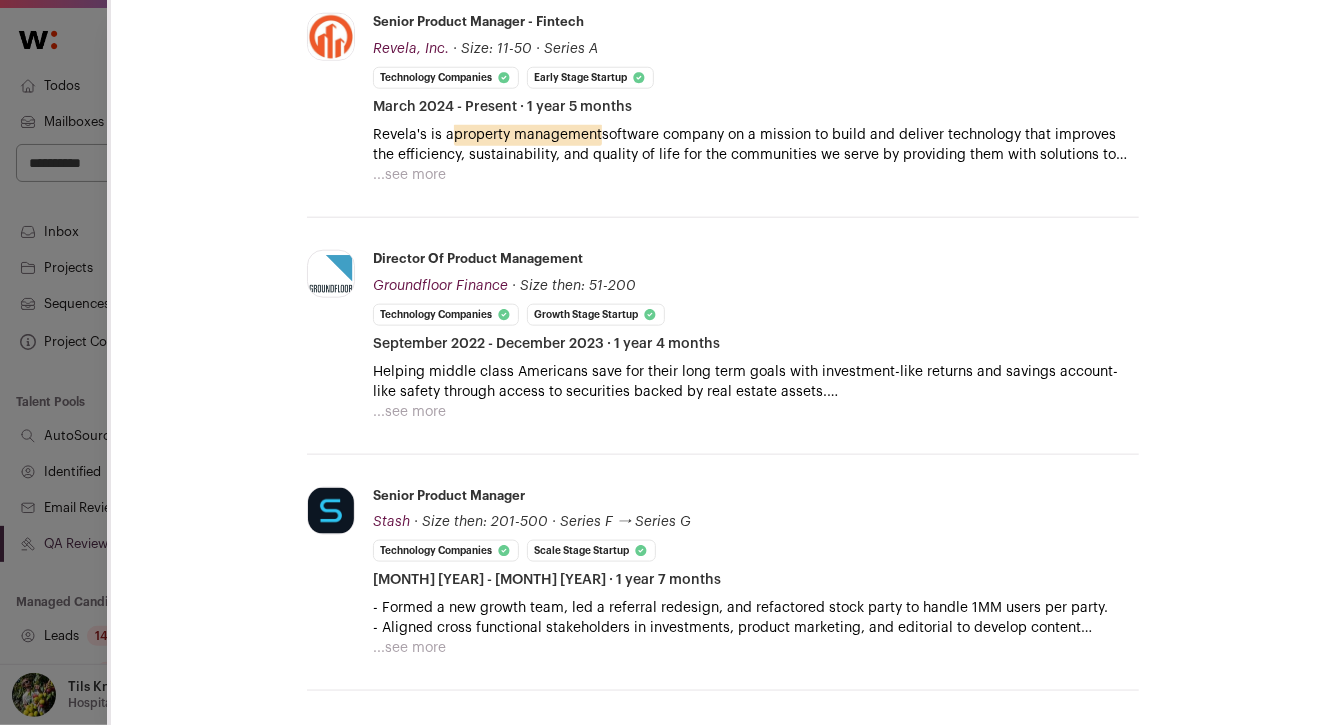 click on "...see more" at bounding box center [409, 175] 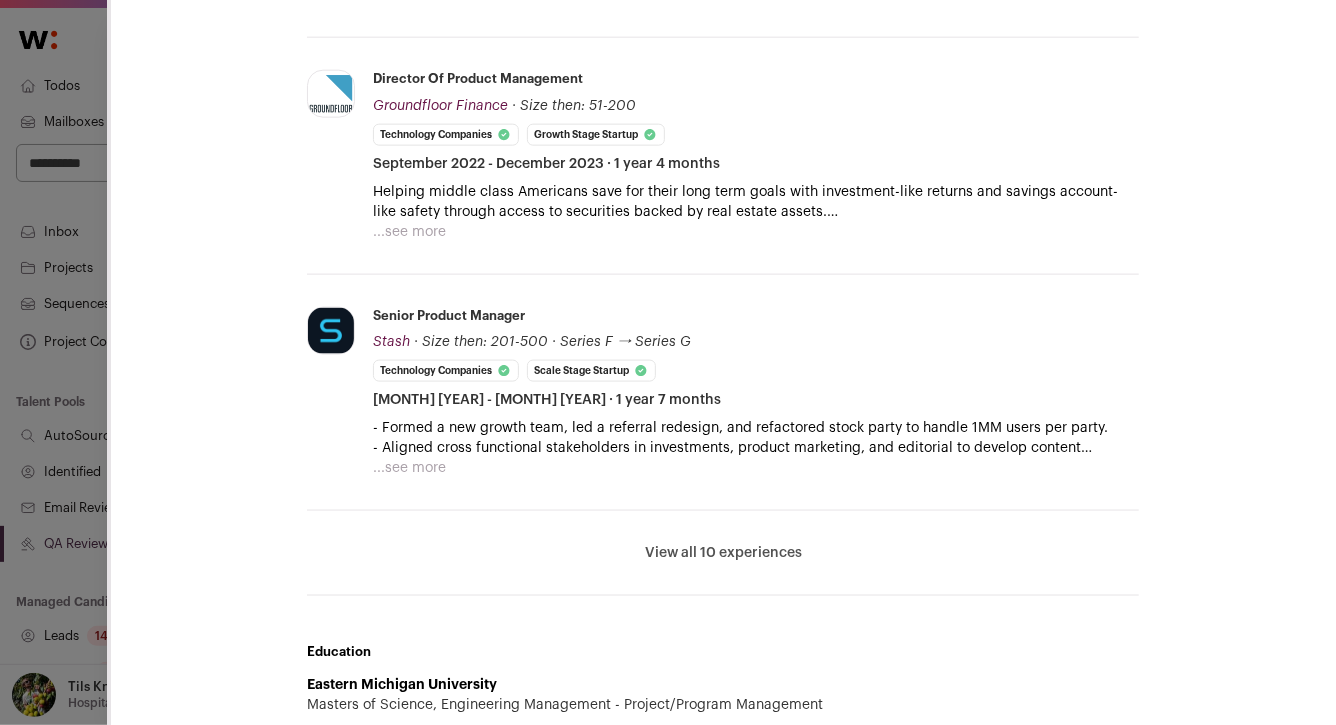 scroll, scrollTop: 1178, scrollLeft: 0, axis: vertical 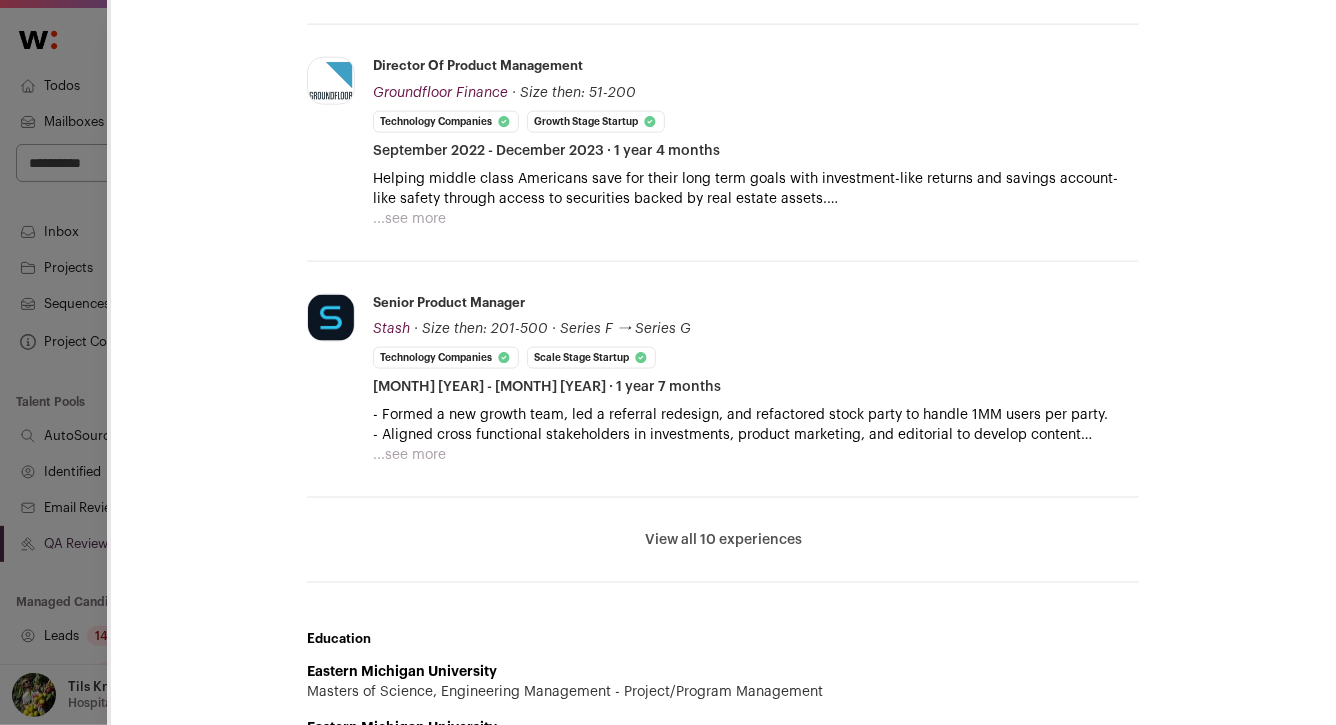 click on "...see more" at bounding box center (409, 455) 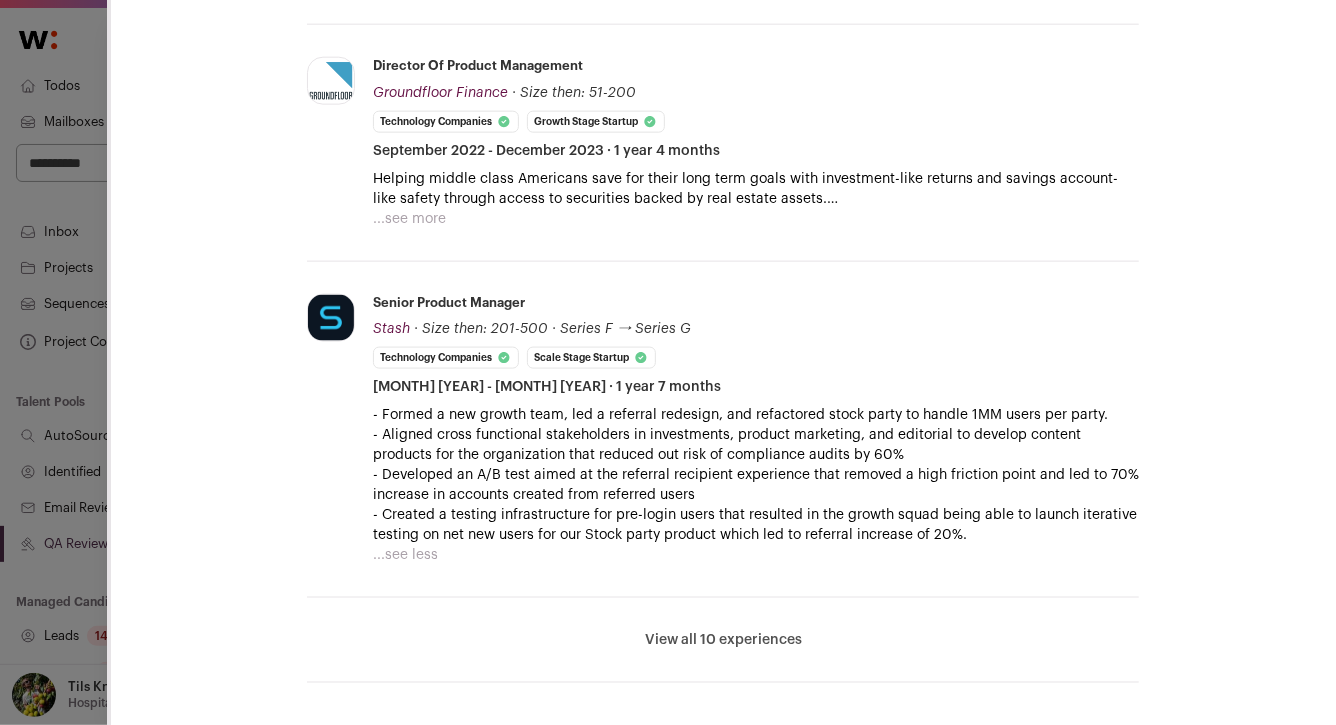 click on "...see more" at bounding box center [409, 219] 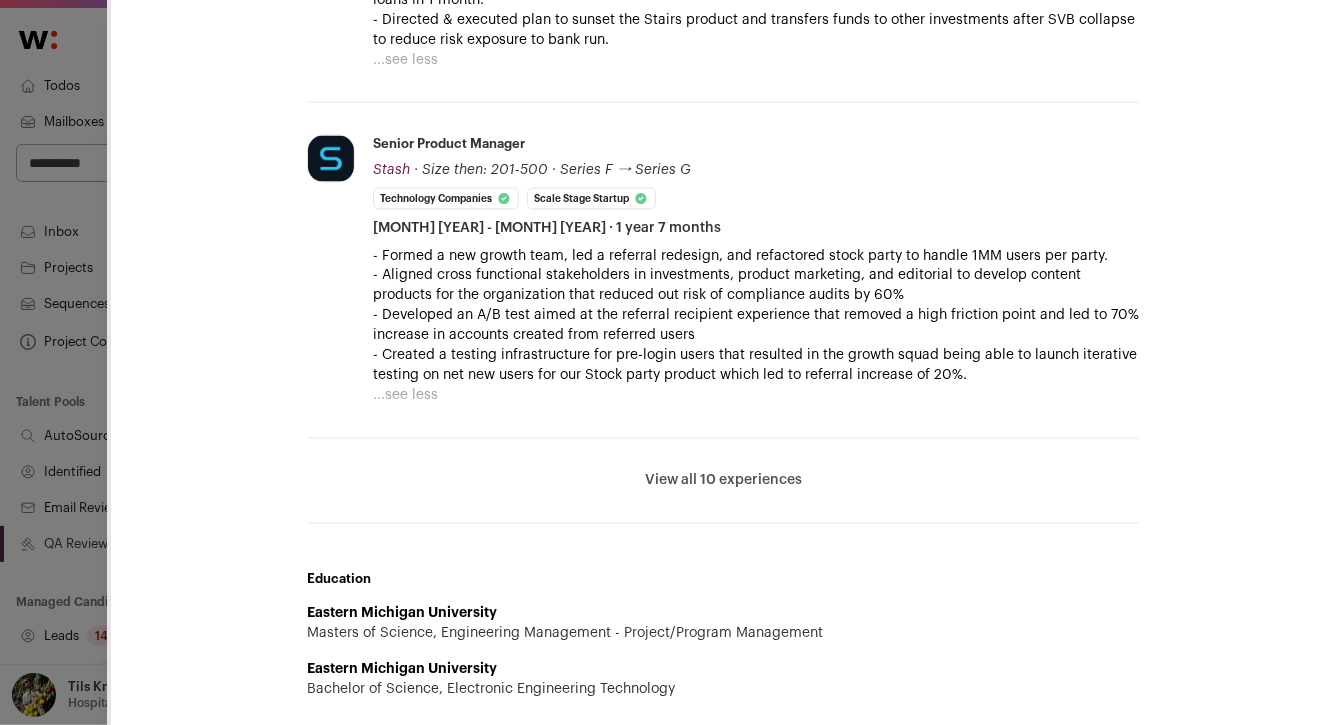scroll, scrollTop: 1582, scrollLeft: 0, axis: vertical 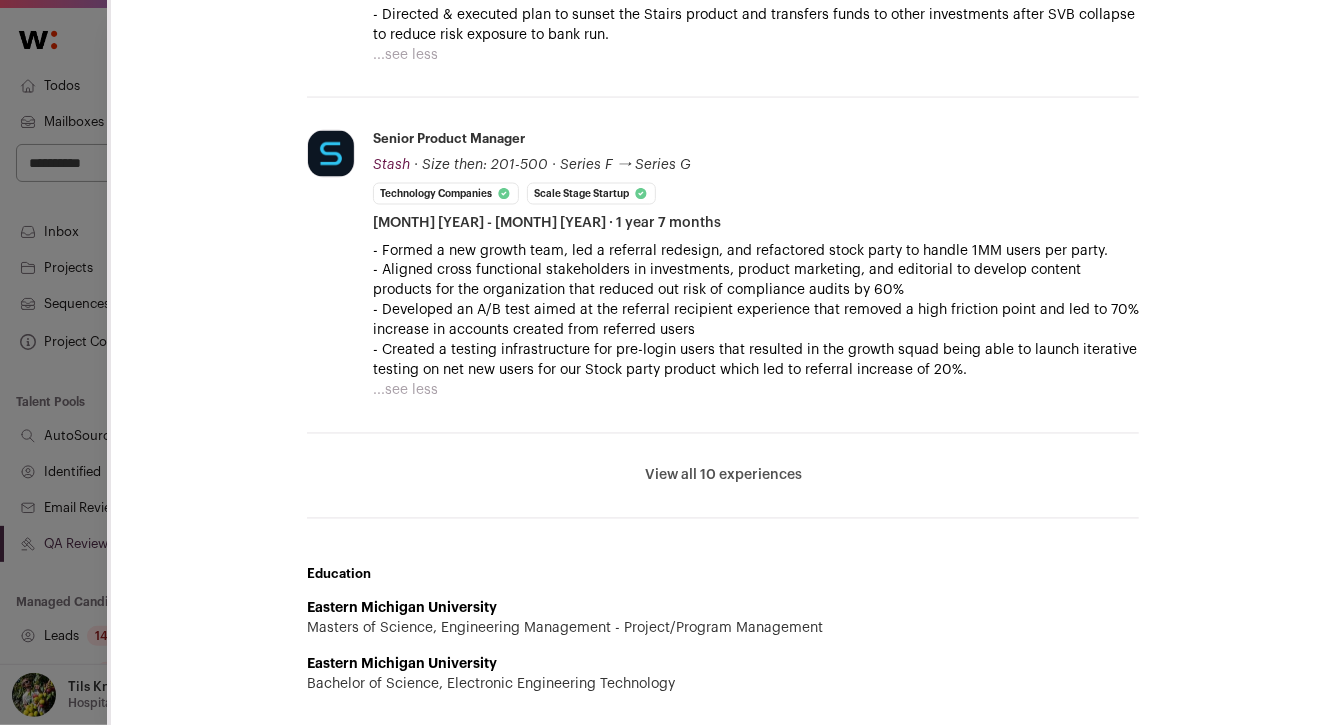 click on "View all 10 experiences" at bounding box center [723, 476] 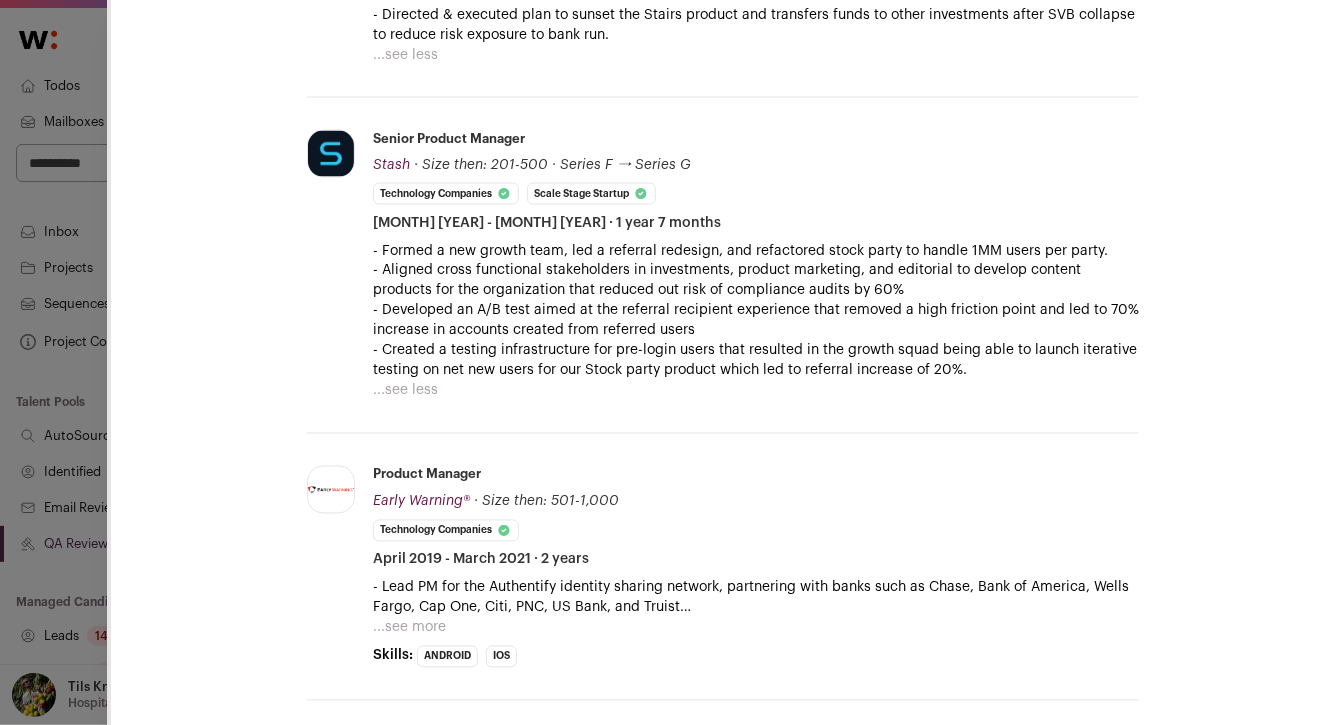 click on "...see more" at bounding box center (409, 628) 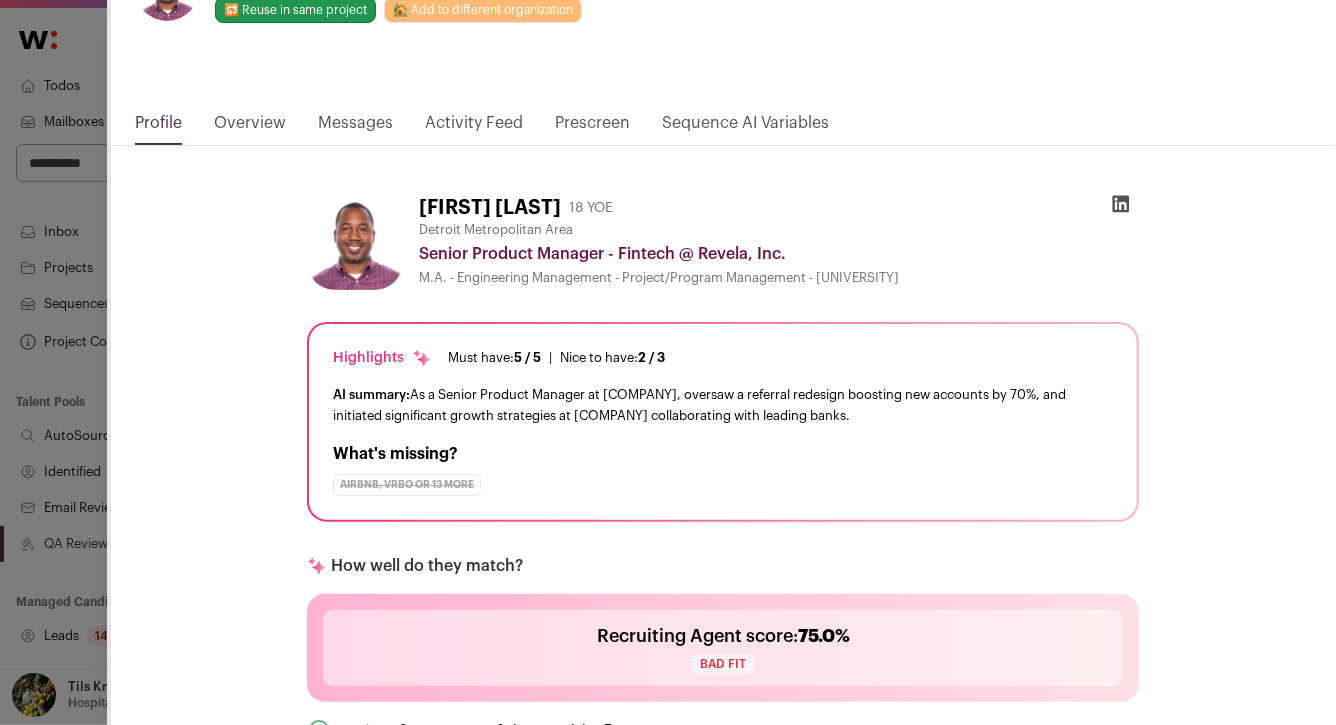 scroll, scrollTop: 0, scrollLeft: 0, axis: both 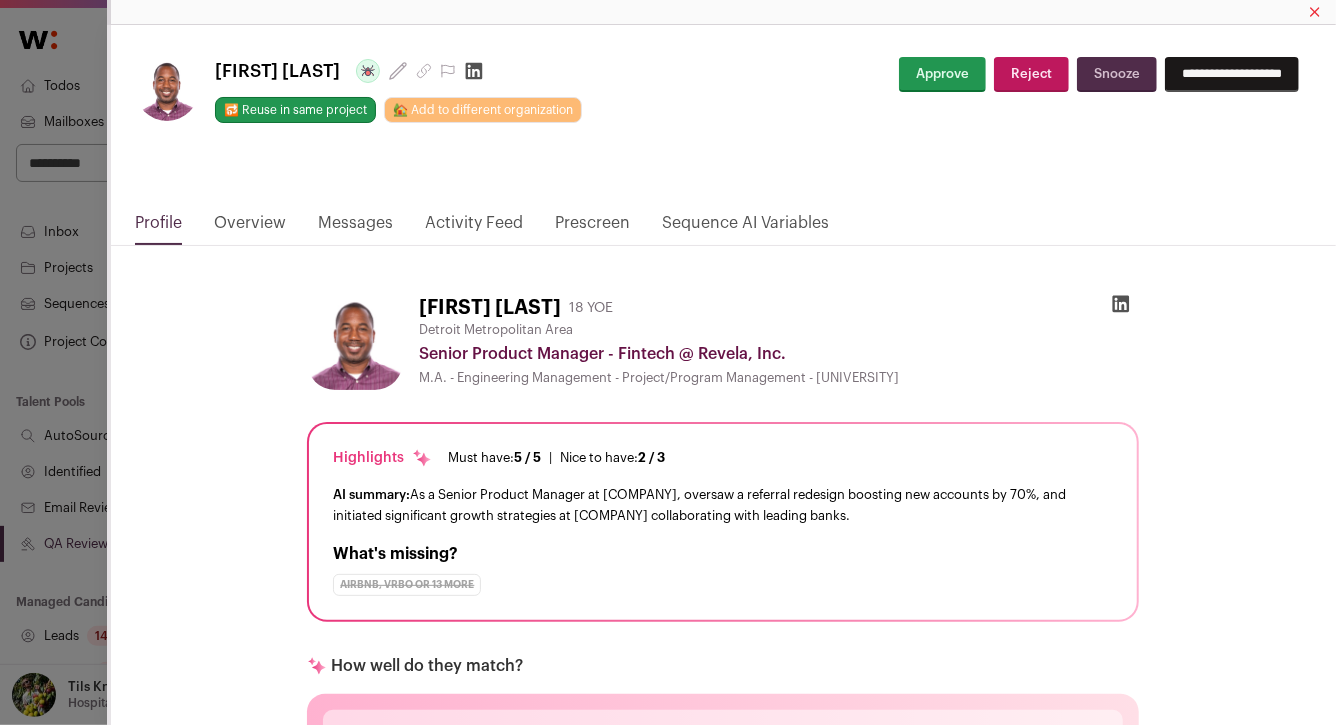 click on "Snooze" at bounding box center (1117, 74) 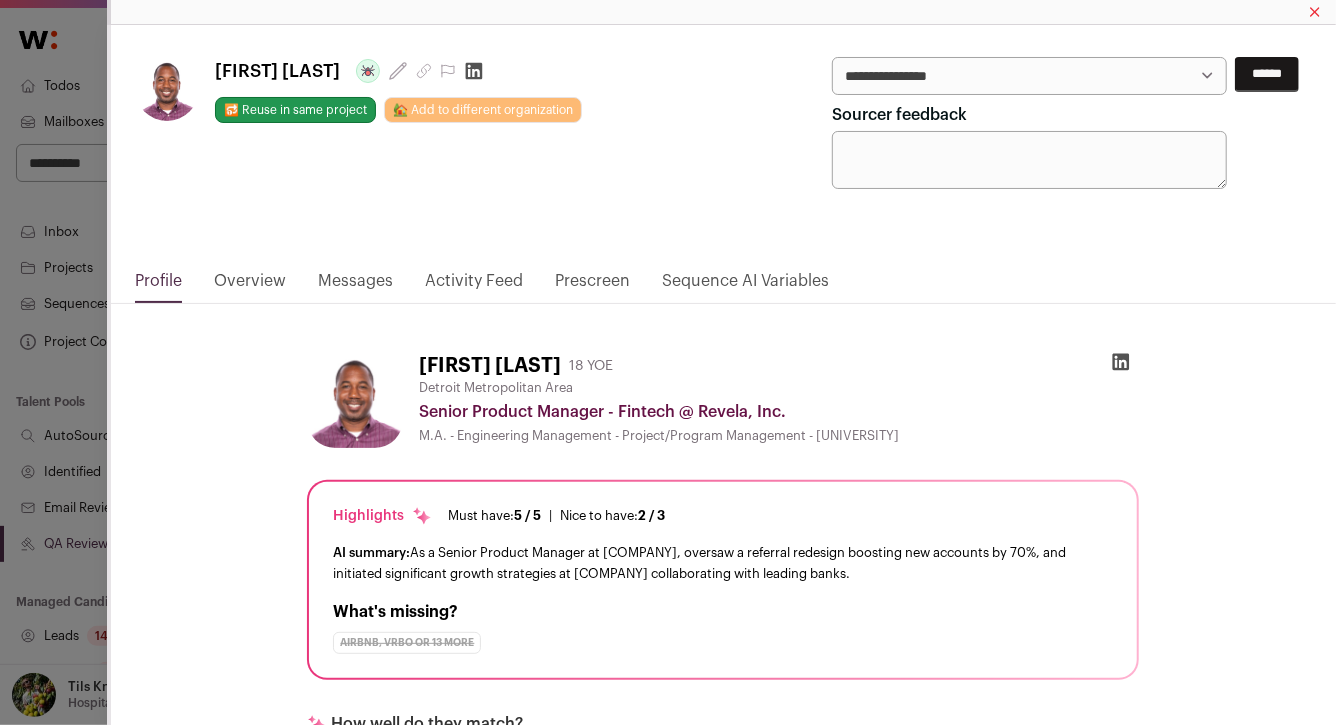 click on "**********" at bounding box center (0, 0) 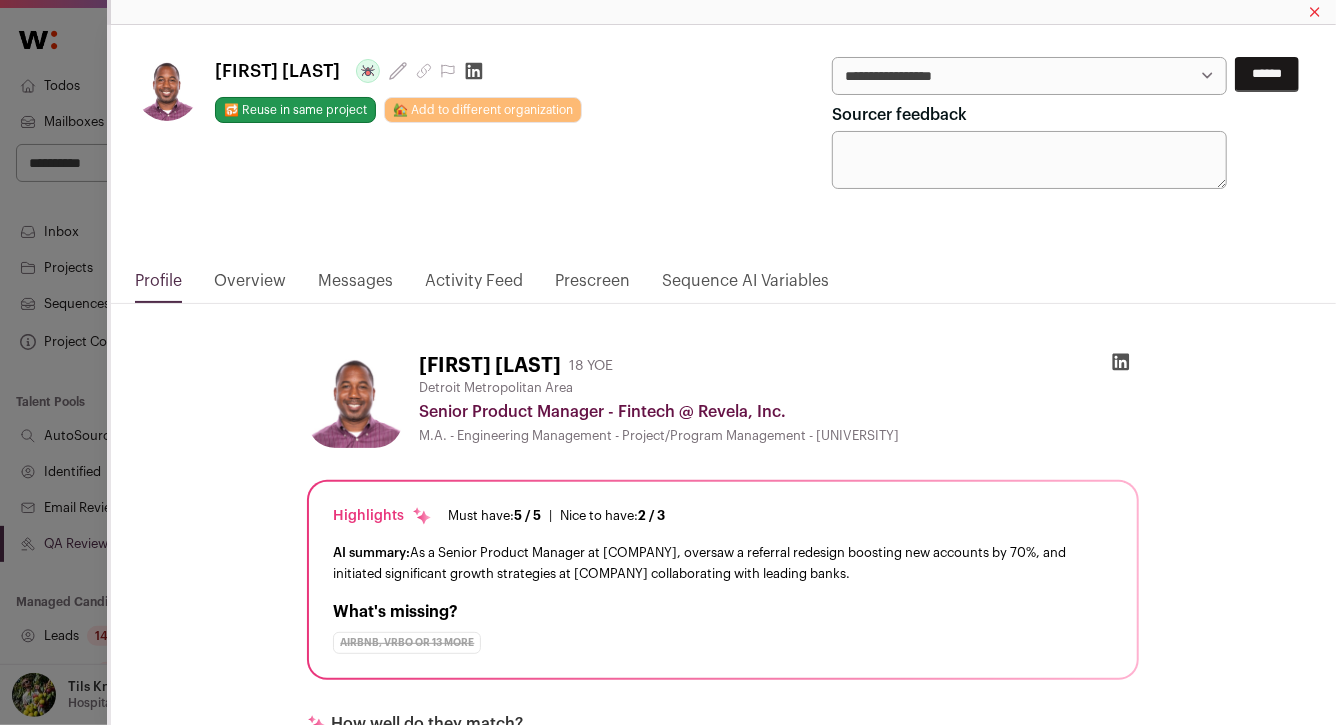 click on "******" at bounding box center [0, 0] 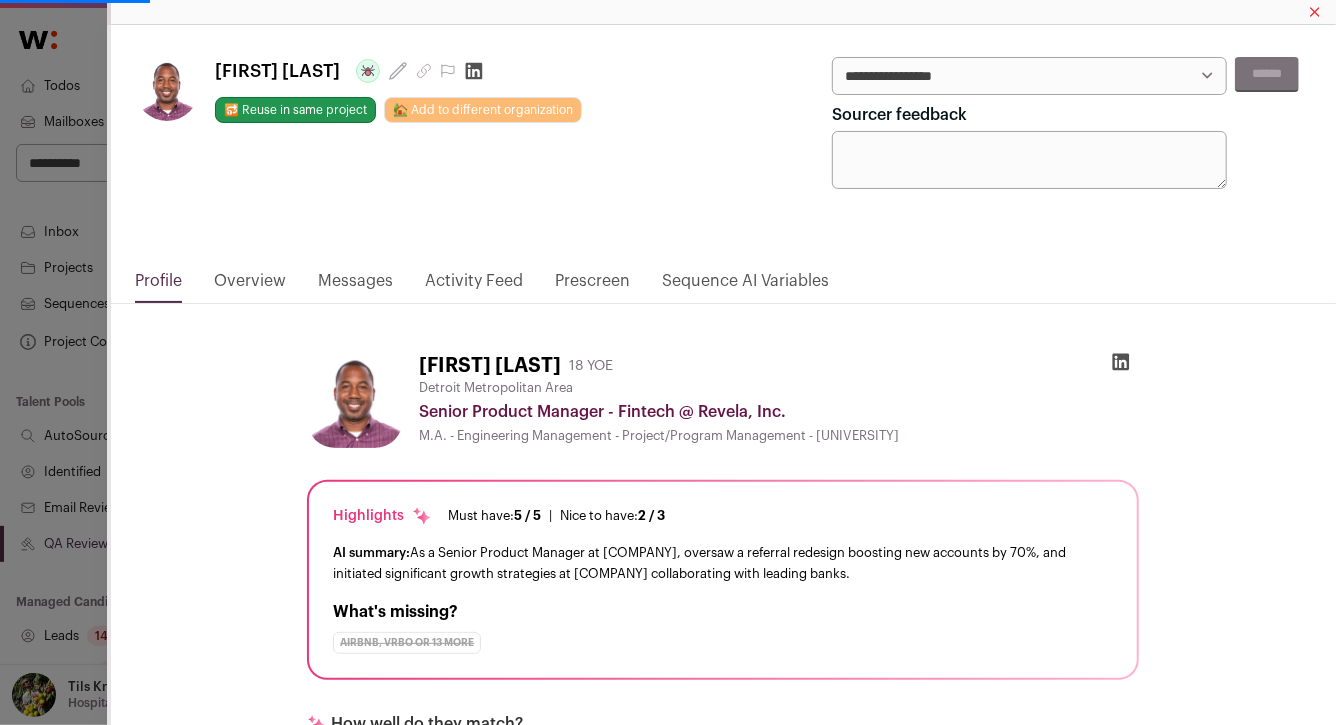 click on "**********" at bounding box center [0, 0] 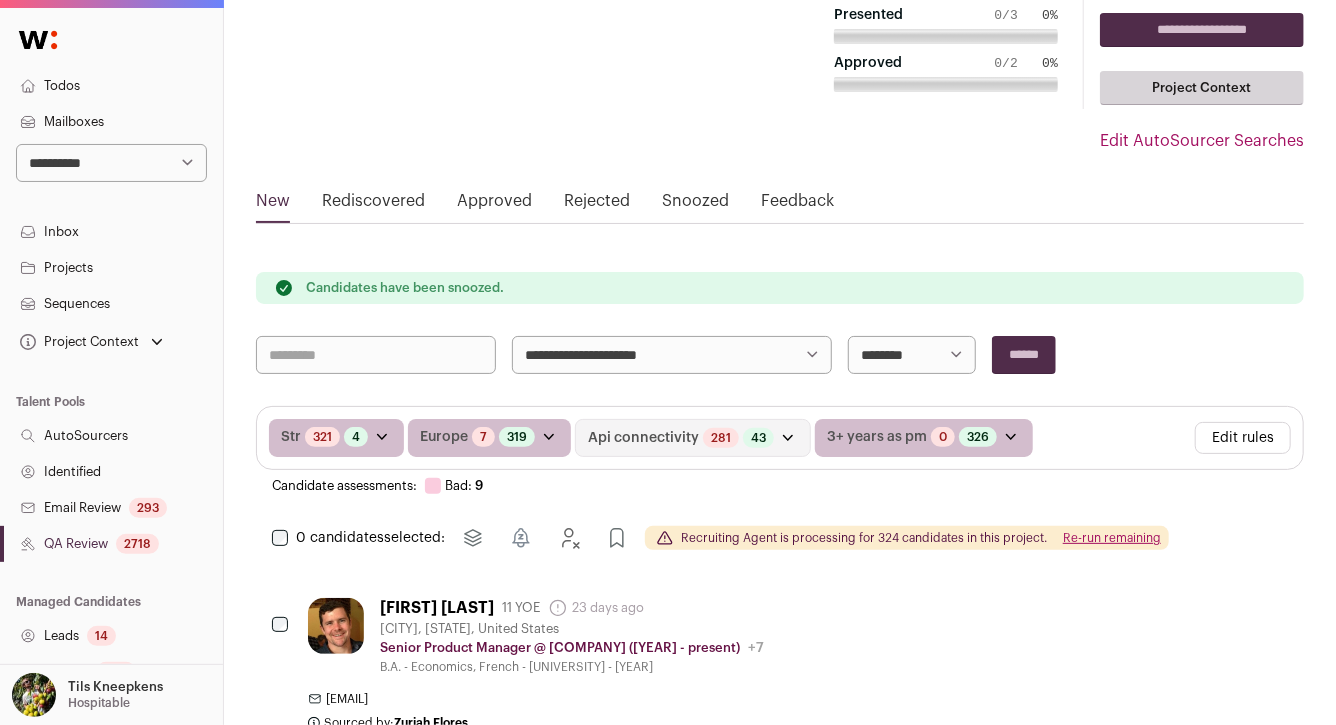 scroll, scrollTop: 0, scrollLeft: 0, axis: both 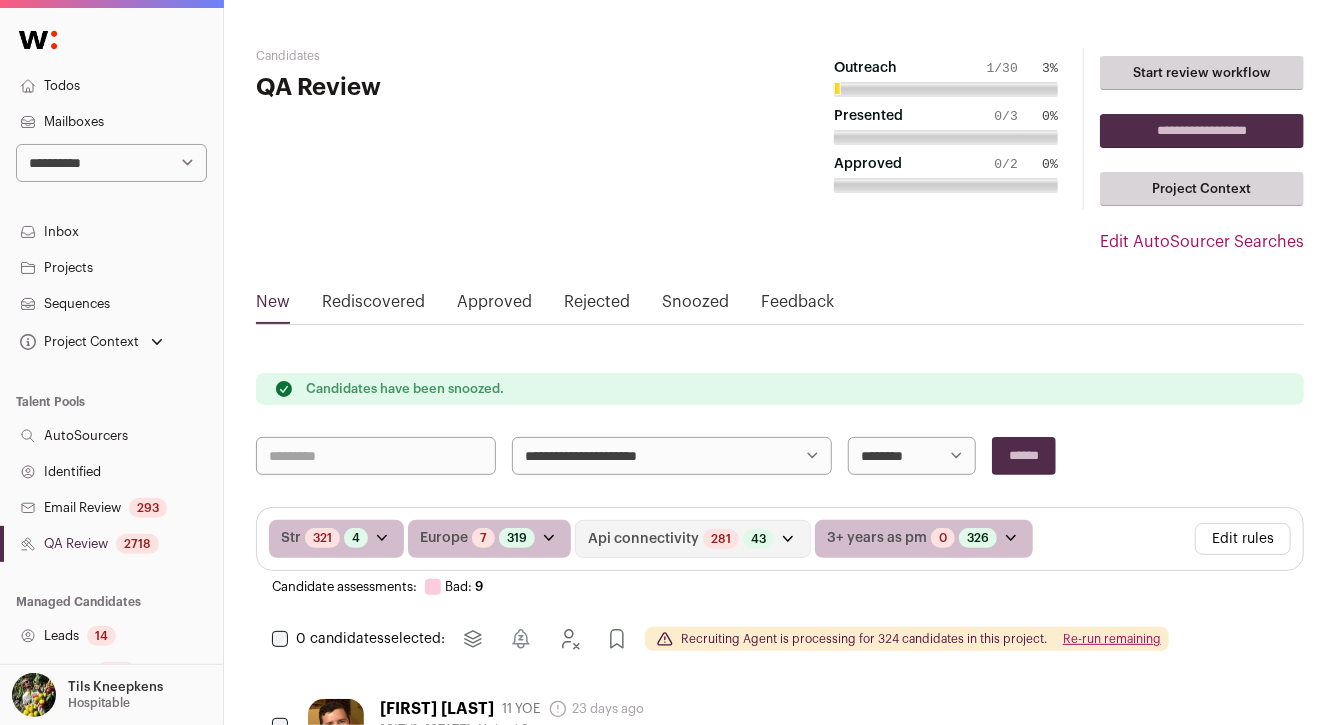 click on "**********" at bounding box center [111, 163] 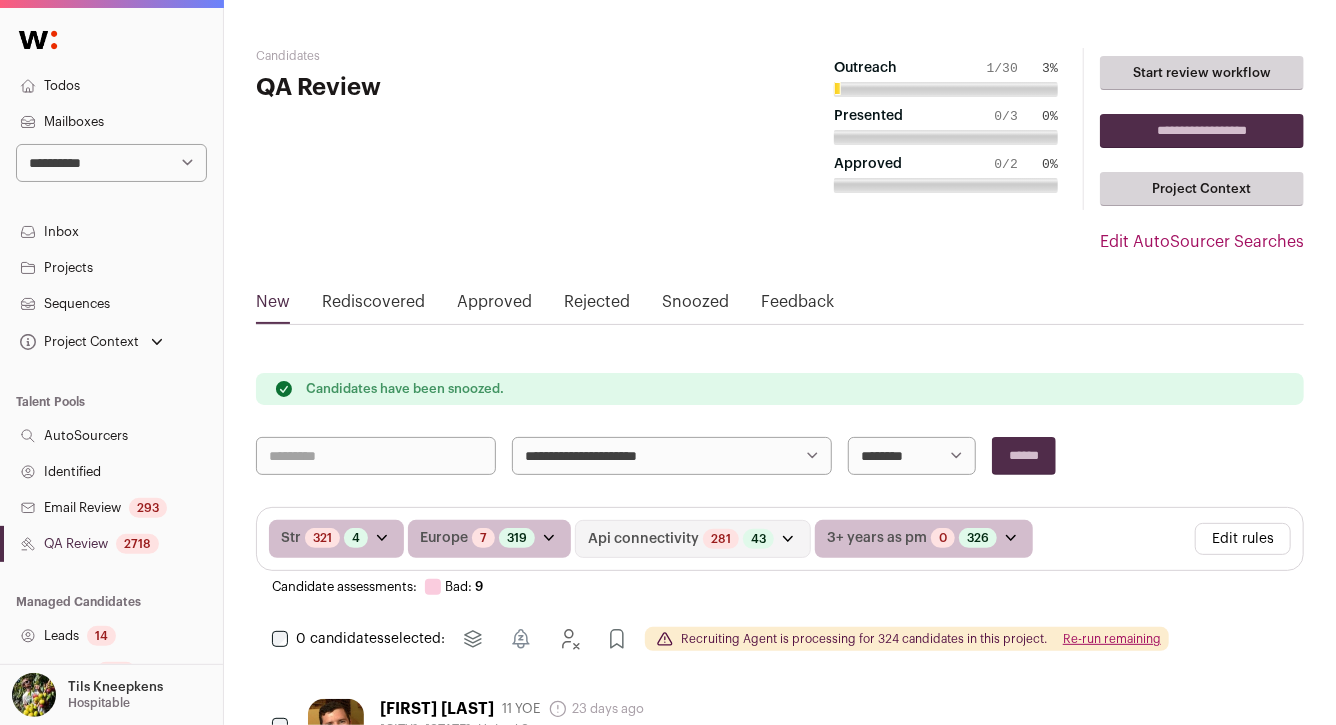 select on "***" 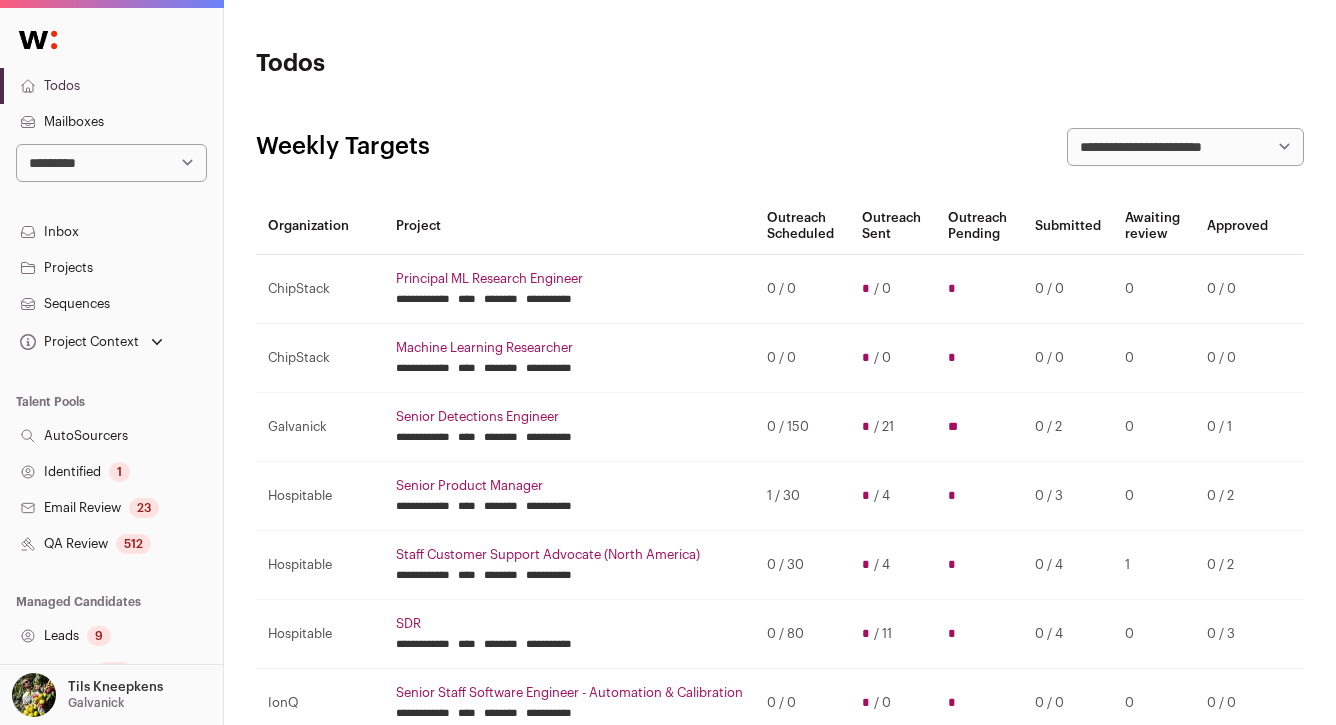 scroll, scrollTop: 0, scrollLeft: 0, axis: both 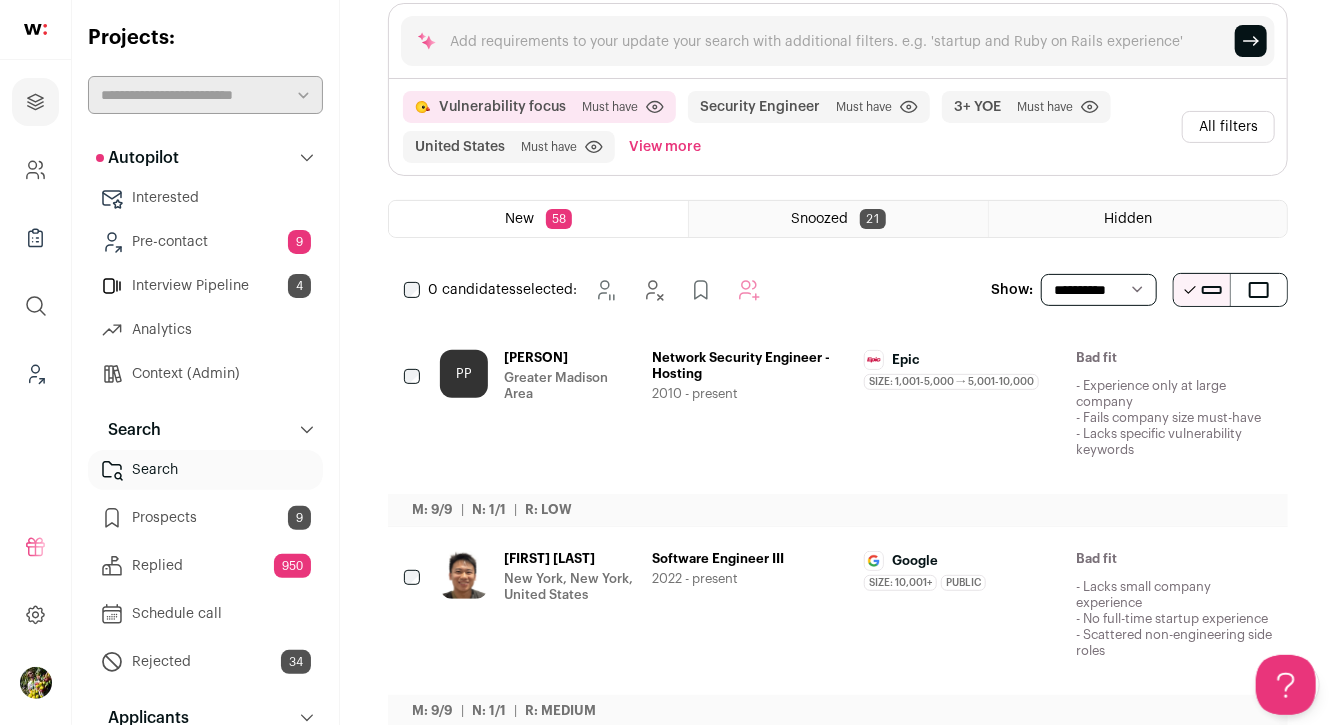click at bounding box center (1147, 359) 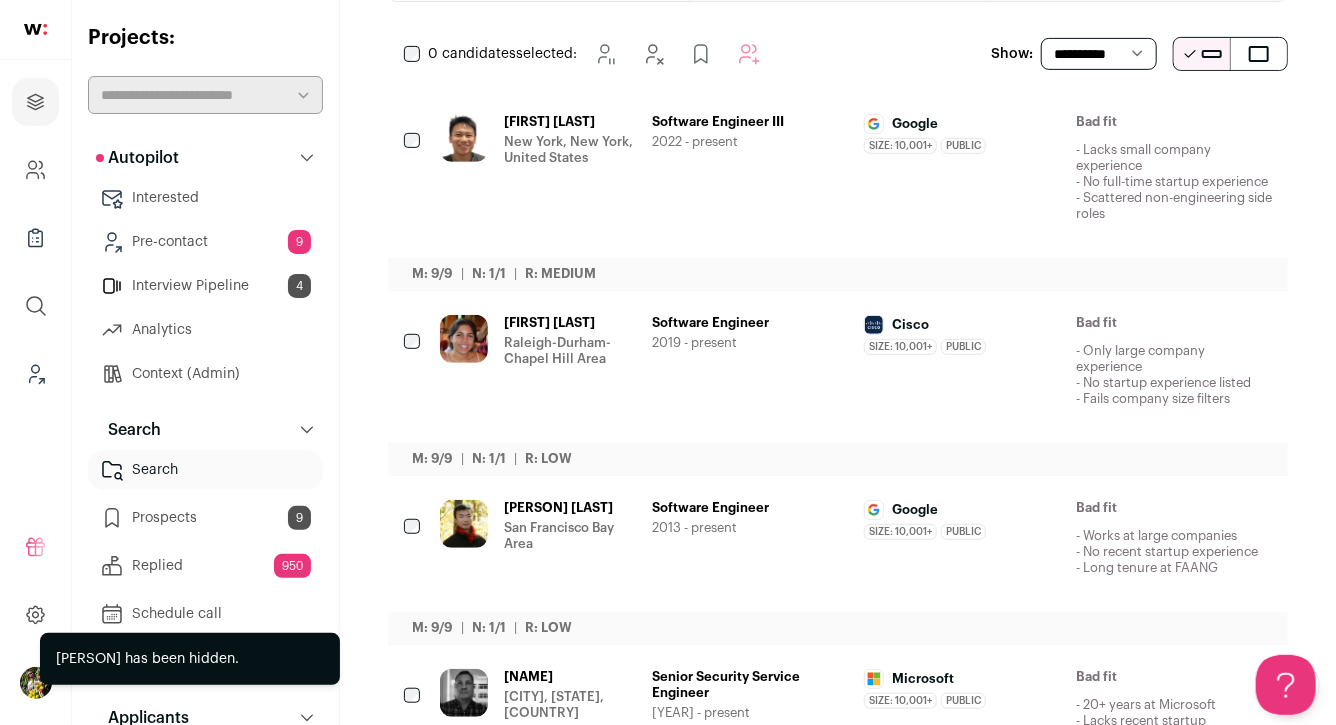 scroll, scrollTop: 0, scrollLeft: 0, axis: both 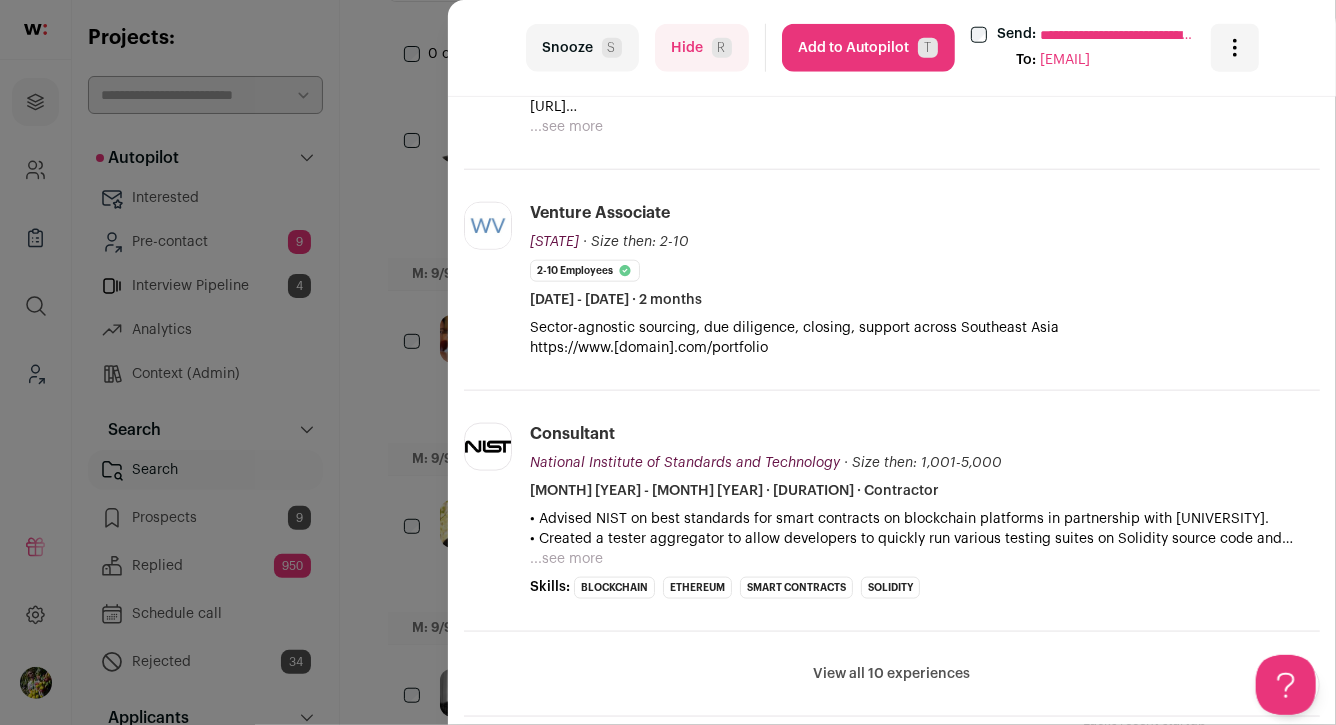 click on "Hide
R" at bounding box center (702, 48) 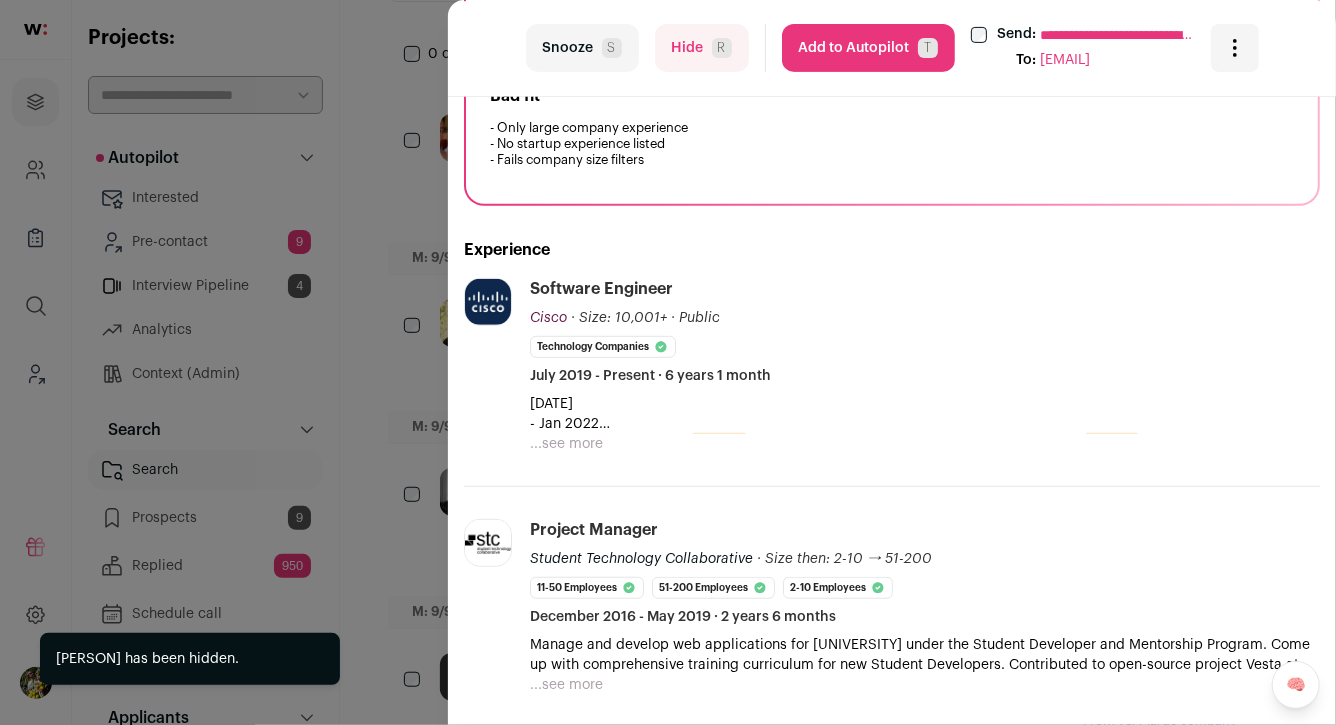 scroll, scrollTop: 484, scrollLeft: 0, axis: vertical 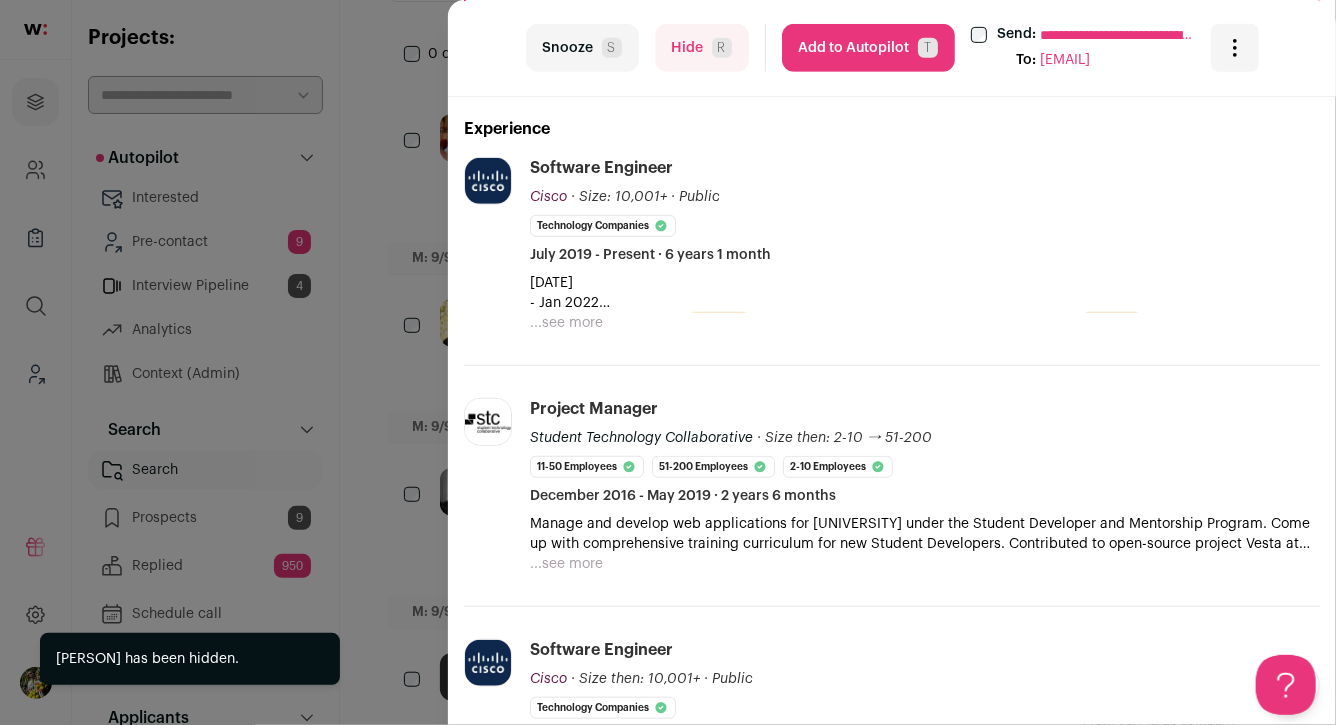 click on "...see more" at bounding box center (566, 323) 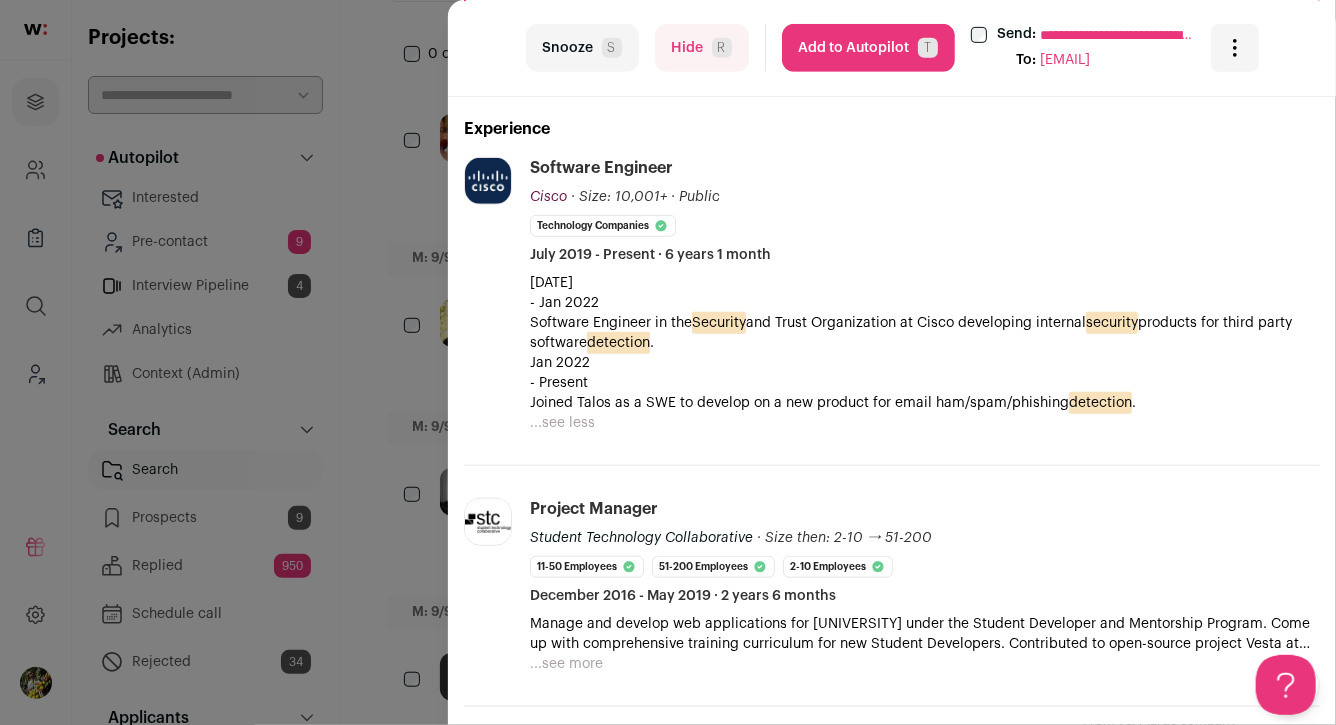 click on "**********" at bounding box center [668, 362] 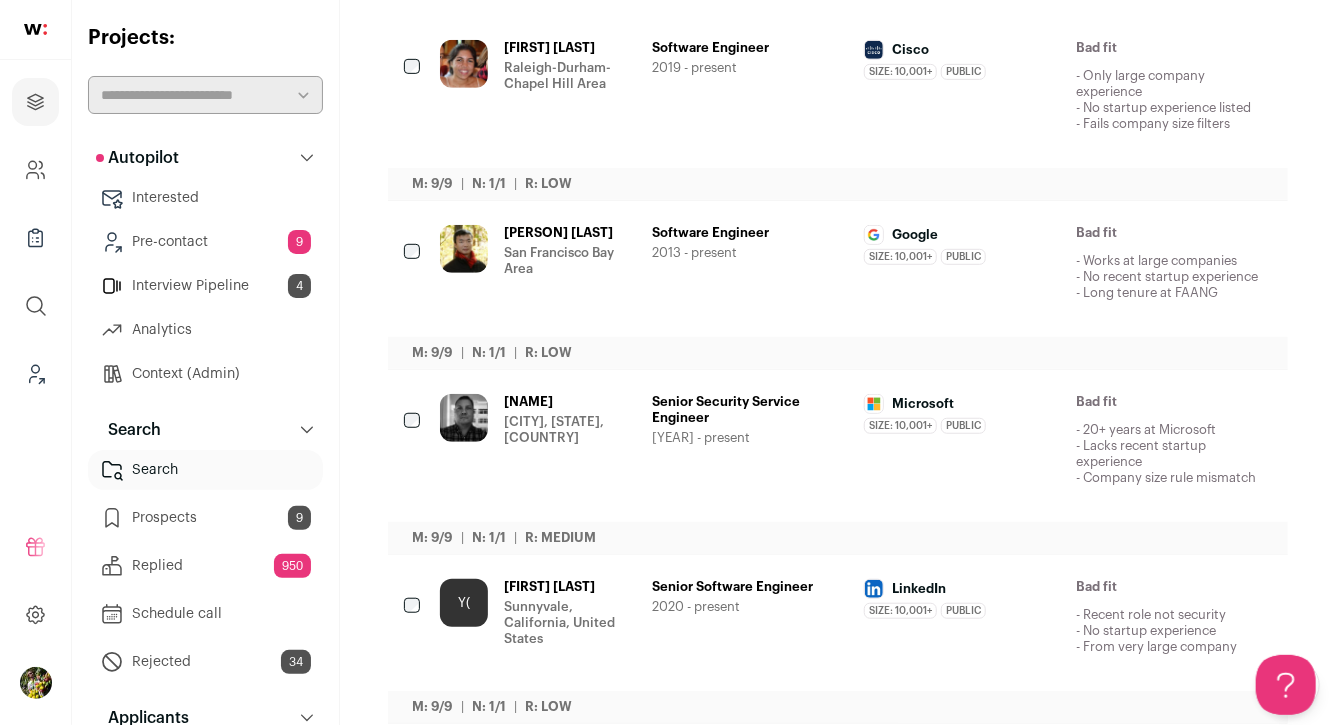 scroll, scrollTop: 492, scrollLeft: 0, axis: vertical 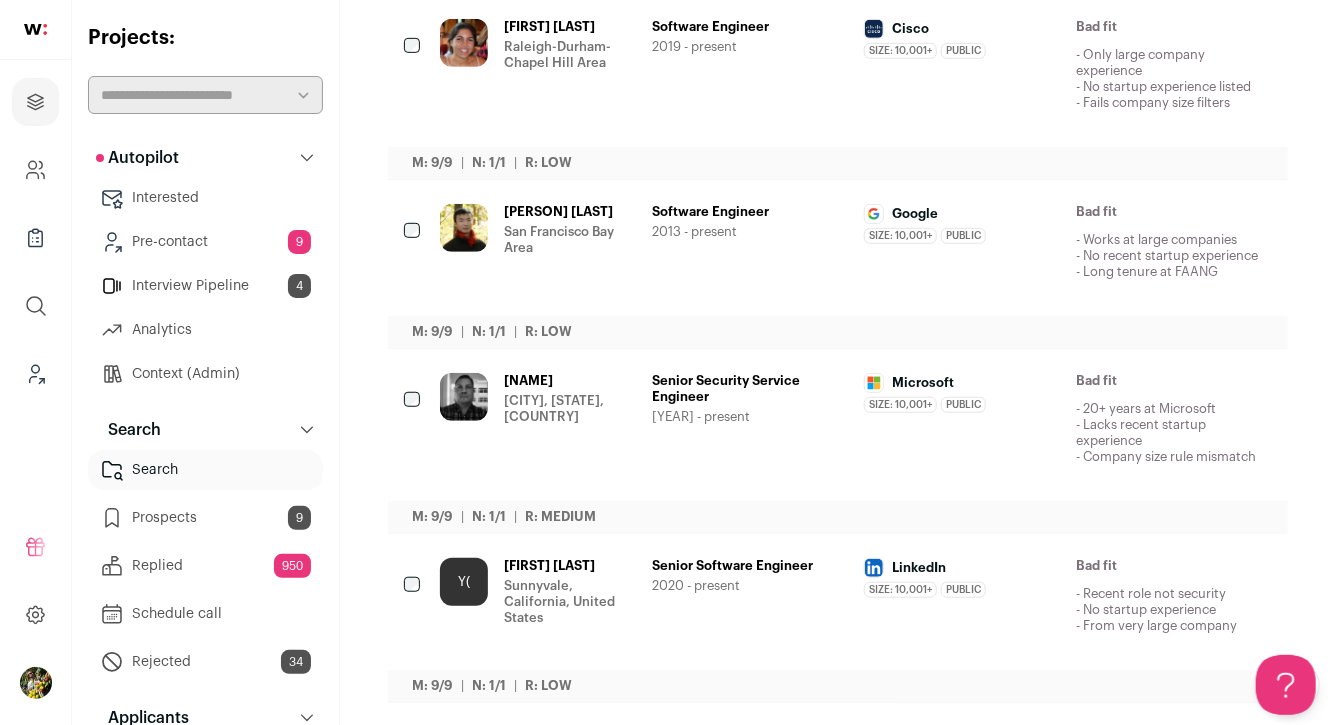 click on "Software Engineer
2013 - present" at bounding box center (570, 248) 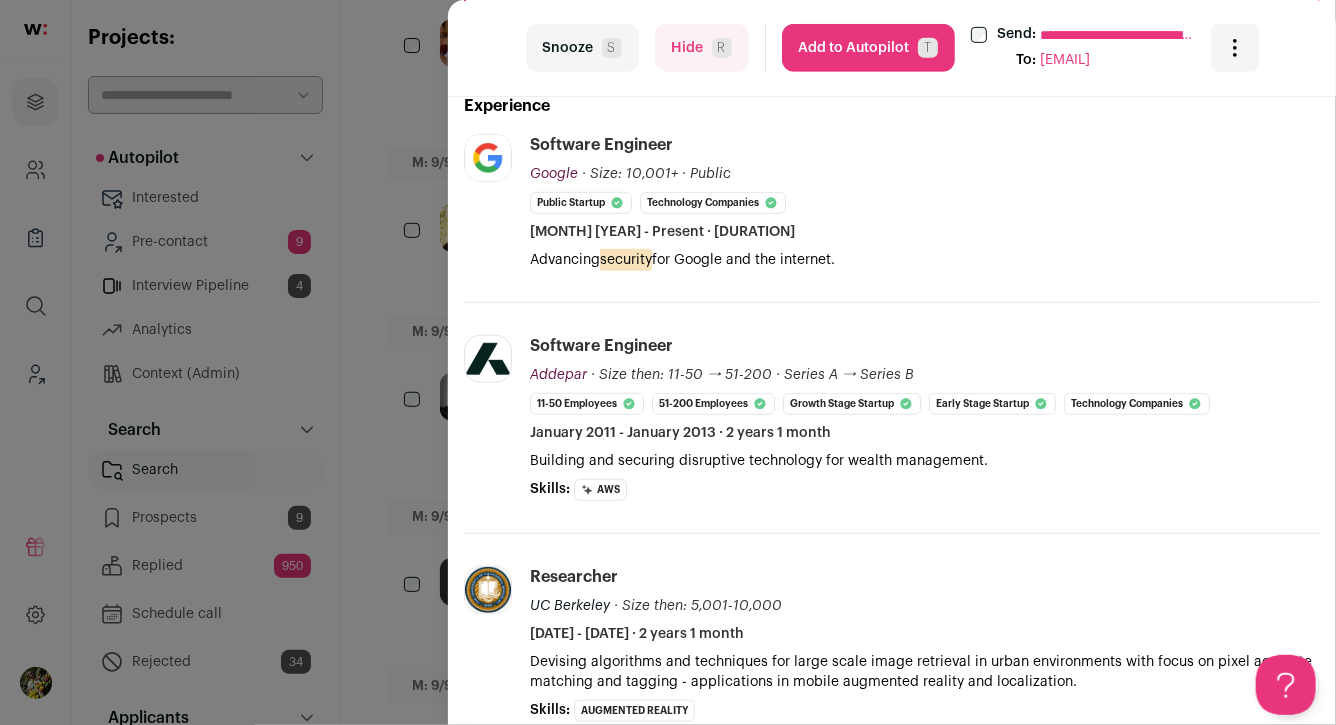 scroll, scrollTop: 521, scrollLeft: 0, axis: vertical 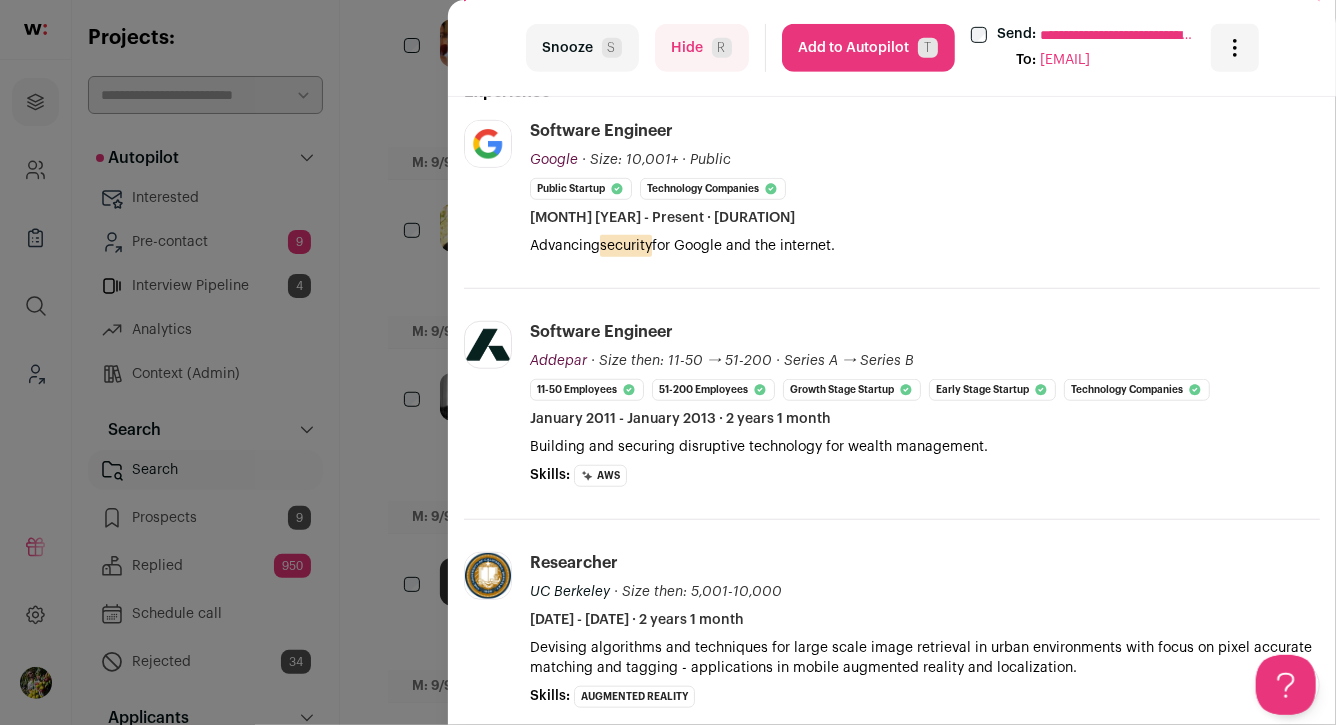 click on "**********" at bounding box center [668, 362] 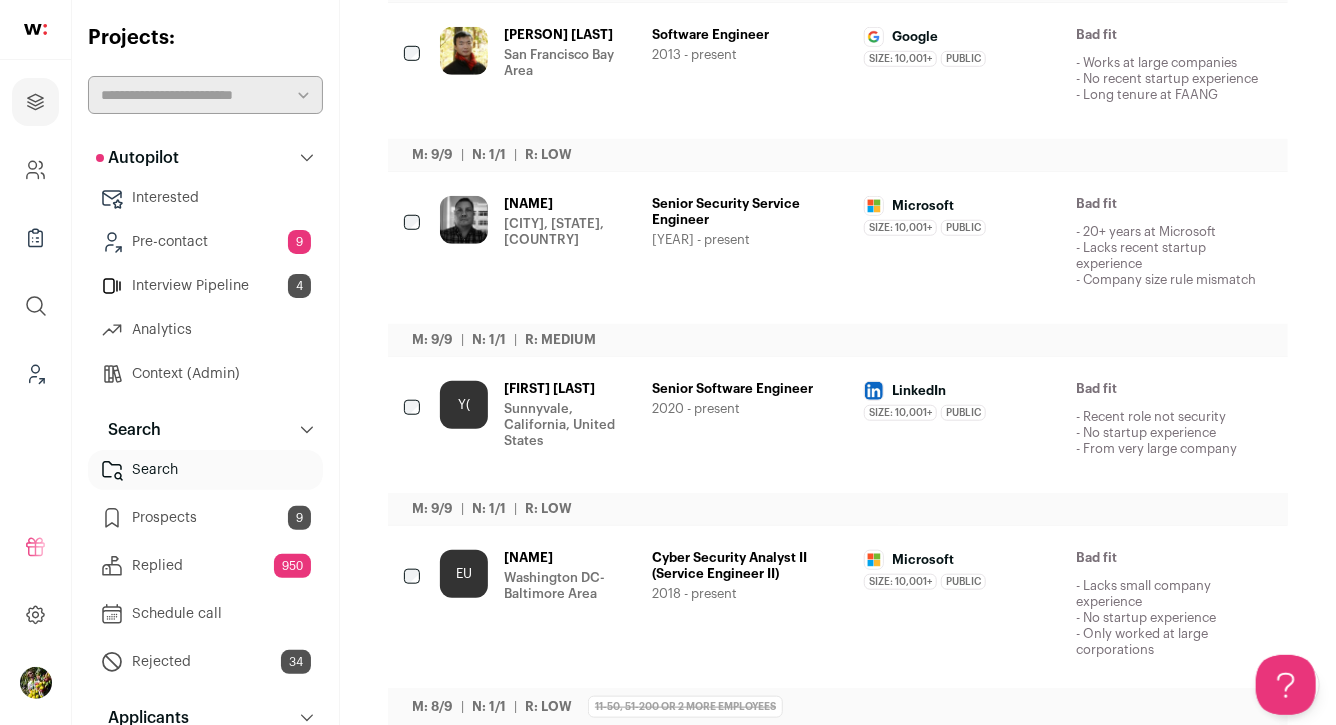 scroll, scrollTop: 680, scrollLeft: 0, axis: vertical 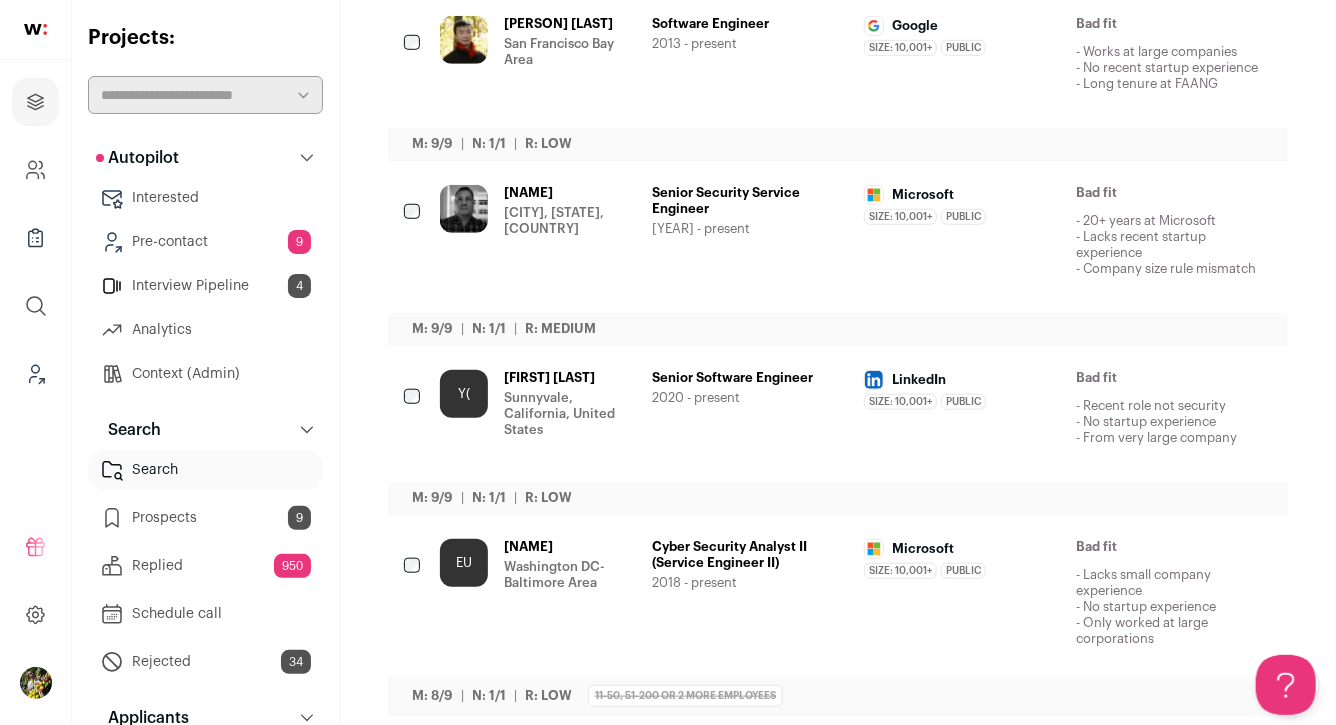click on "Senior Security Service Engineer" at bounding box center [570, 193] 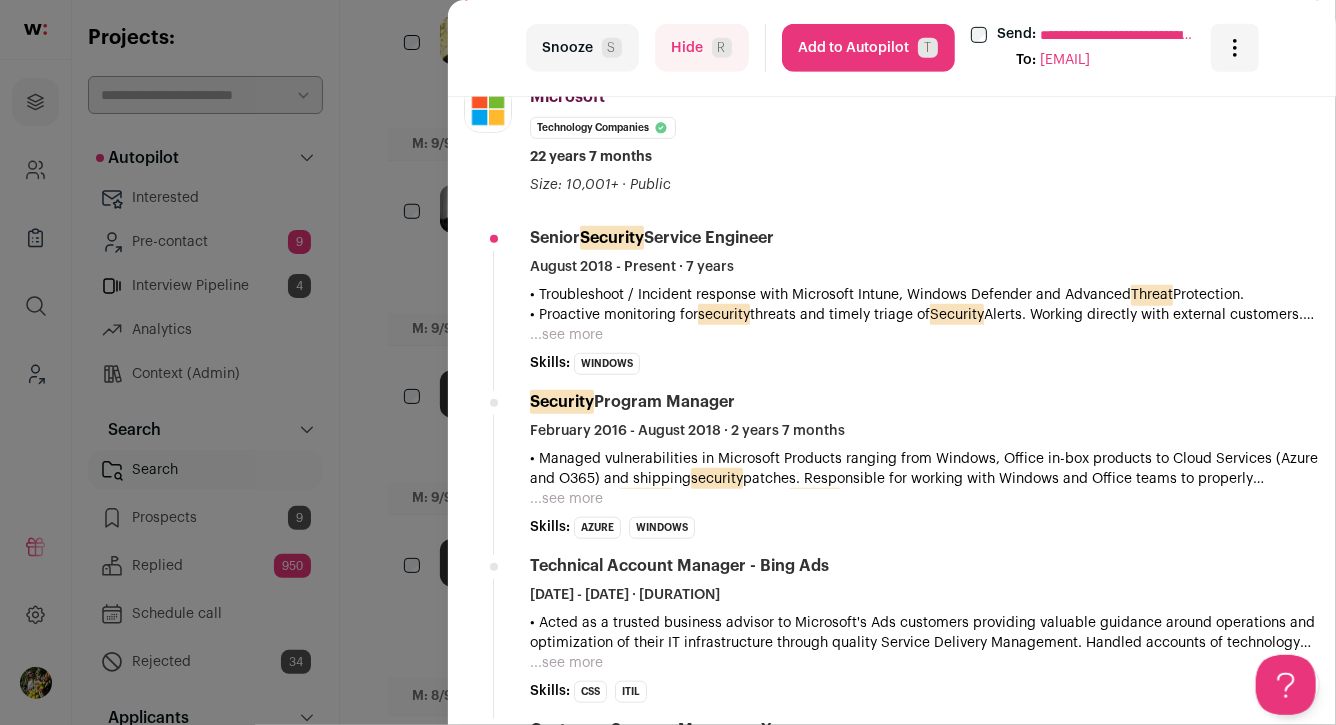 scroll, scrollTop: 541, scrollLeft: 0, axis: vertical 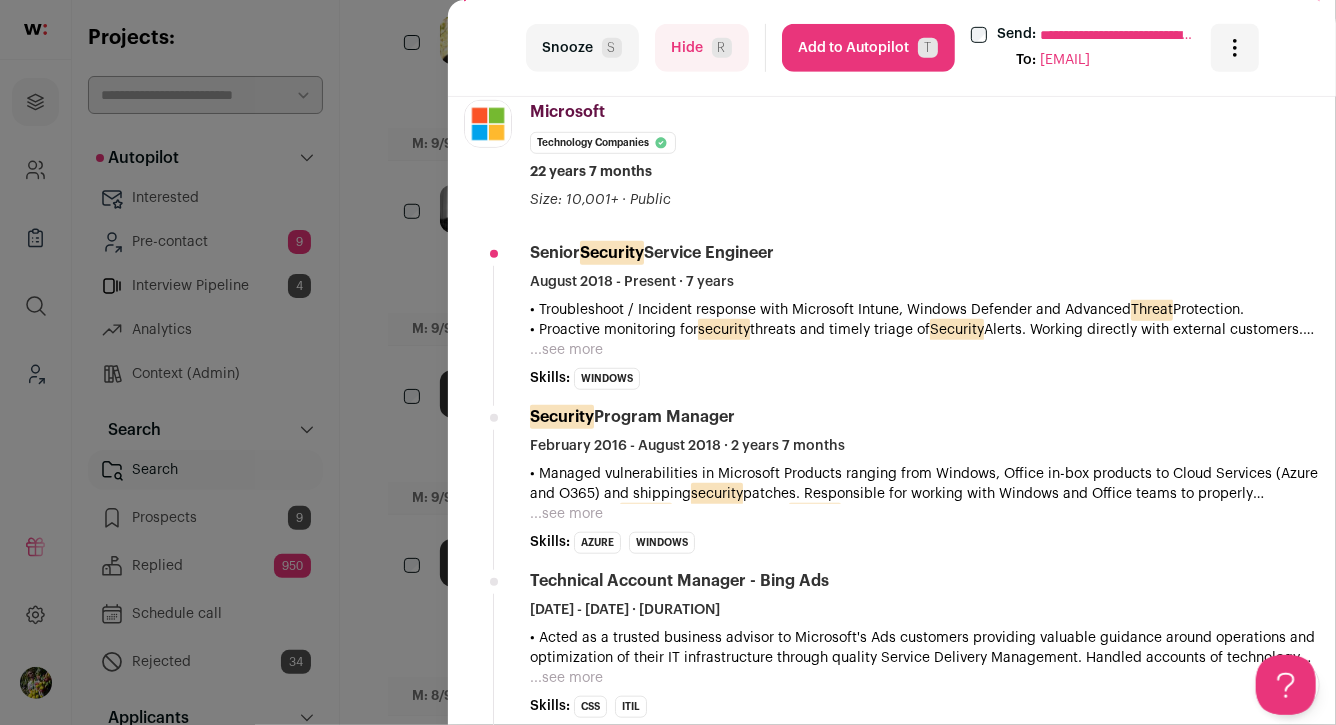 click on "**********" at bounding box center (668, 362) 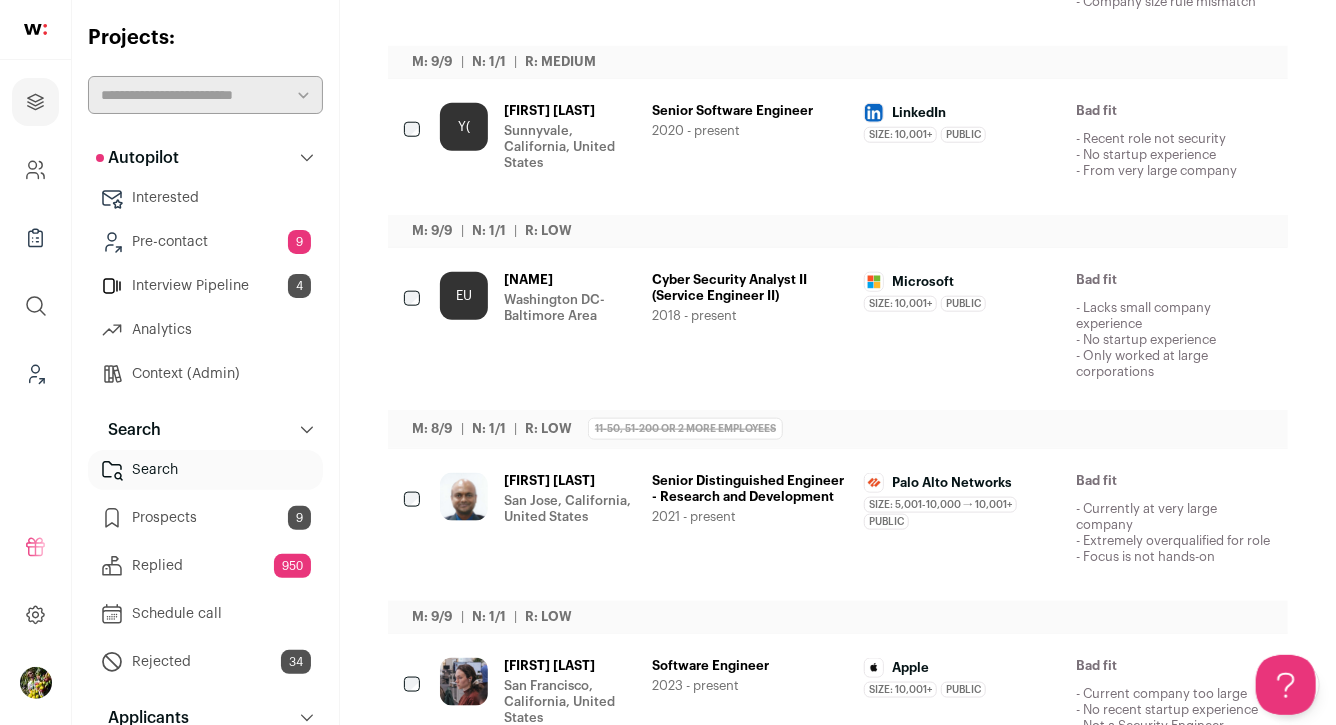 scroll, scrollTop: 952, scrollLeft: 0, axis: vertical 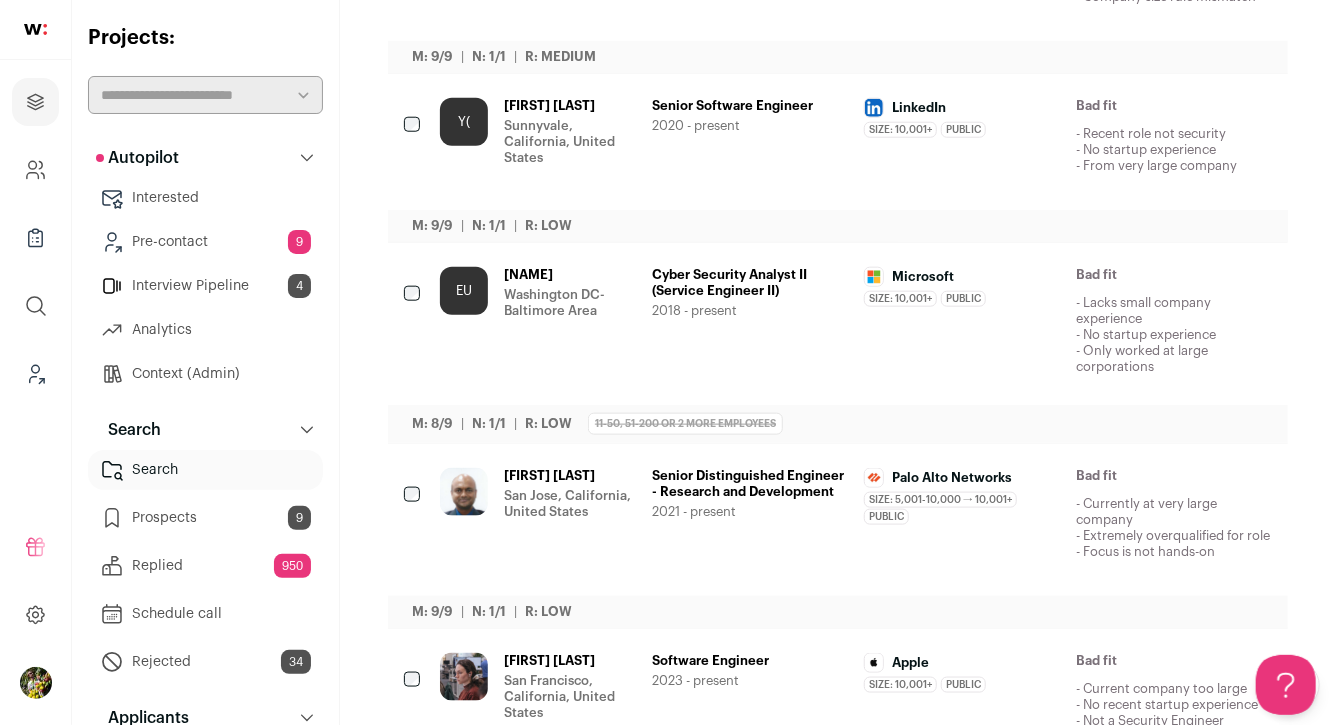 click on "Senior Software Engineer
[YEAR] - present" at bounding box center (570, 142) 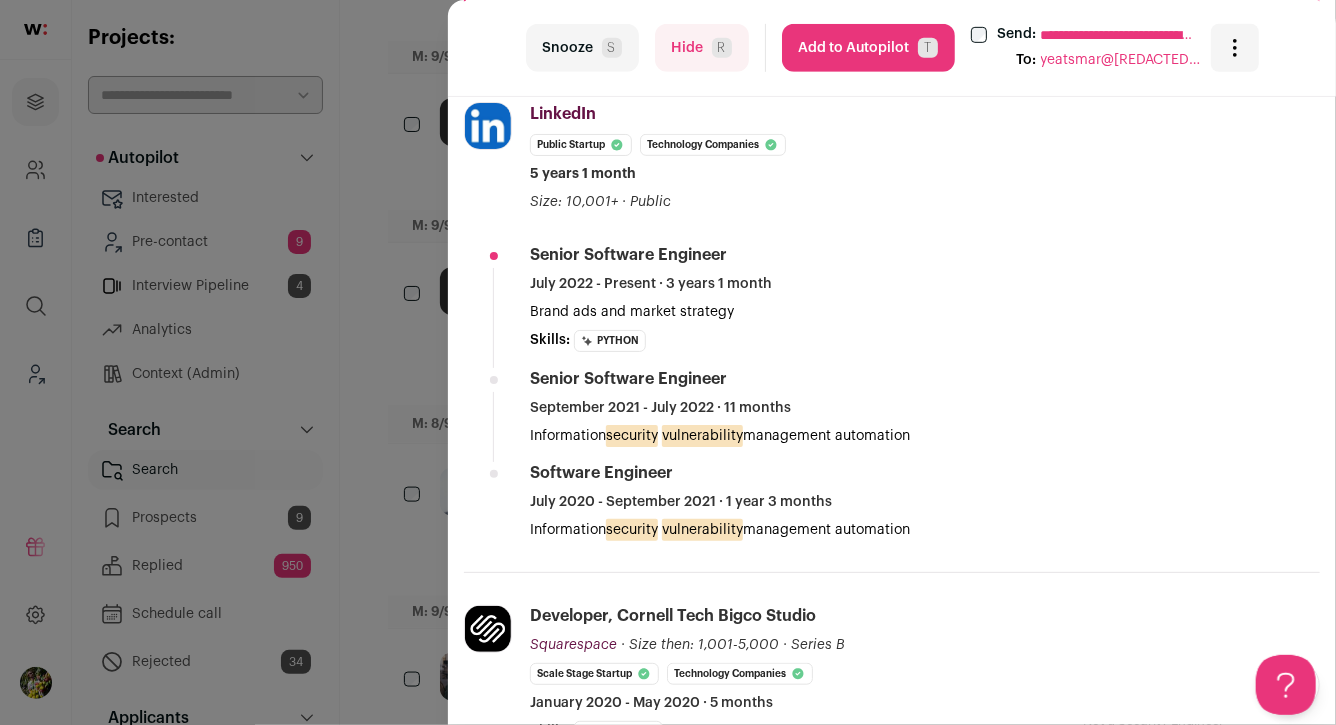 scroll, scrollTop: 545, scrollLeft: 0, axis: vertical 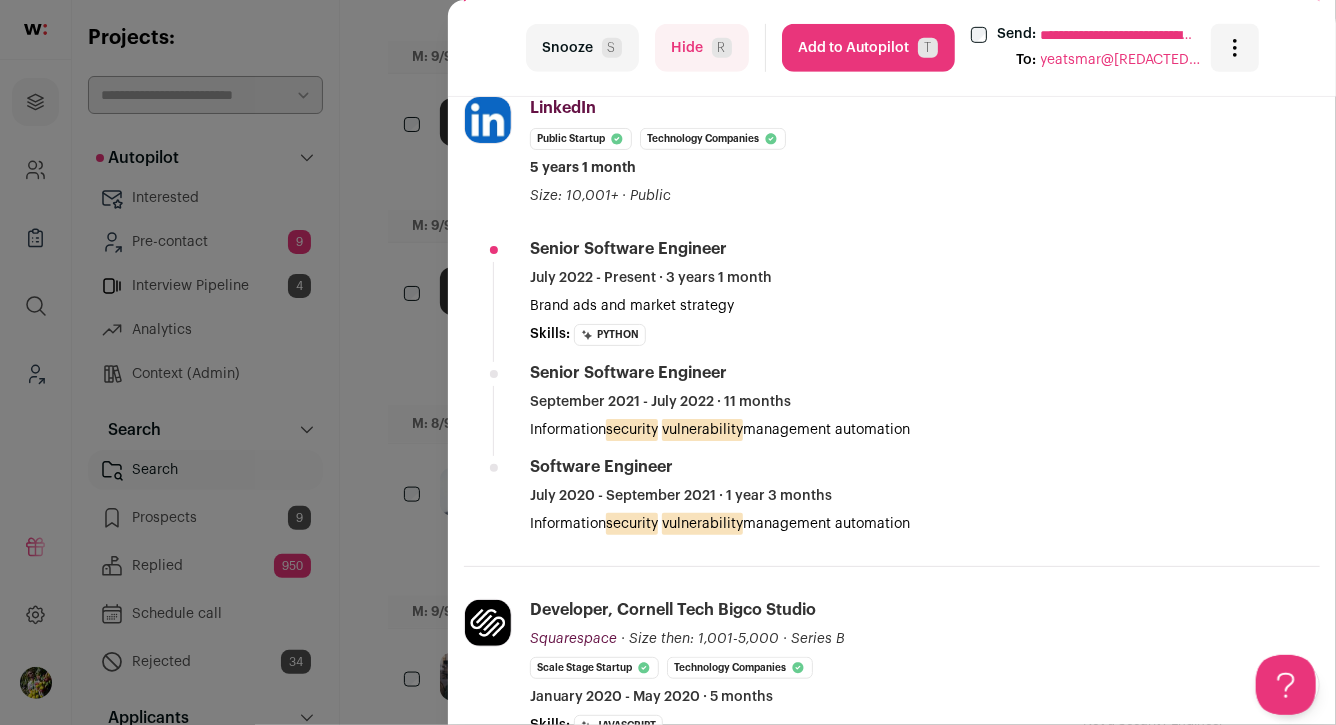 click on "**********" at bounding box center (668, 362) 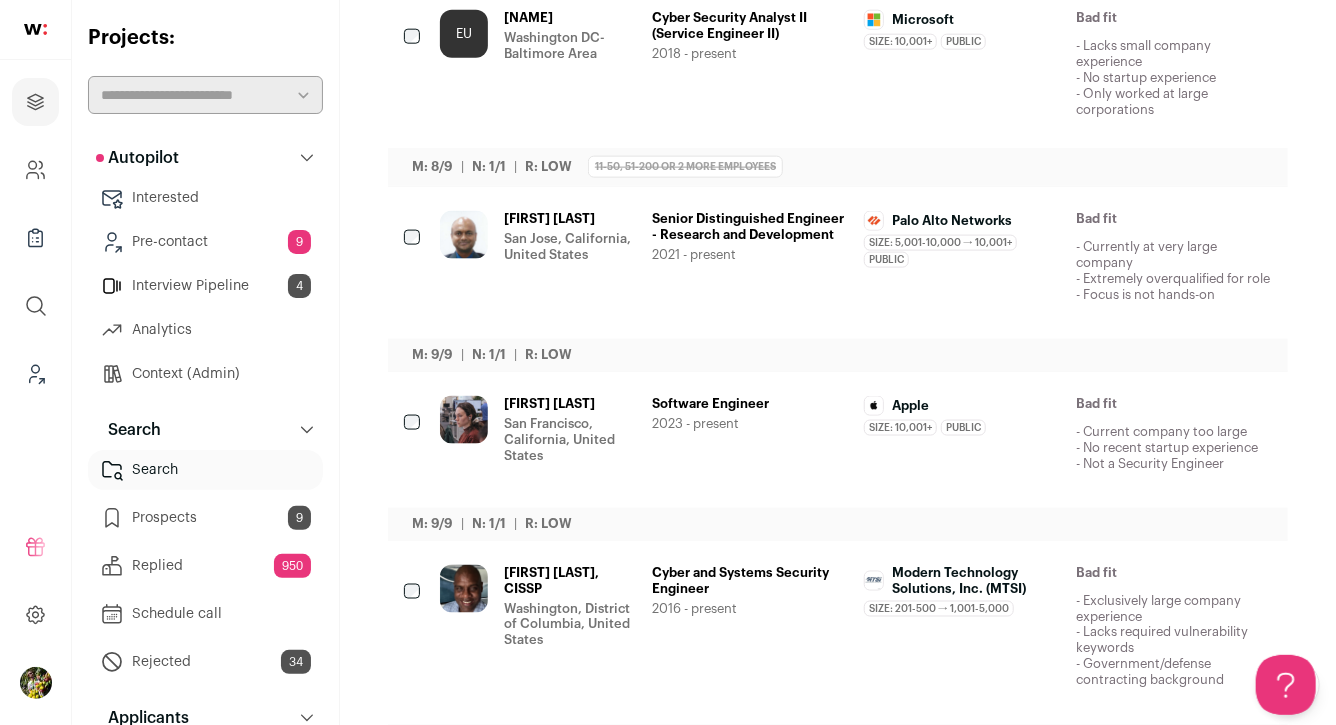 scroll, scrollTop: 1195, scrollLeft: 0, axis: vertical 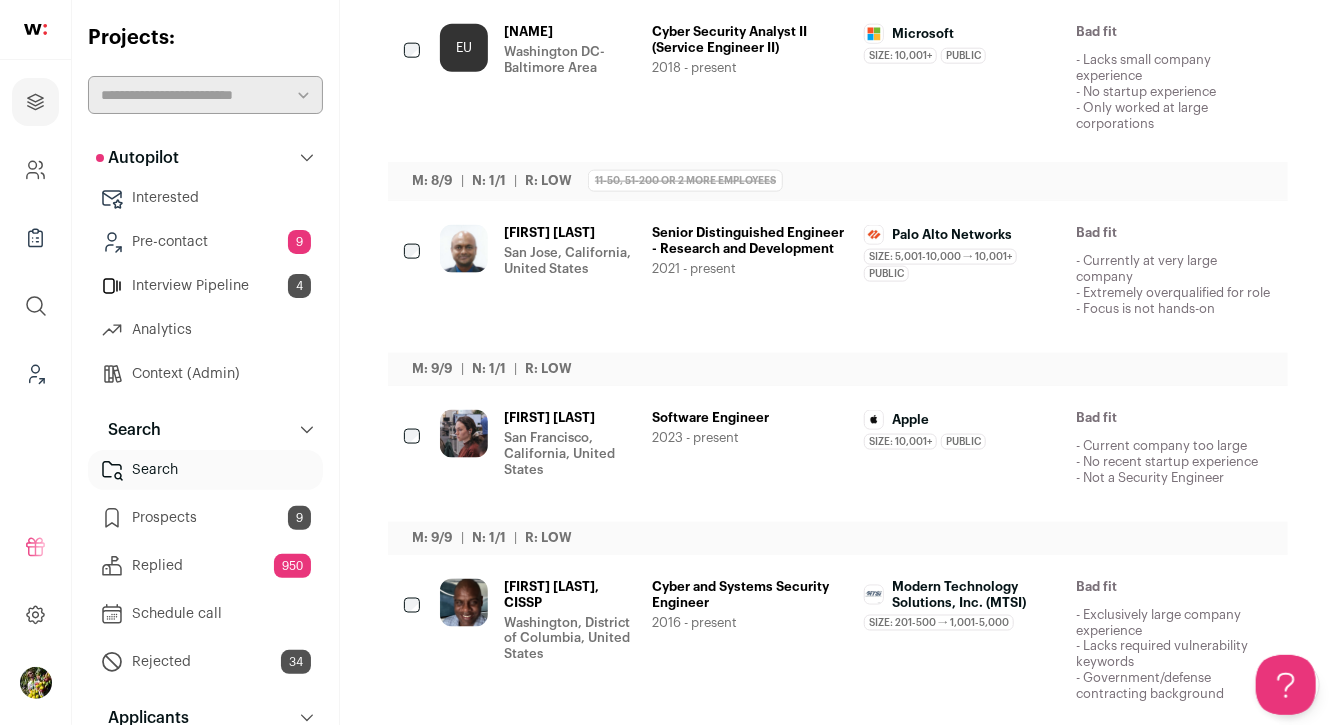 click at bounding box center (1147, 33) 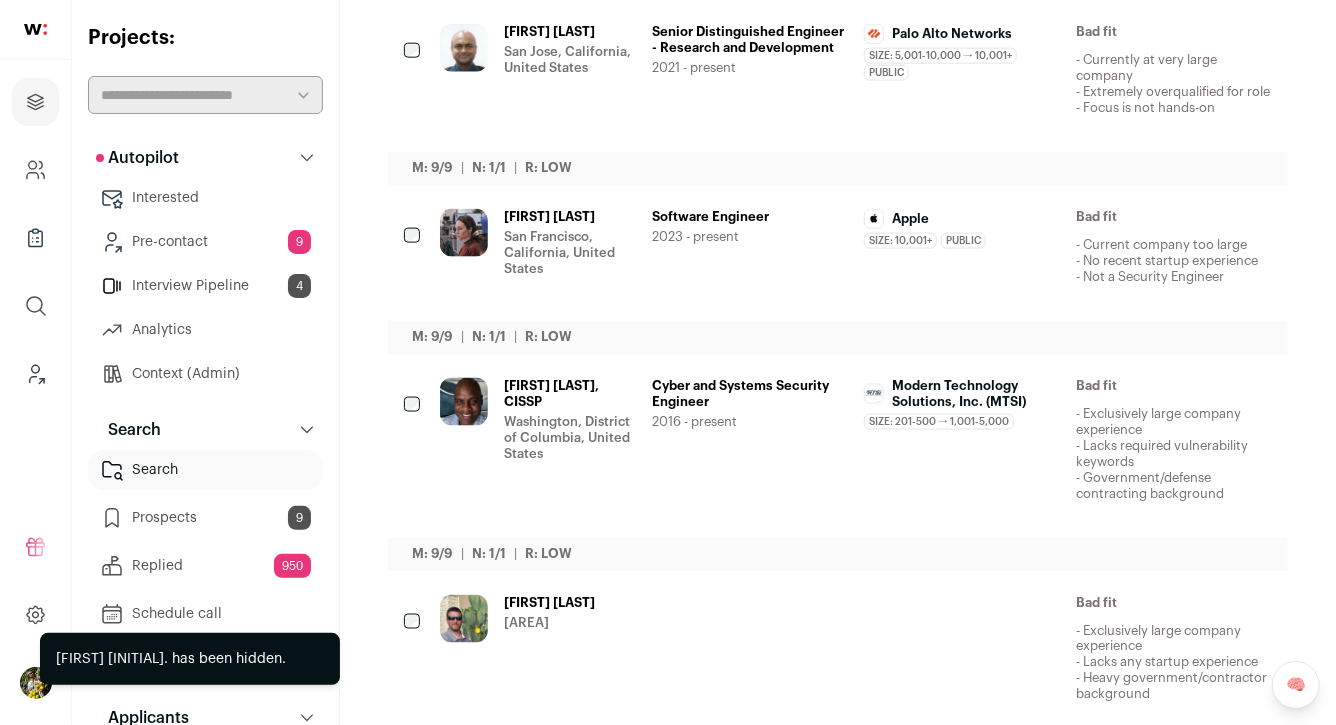 click at bounding box center [1147, 33] 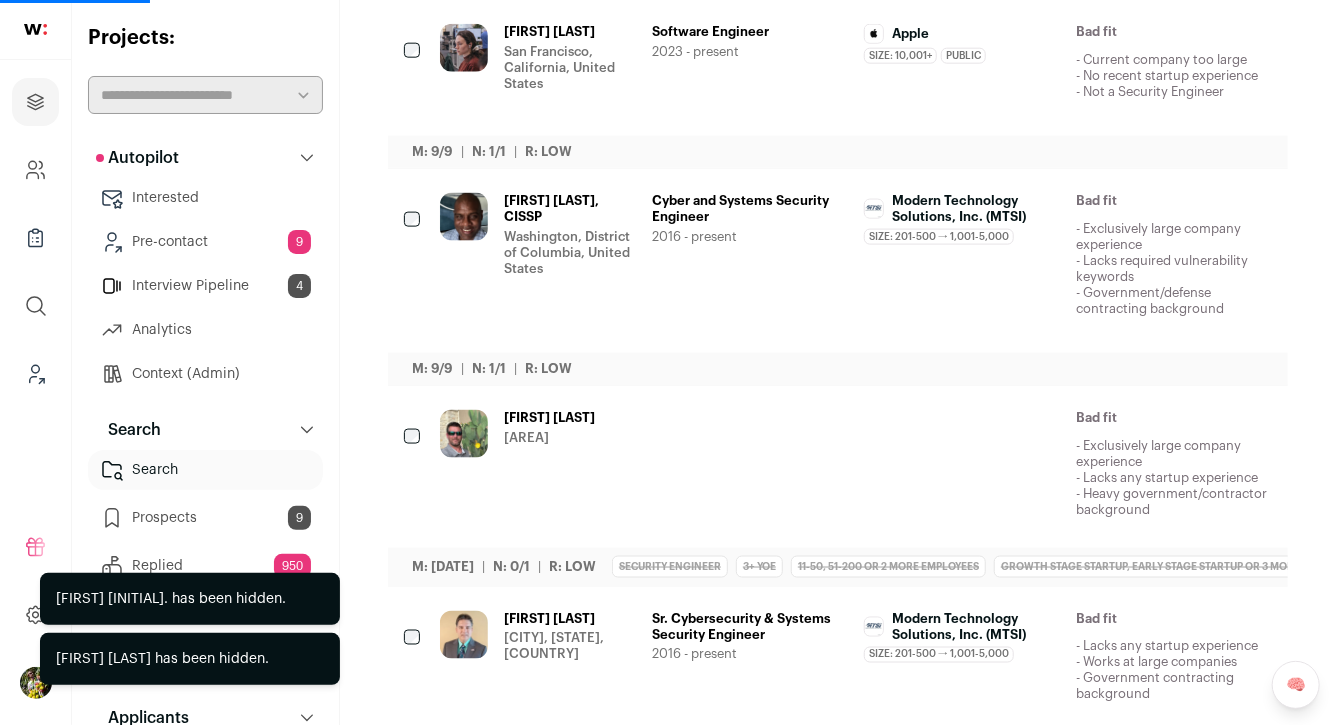 click on "[FIRST] [LAST]
[CITY], [STATE], [COUNTRY]
Software Engineer
[YEAR] - present
[COMPANY]
Size: 10,001+
[COMPANY]'s size has been 10,001+ employees during [FIRST]'s time there
Public
[COMPANY] was a public company during [FIRST]'s time there
[COMPANY]
Public / Private Public" at bounding box center [856, 68] 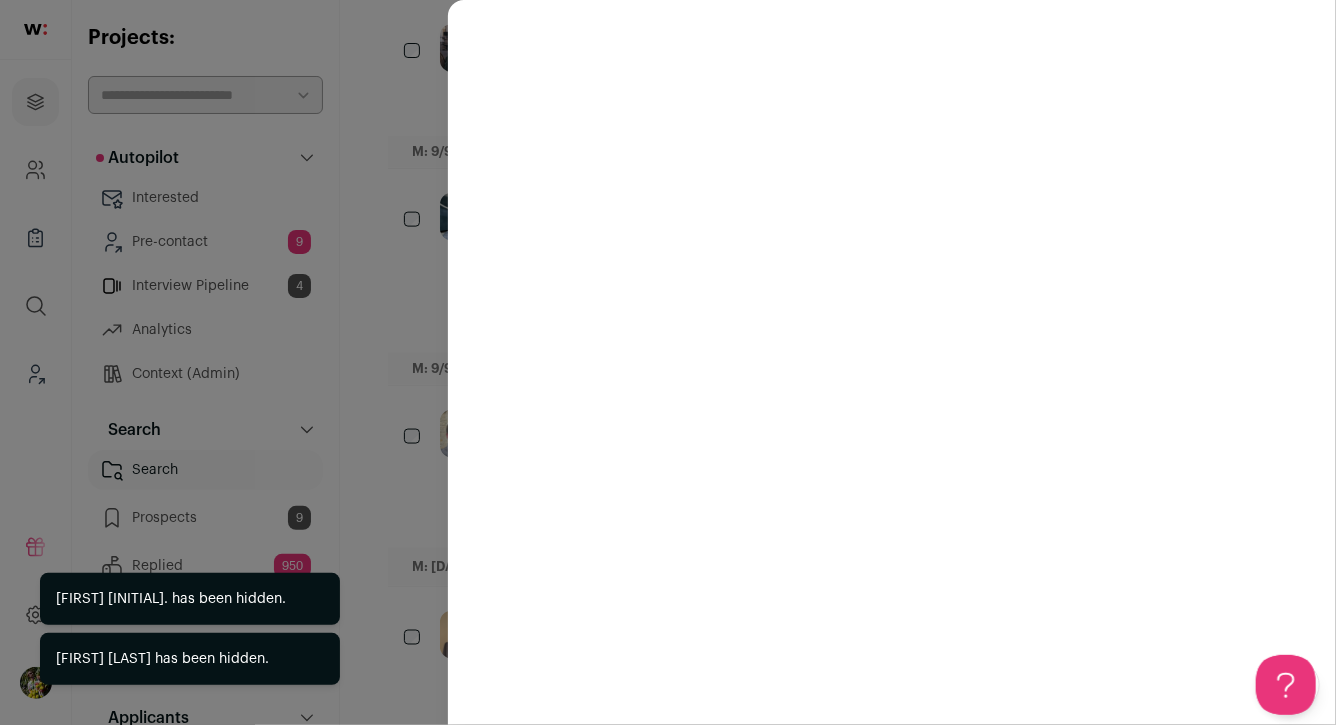 scroll, scrollTop: 0, scrollLeft: 0, axis: both 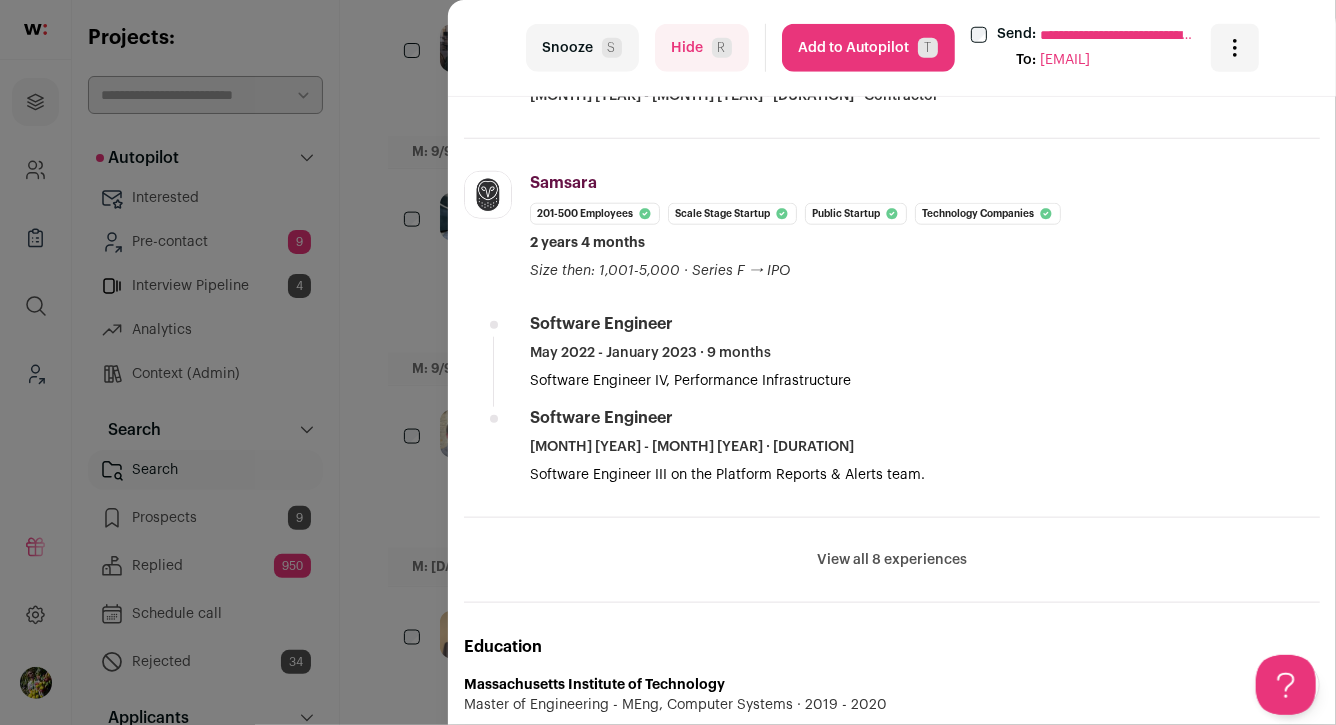 click on "View all 8 experiences
View less" at bounding box center [892, 560] 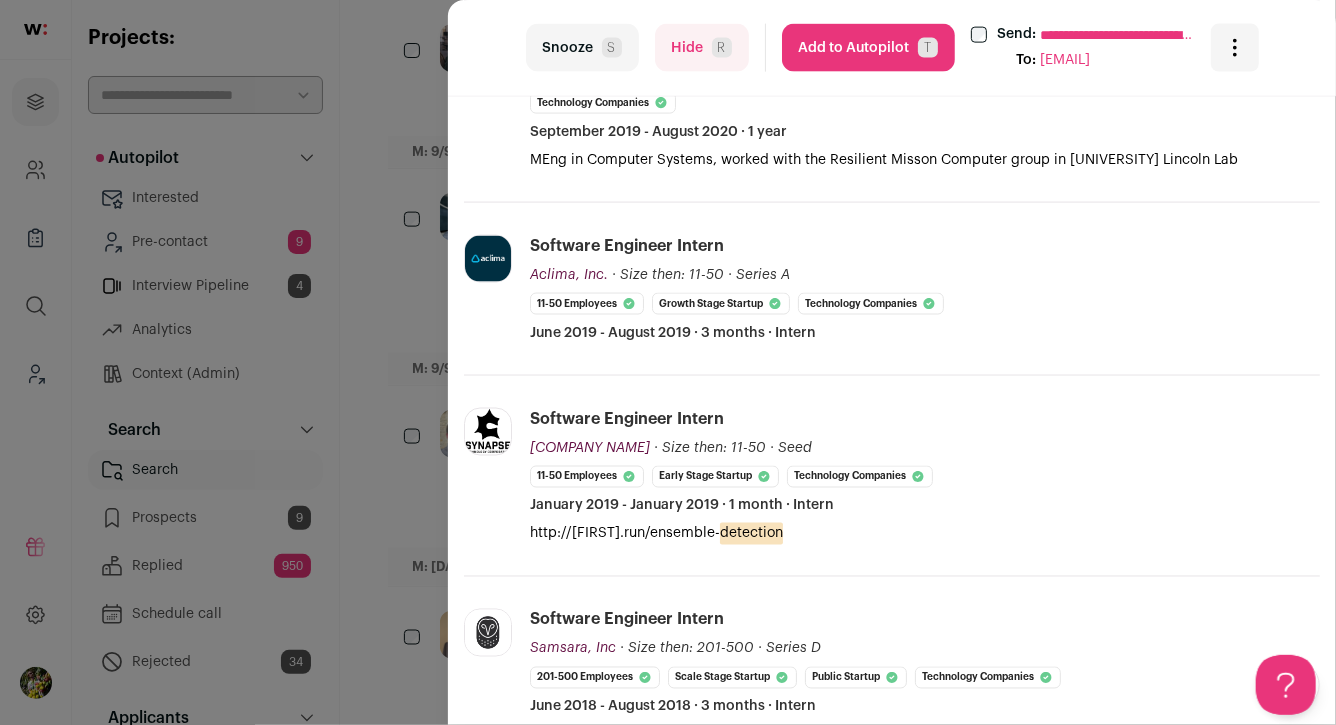 scroll, scrollTop: 1370, scrollLeft: 0, axis: vertical 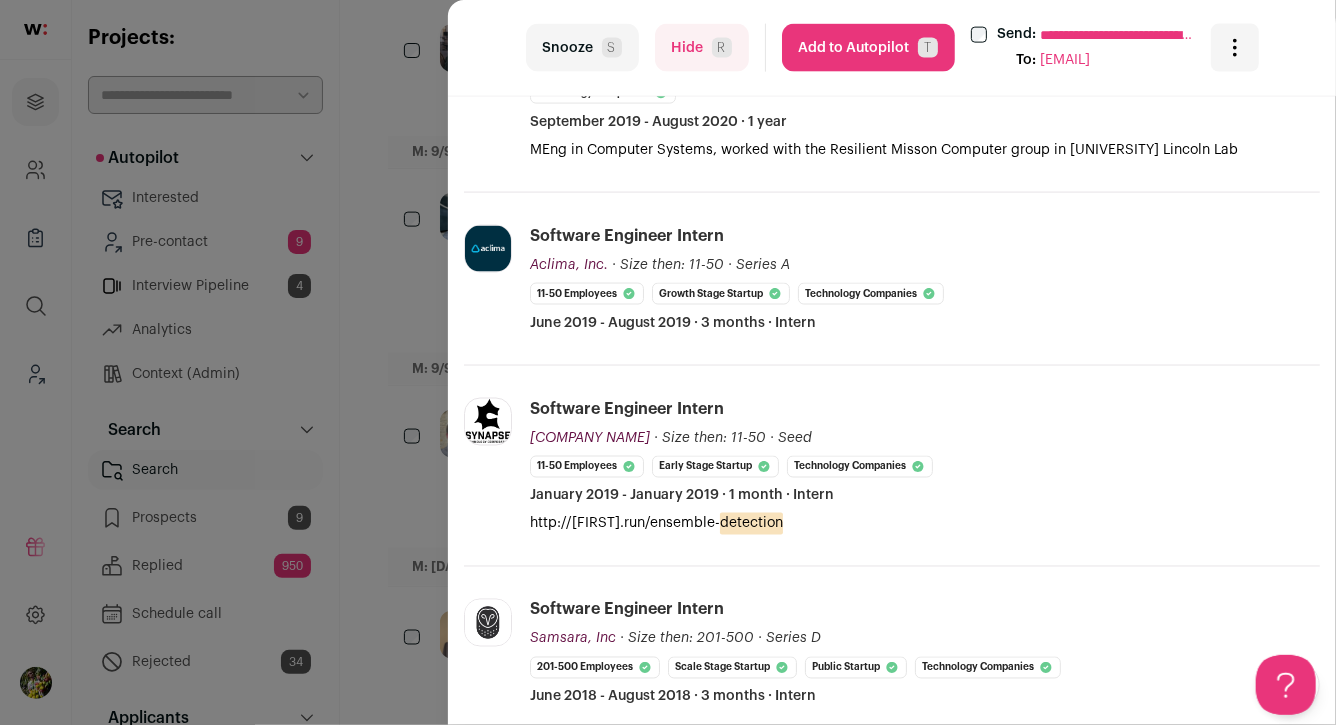 click on "Hide
R" at bounding box center (702, 48) 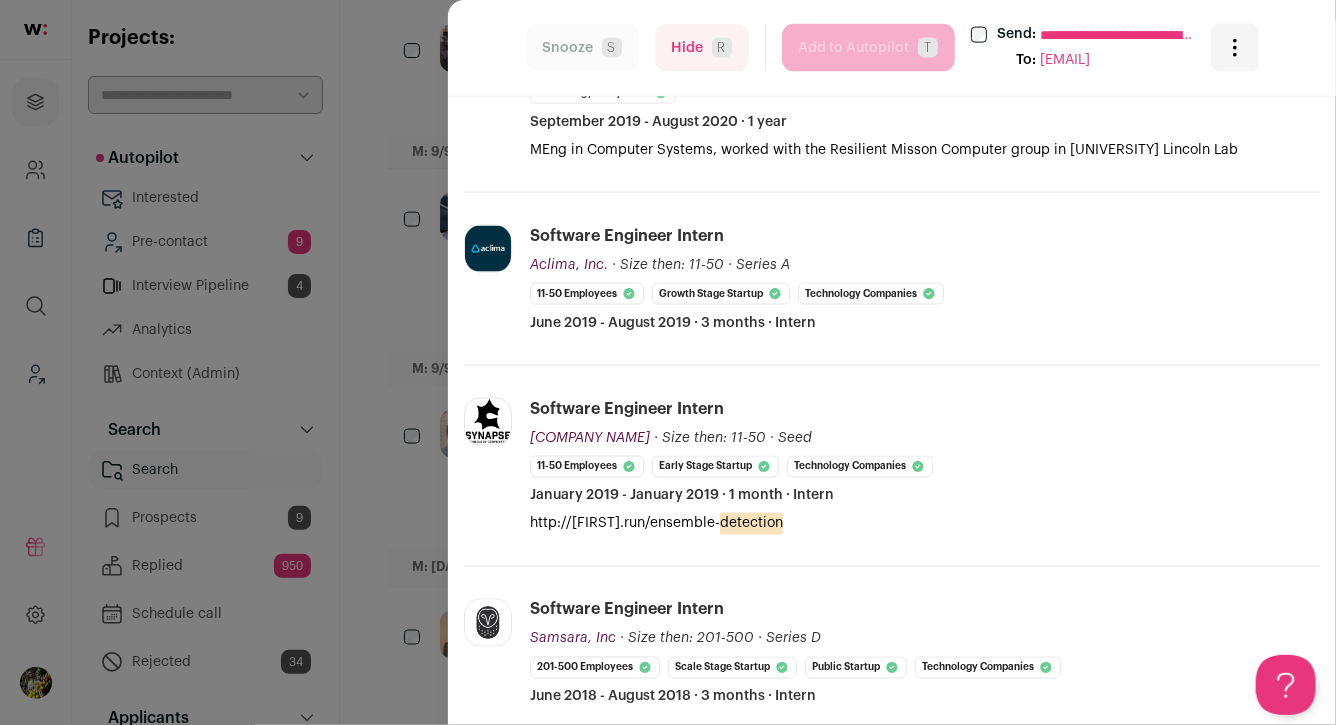 click on "**********" at bounding box center [668, 362] 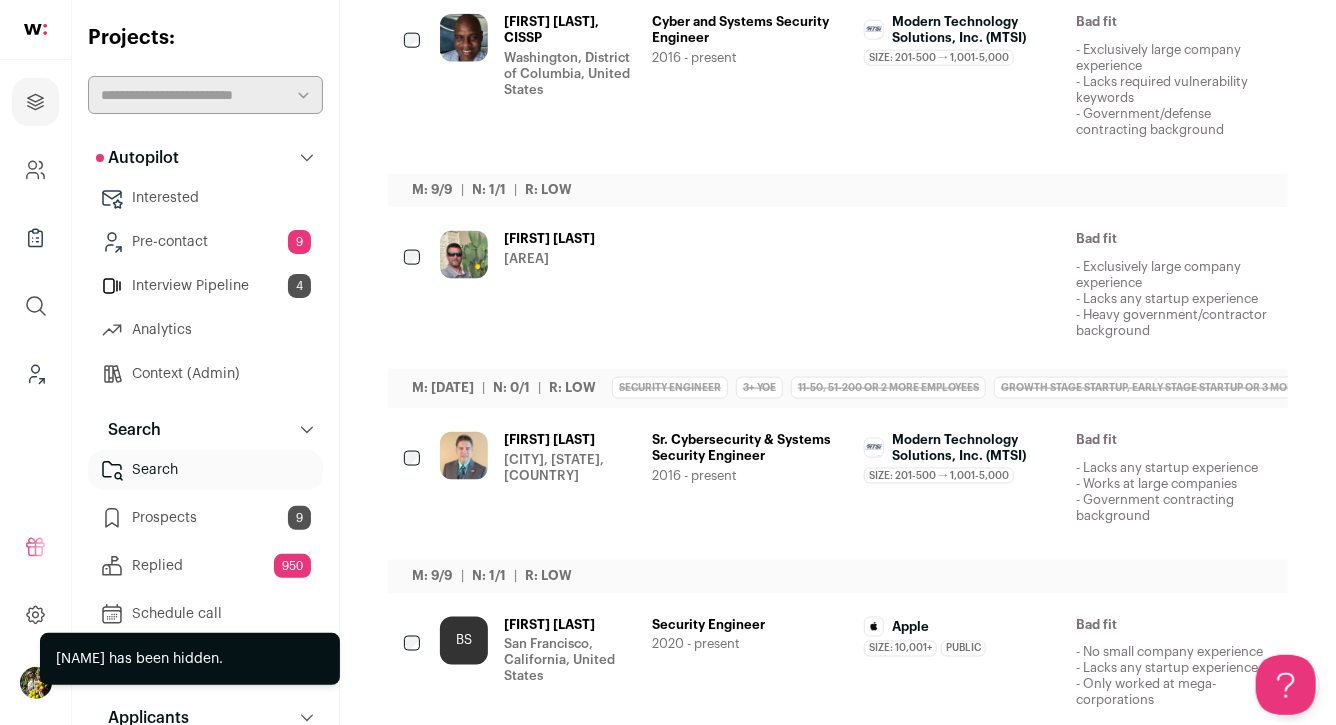 scroll, scrollTop: 0, scrollLeft: 0, axis: both 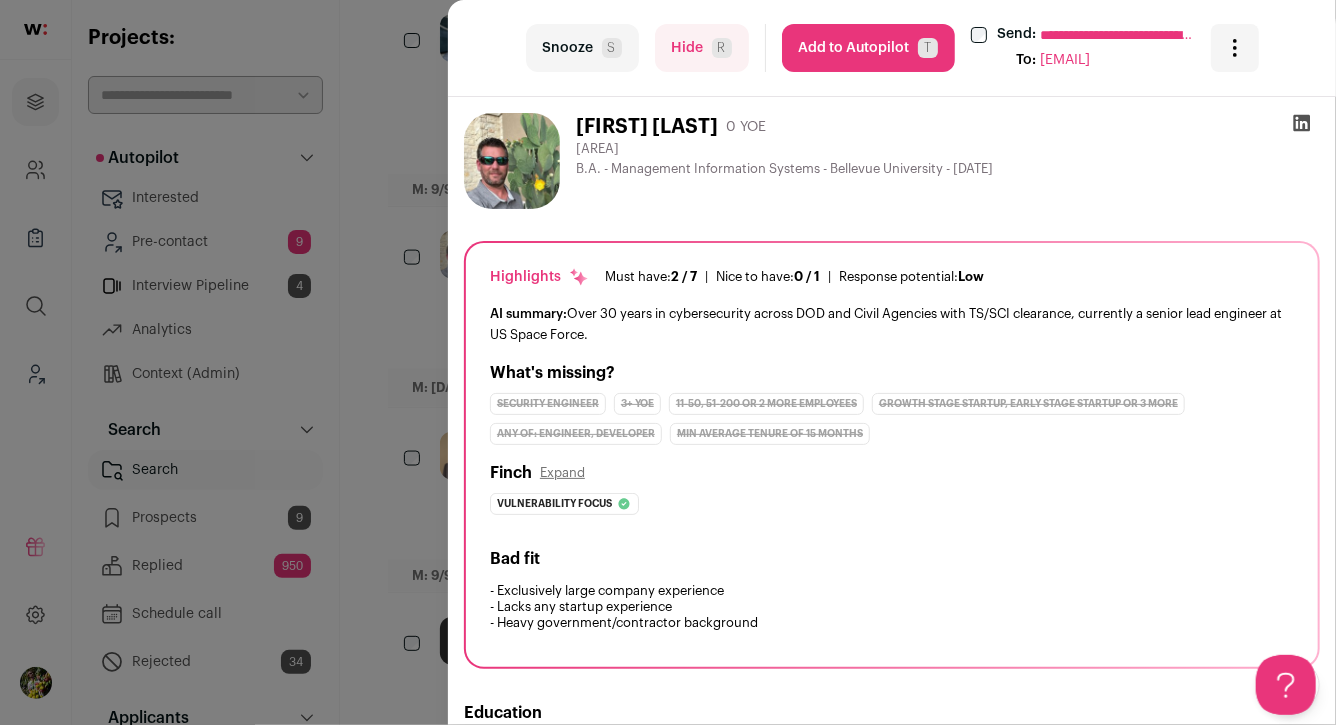 click at bounding box center (1302, 123) 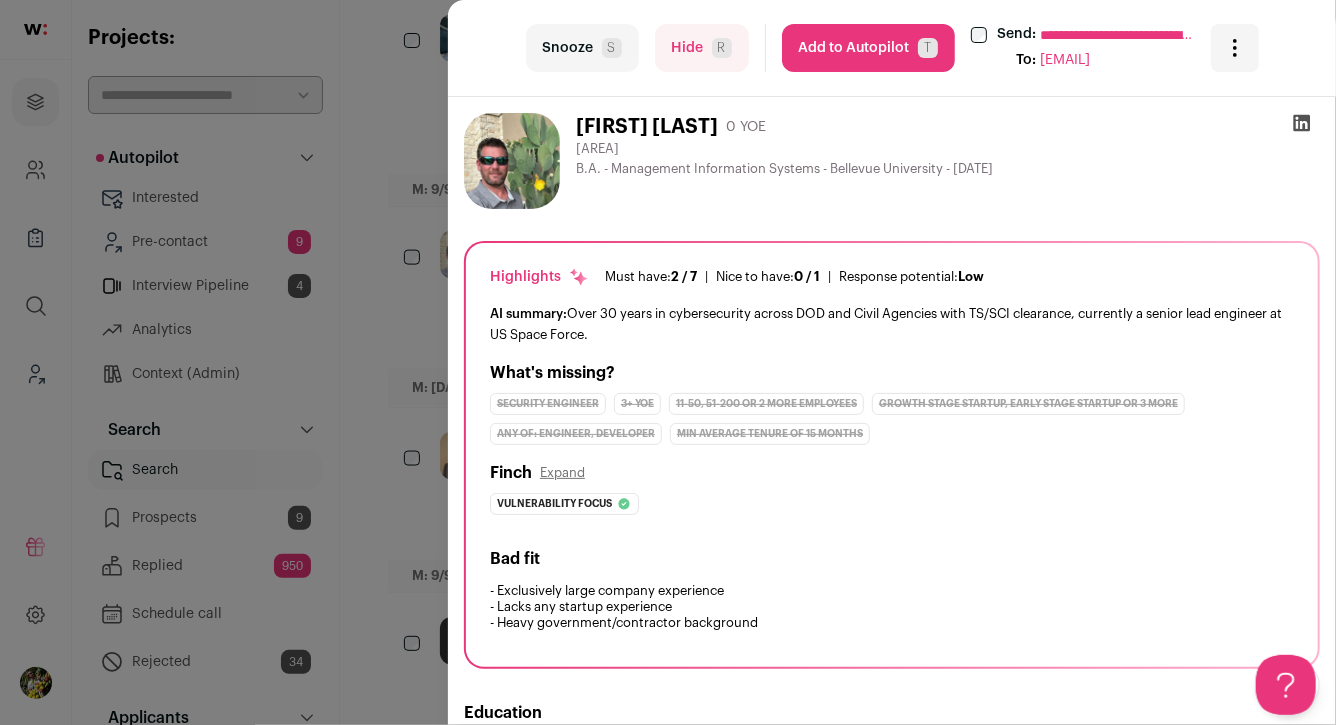 click on "Hide
R" at bounding box center [702, 48] 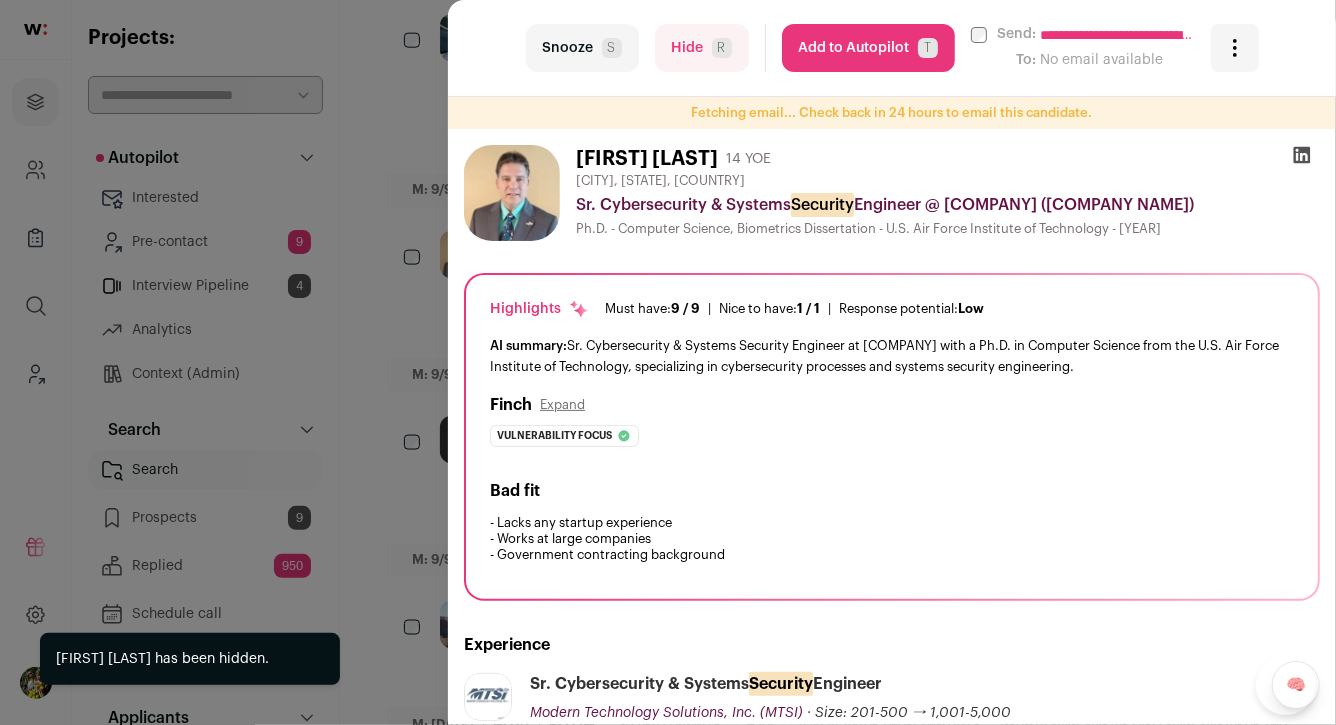 scroll, scrollTop: 57, scrollLeft: 0, axis: vertical 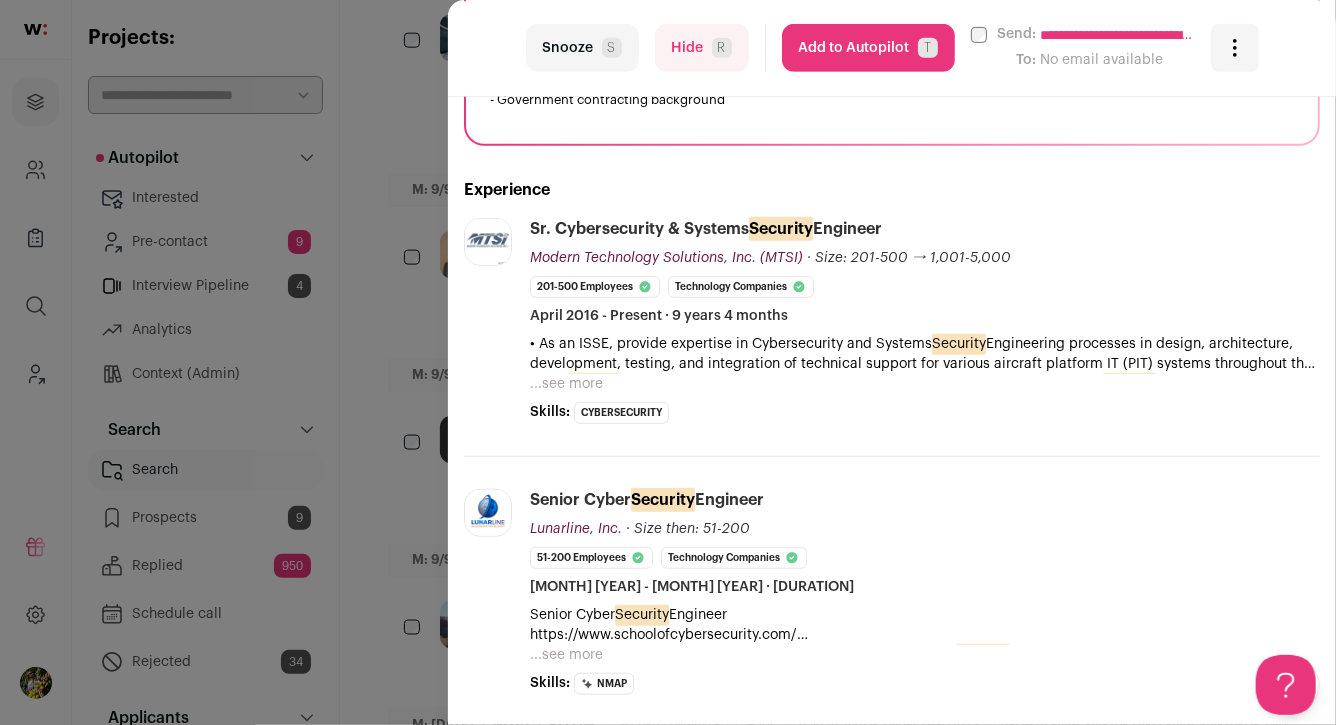 click on "...see more" at bounding box center [566, 384] 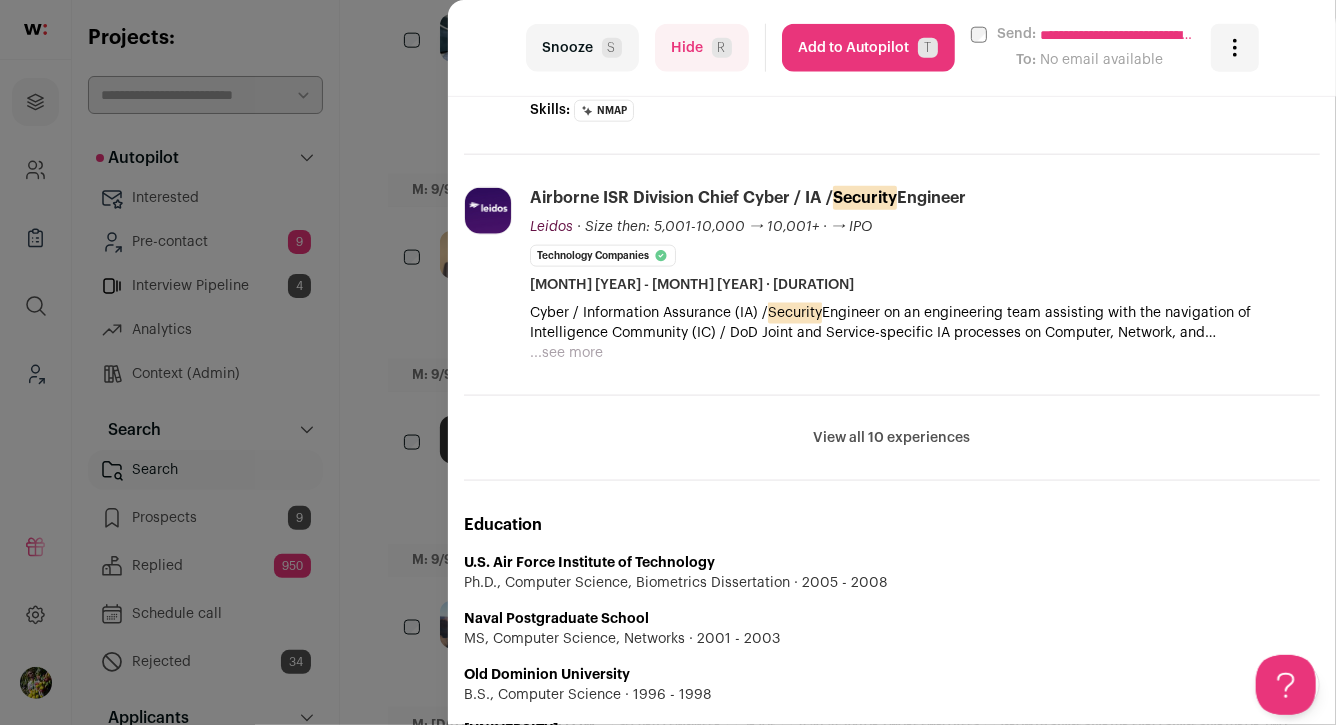 scroll, scrollTop: 1123, scrollLeft: 0, axis: vertical 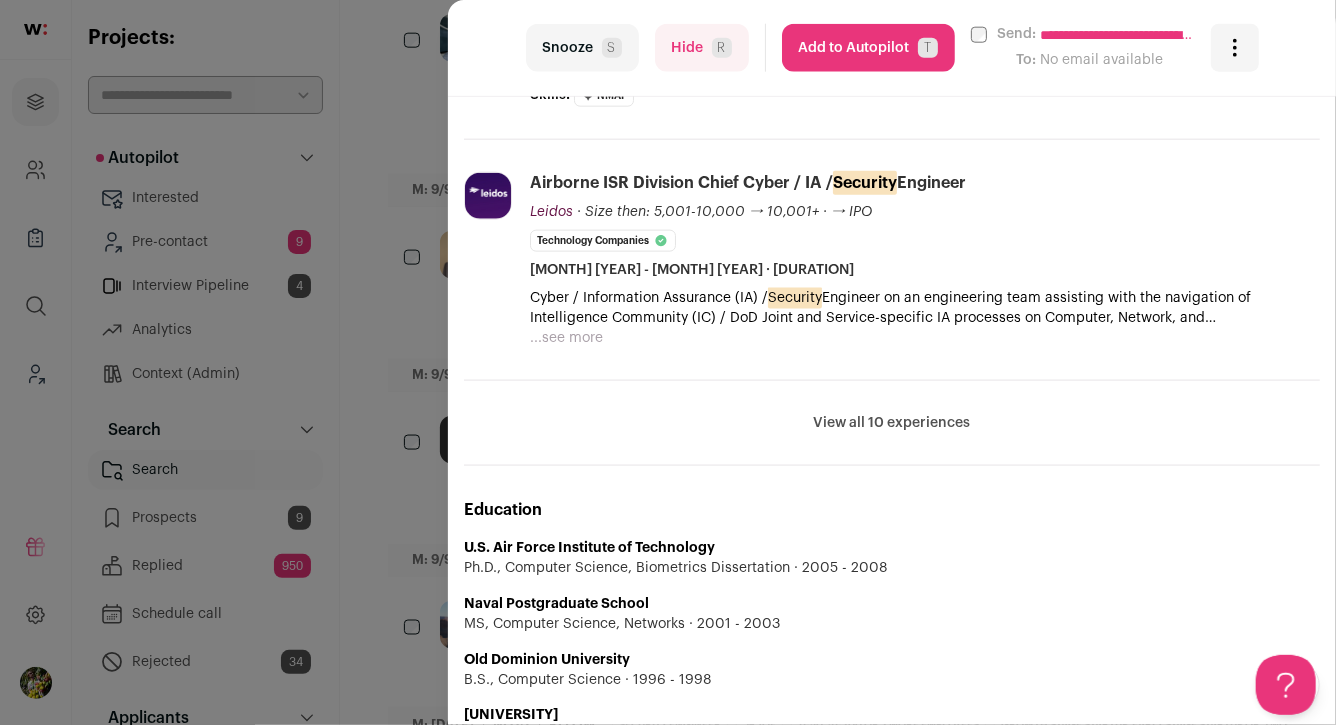 click on "View all 10 experiences" at bounding box center [892, 423] 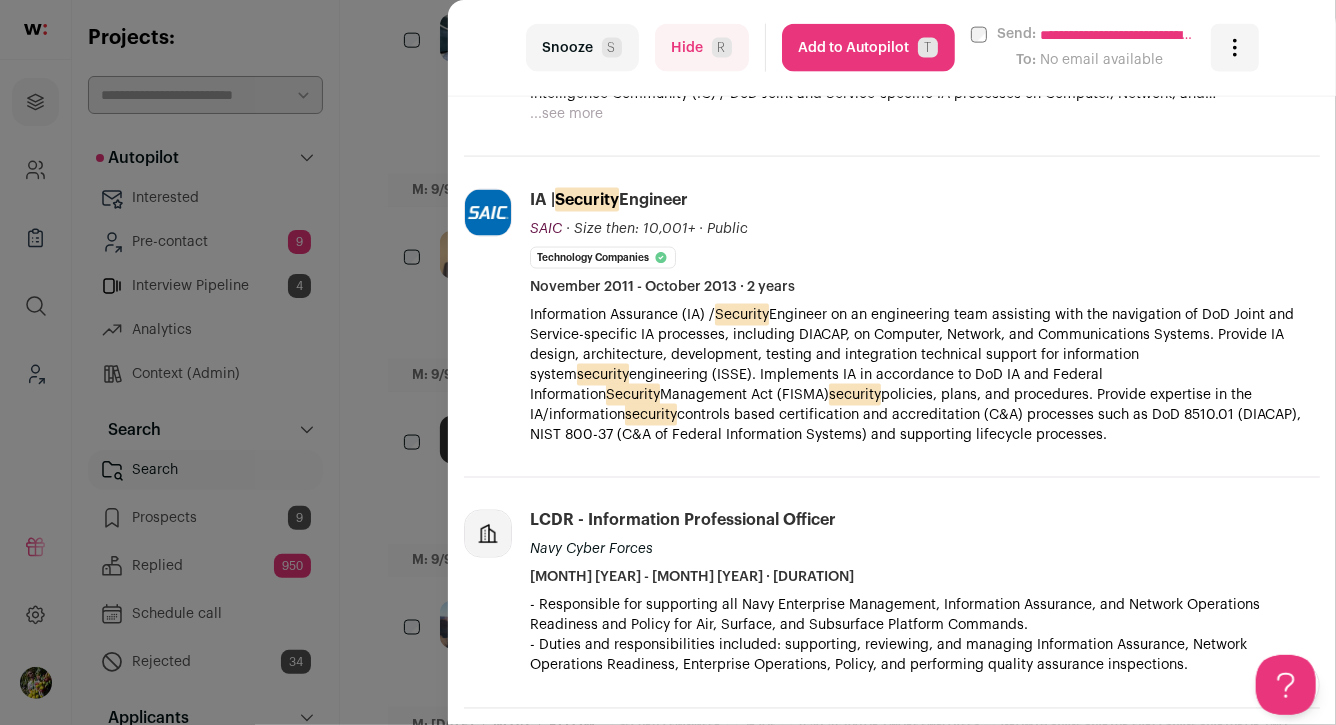 scroll, scrollTop: 1350, scrollLeft: 0, axis: vertical 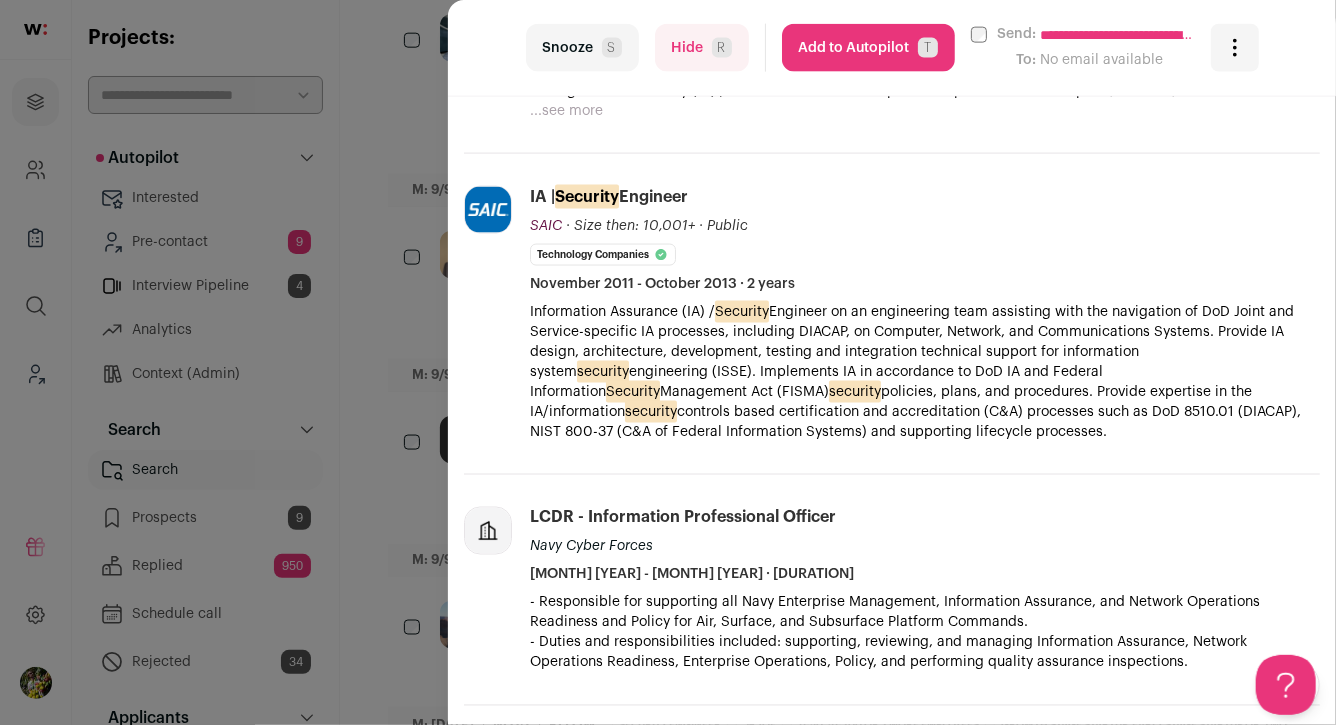 click on "Hide
R" at bounding box center (702, 48) 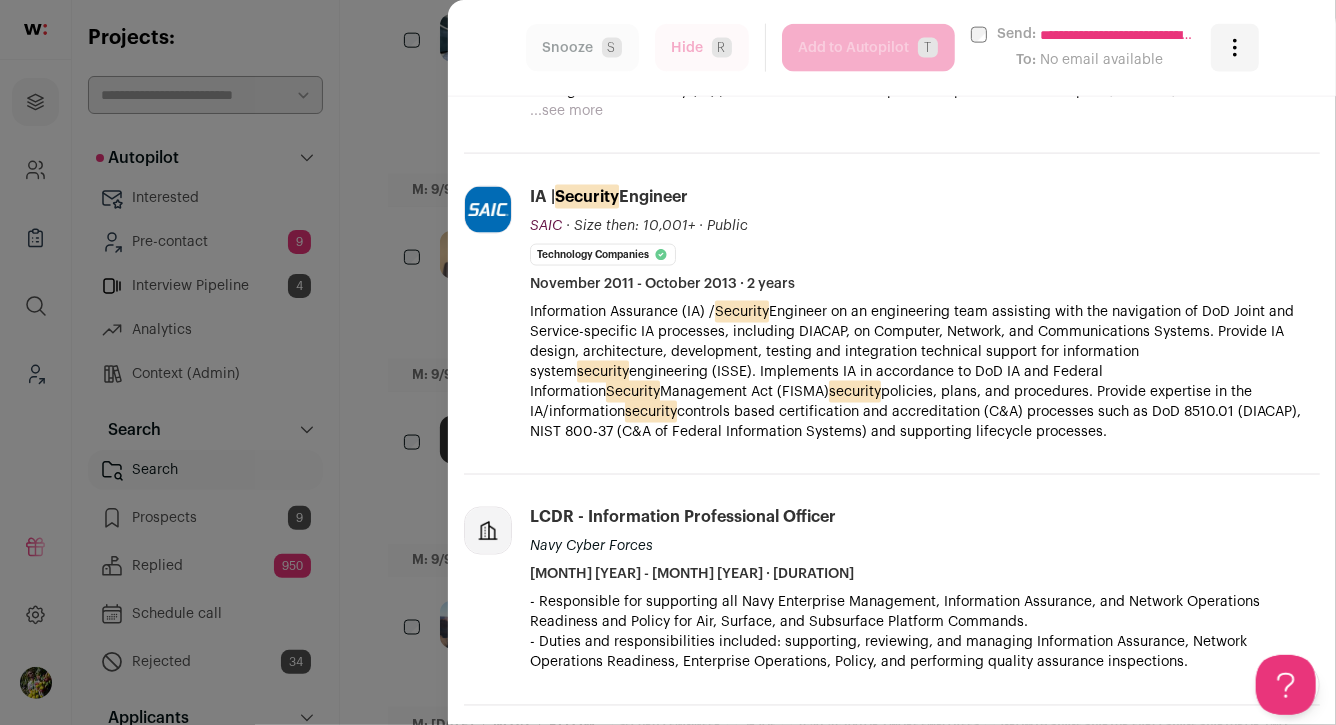 click on "**********" at bounding box center [668, 362] 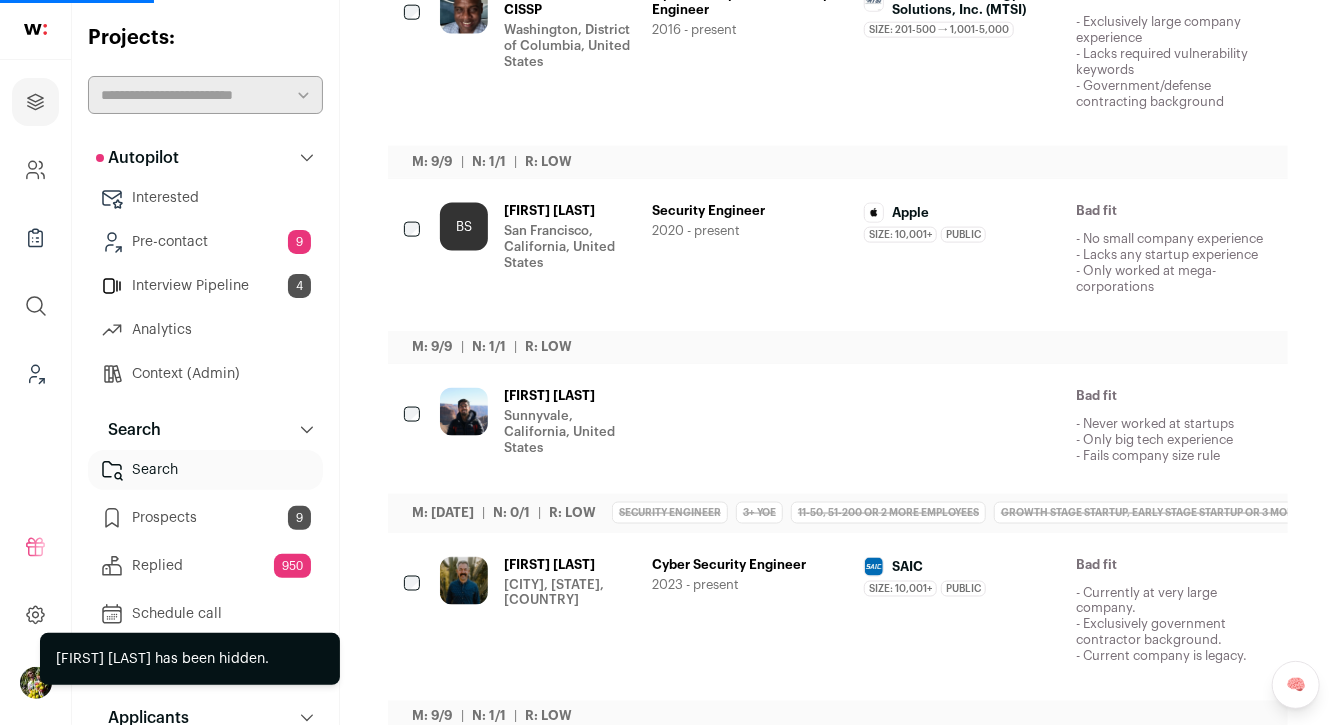 scroll, scrollTop: 1239, scrollLeft: 0, axis: vertical 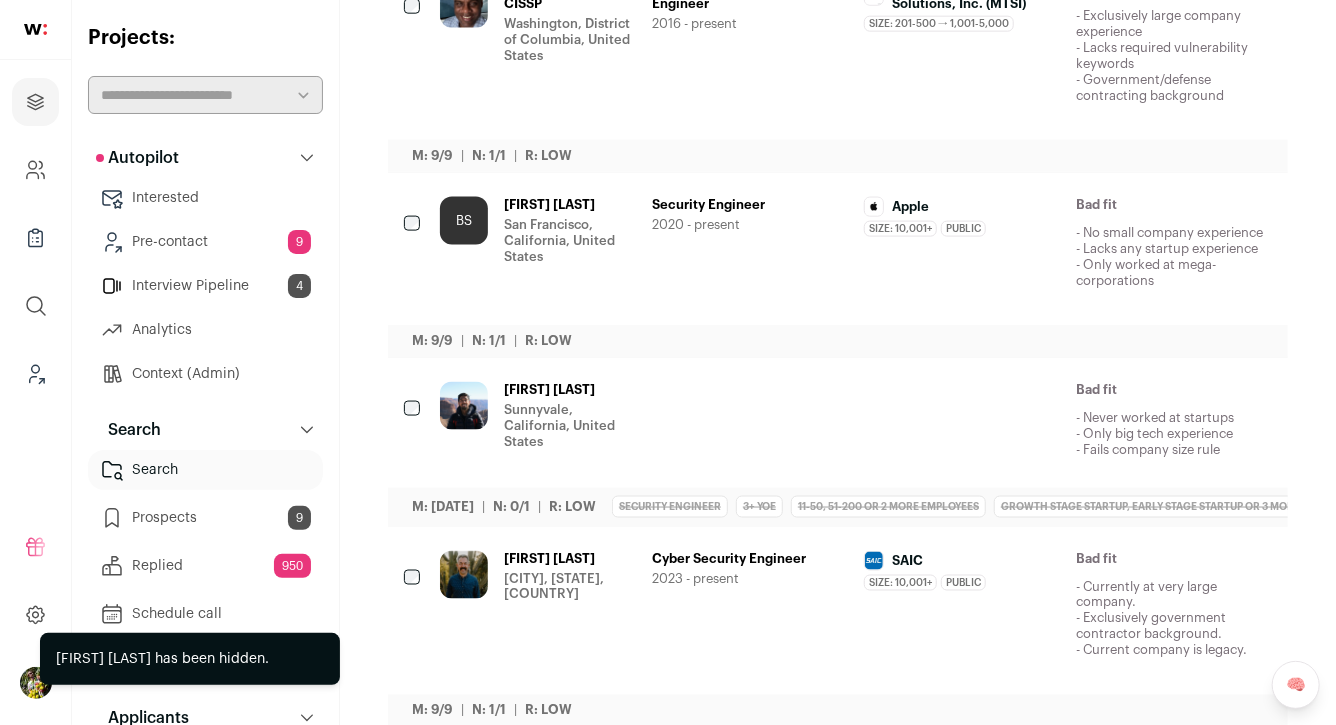 click on "Sunnyvale, California, United States" at bounding box center [570, 426] 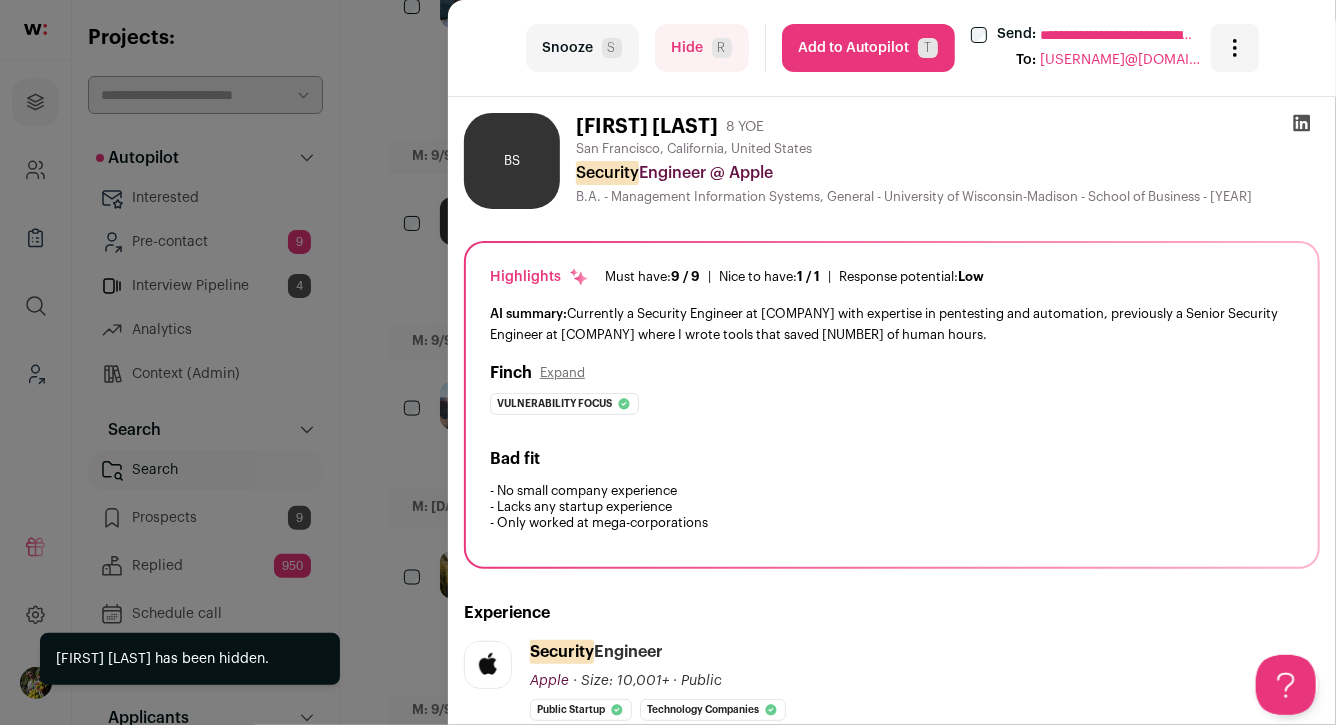 scroll, scrollTop: 0, scrollLeft: 0, axis: both 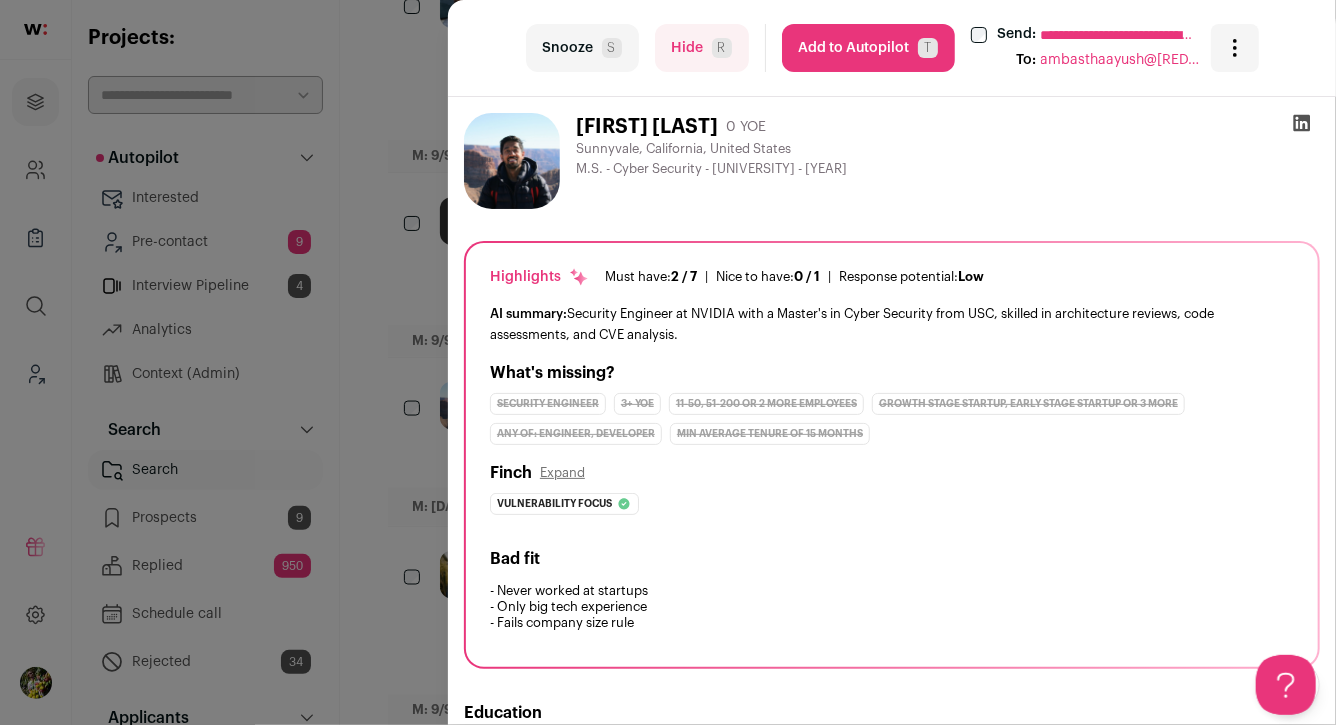 click on "Hide
R" at bounding box center [702, 48] 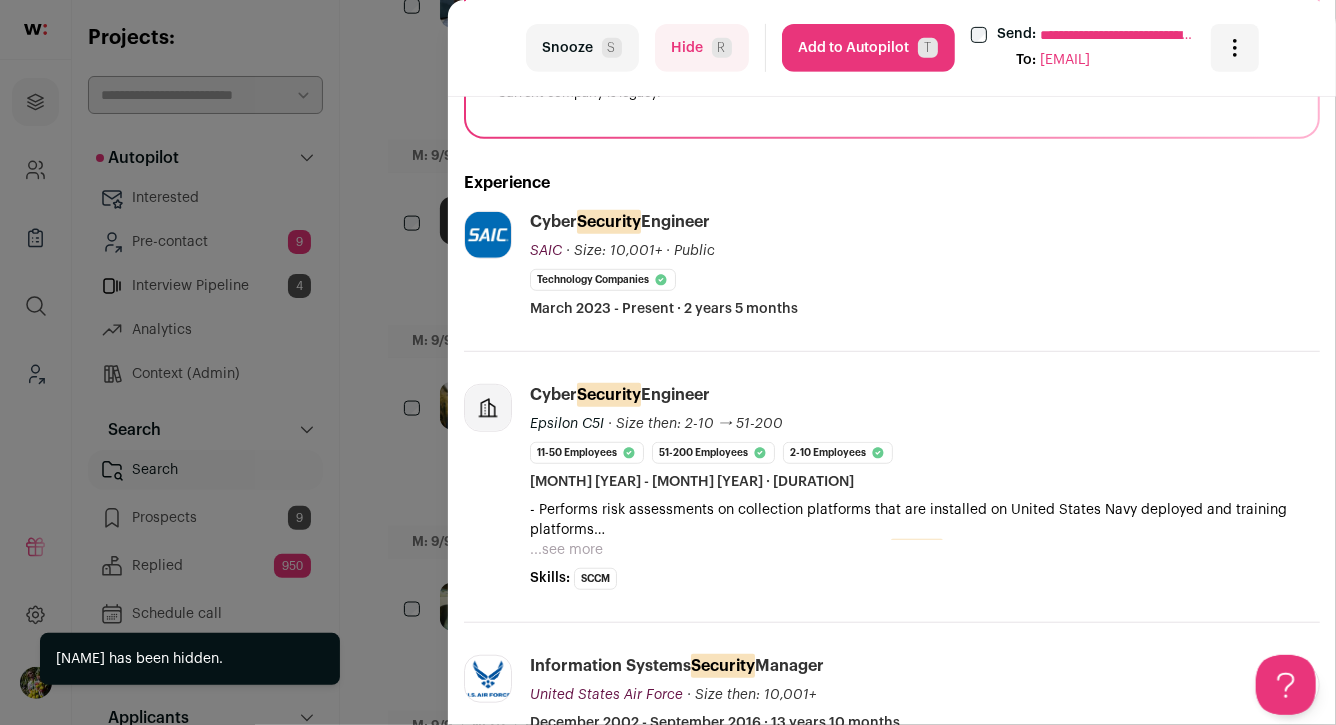 scroll, scrollTop: 456, scrollLeft: 0, axis: vertical 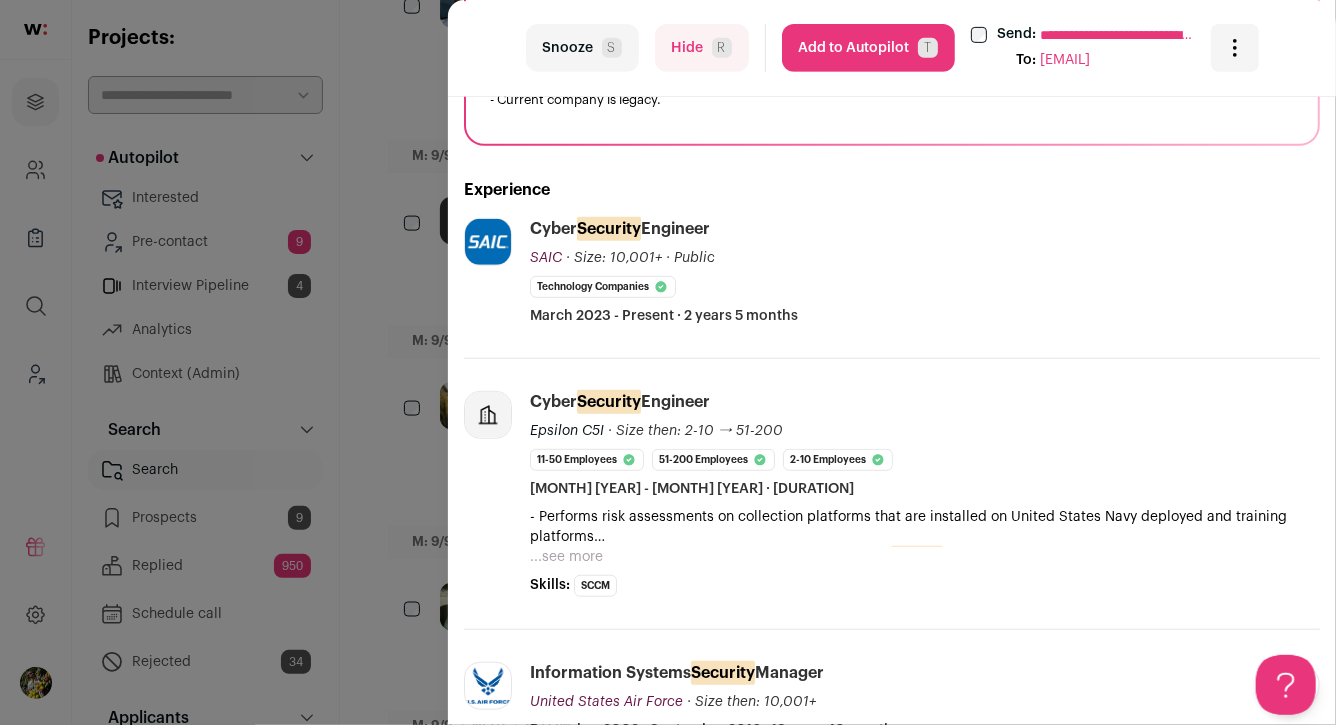 click on "Hide
R" at bounding box center (702, 48) 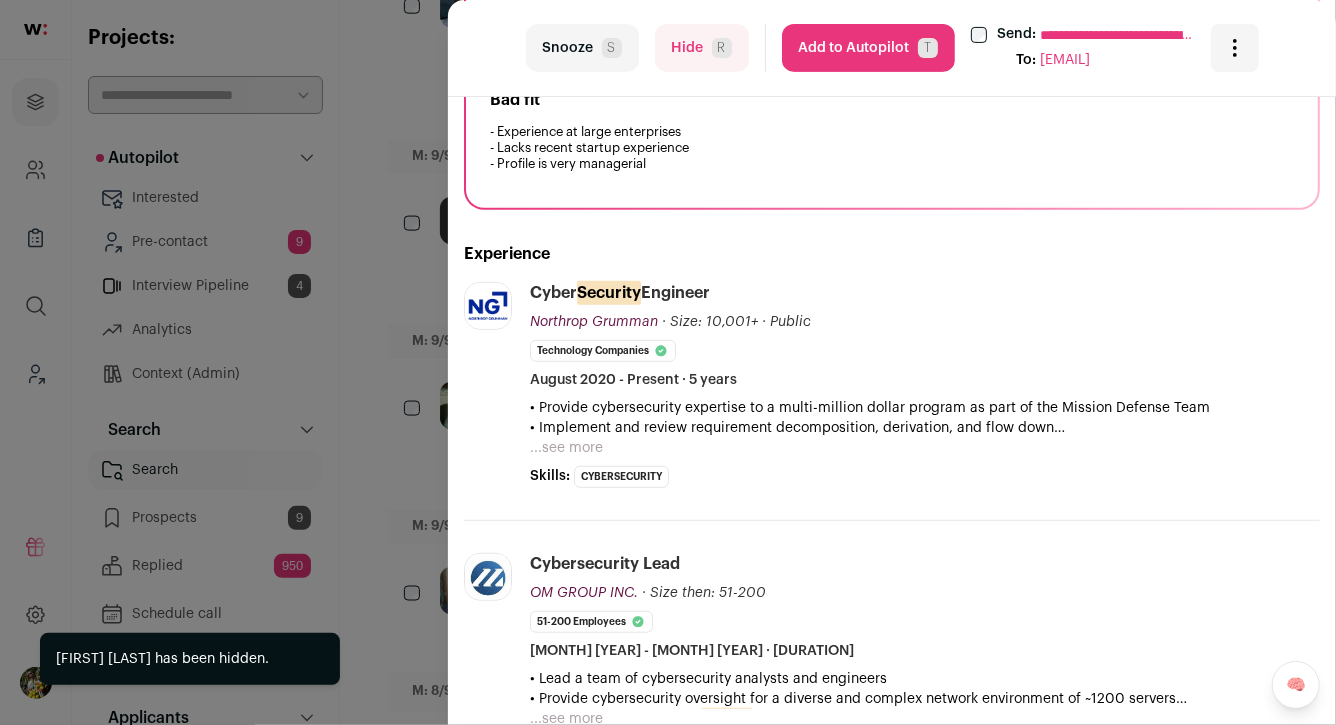 scroll, scrollTop: 668, scrollLeft: 0, axis: vertical 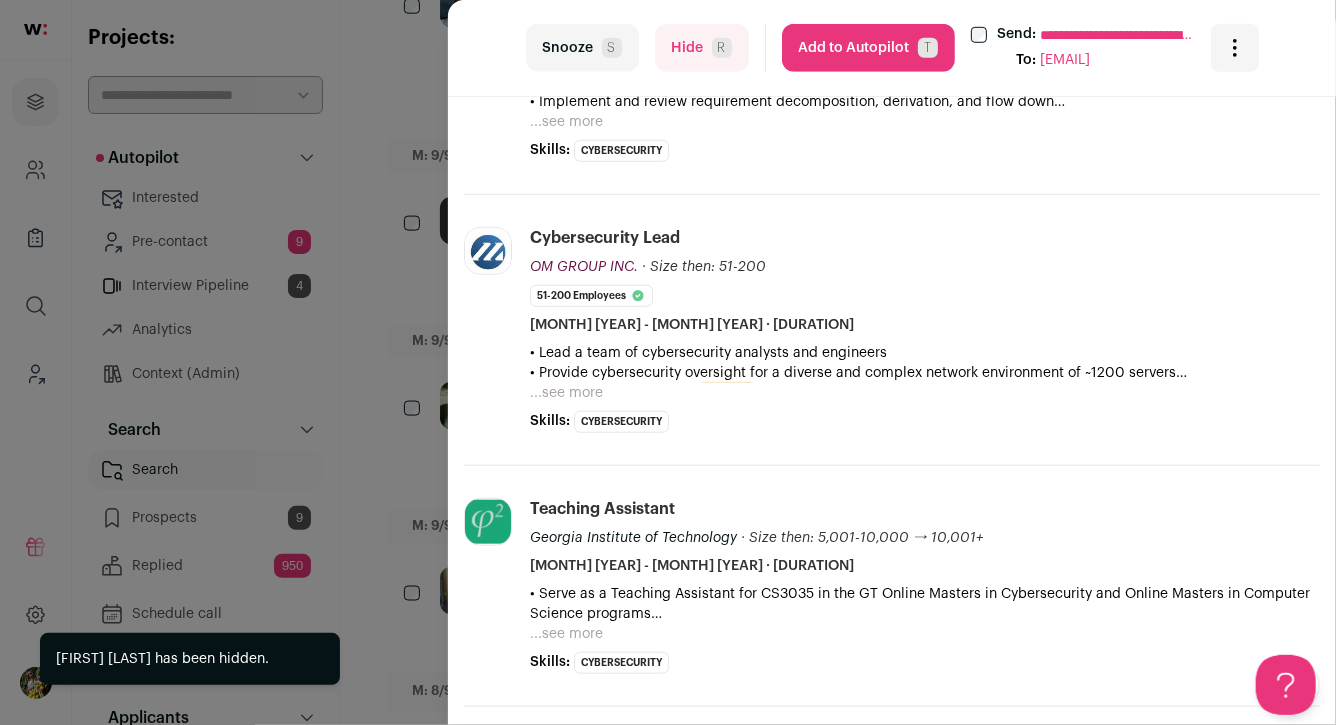 click on "Hide
R" at bounding box center [702, 48] 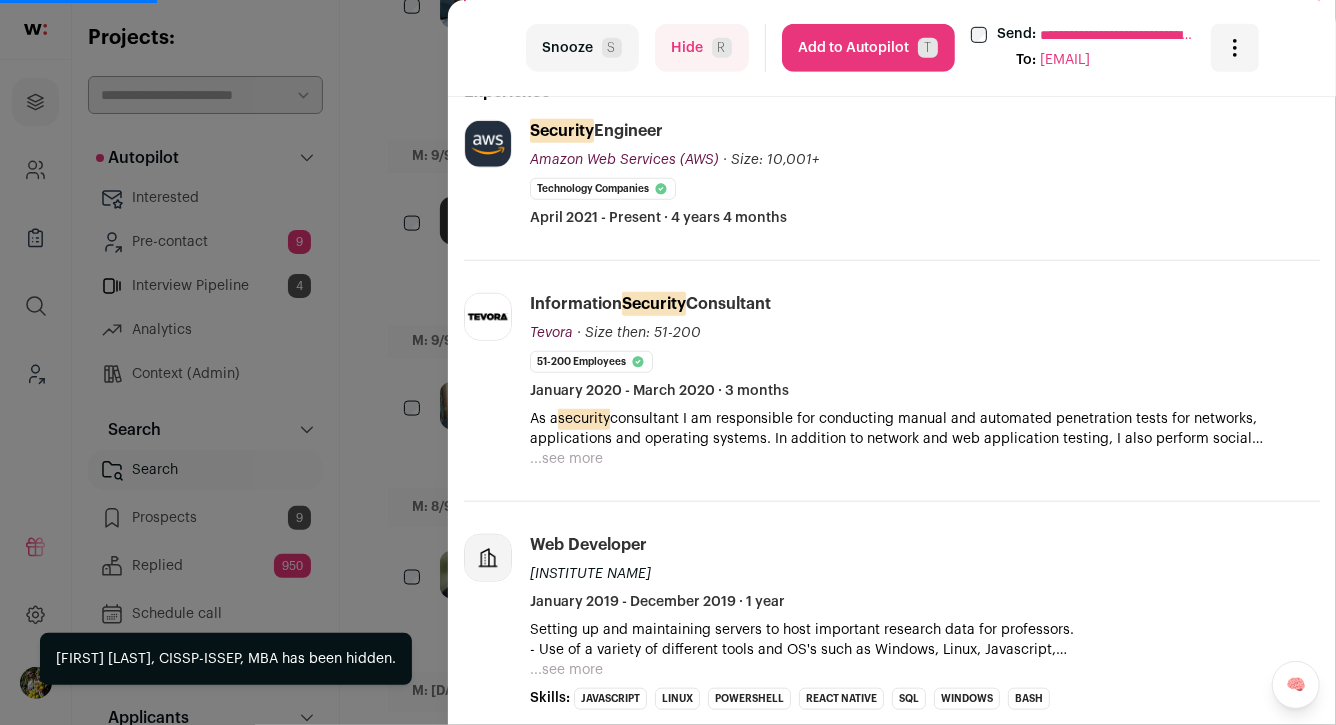 scroll, scrollTop: 593, scrollLeft: 0, axis: vertical 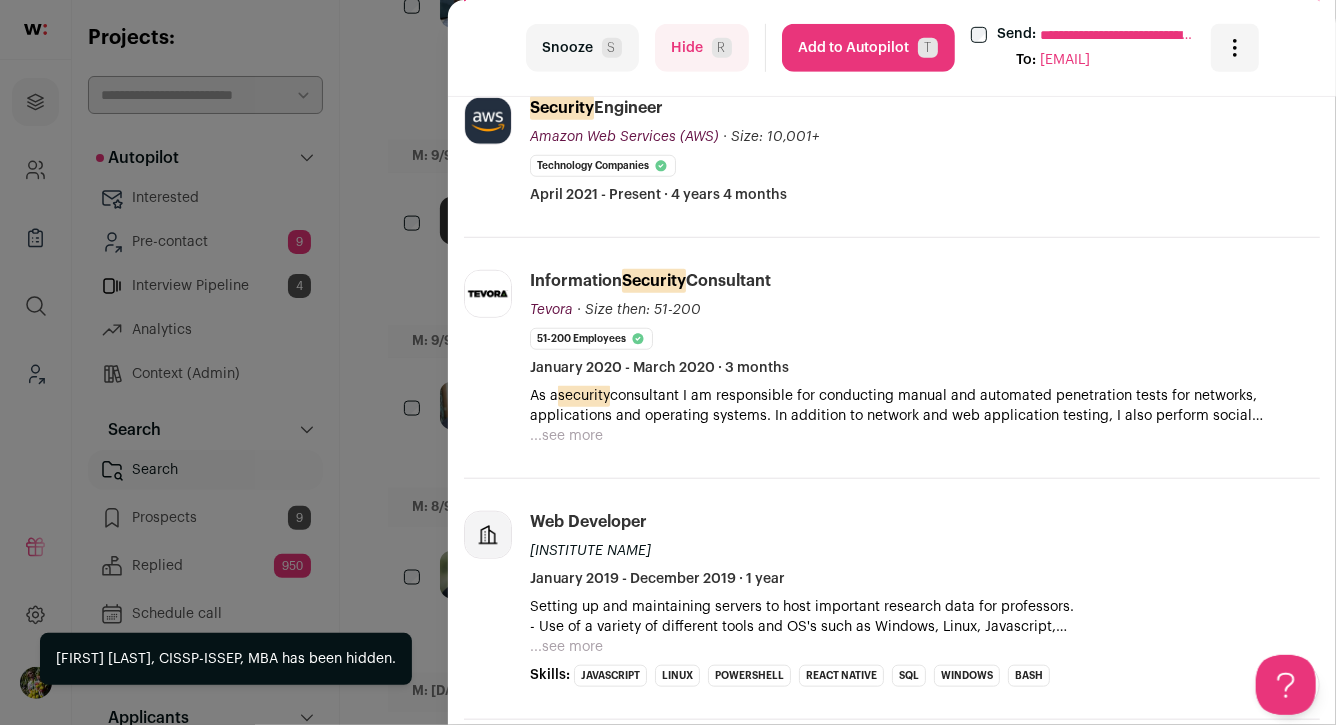 click on "Hide
R" at bounding box center [702, 48] 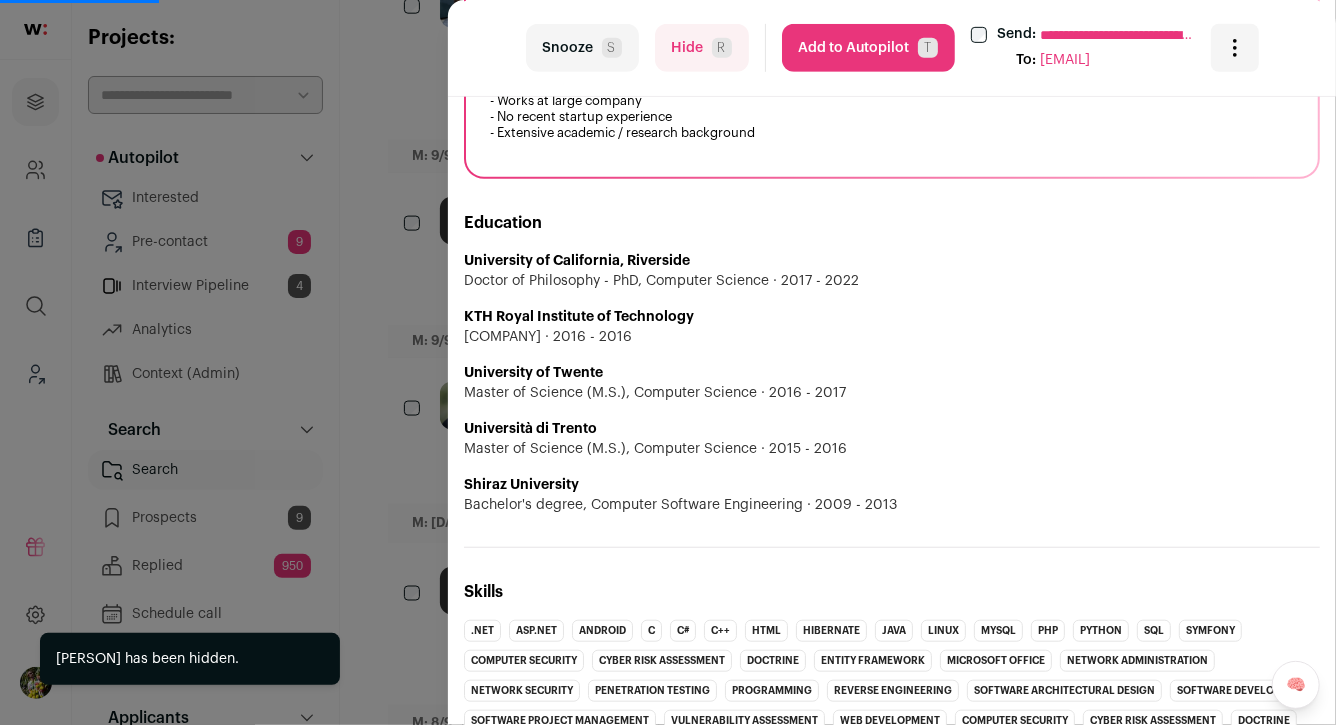 scroll, scrollTop: 499, scrollLeft: 0, axis: vertical 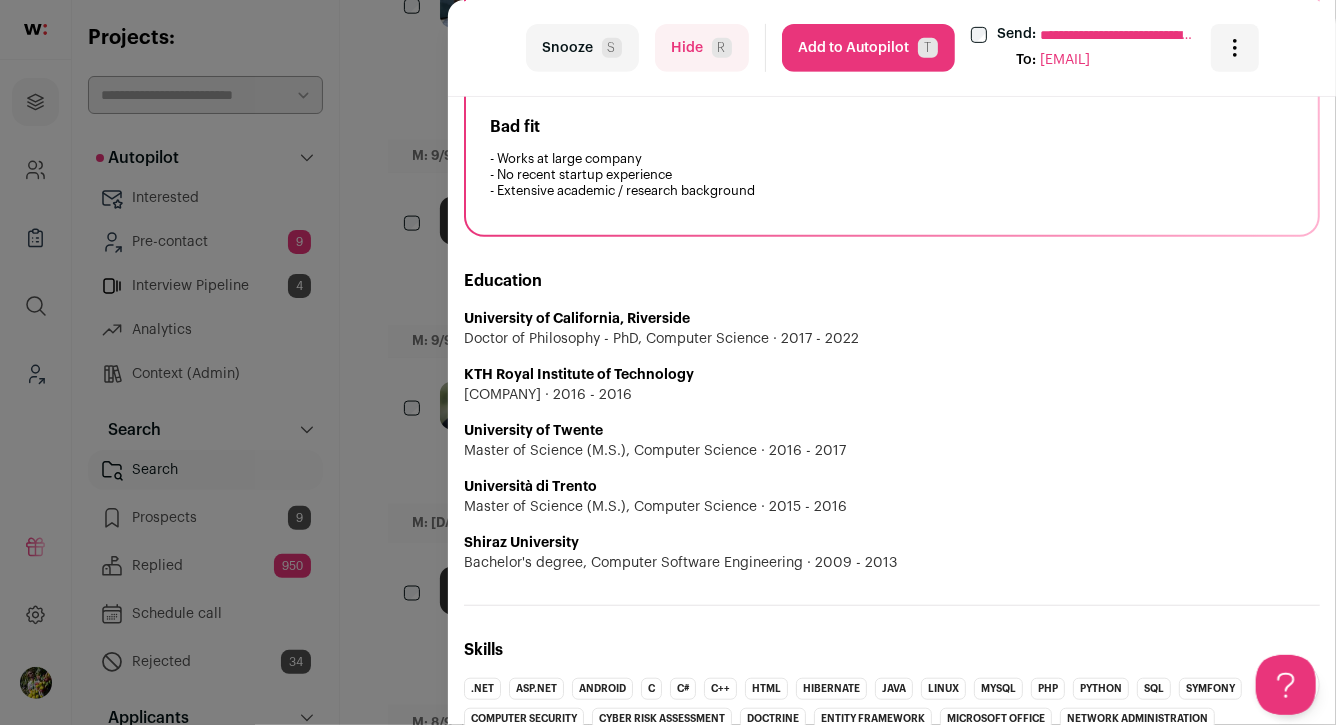 click on "**********" at bounding box center (668, 362) 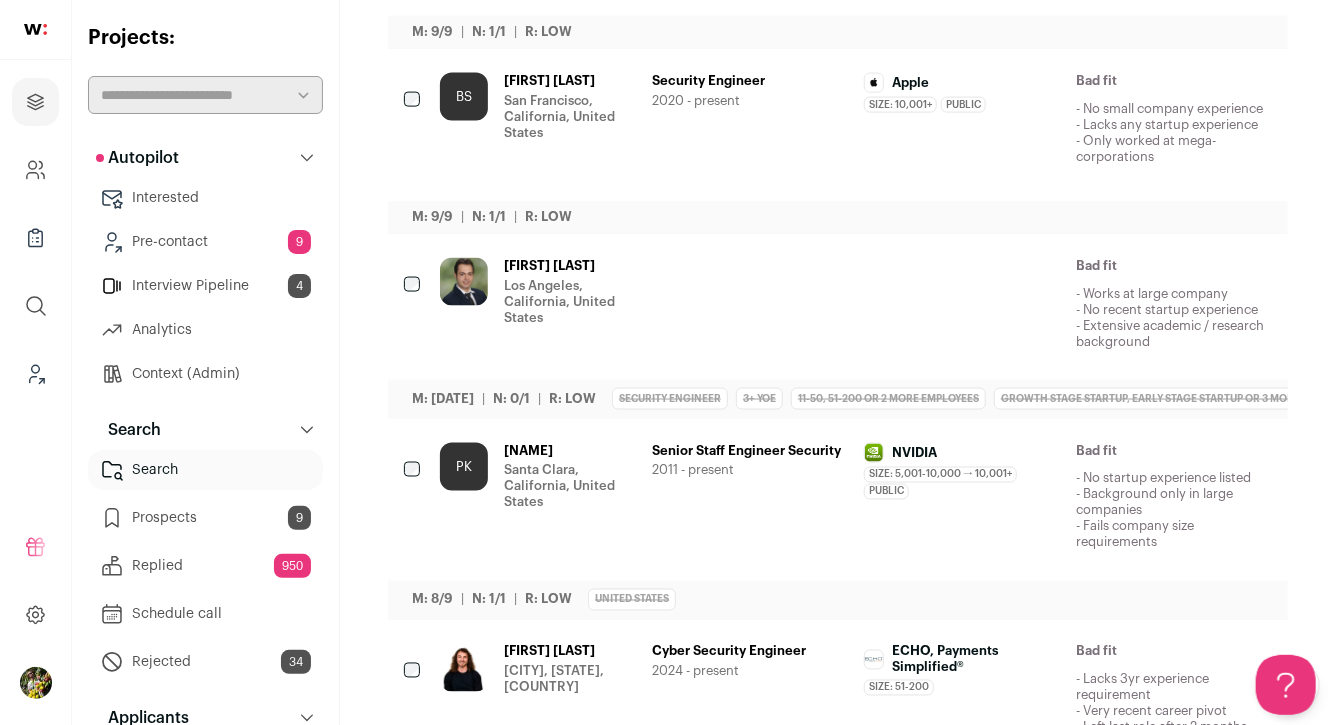 scroll, scrollTop: 1660, scrollLeft: 0, axis: vertical 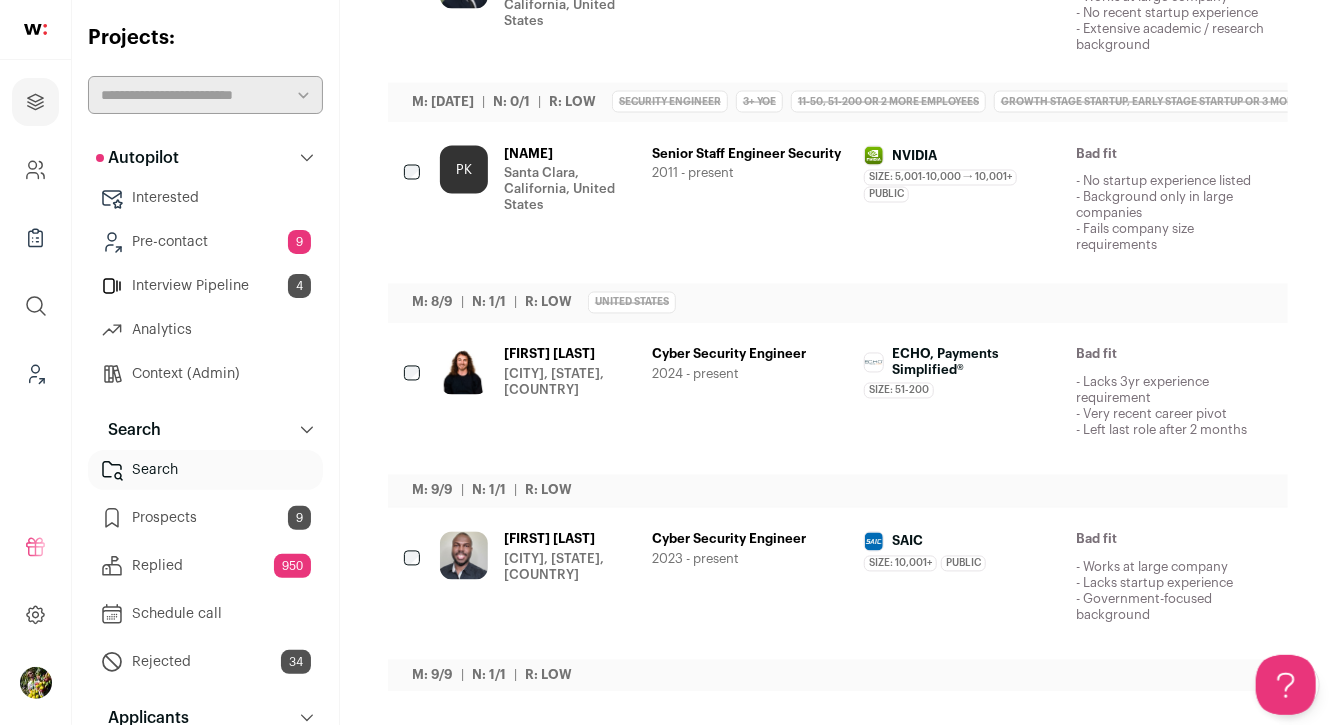 click on "Cyber Security Engineer" at bounding box center [570, 540] 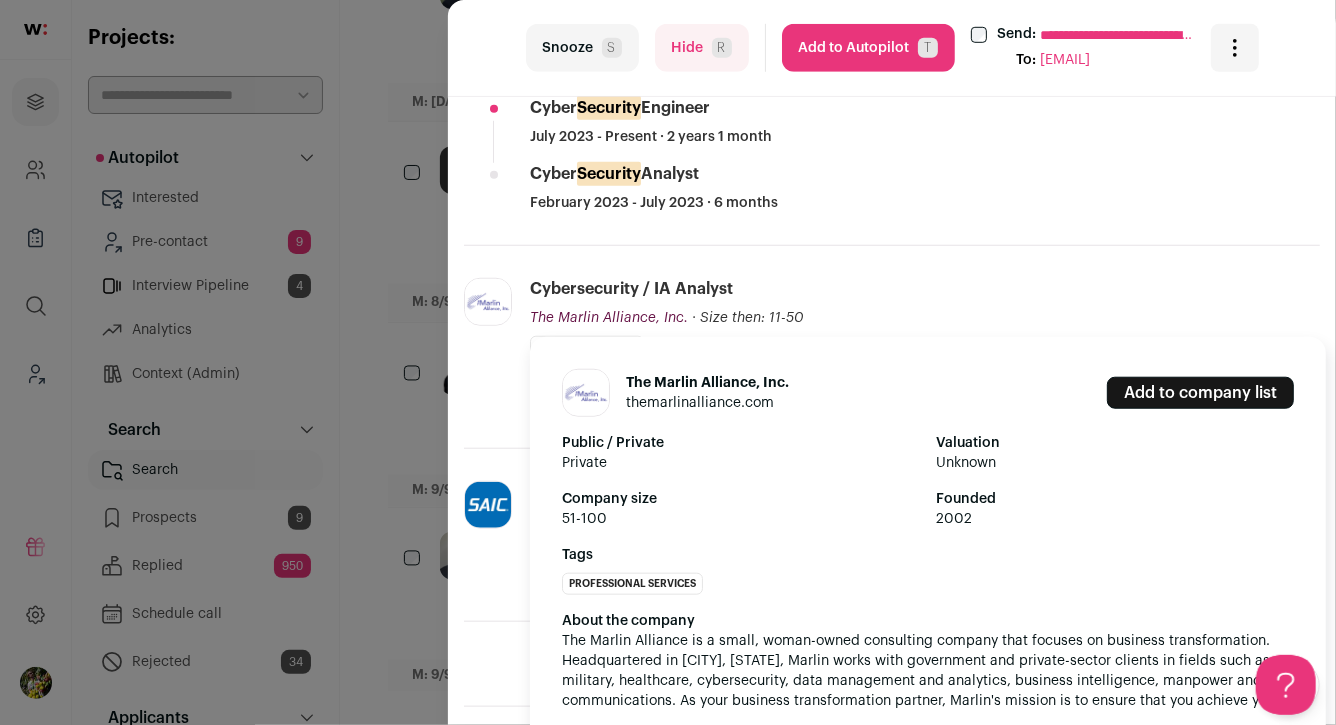 scroll, scrollTop: 686, scrollLeft: 0, axis: vertical 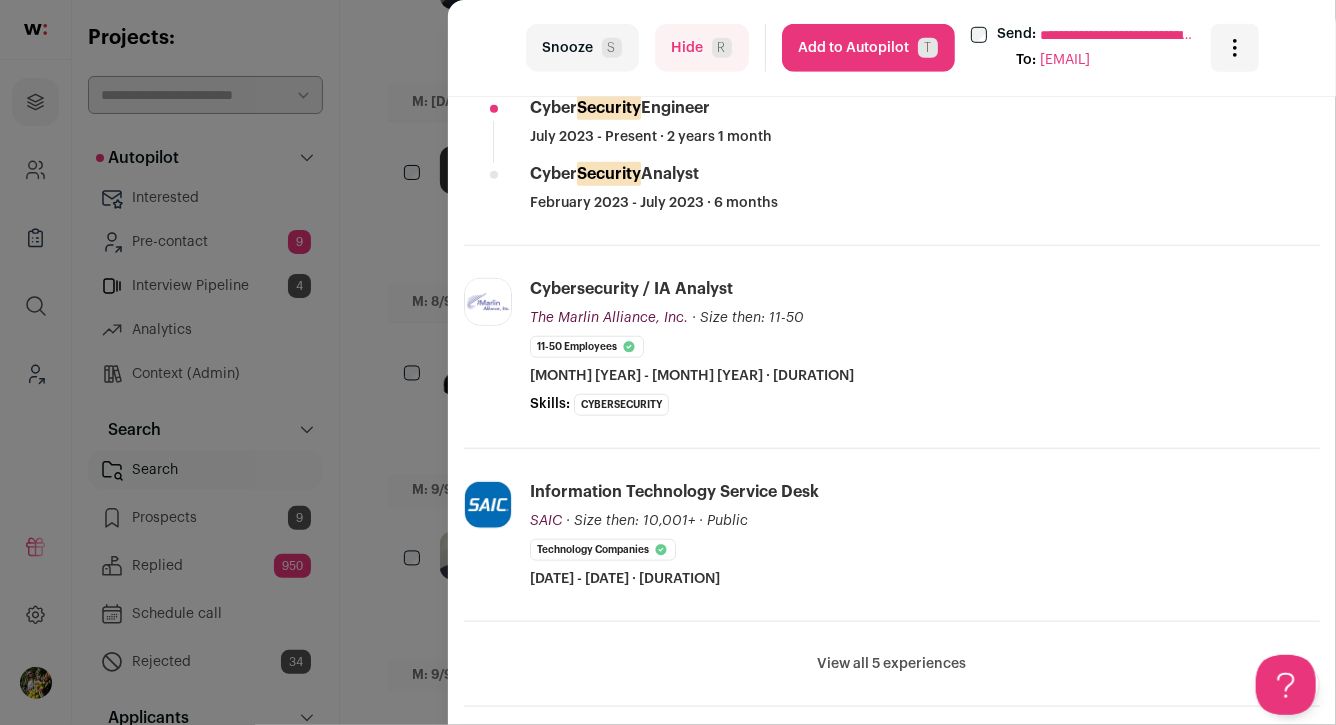 click on "Hide
R" at bounding box center (702, 48) 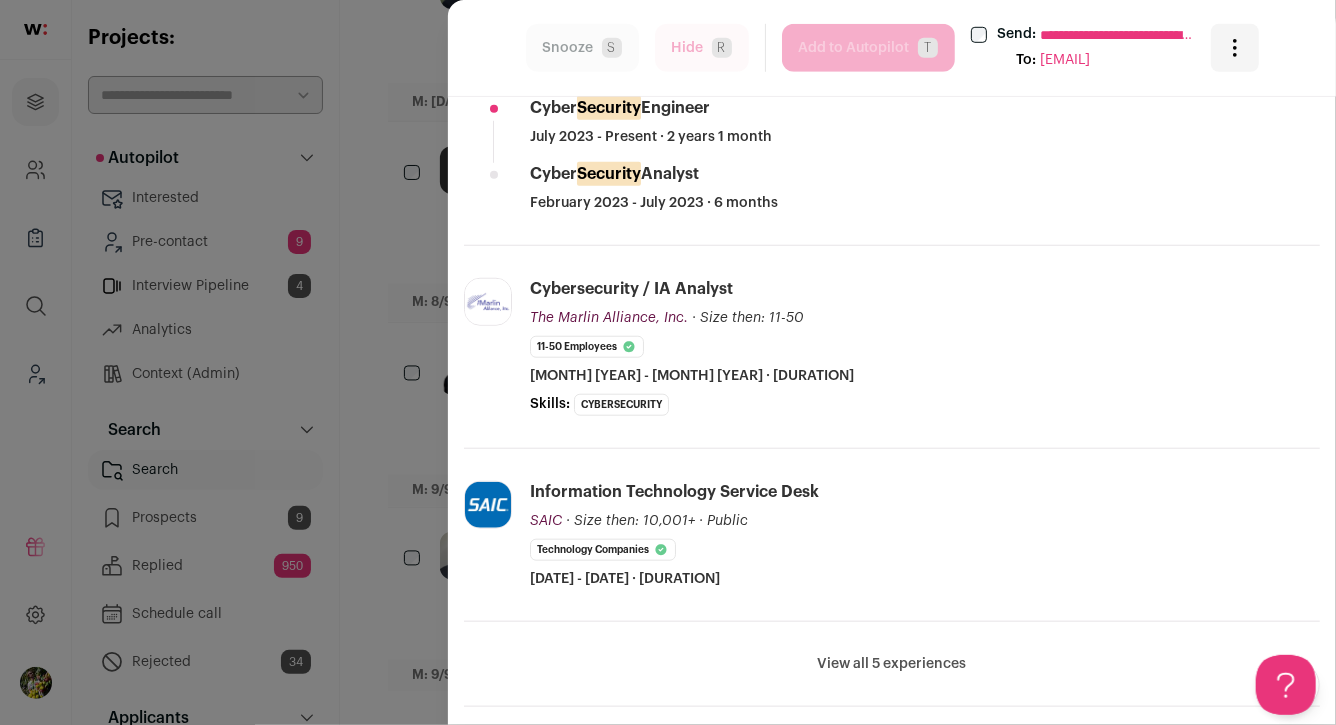 scroll, scrollTop: 1476, scrollLeft: 0, axis: vertical 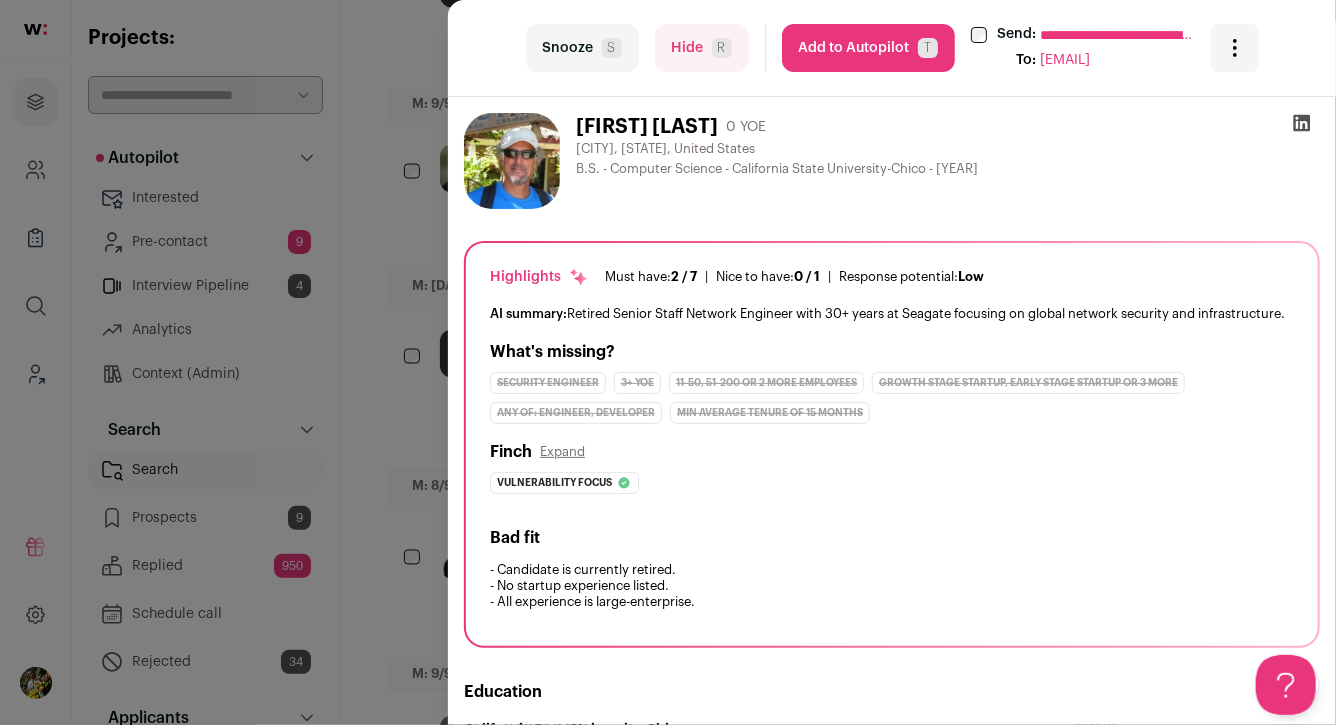 click on "Hide
R" at bounding box center [702, 48] 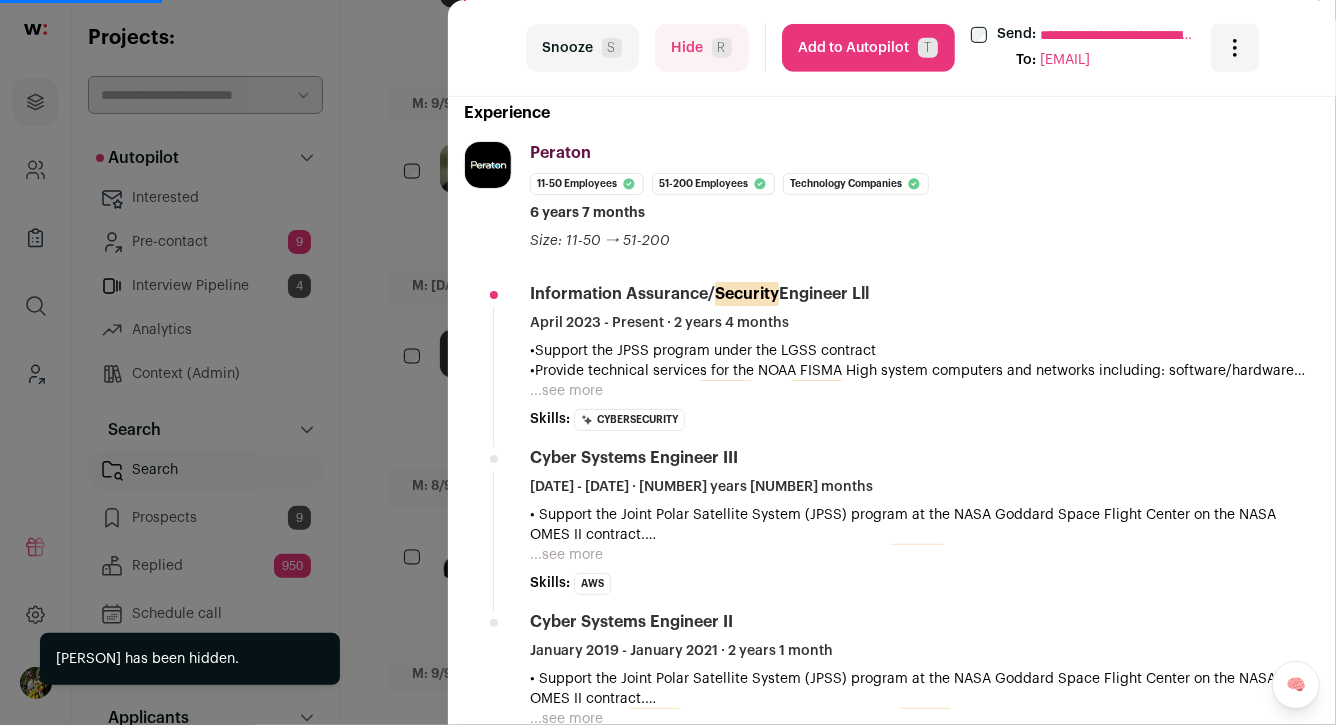 scroll, scrollTop: 581, scrollLeft: 0, axis: vertical 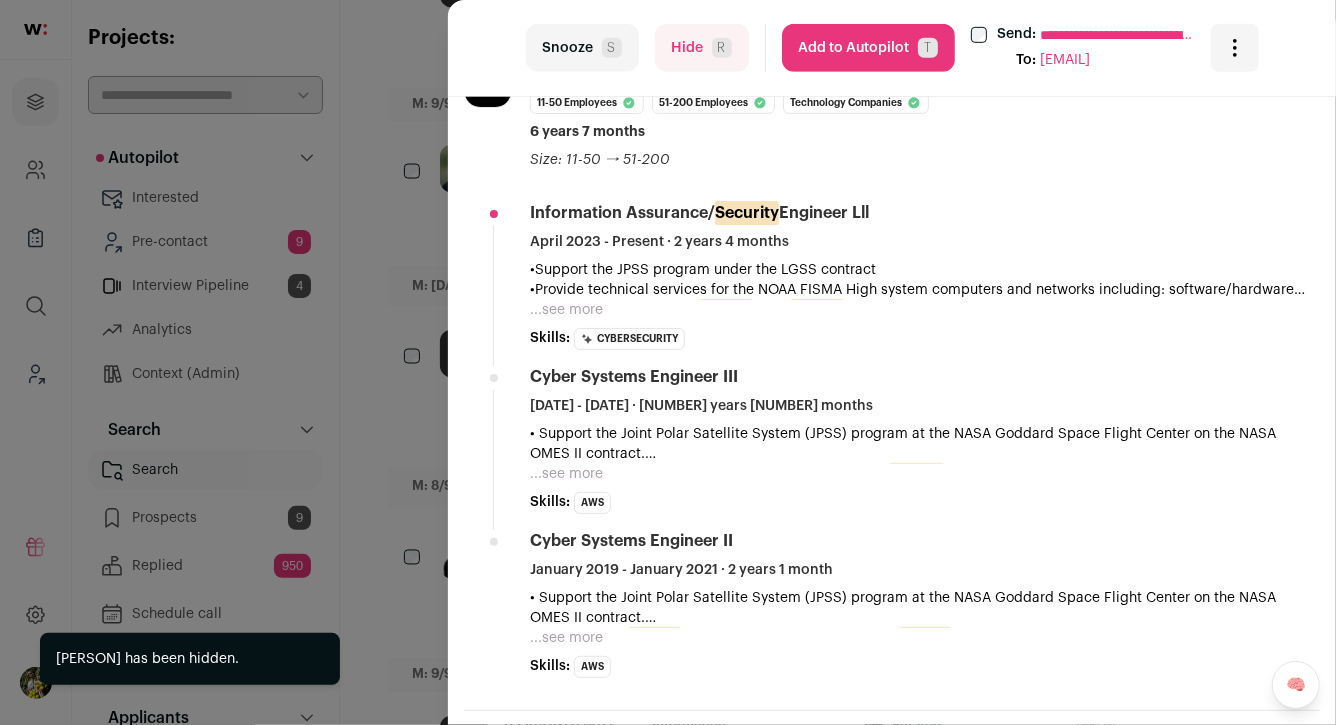 click on "...see more" at bounding box center [566, 310] 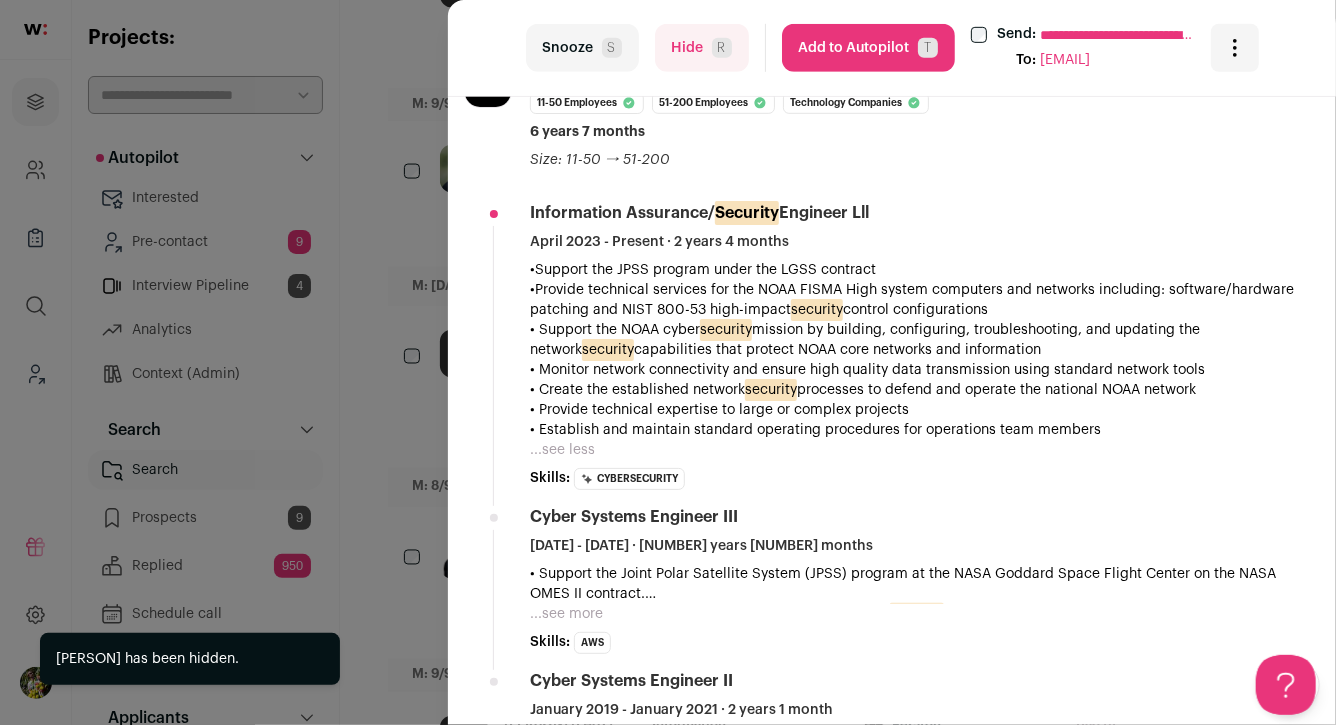 scroll, scrollTop: 0, scrollLeft: 0, axis: both 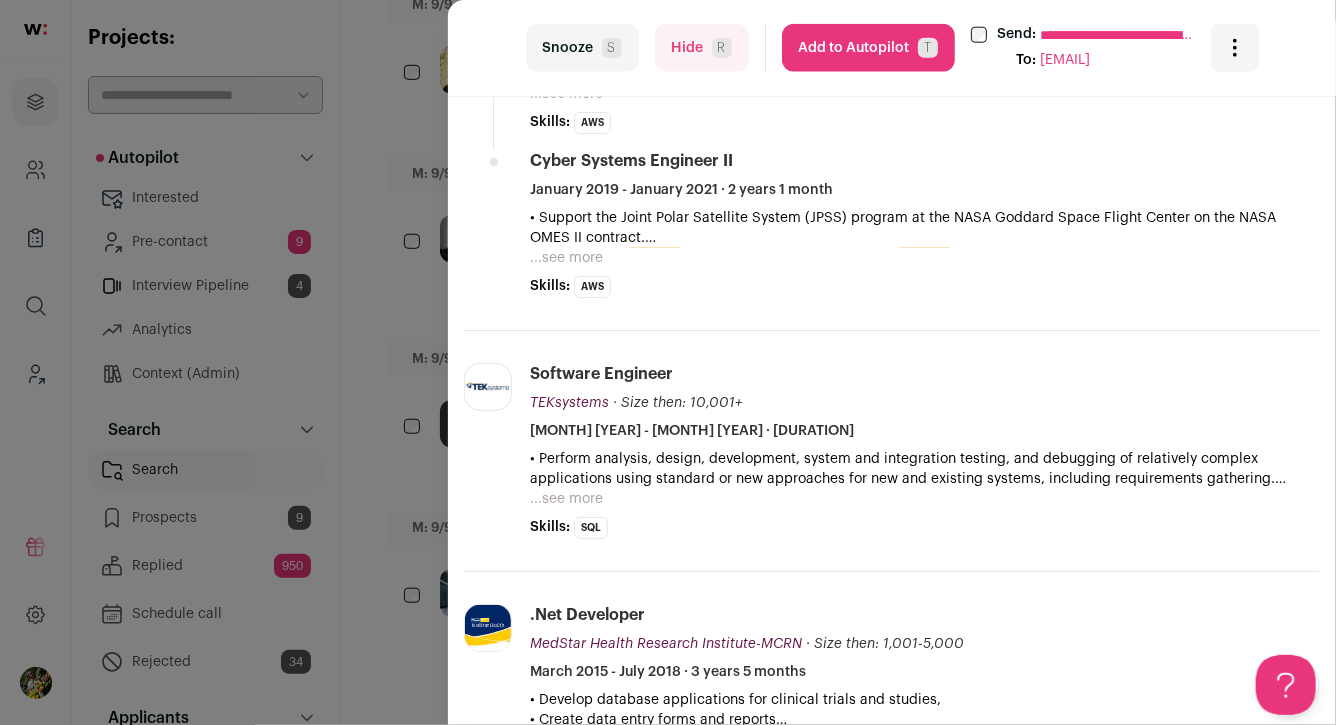 click on "Hide
R" at bounding box center (702, 48) 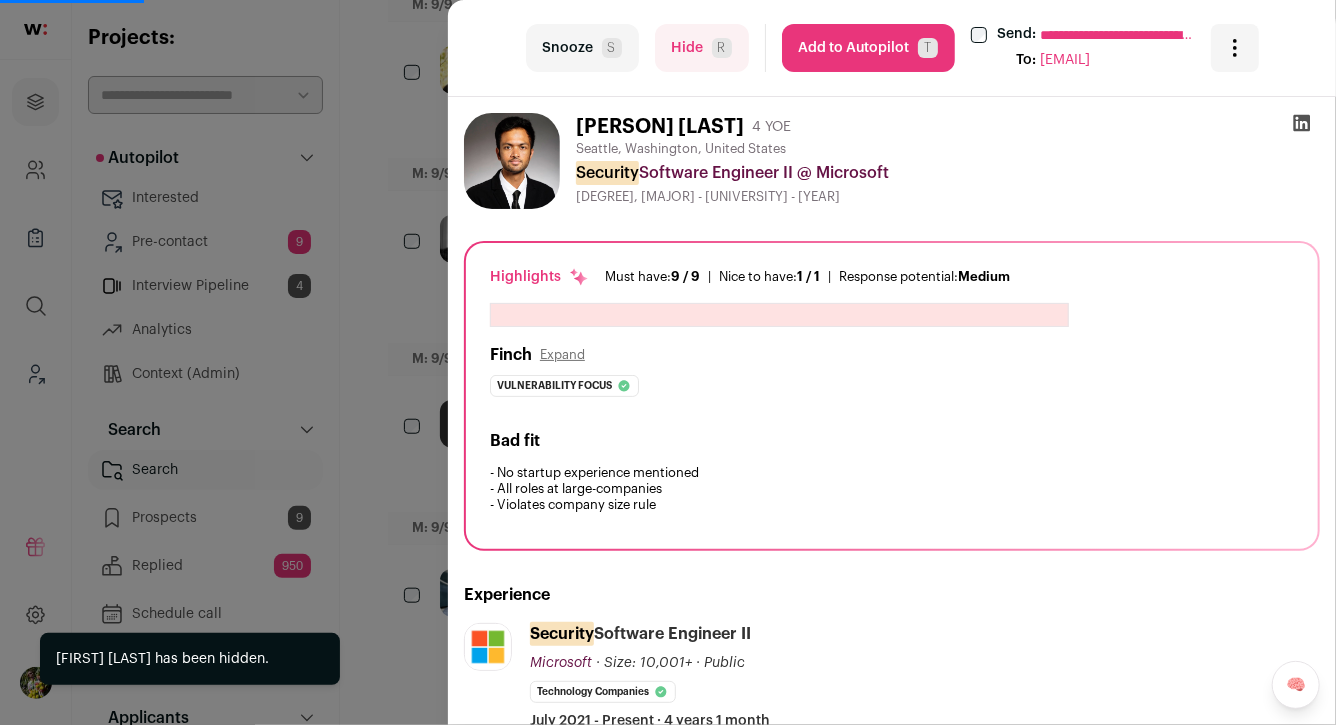 scroll, scrollTop: 655, scrollLeft: 0, axis: vertical 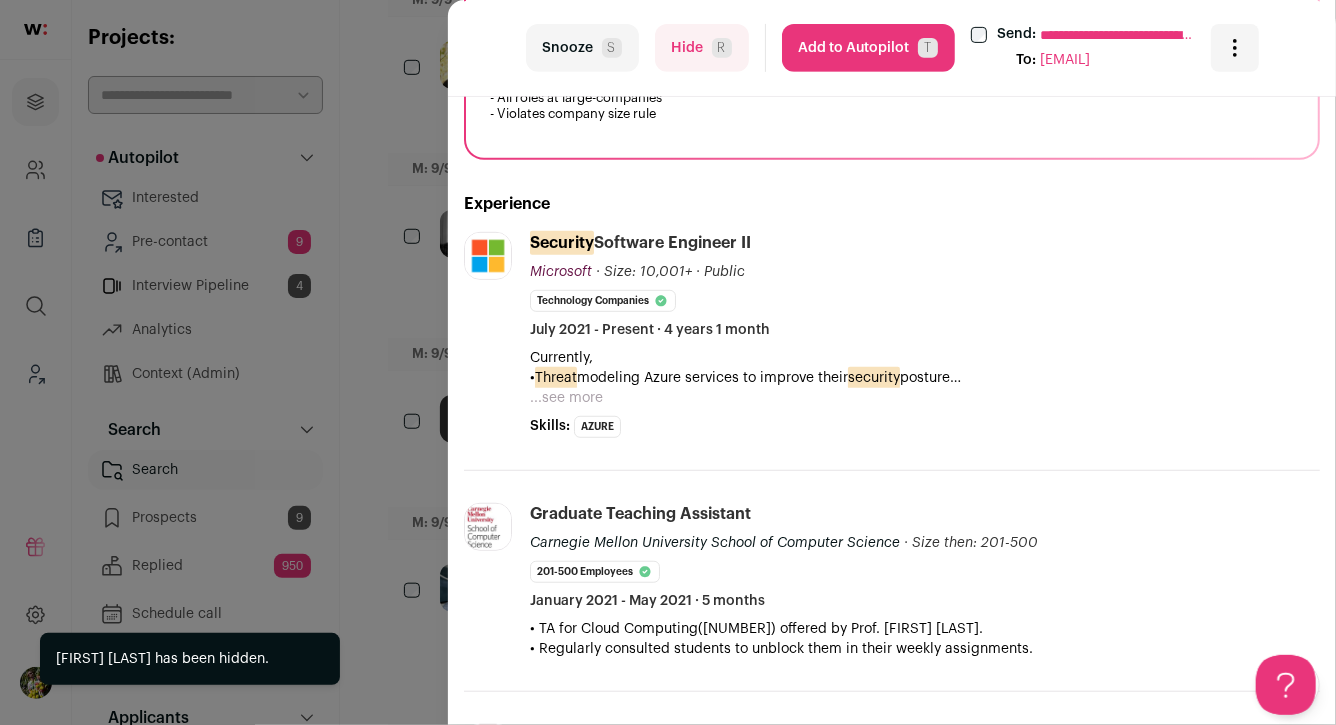 click on "...see more" at bounding box center (566, 398) 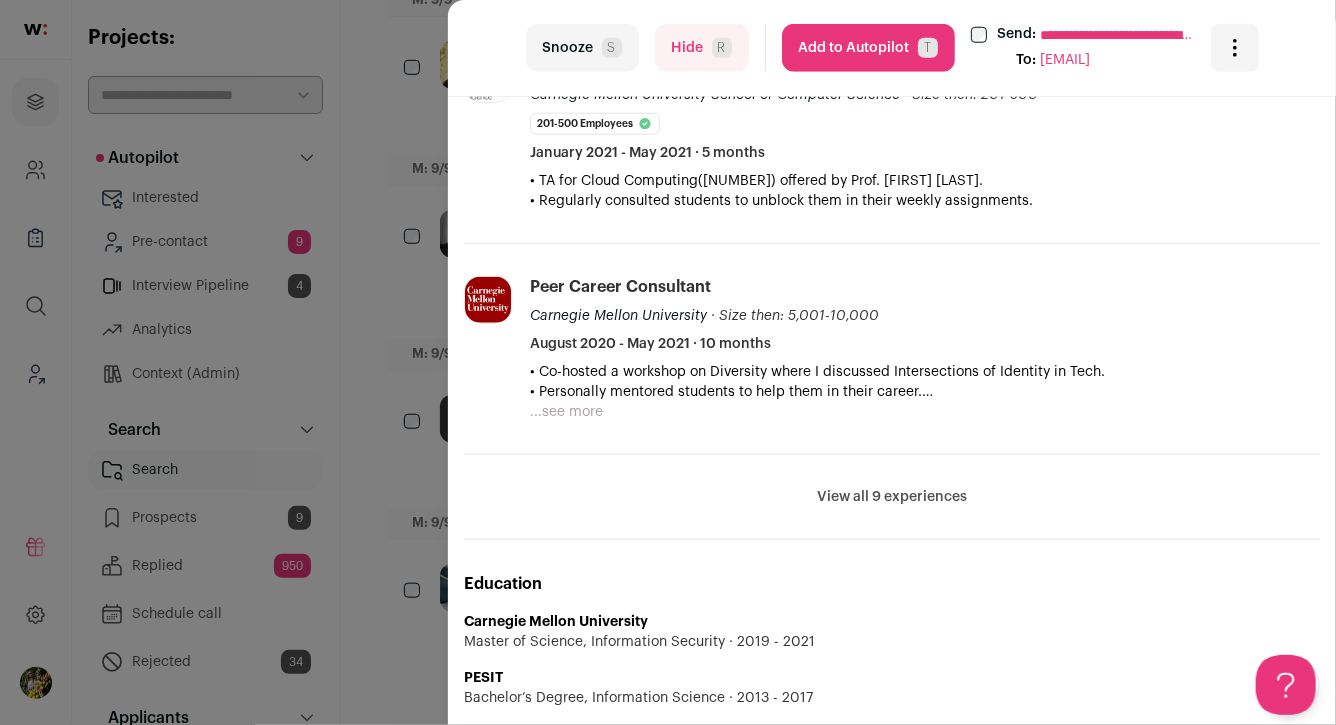 scroll, scrollTop: 904, scrollLeft: 0, axis: vertical 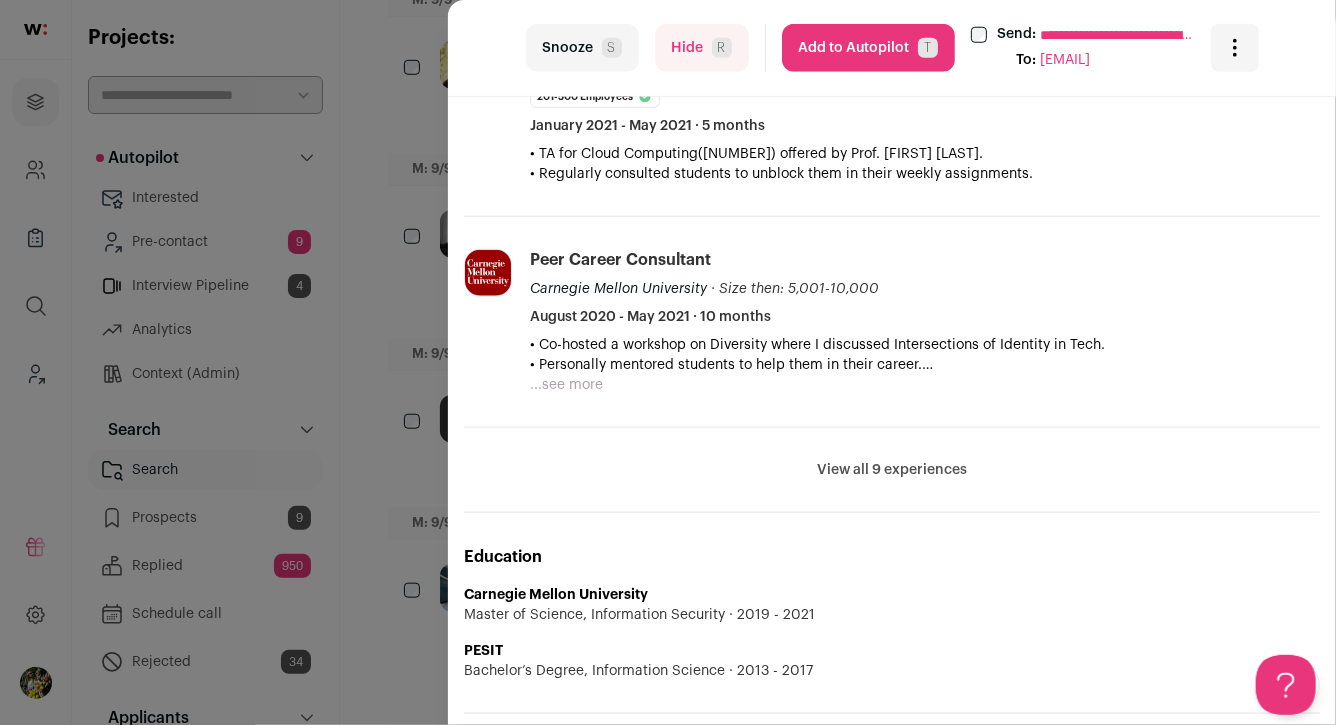 click on "View all 9 experiences" at bounding box center (892, 470) 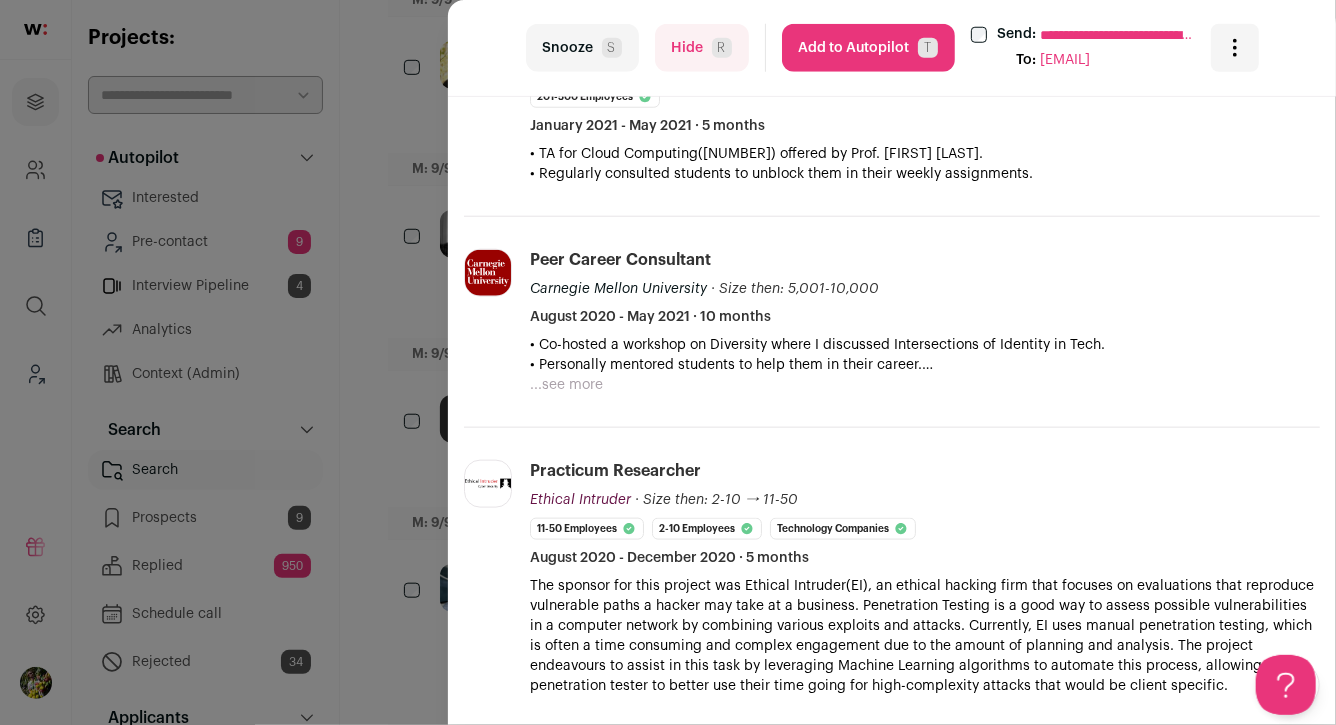 click on "**********" at bounding box center [668, 362] 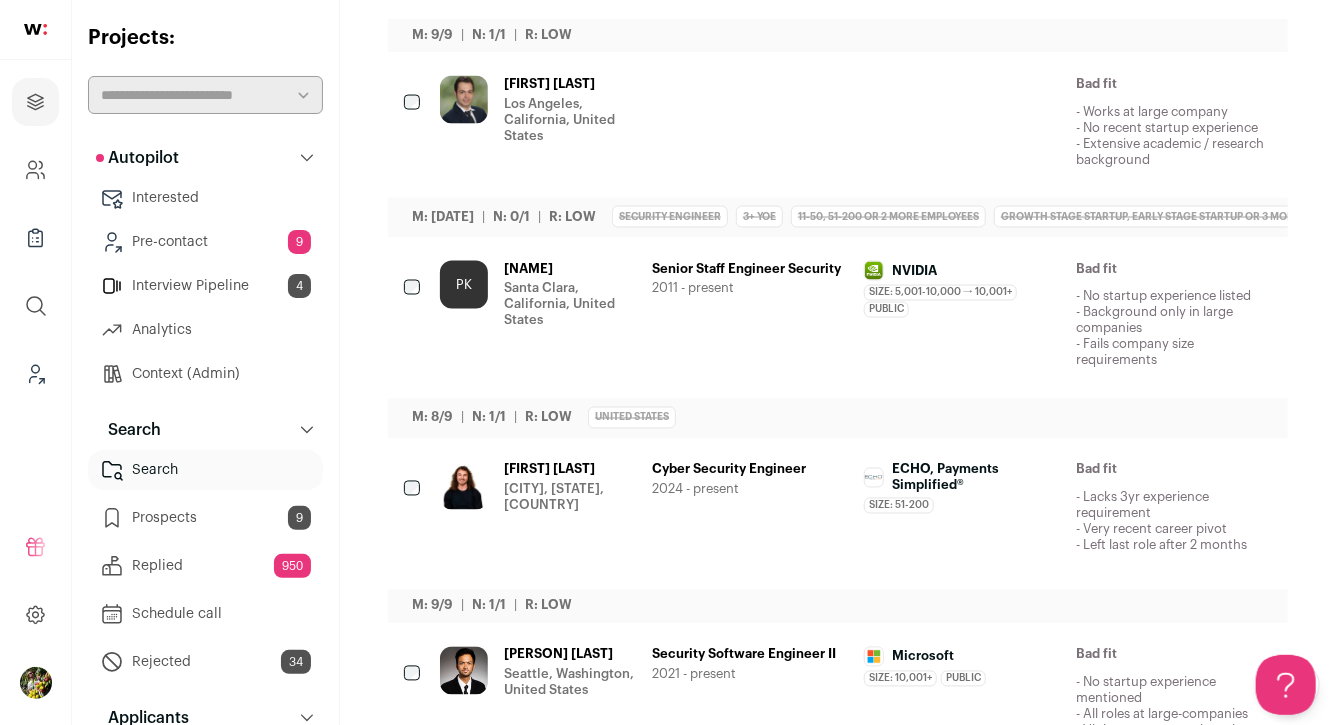 scroll, scrollTop: 1528, scrollLeft: 0, axis: vertical 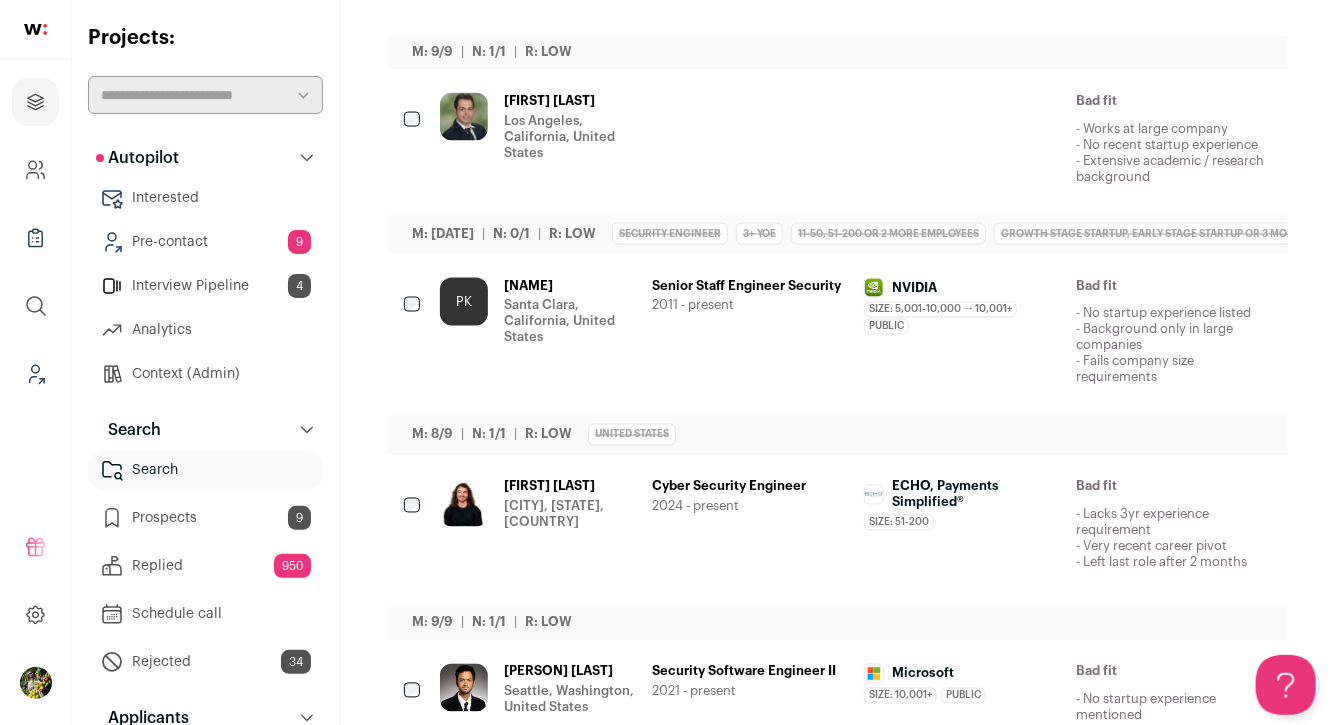 click on "[CITY], [STATE], [COUNTRY]" at bounding box center [570, 515] 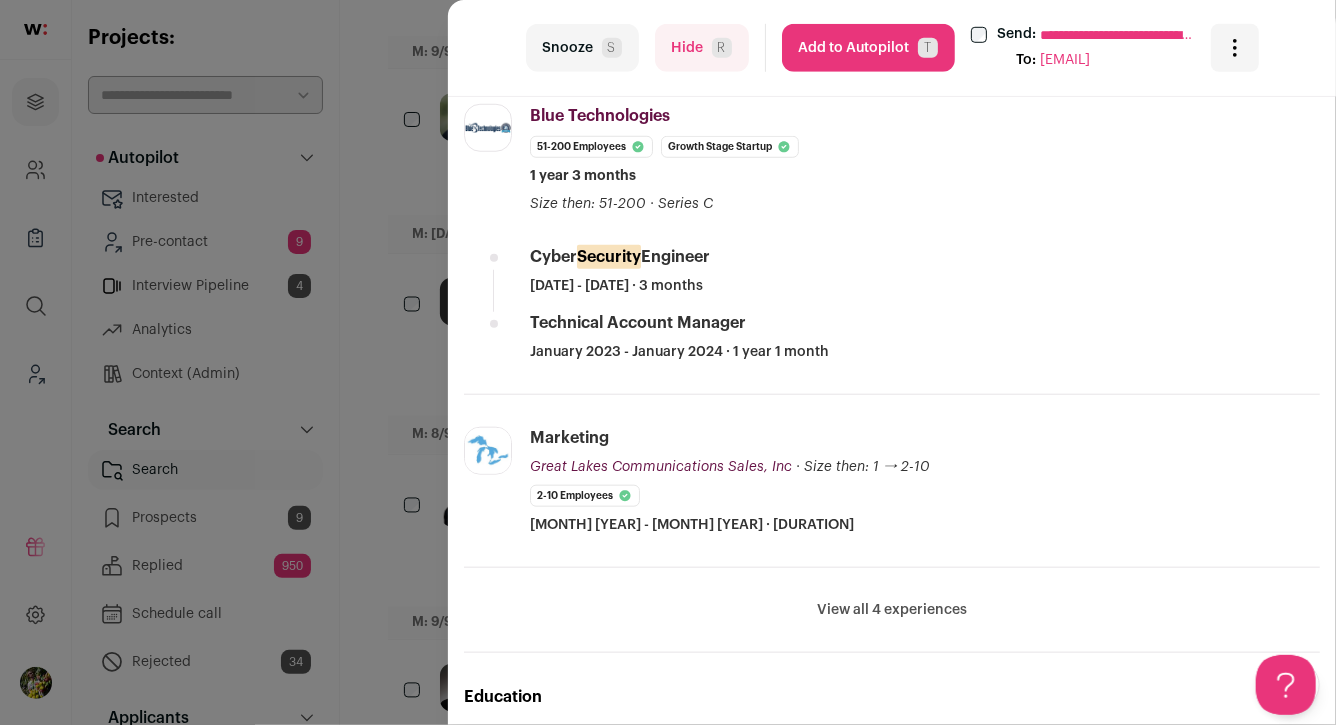 scroll, scrollTop: 744, scrollLeft: 0, axis: vertical 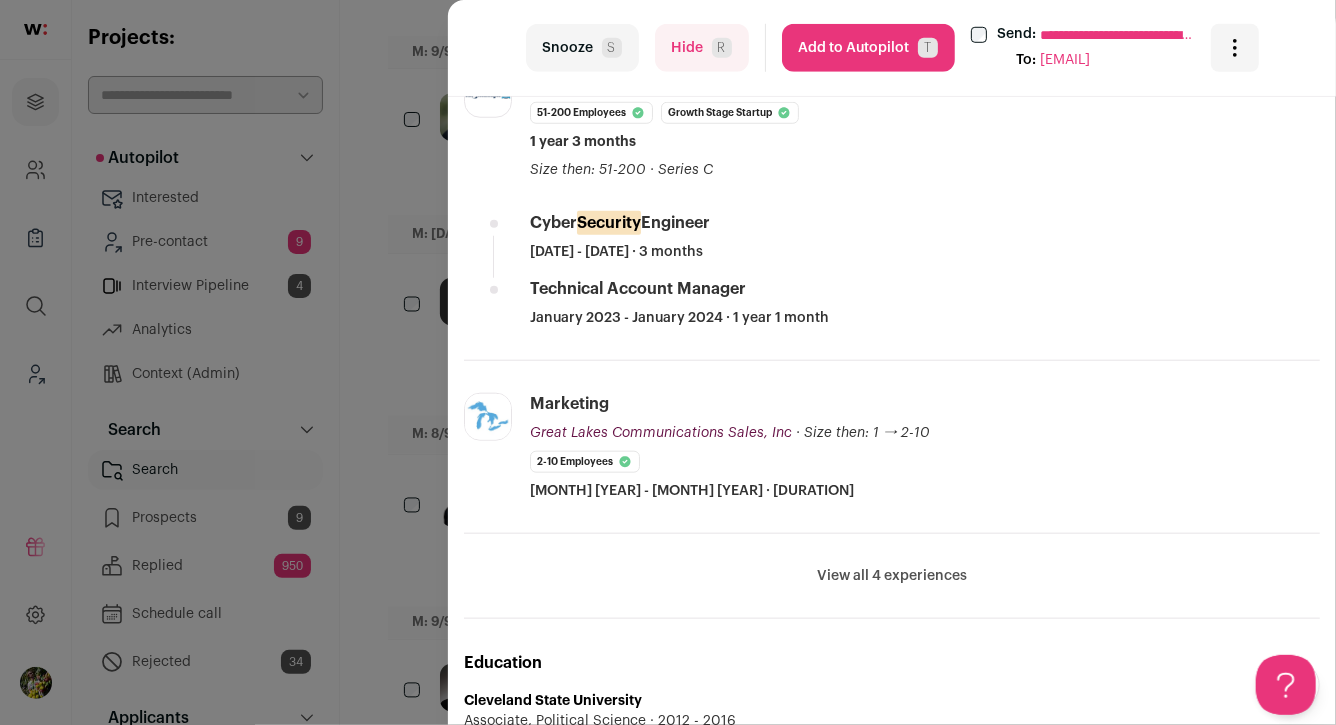 click on "Hide
R" at bounding box center (702, 48) 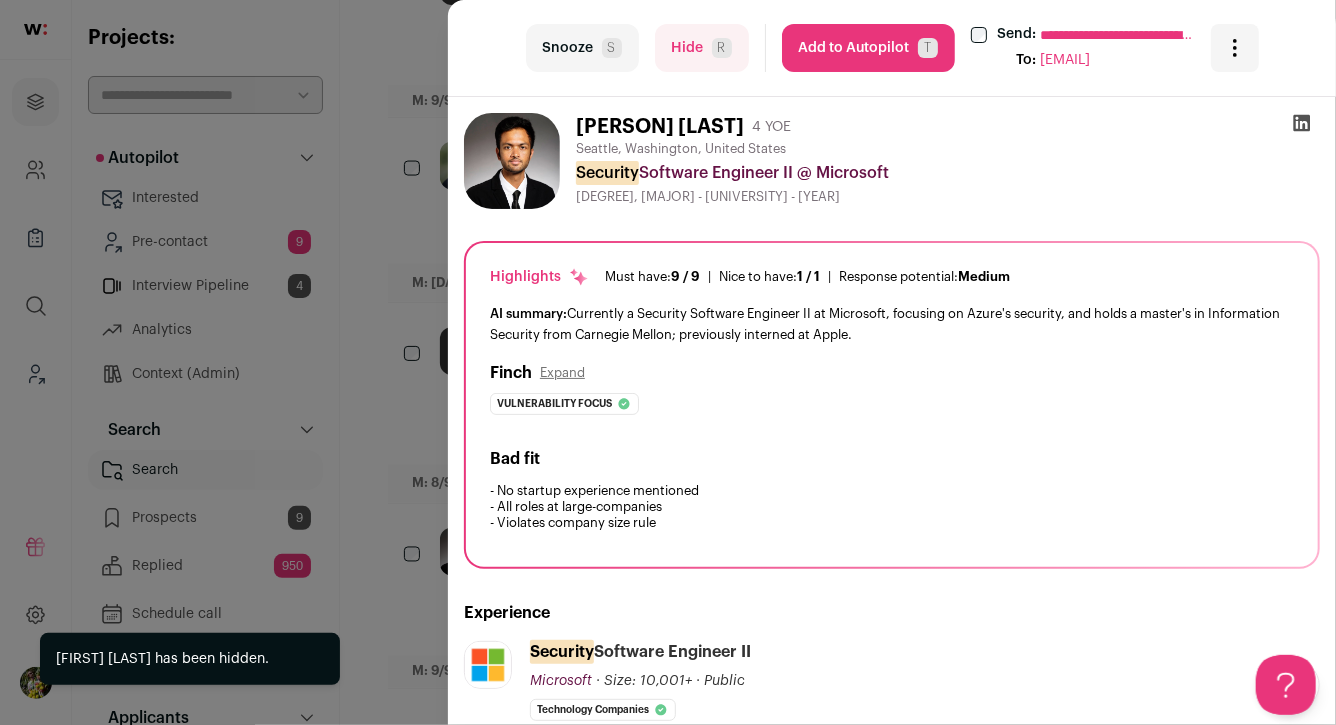 scroll, scrollTop: 1476, scrollLeft: 0, axis: vertical 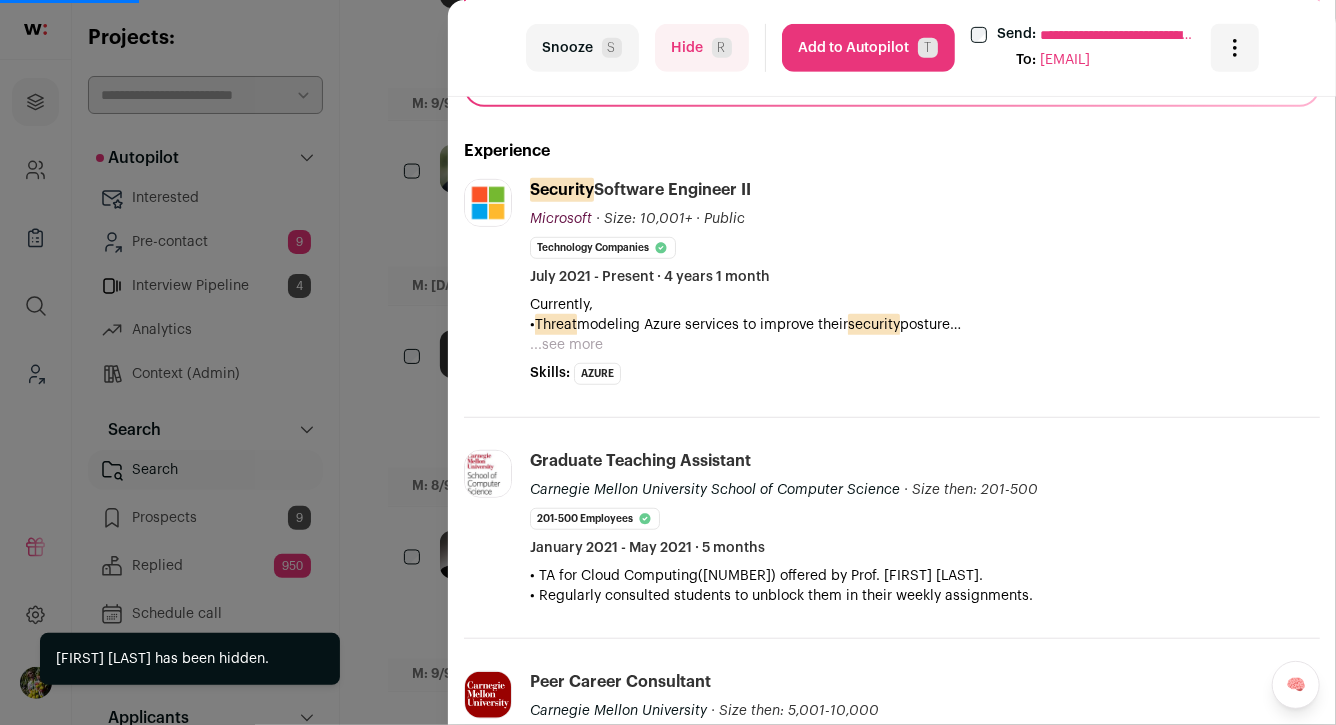 click on "**********" at bounding box center (668, 362) 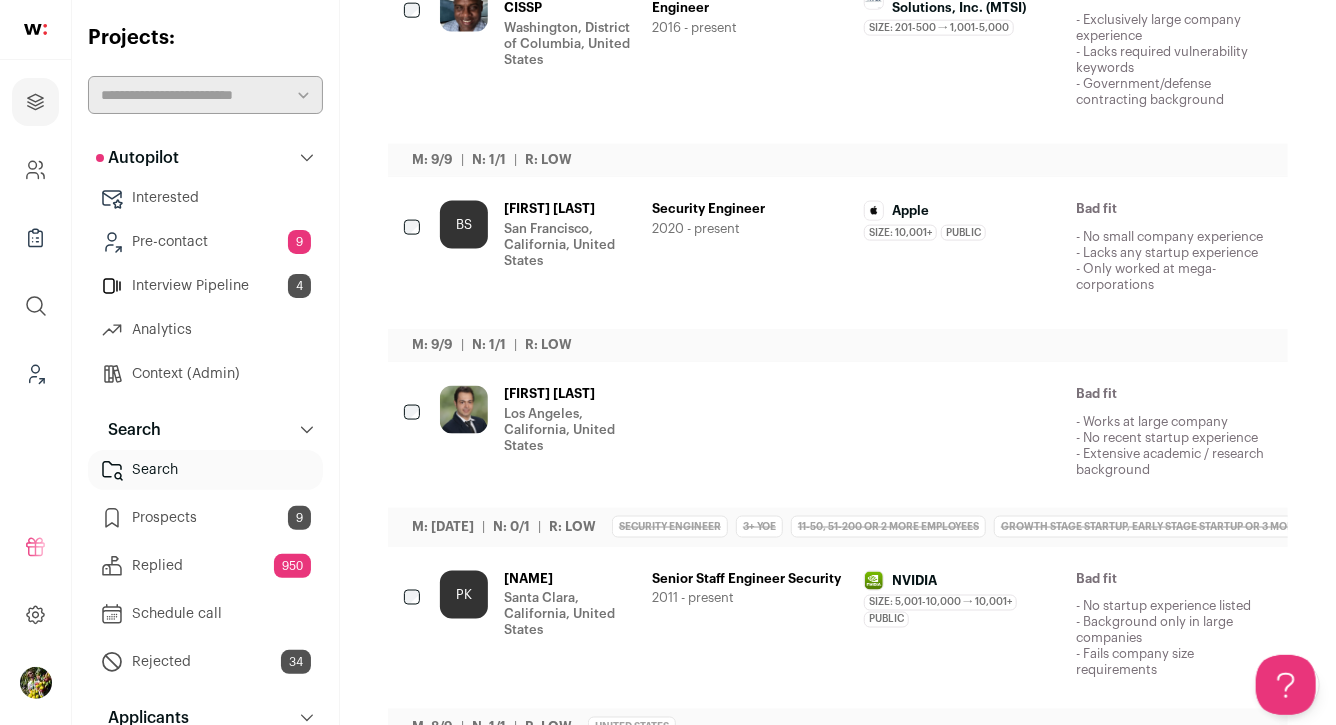 click on "[FIRST] [LAST]" at bounding box center [570, 394] 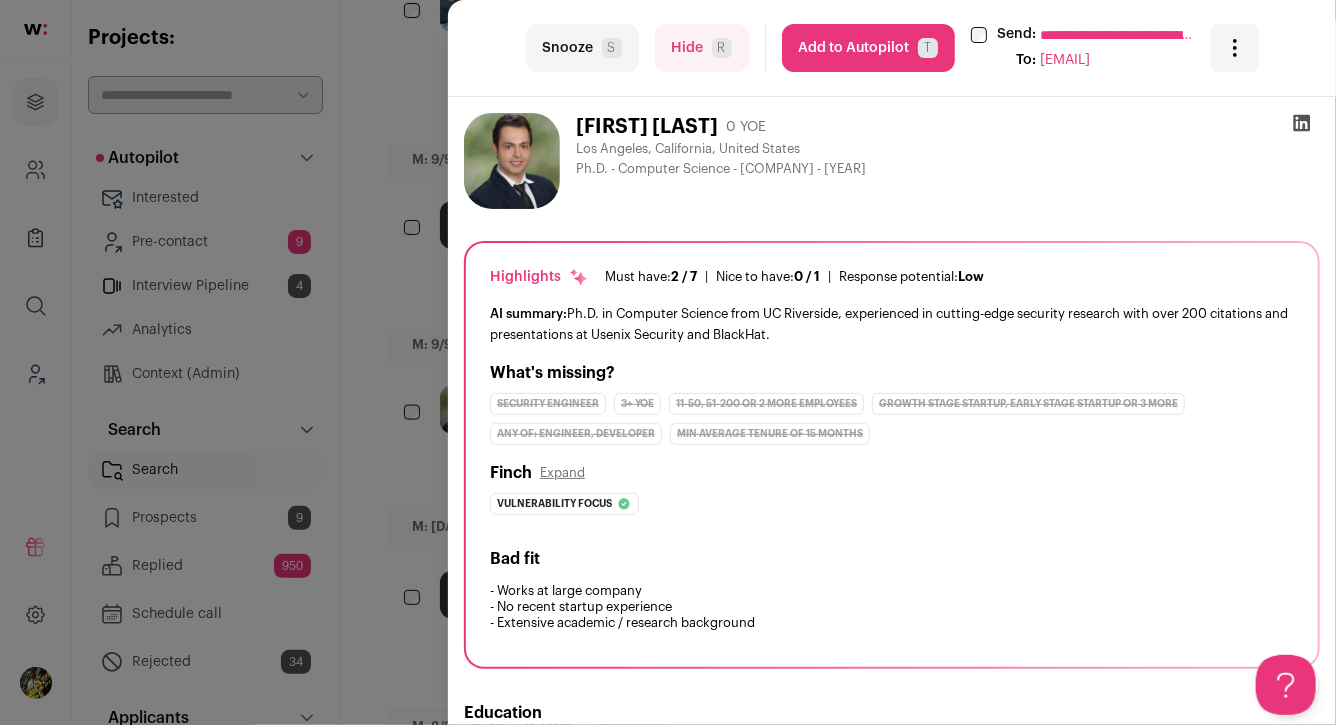 click at bounding box center [1302, 123] 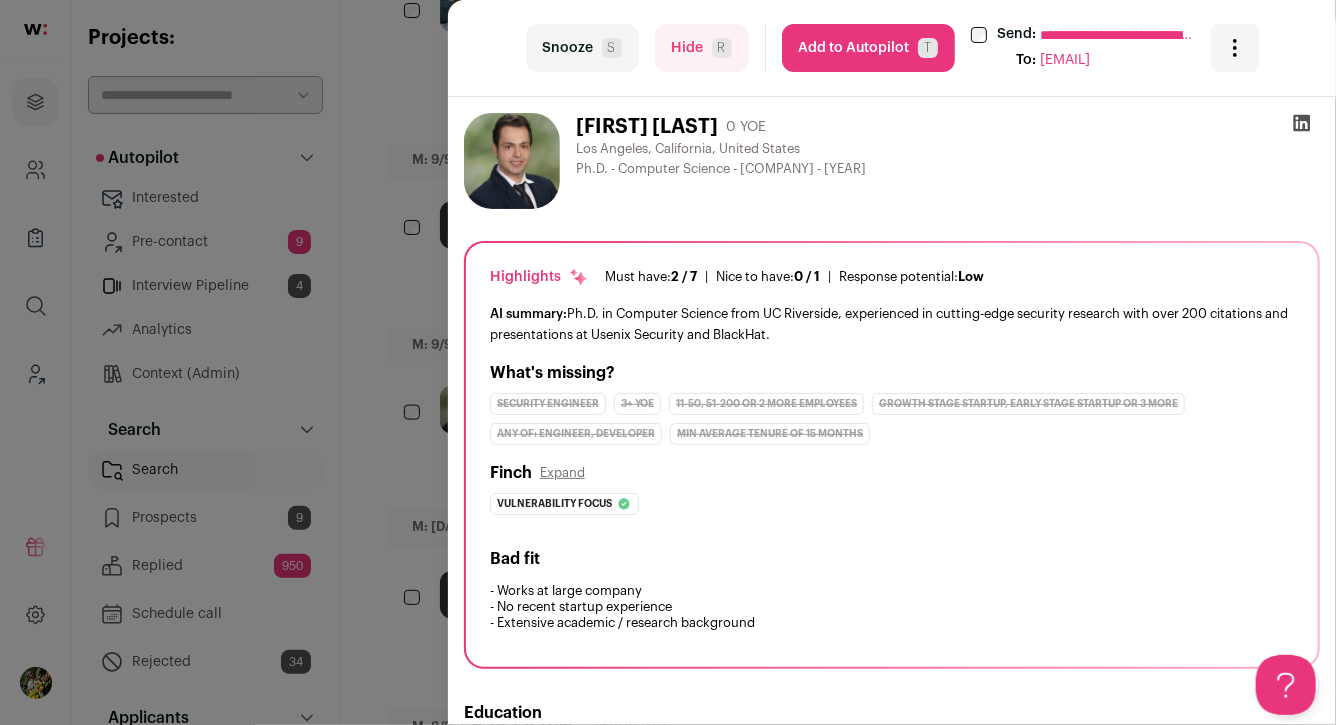 click on "Hide
R" at bounding box center [702, 48] 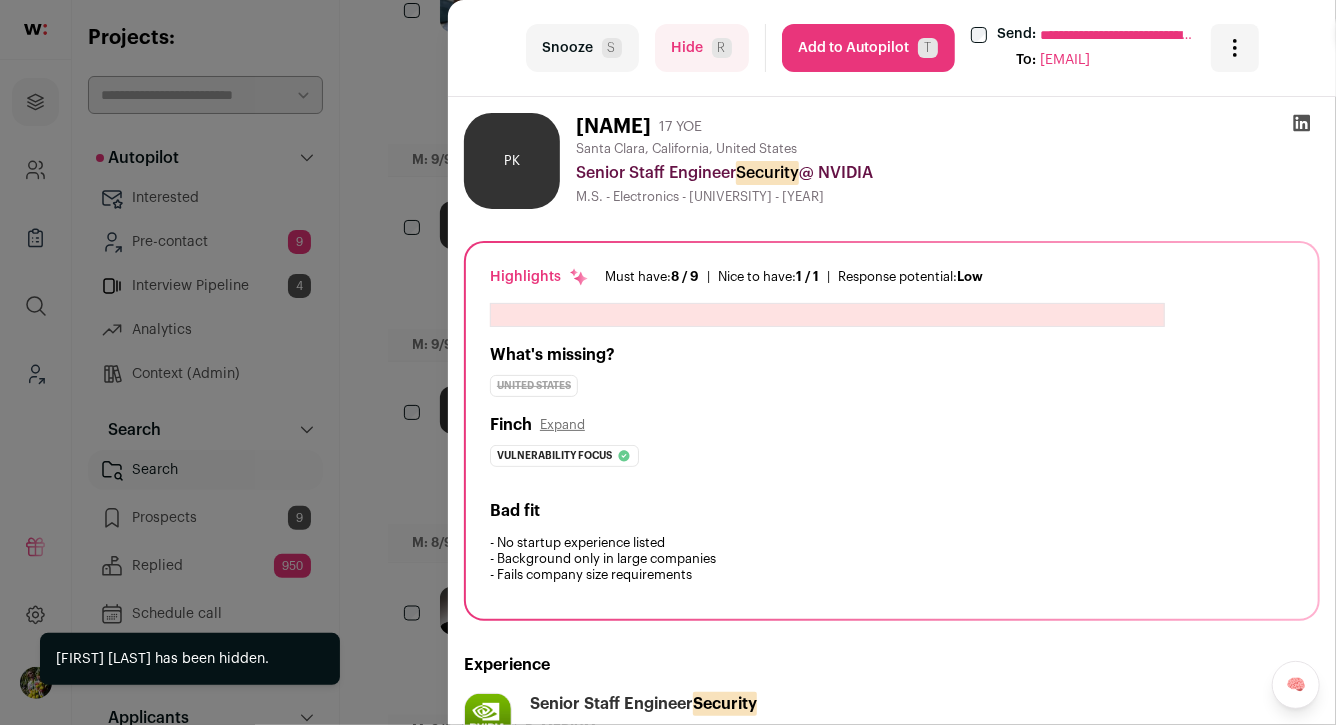 click on "**********" at bounding box center [668, 362] 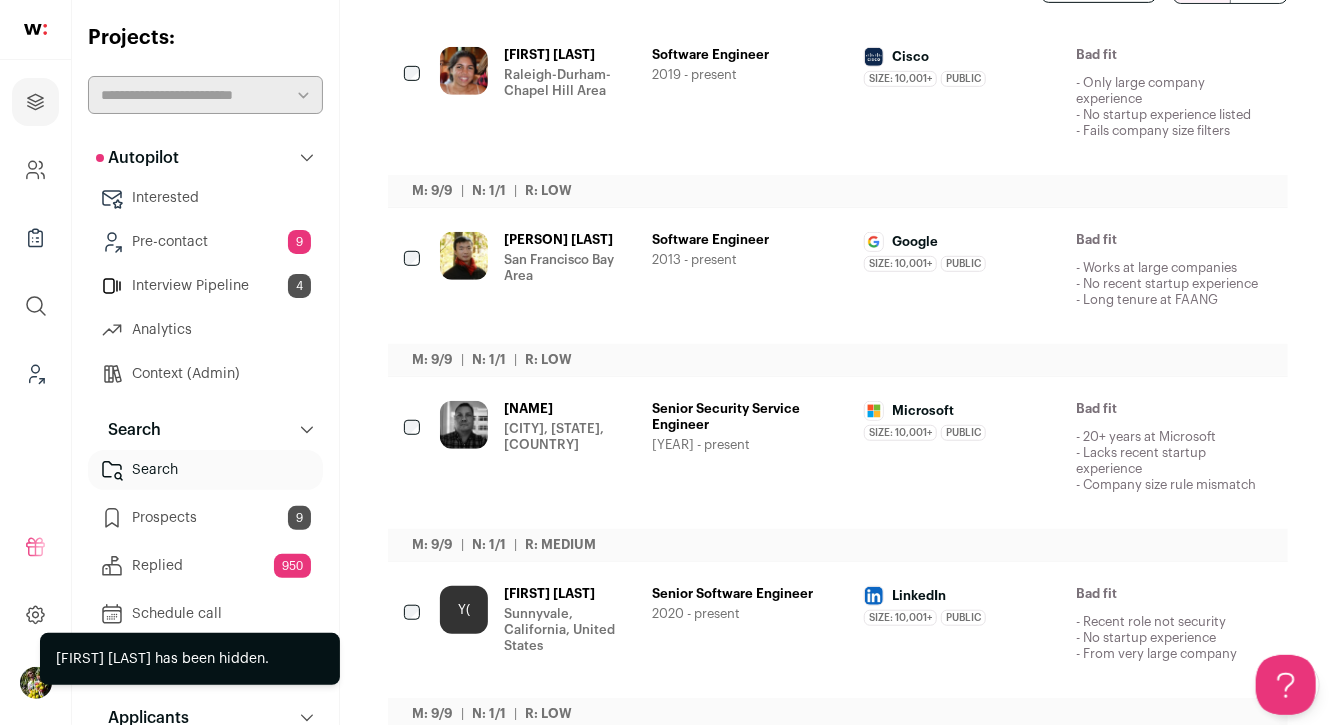 scroll, scrollTop: 97, scrollLeft: 0, axis: vertical 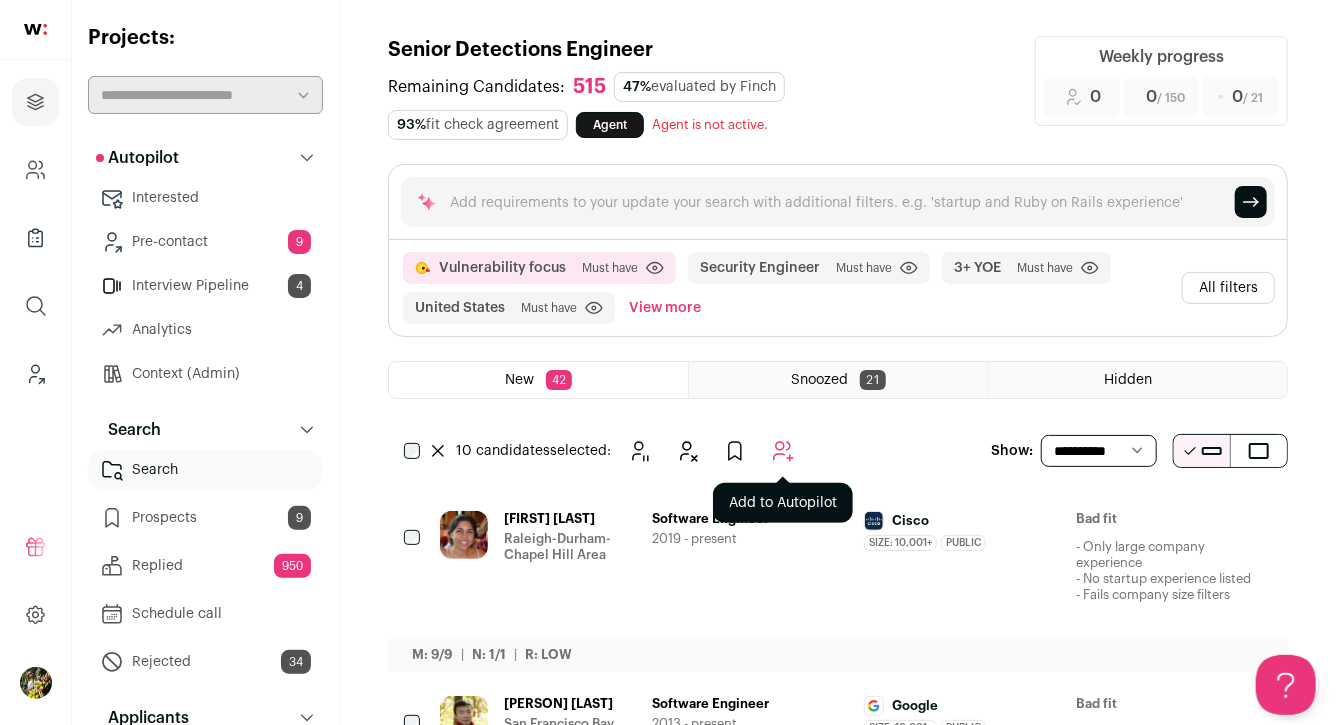 click at bounding box center [783, 451] 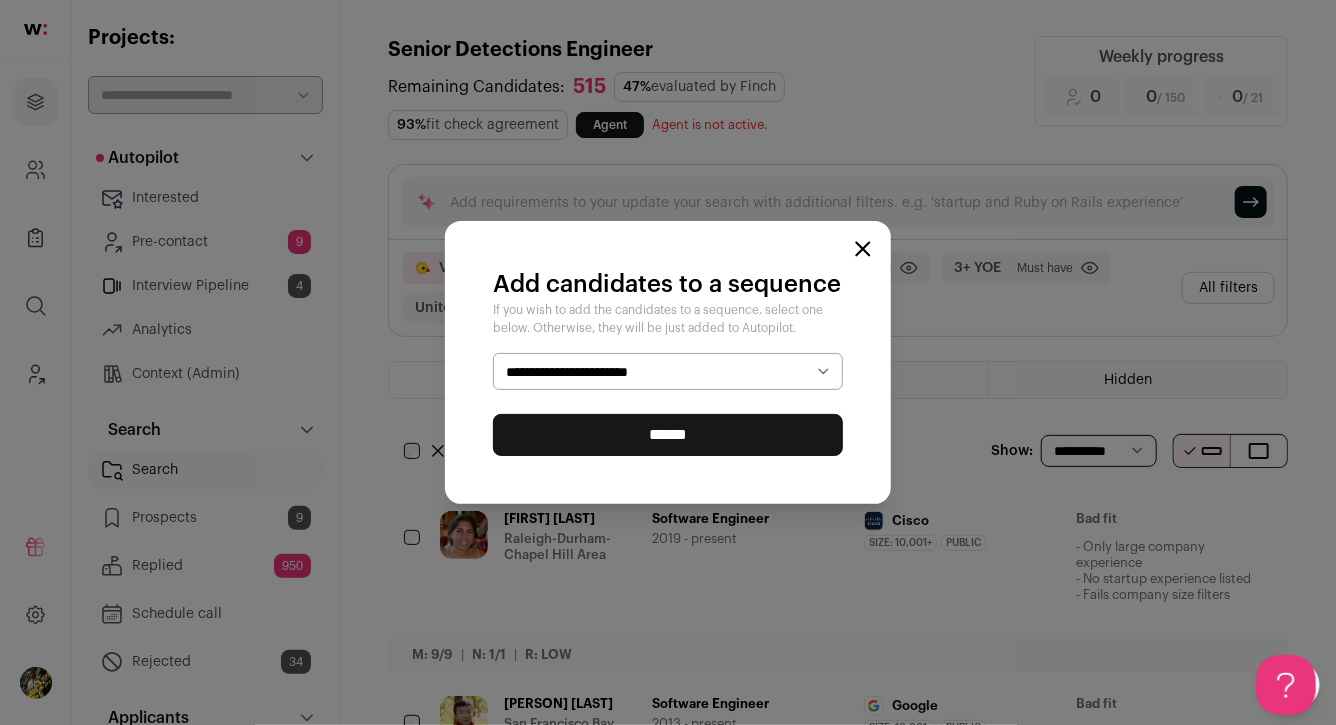 select on "*****" 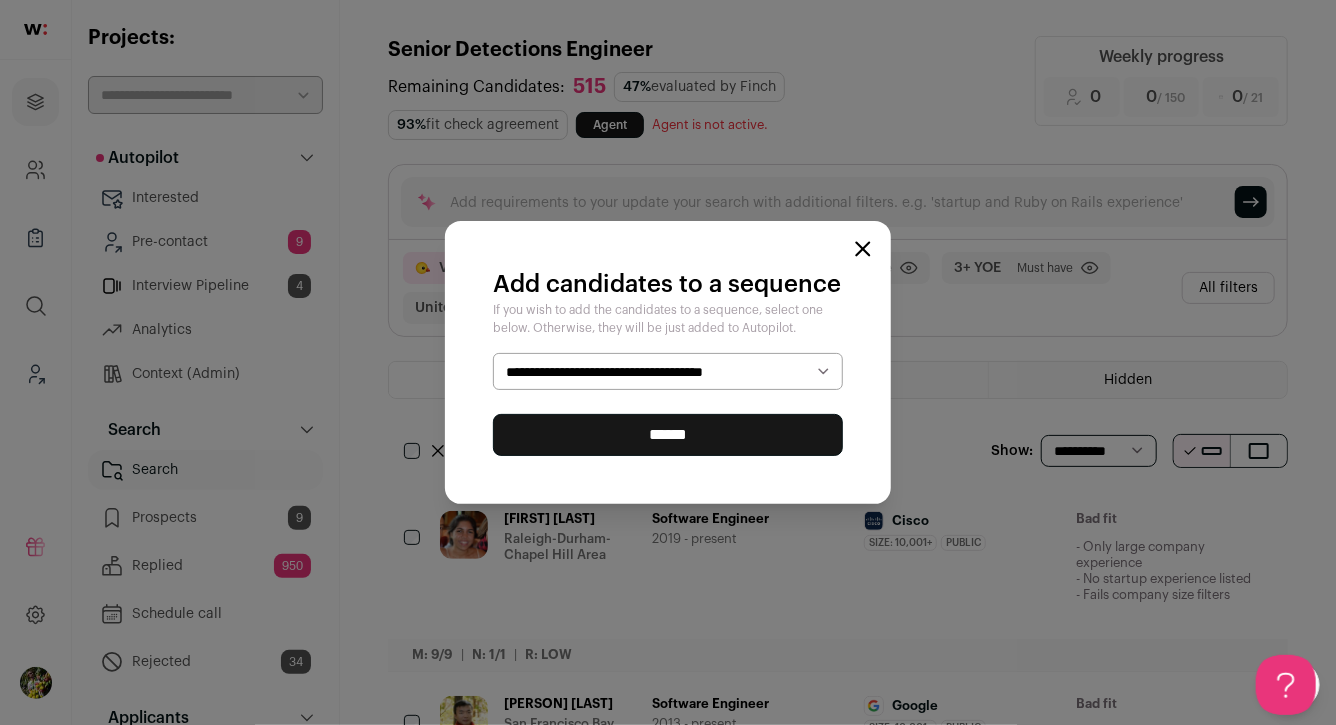 click on "******" at bounding box center (668, 435) 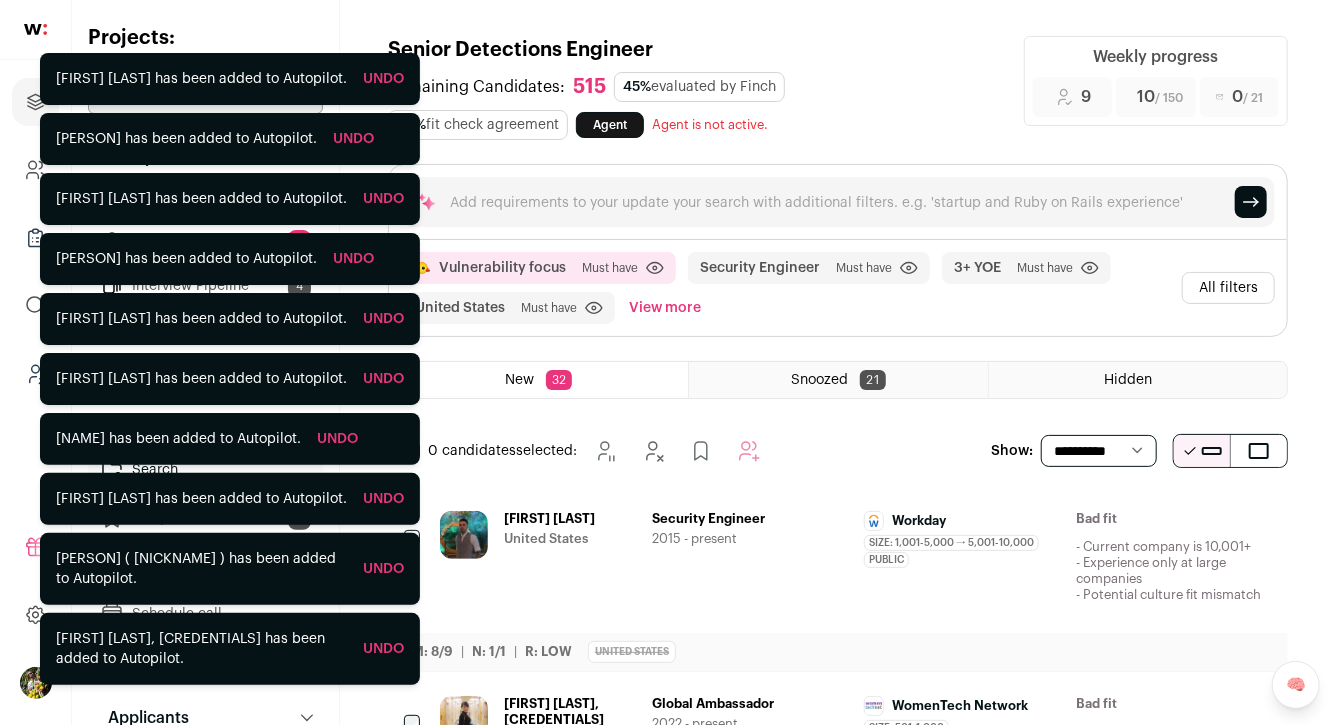 click on "All filters" at bounding box center [1228, 288] 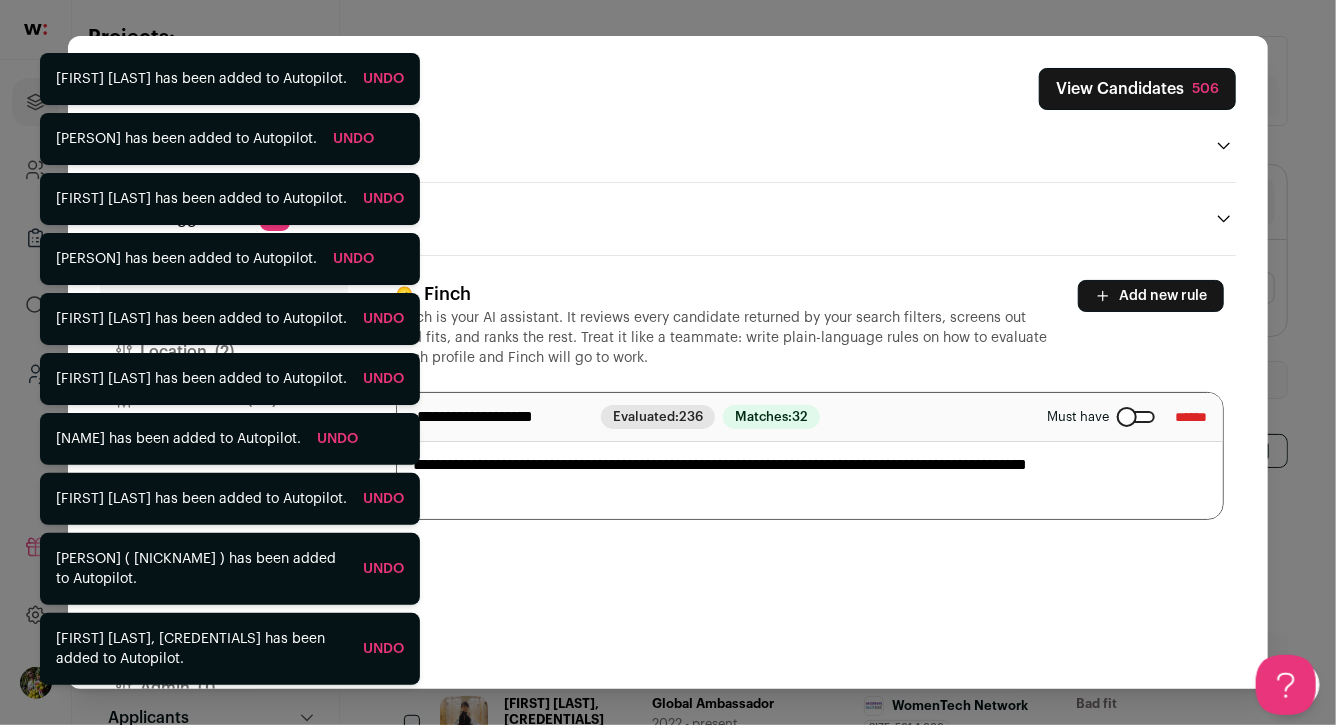 scroll, scrollTop: 0, scrollLeft: 0, axis: both 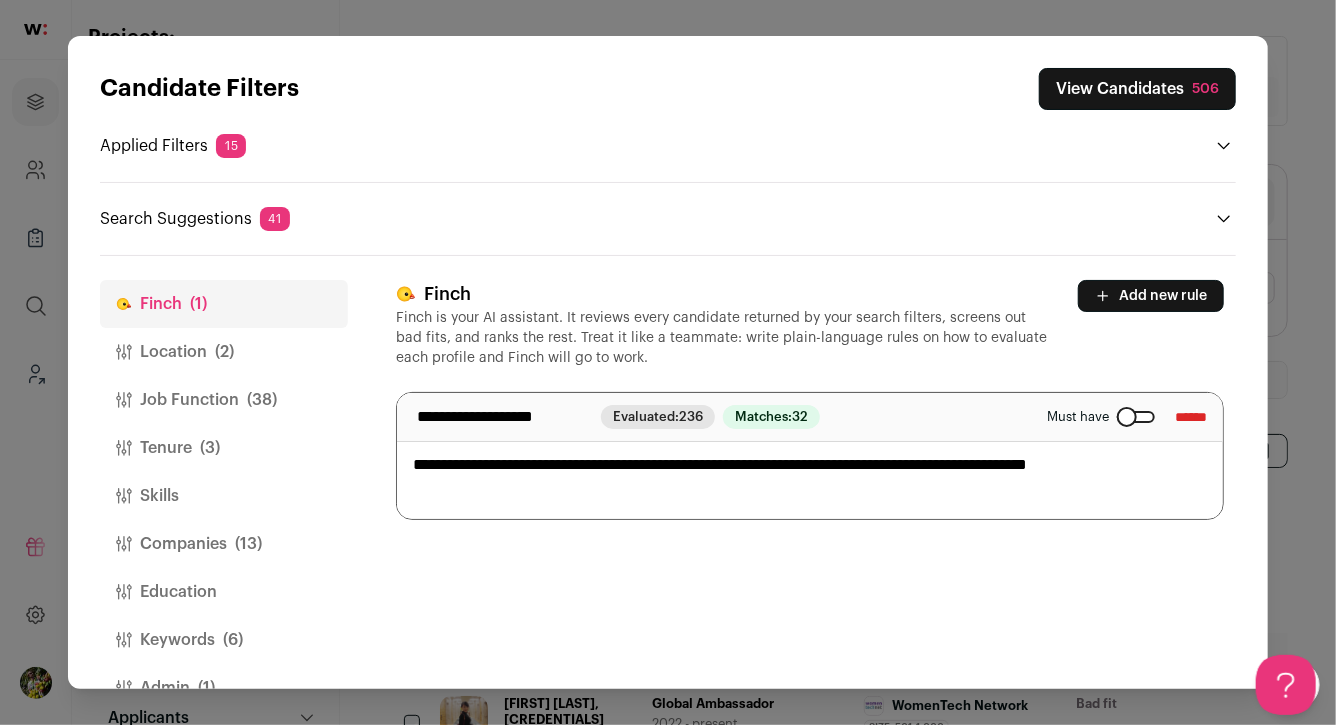 click on "(2)" at bounding box center (224, 352) 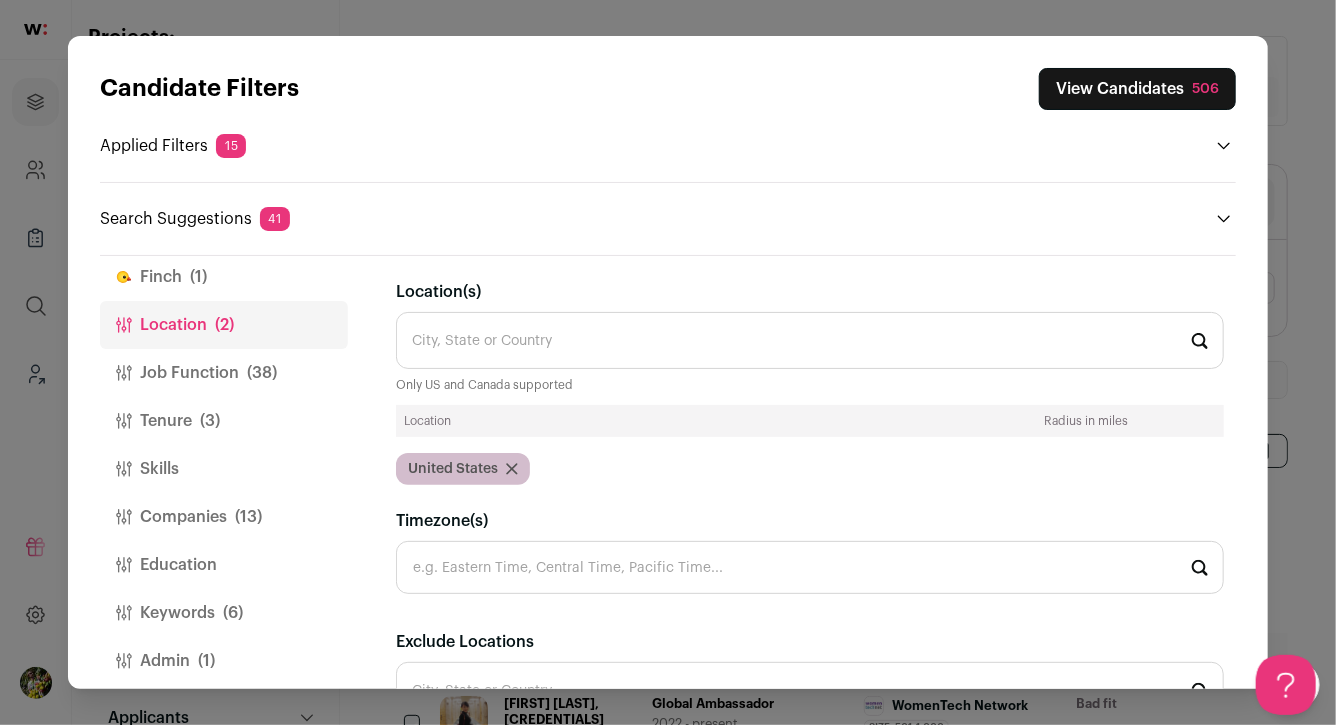 scroll, scrollTop: 46, scrollLeft: 0, axis: vertical 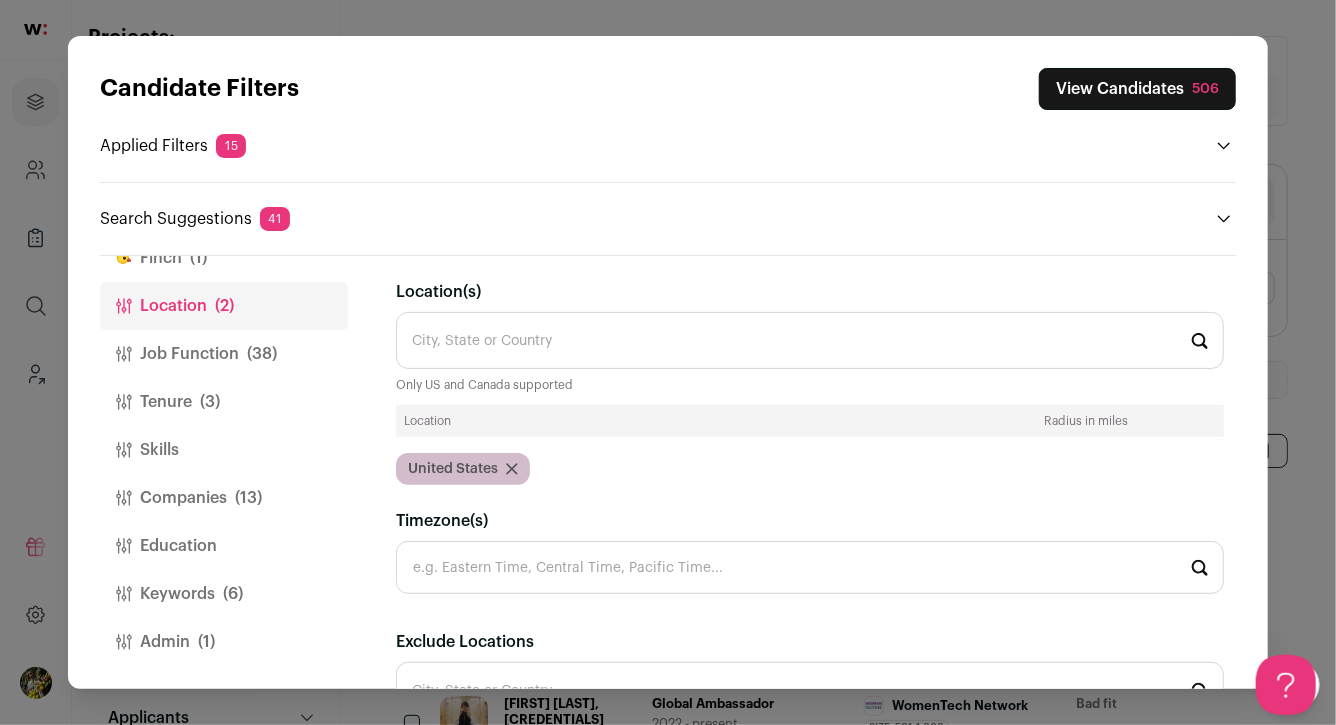 click on "Keywords
(6)" at bounding box center (224, 594) 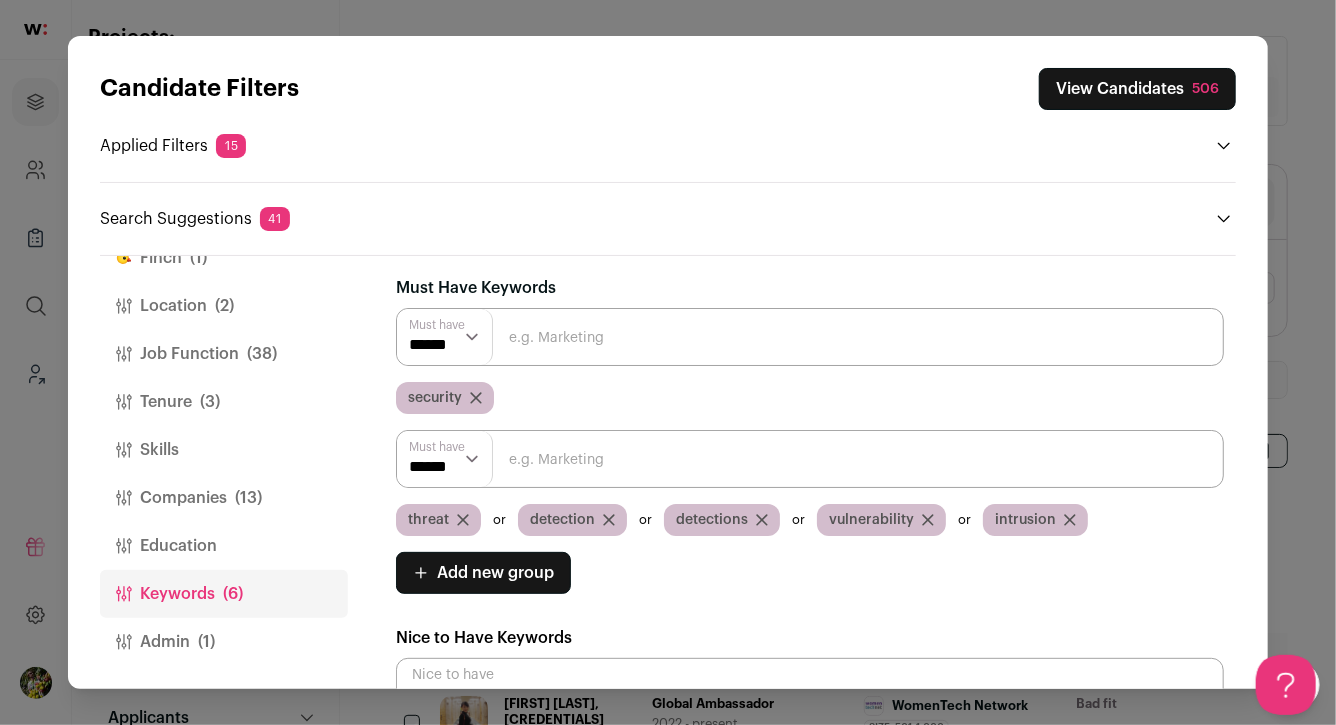 scroll, scrollTop: 58, scrollLeft: 0, axis: vertical 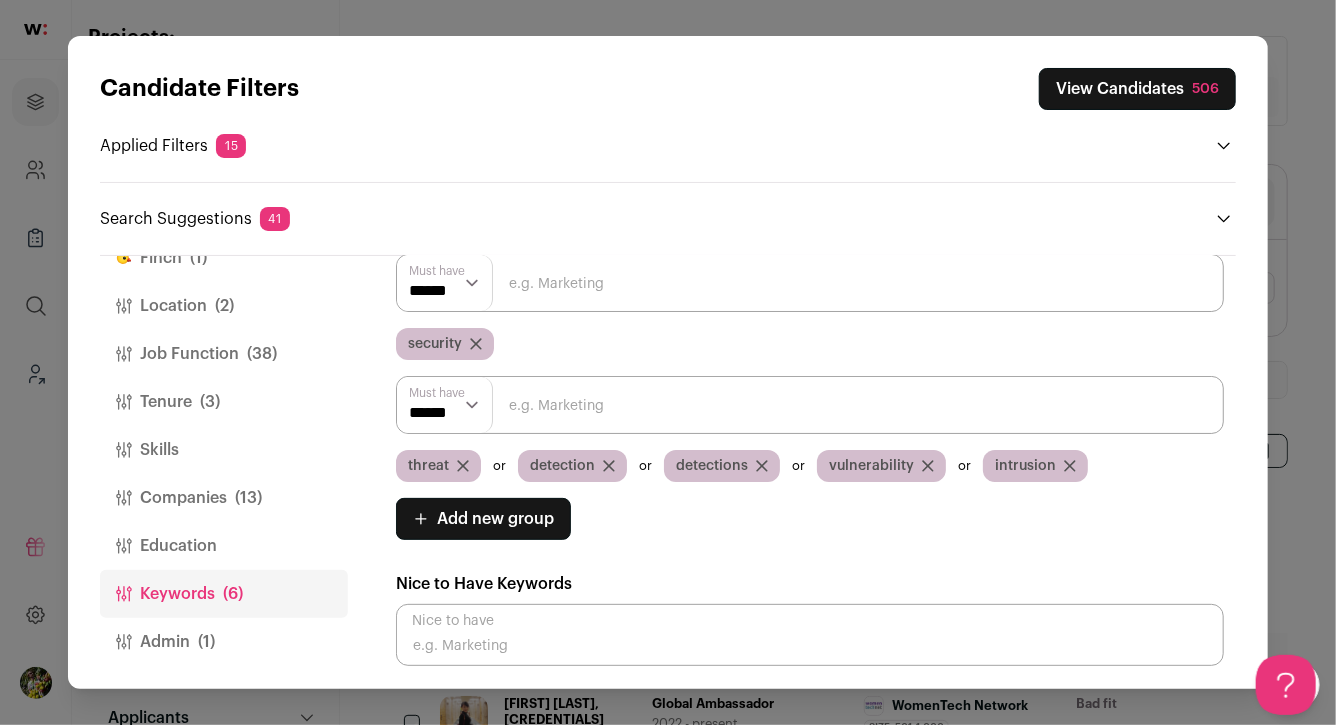 click on "Companies
(13)" at bounding box center [224, 498] 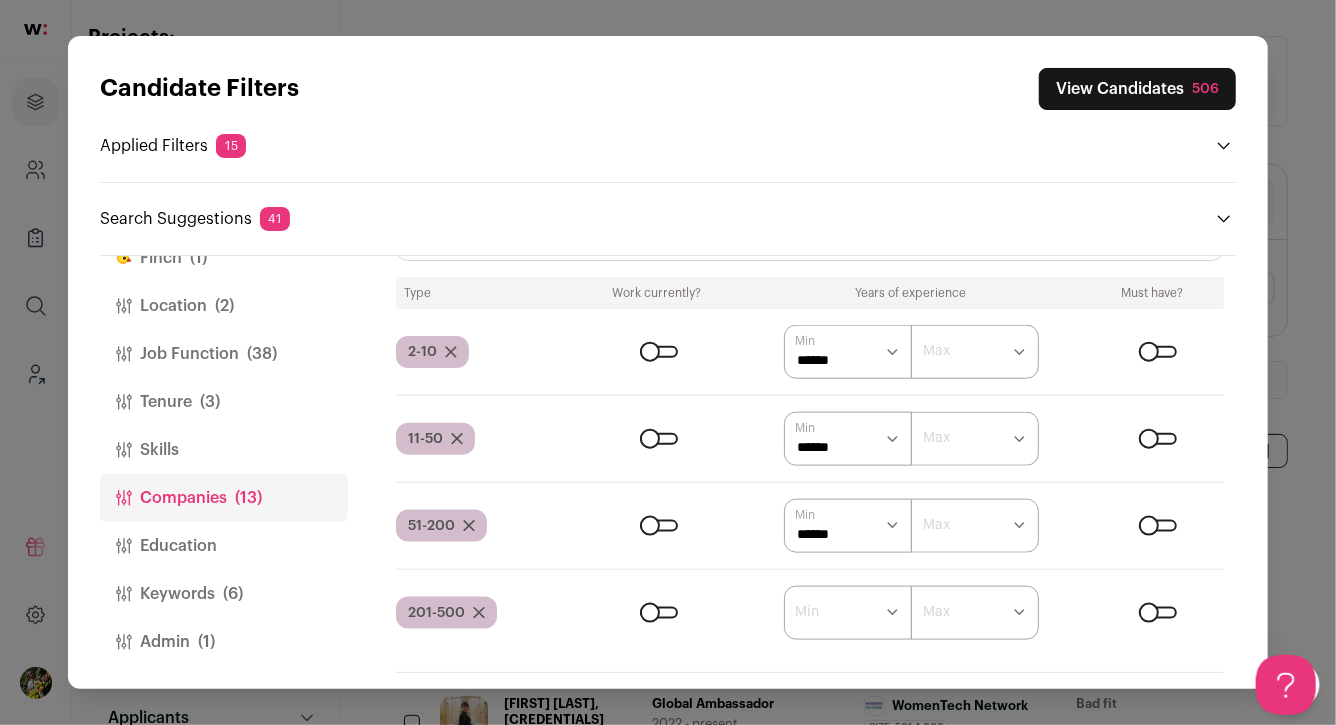 scroll, scrollTop: 1130, scrollLeft: 0, axis: vertical 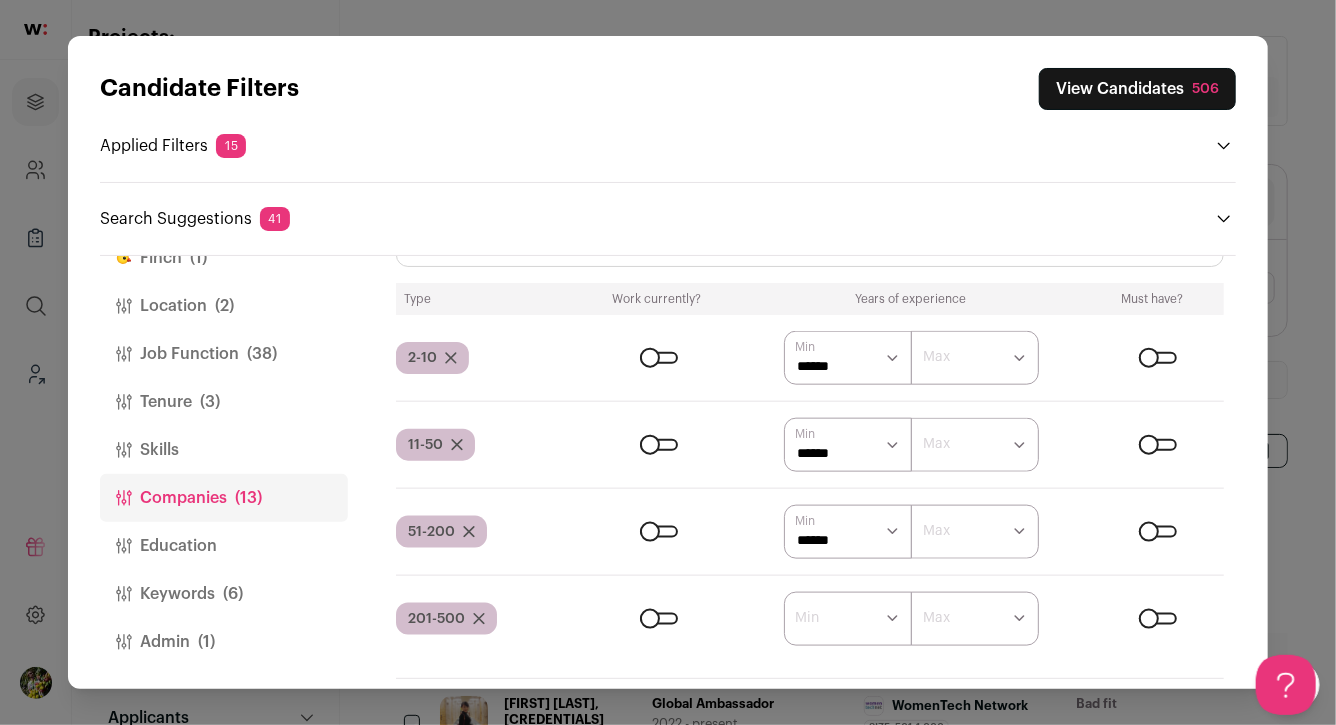 click on "******
*******
*******
*******
*******
*******
*******
*******
*******
********
********
********
********
********
********
********
********
********
********" at bounding box center (848, 619) 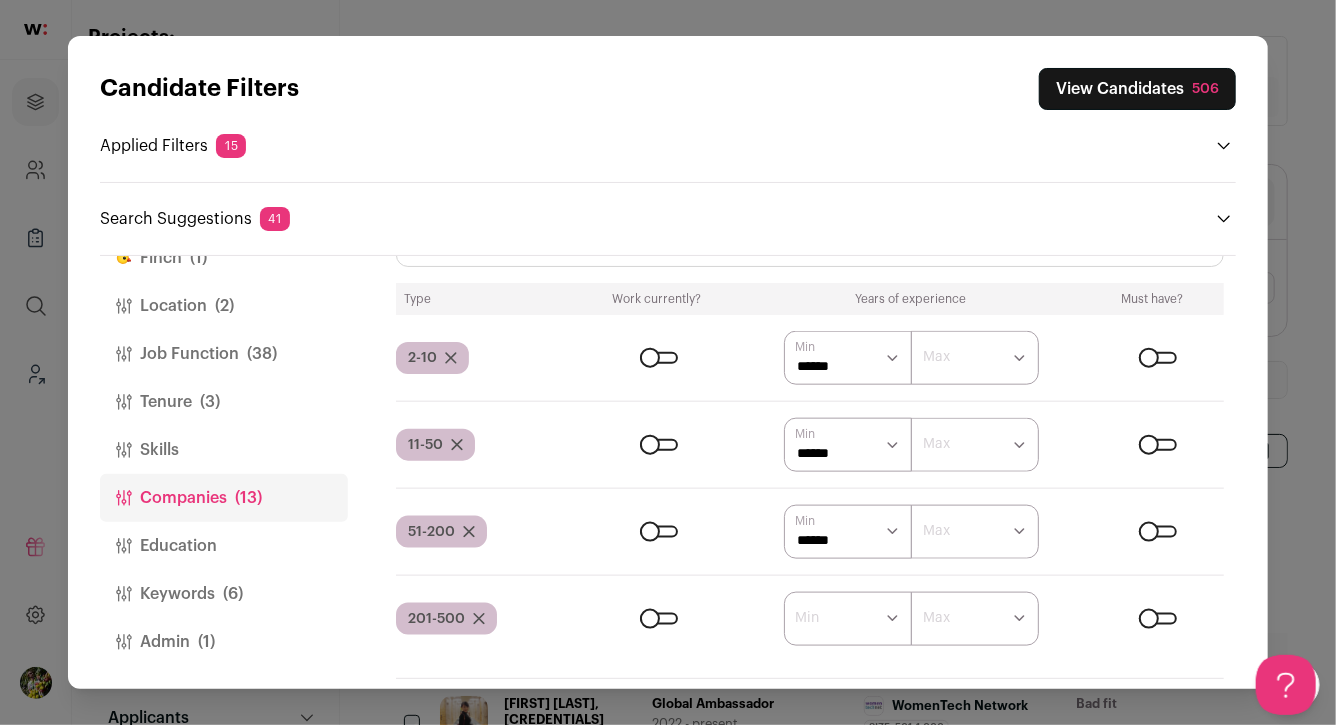 select on "*" 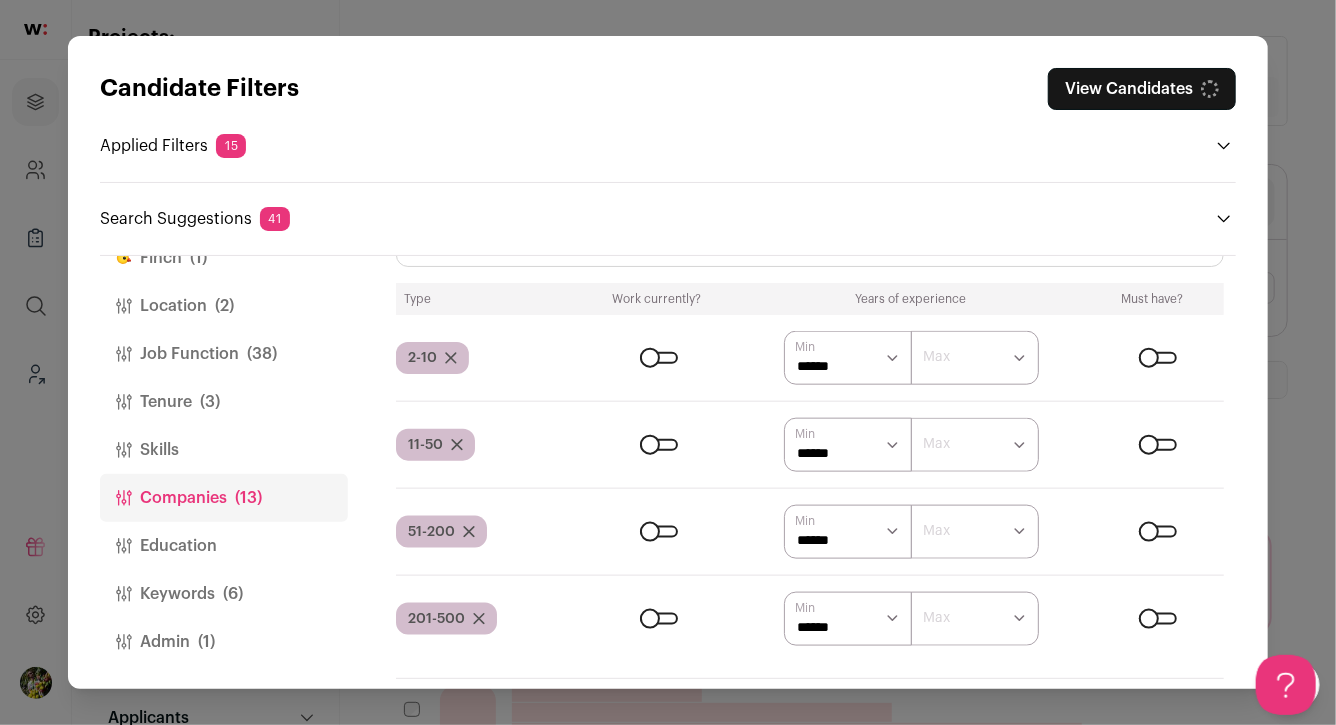 click on "Tenure
(3)" at bounding box center [224, 402] 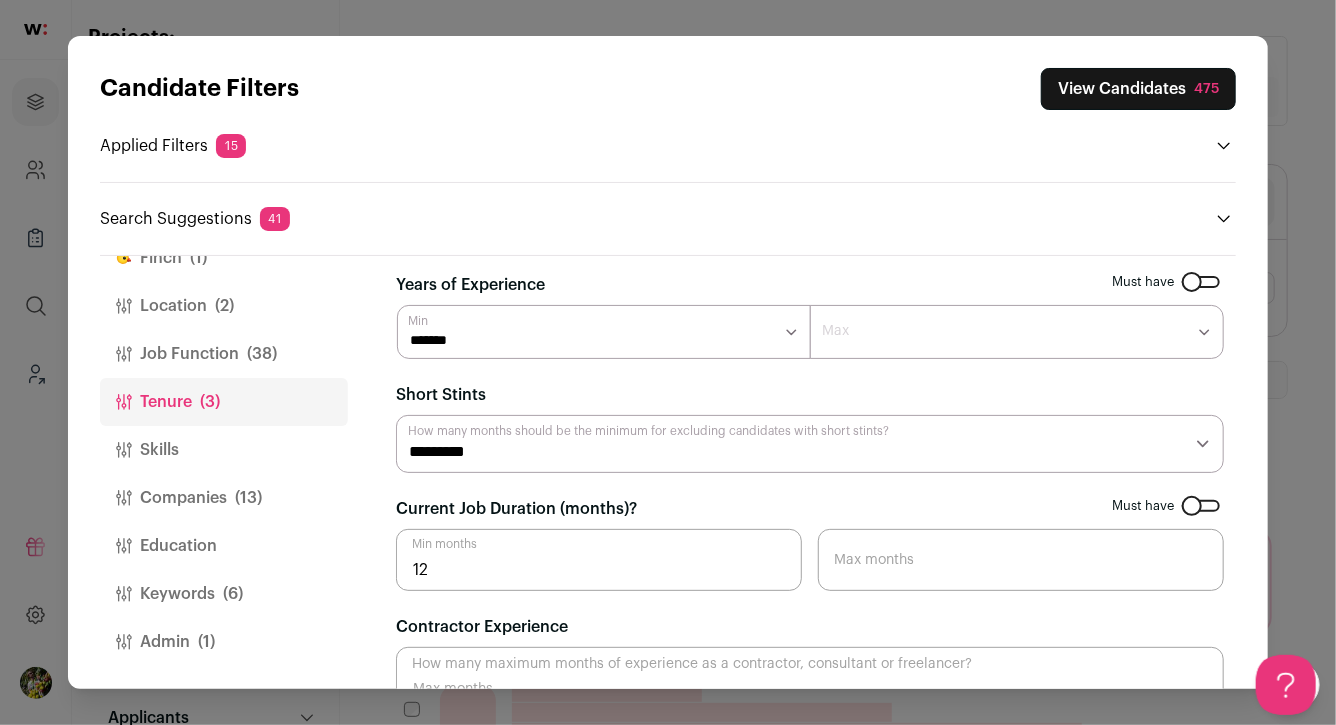 scroll, scrollTop: 9, scrollLeft: 0, axis: vertical 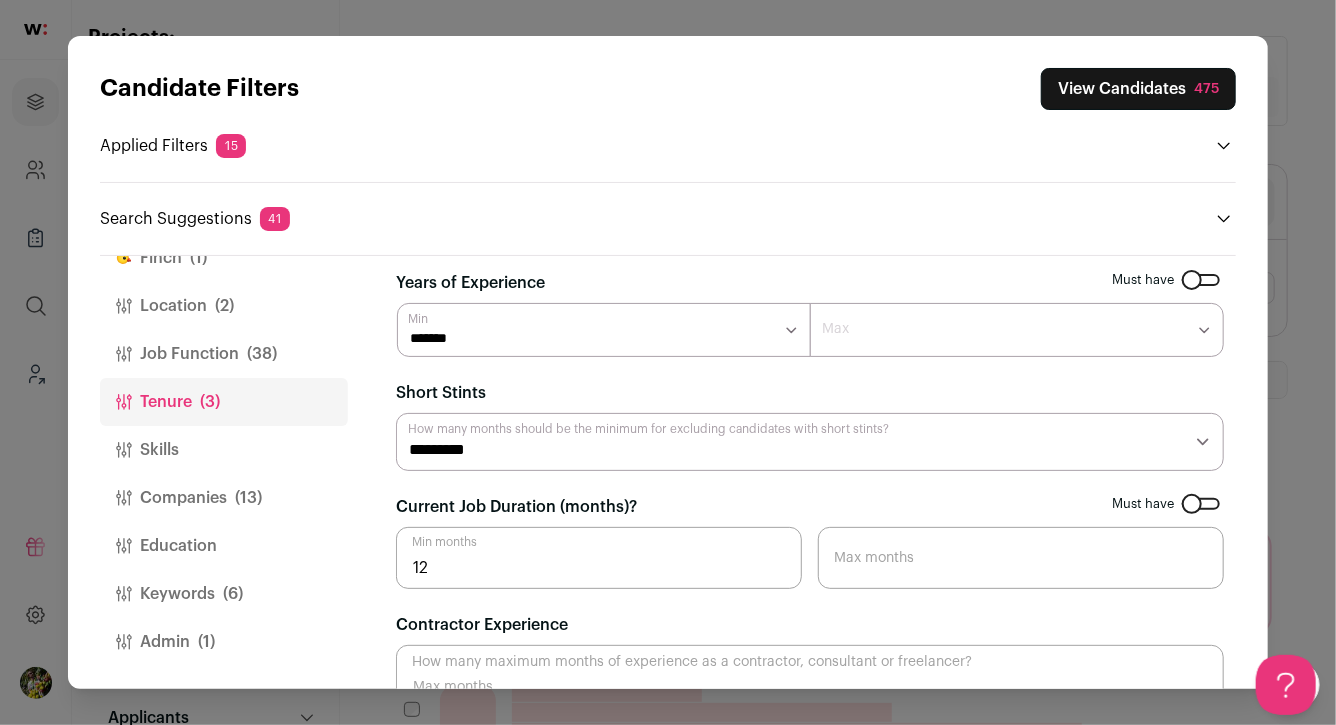 click on "*******
******
*******
*******
*******
*******
*******
*******
*******
*******
********
********
********
********
********
********
********
********
********
********" at bounding box center [604, 330] 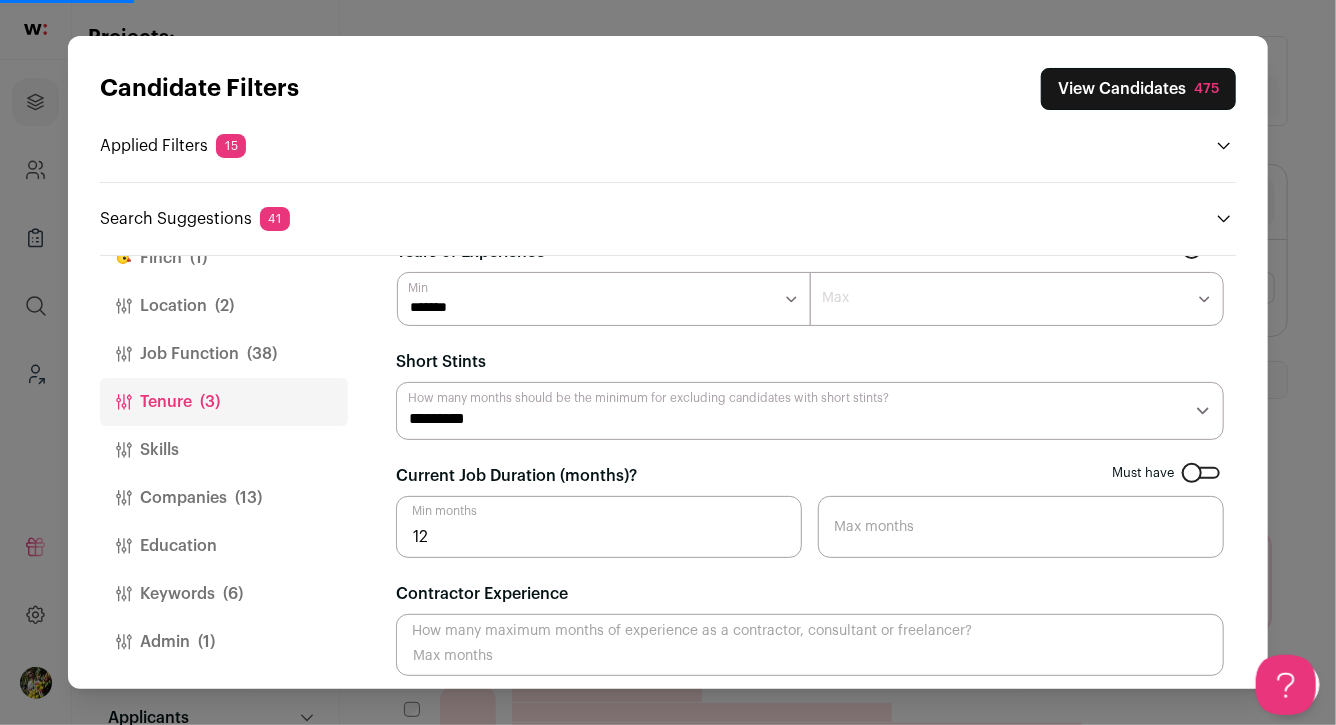 scroll, scrollTop: 50, scrollLeft: 0, axis: vertical 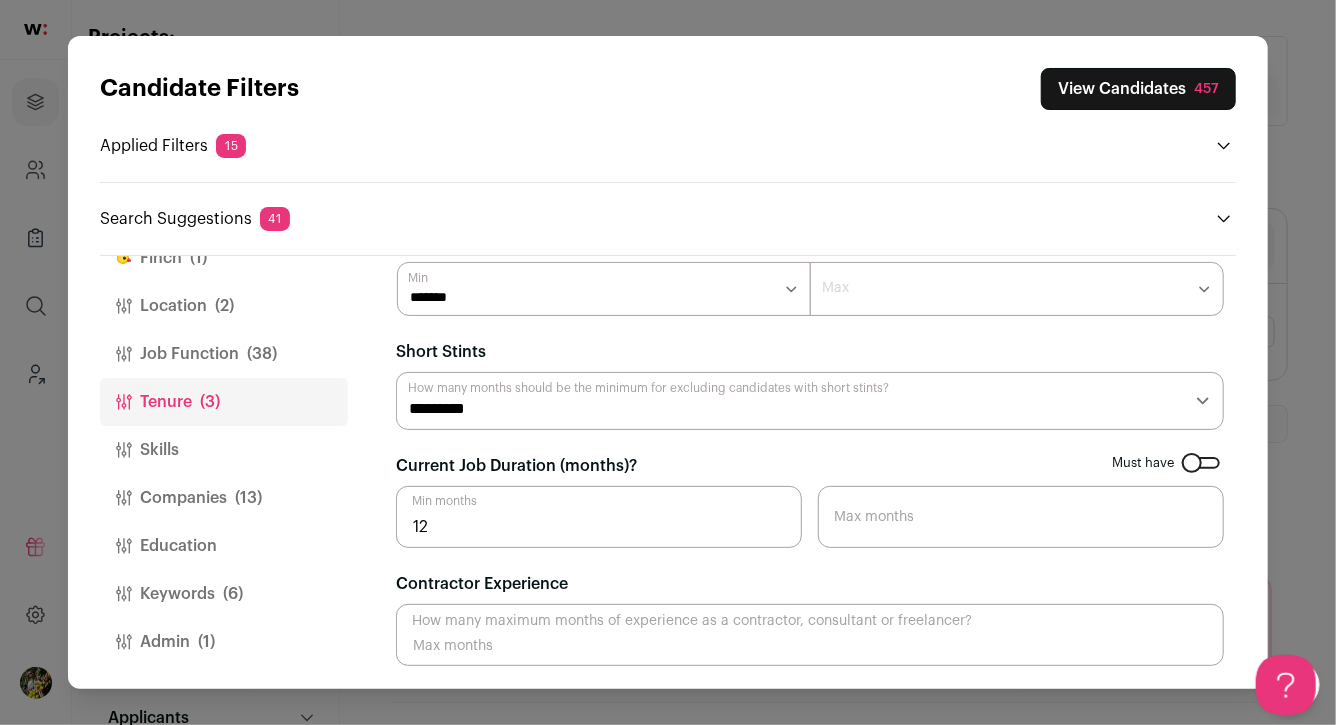 click on "Companies
(13)" at bounding box center (224, 498) 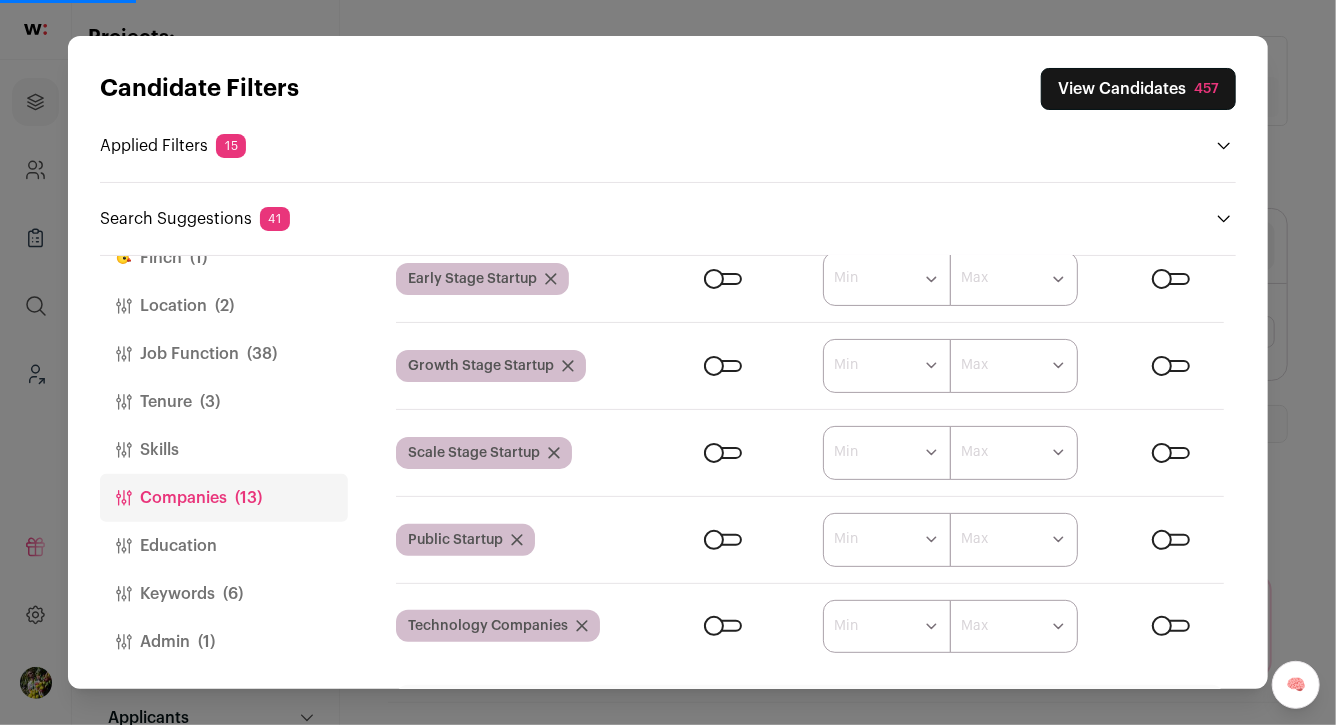 click on "(6)" at bounding box center (233, 594) 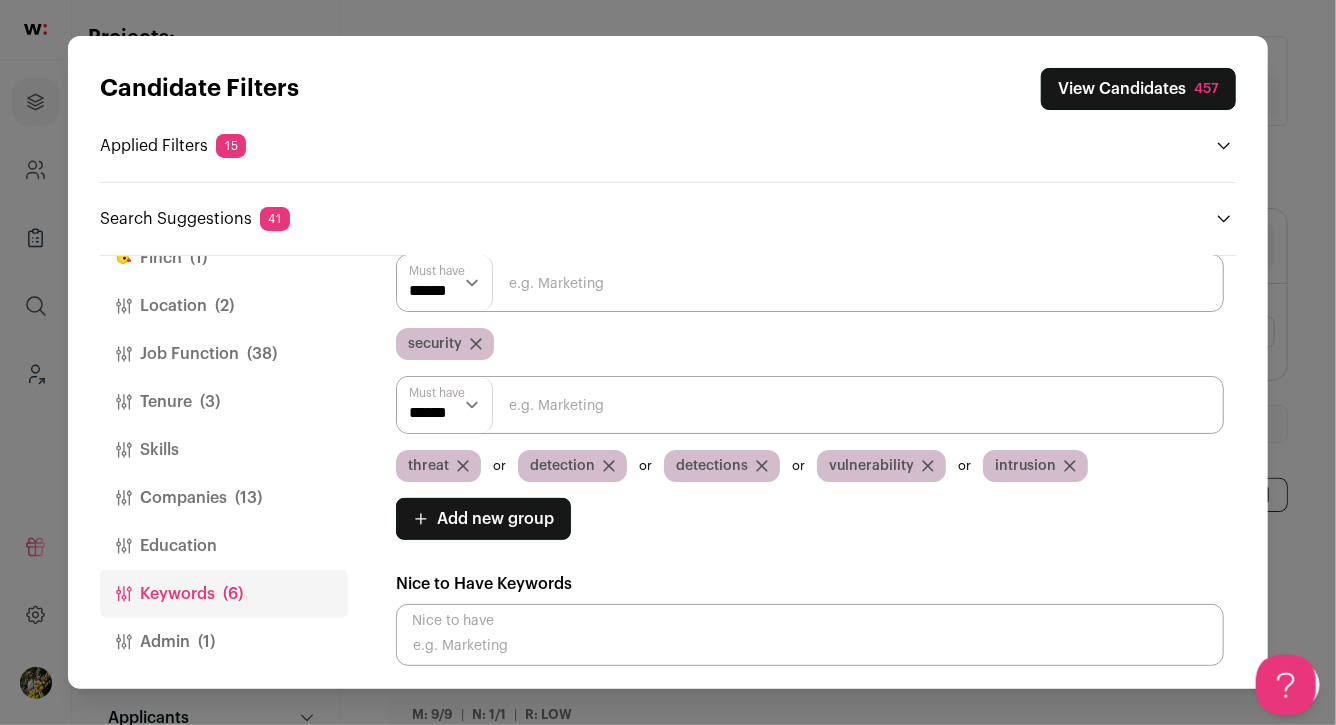 scroll, scrollTop: 0, scrollLeft: 0, axis: both 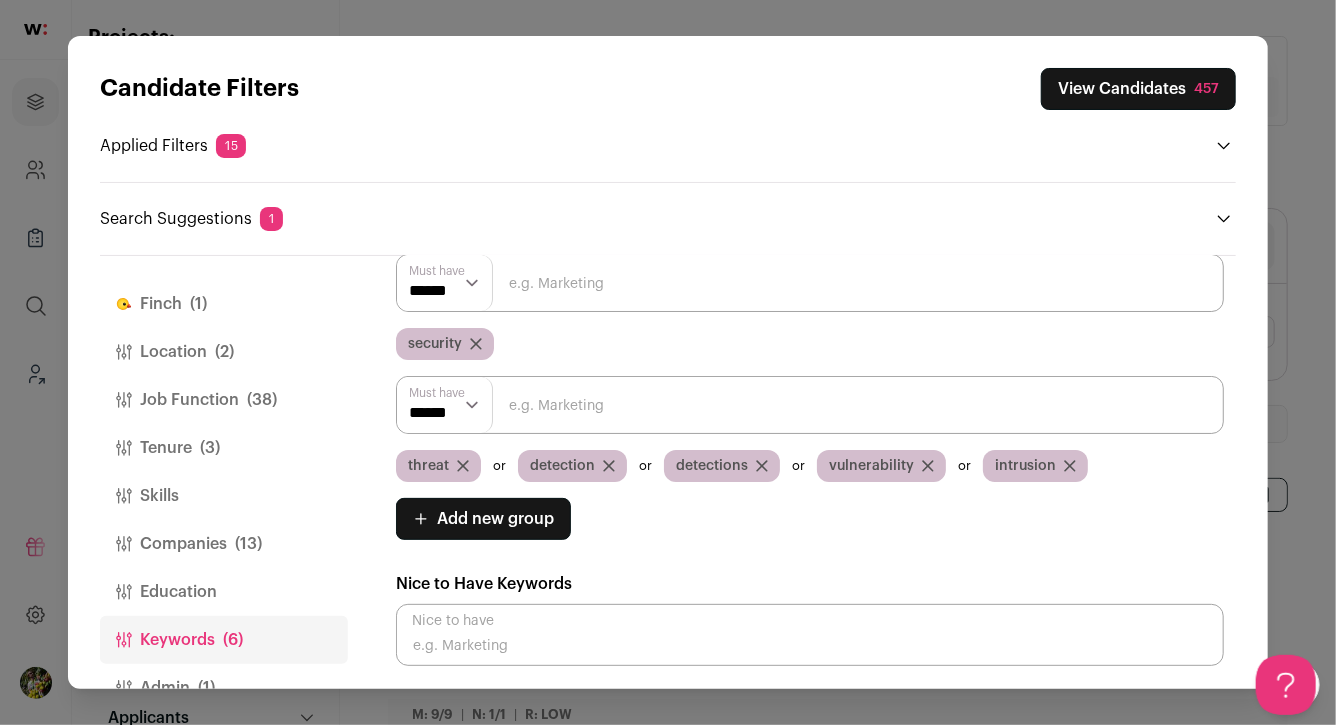 click on "(38)" at bounding box center [262, 400] 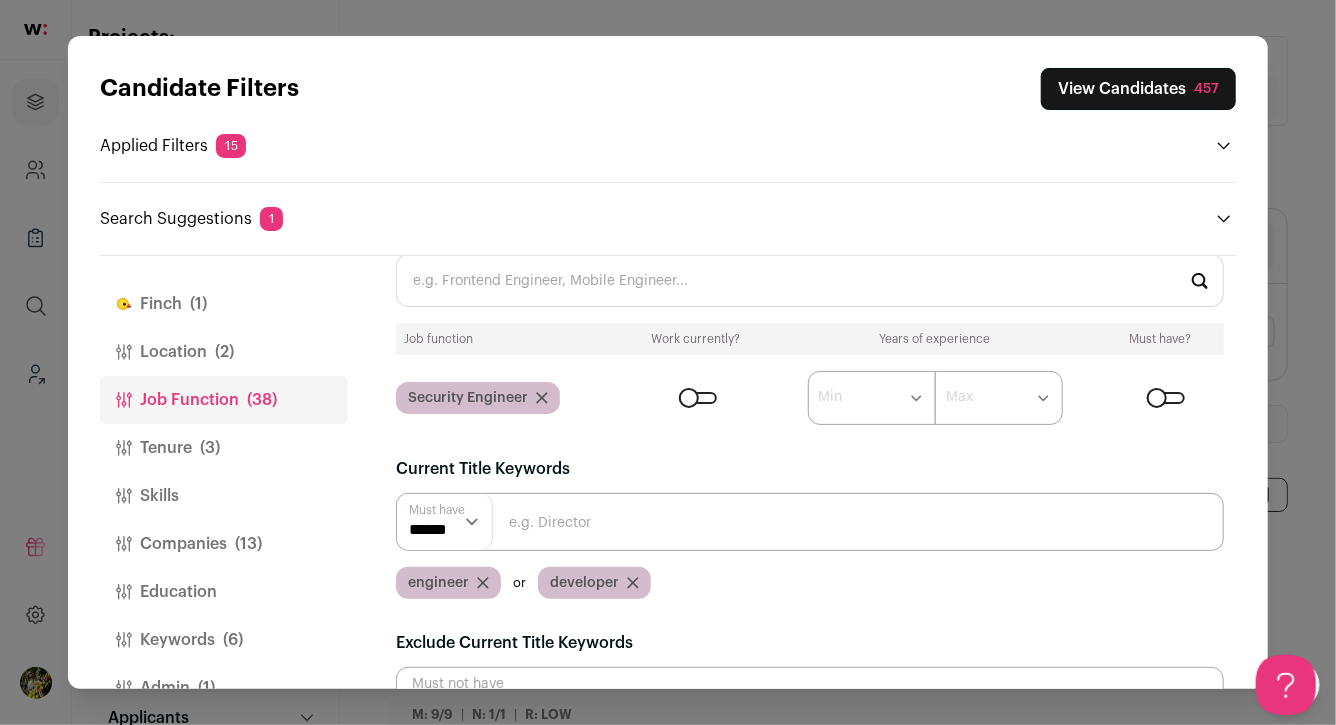 scroll, scrollTop: 238, scrollLeft: 0, axis: vertical 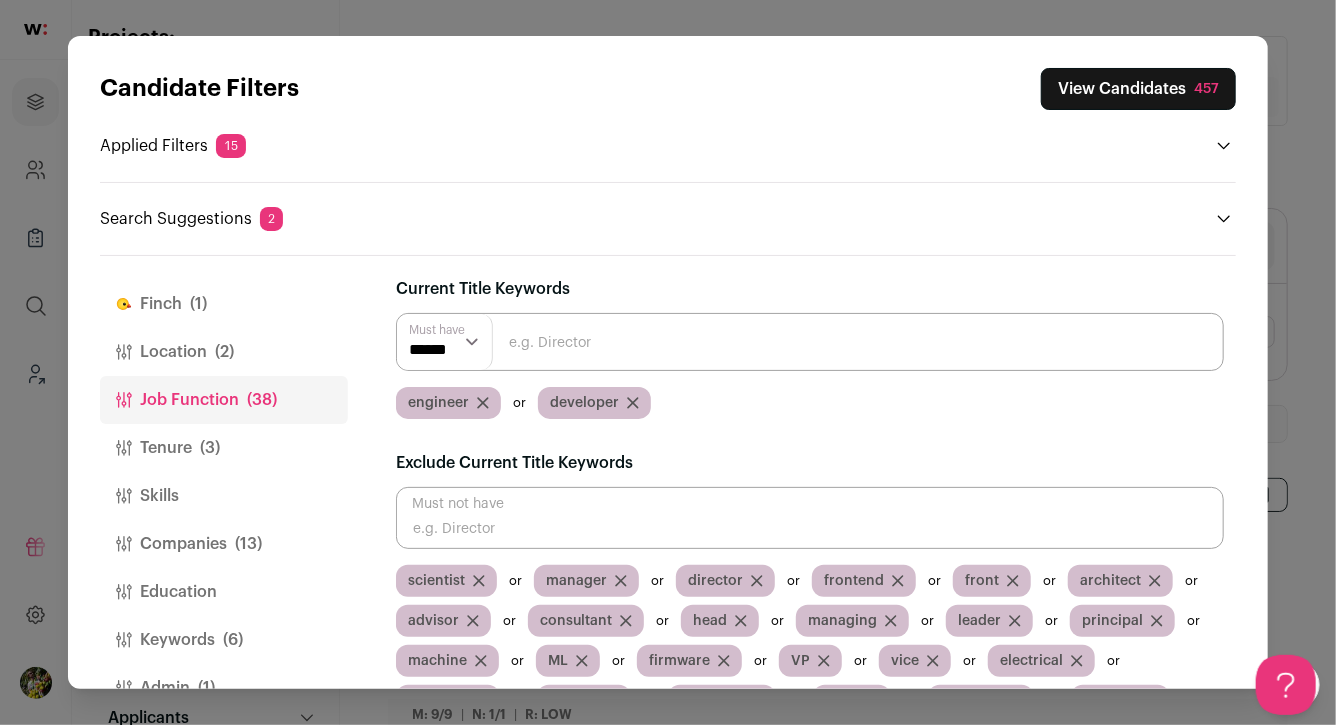 click on "Companies
(13)" at bounding box center (224, 544) 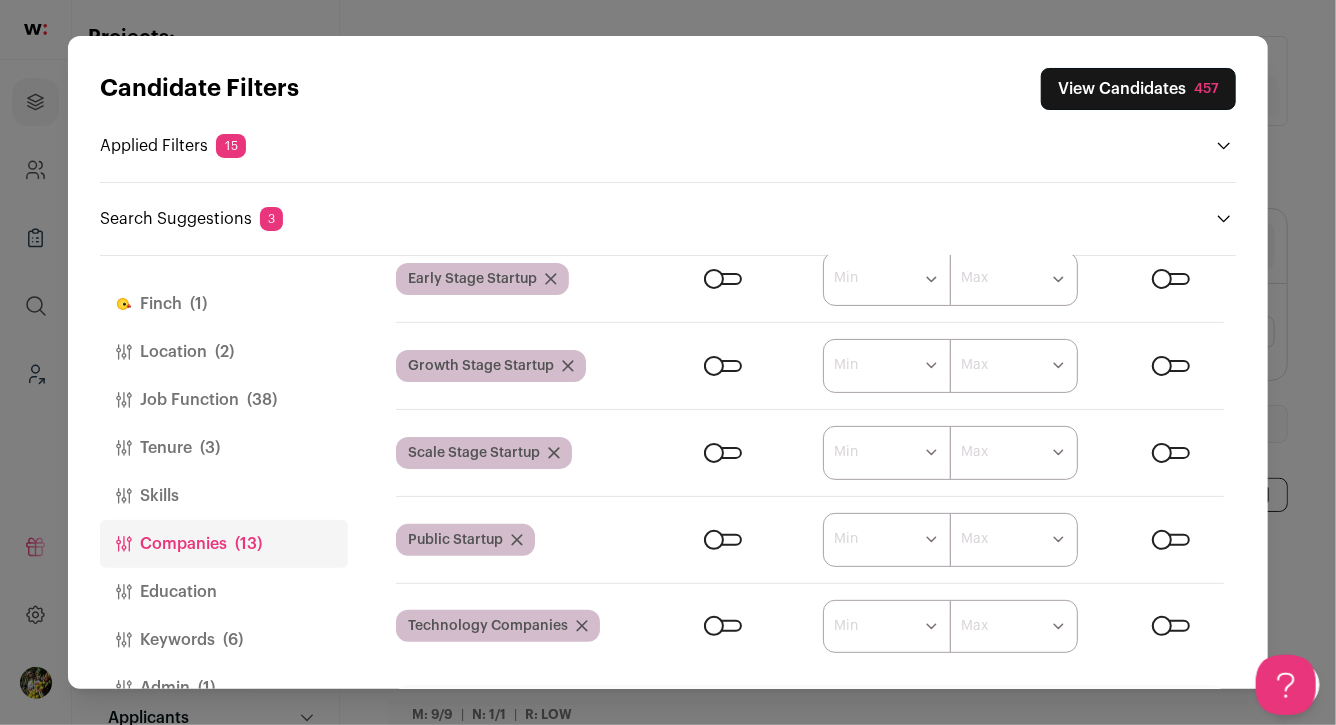 click on "(3)" at bounding box center (210, 448) 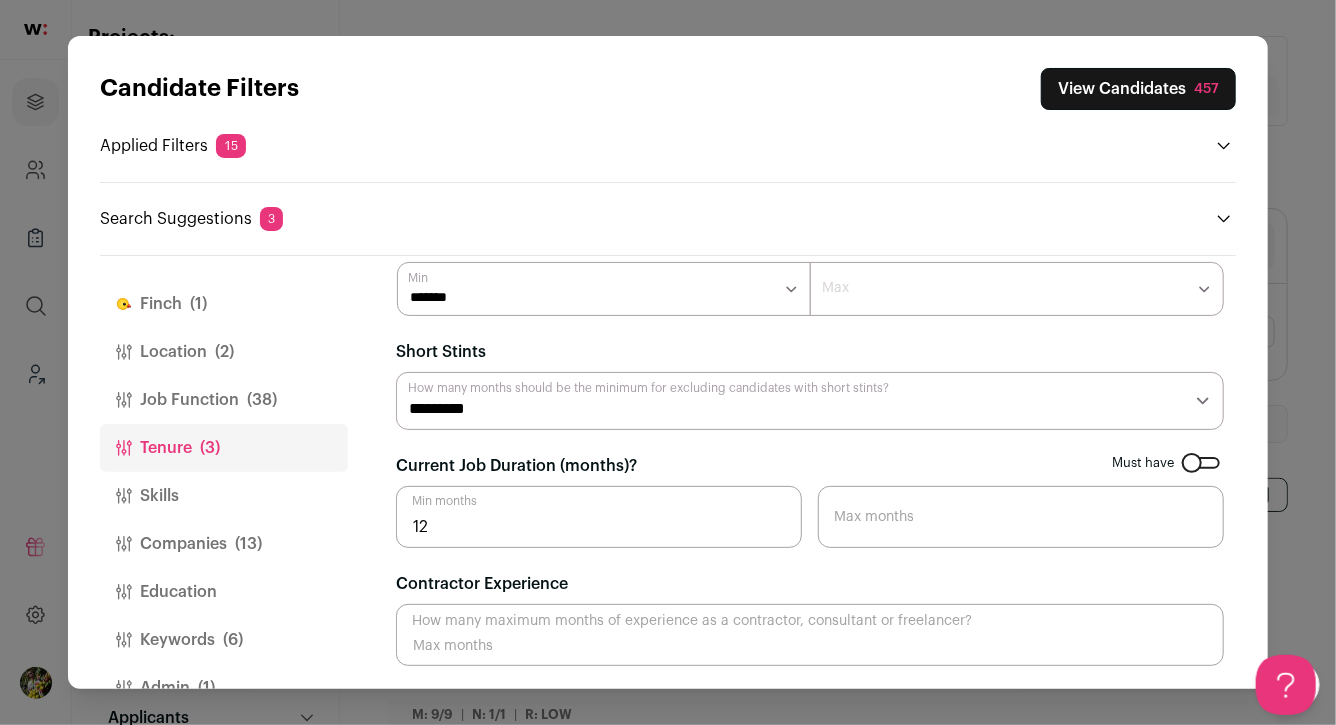 click on "*******
*******
*******
*******
*******
********
********
********
********
********
********
********
********
********
********" at bounding box center (1017, 289) 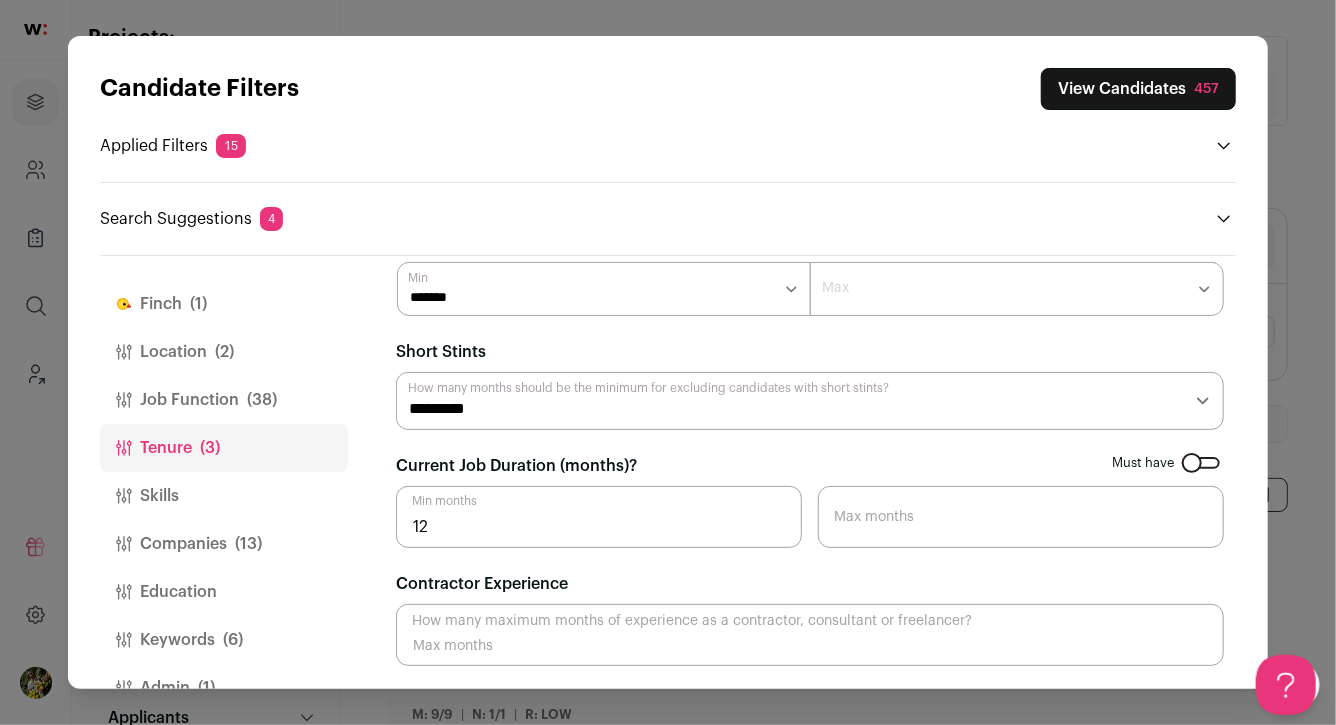 select on "**" 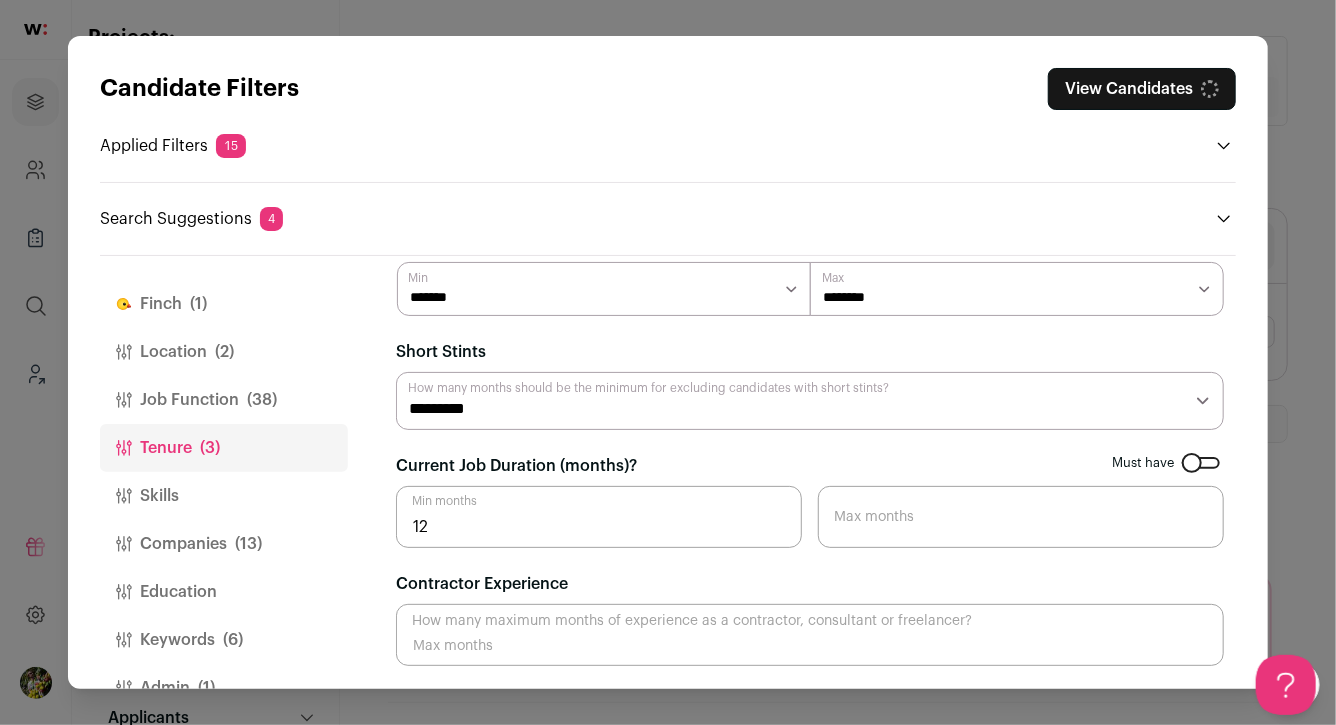 click on "(38)" at bounding box center (262, 400) 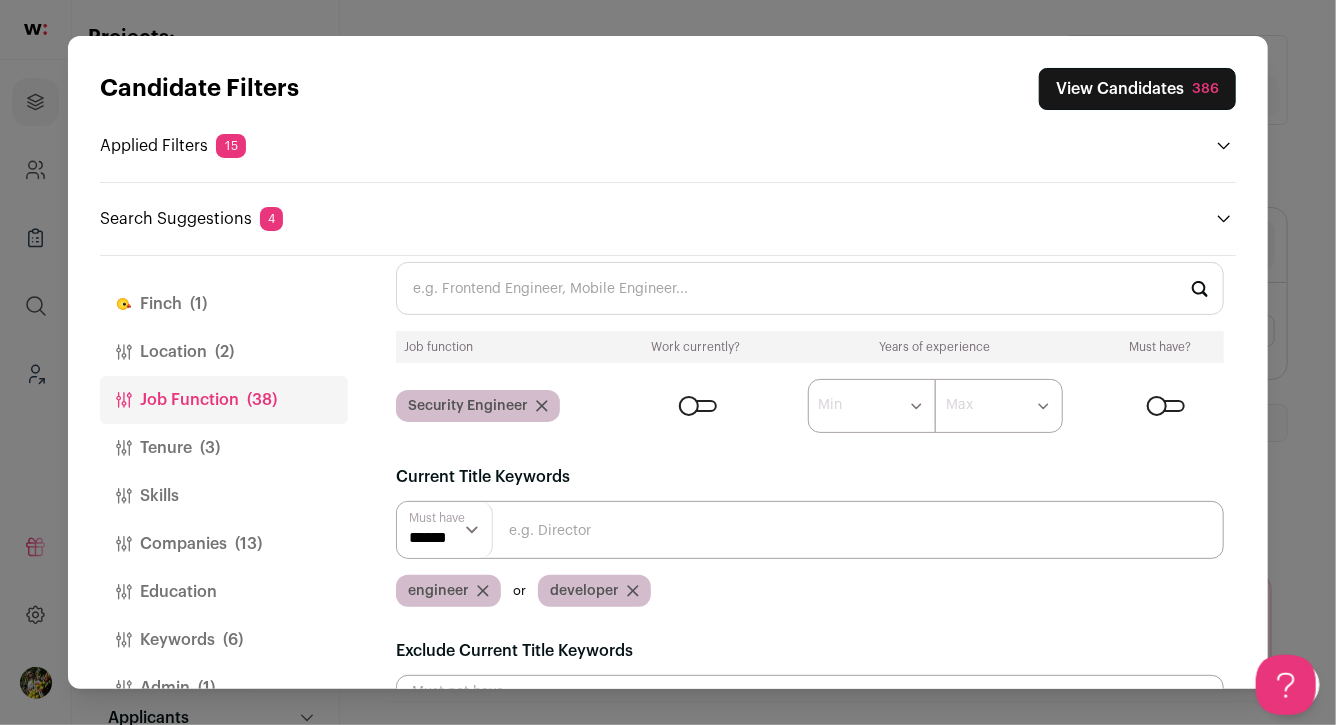 scroll, scrollTop: 0, scrollLeft: 0, axis: both 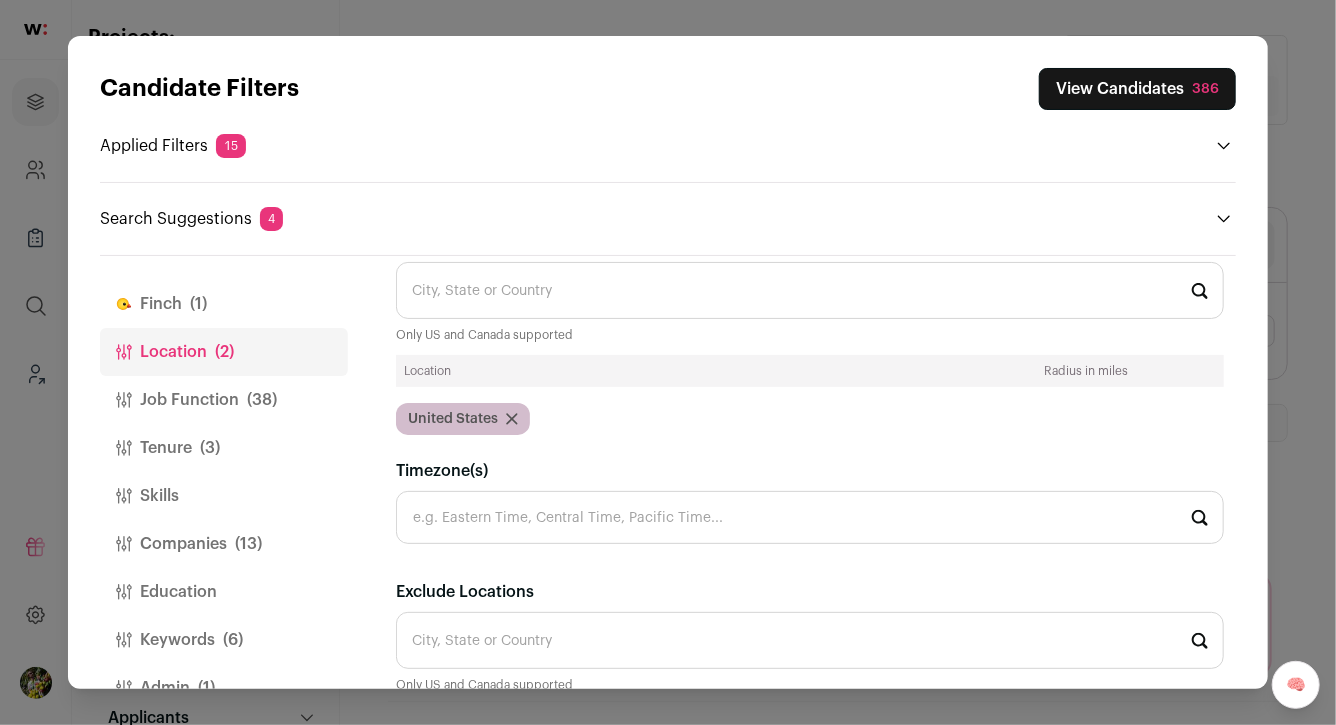 click on "Job Function
(38)" at bounding box center [224, 400] 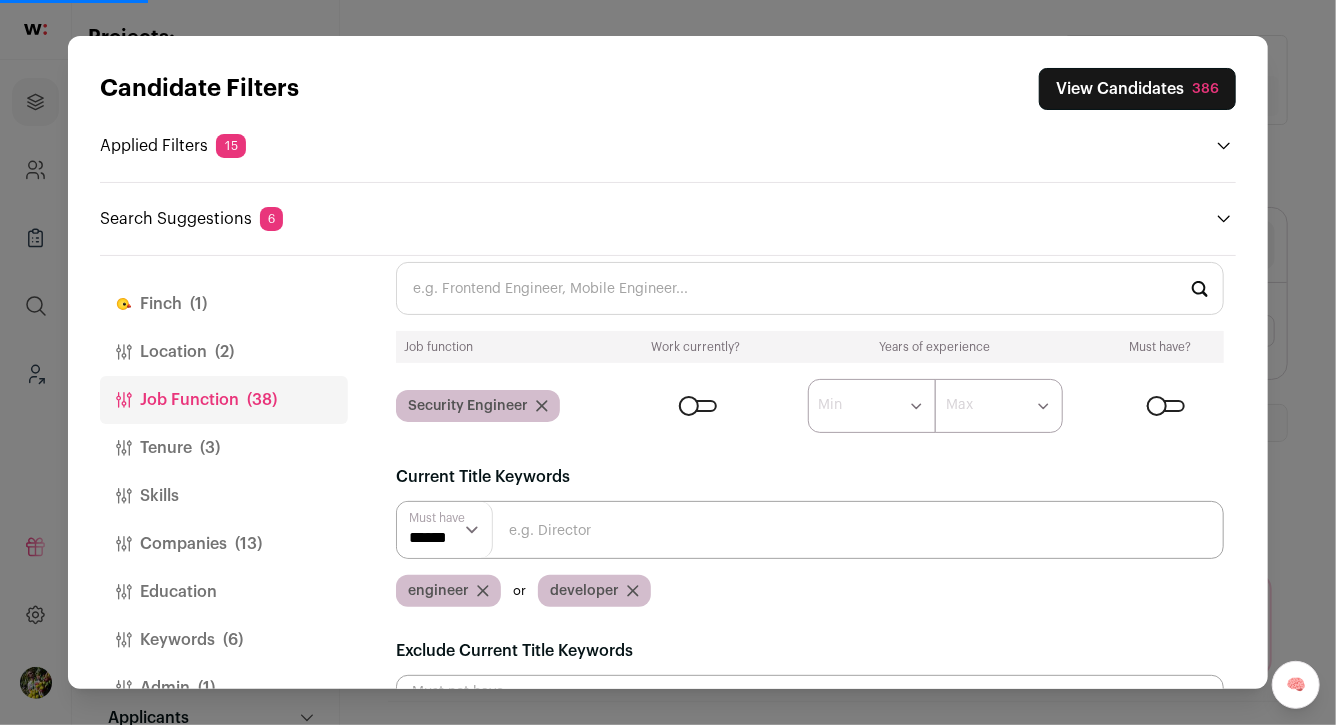click on "******
*******
*******
*******
*******
*******
*******
*******
*******
********
********
********
********
********
********
********
********
********
********
Min
******
*******
*******
*******
*******
*******
*******
*******
*******
********
********
********
********
********
********
********
********
********
********
Max" at bounding box center (925, 406) 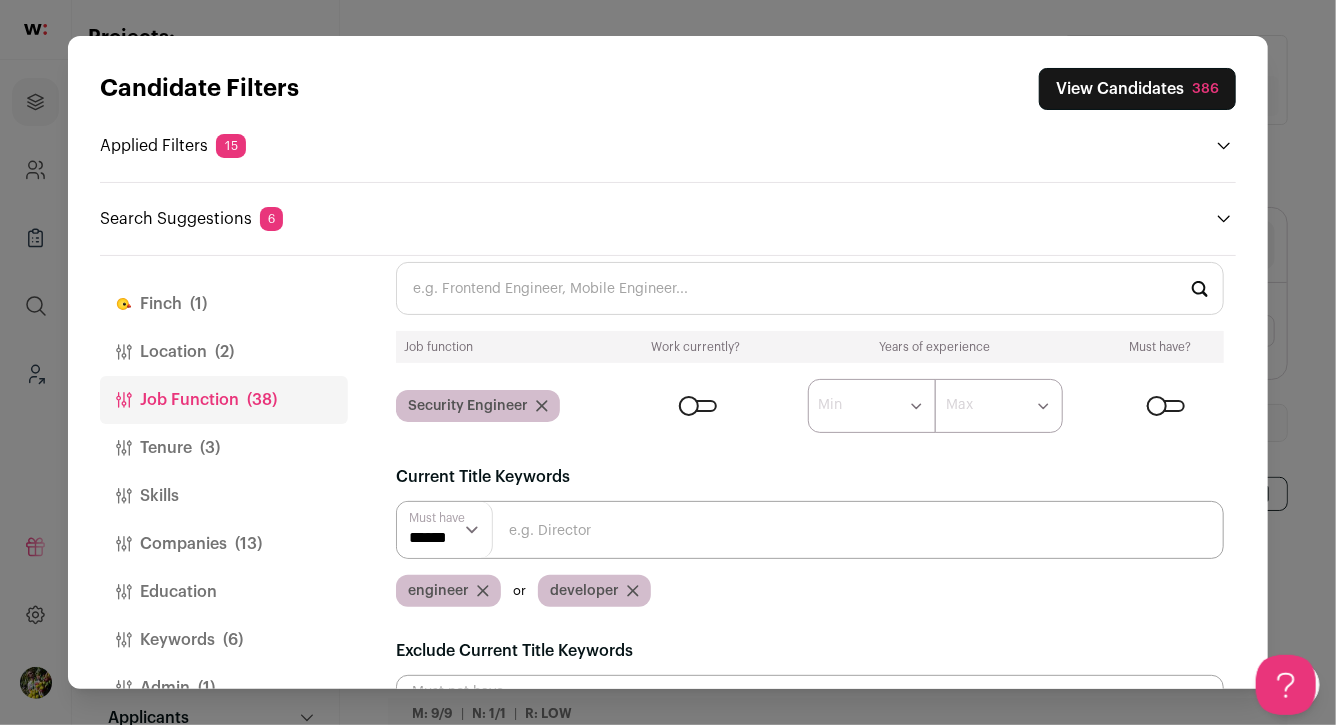 scroll, scrollTop: 0, scrollLeft: 0, axis: both 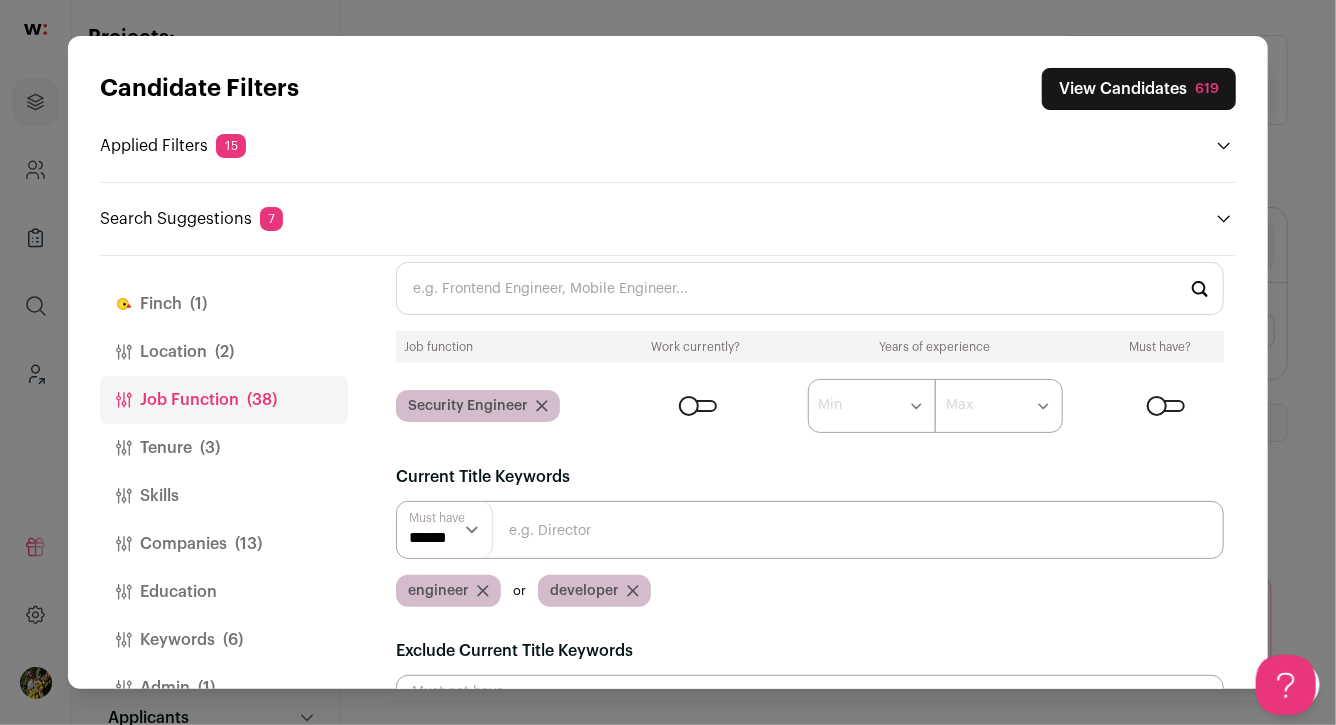 click on "Skills" at bounding box center [224, 496] 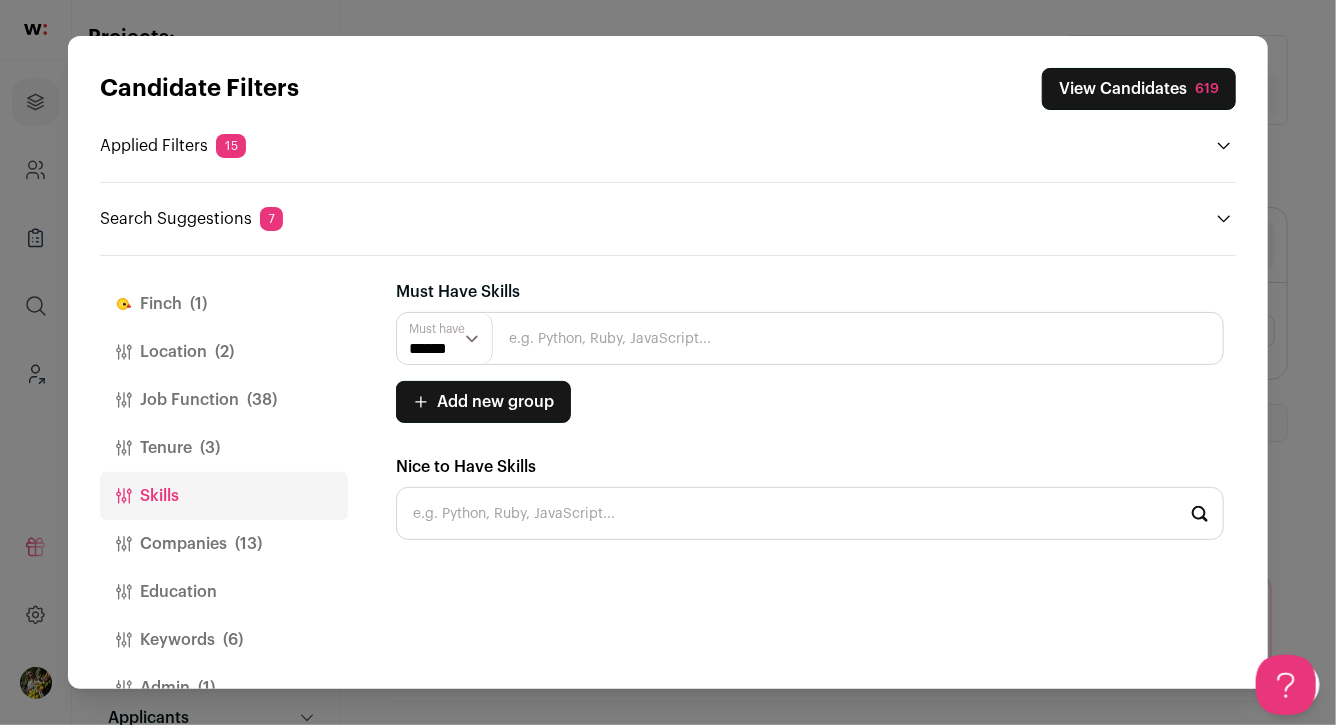 click at bounding box center (810, 338) 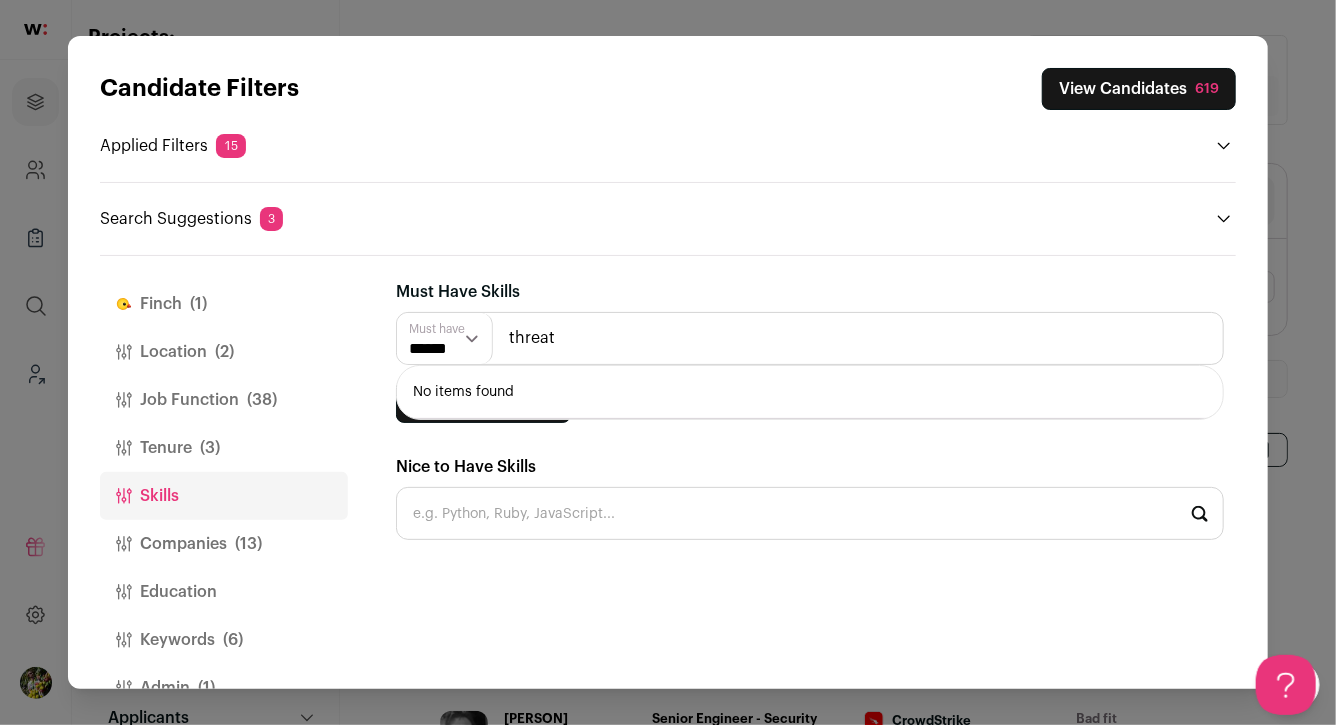 scroll, scrollTop: 0, scrollLeft: 0, axis: both 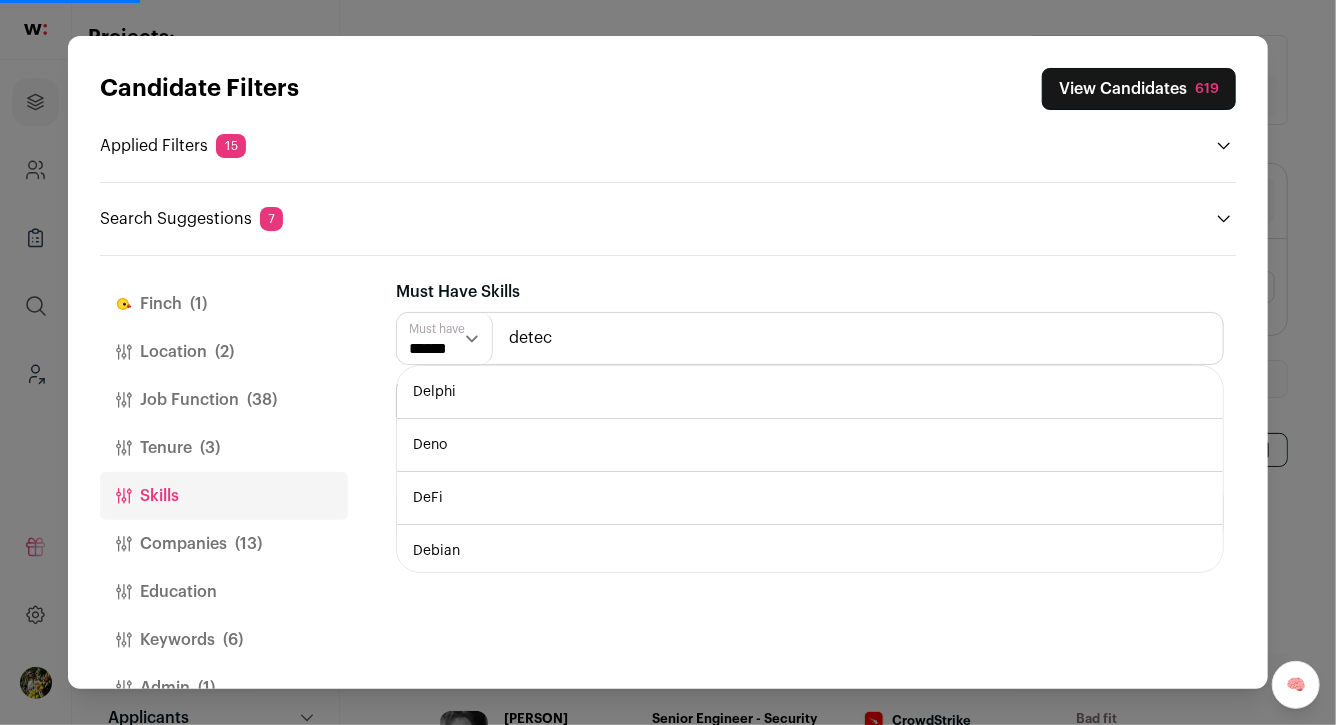 type on "detect" 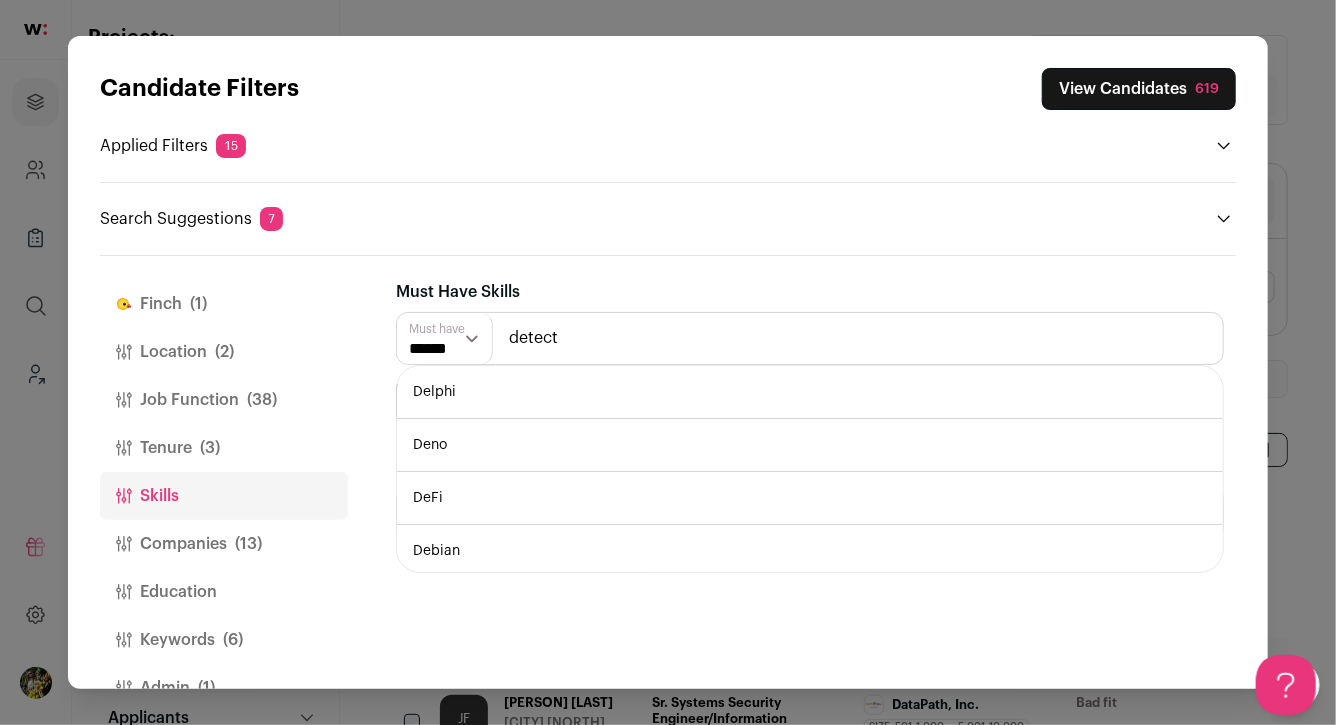 scroll, scrollTop: 0, scrollLeft: 0, axis: both 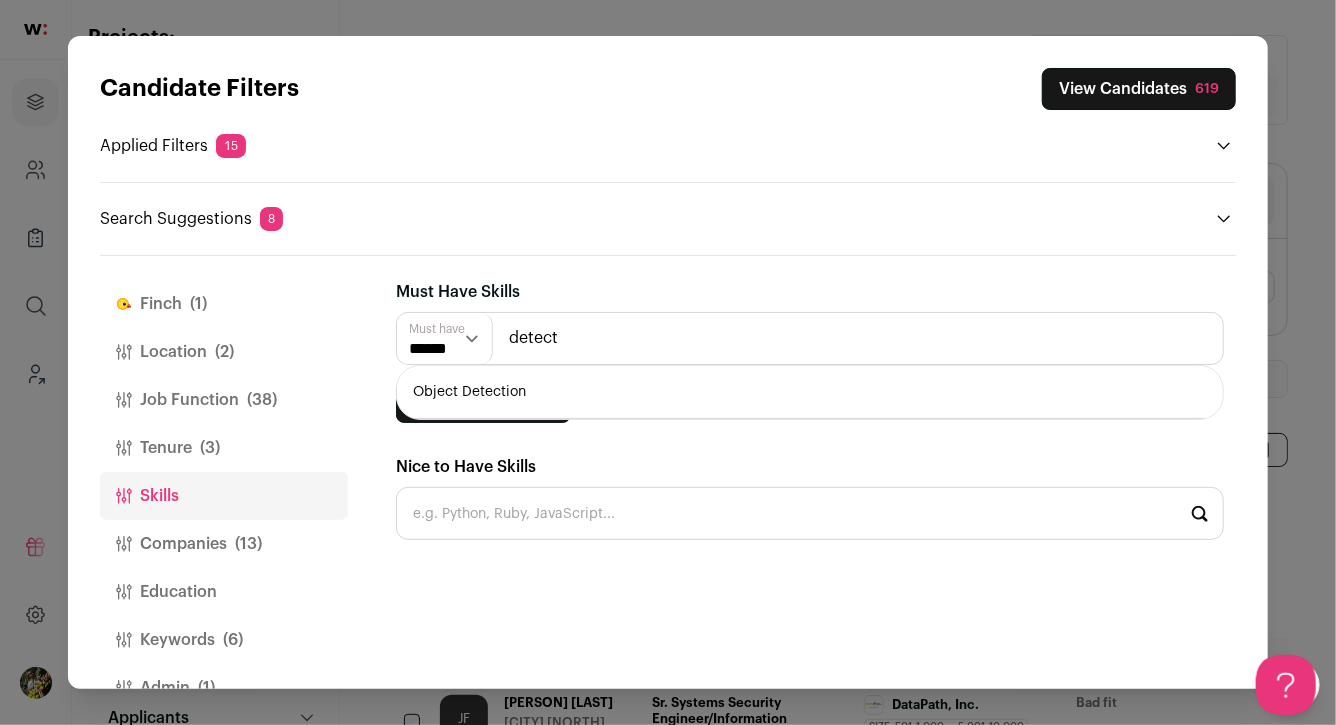 click on "detect" at bounding box center [810, 338] 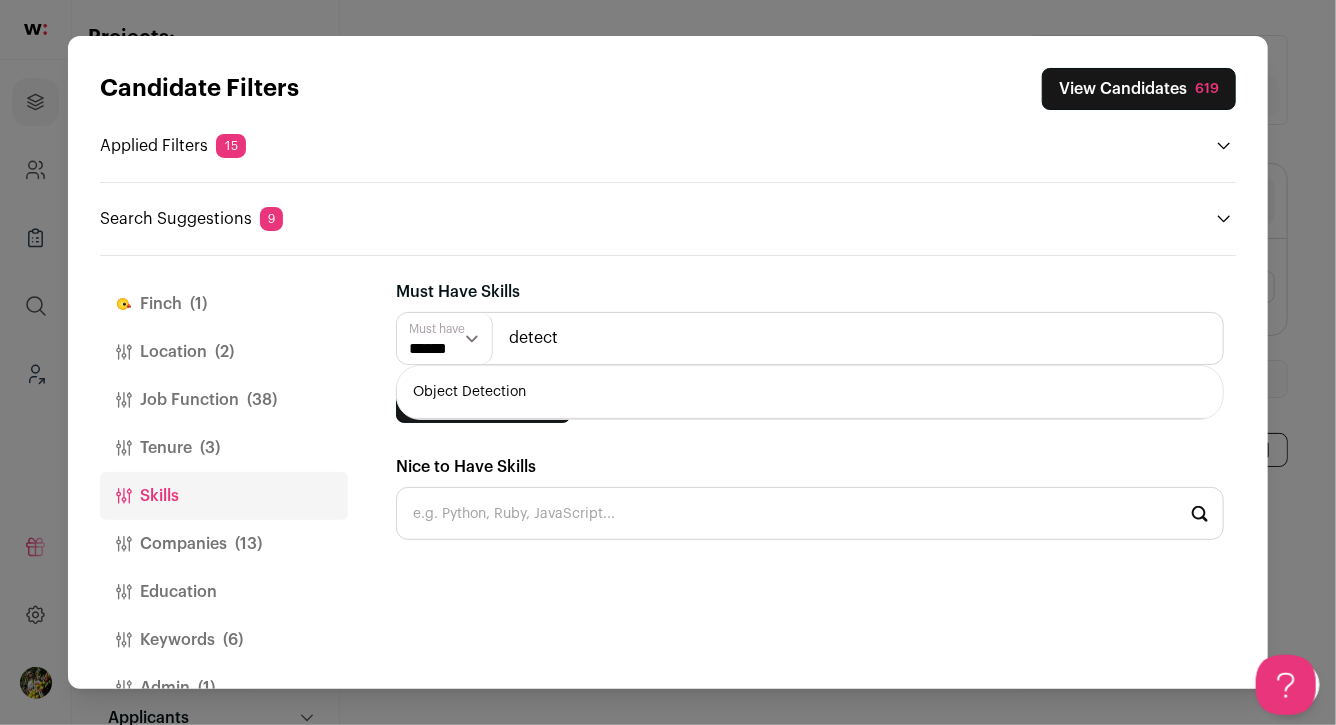 click on "detect" at bounding box center (810, 338) 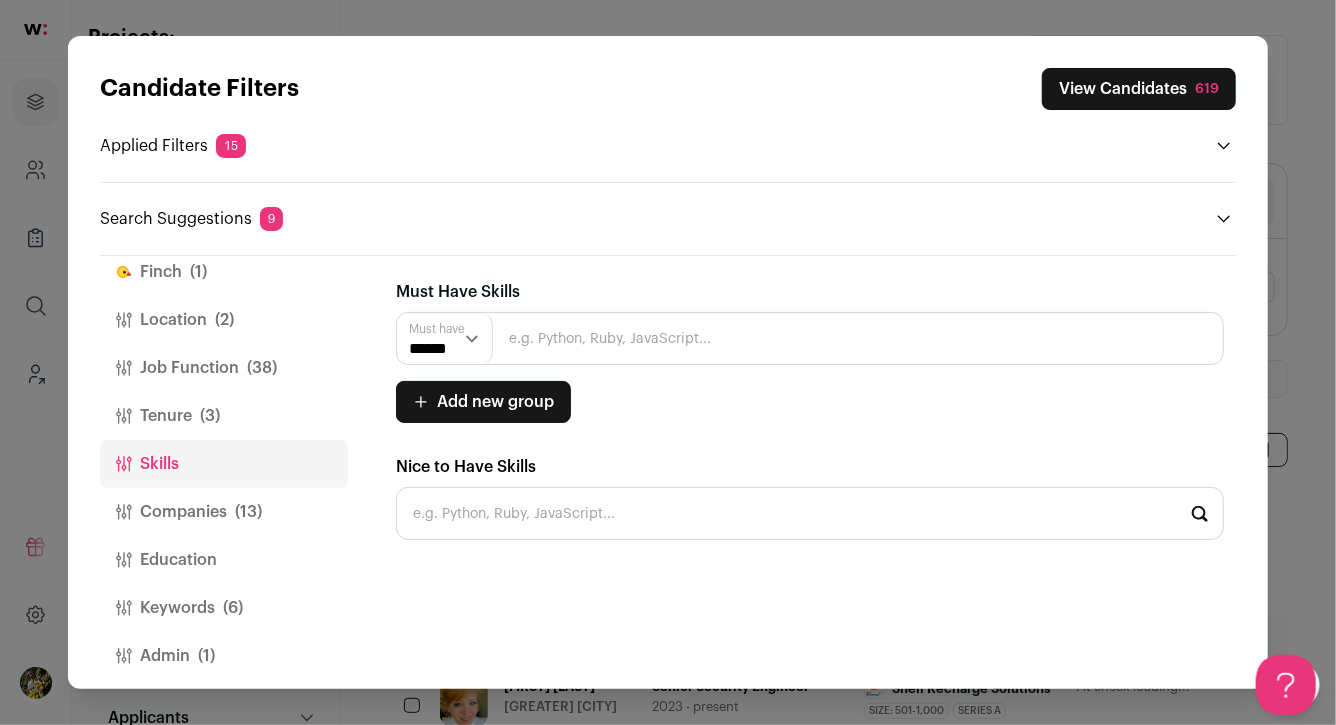 scroll, scrollTop: 46, scrollLeft: 0, axis: vertical 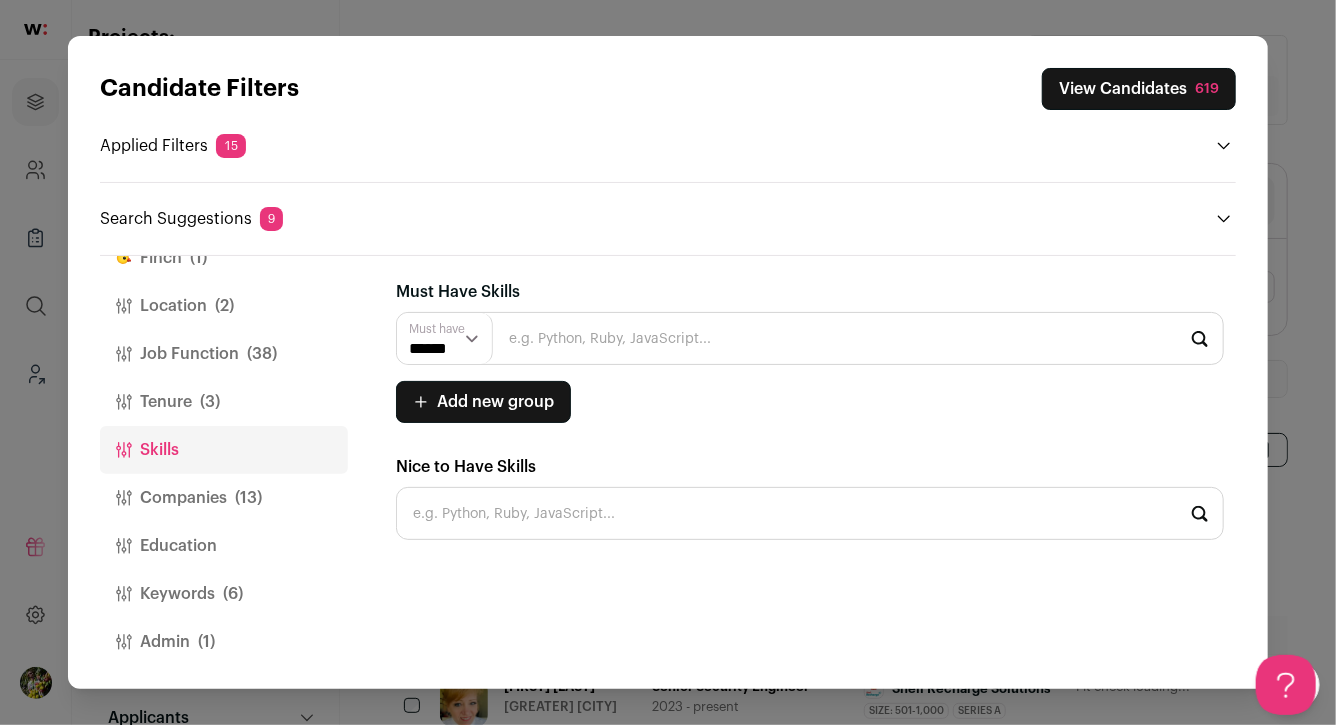 click on "(13)" at bounding box center [248, 498] 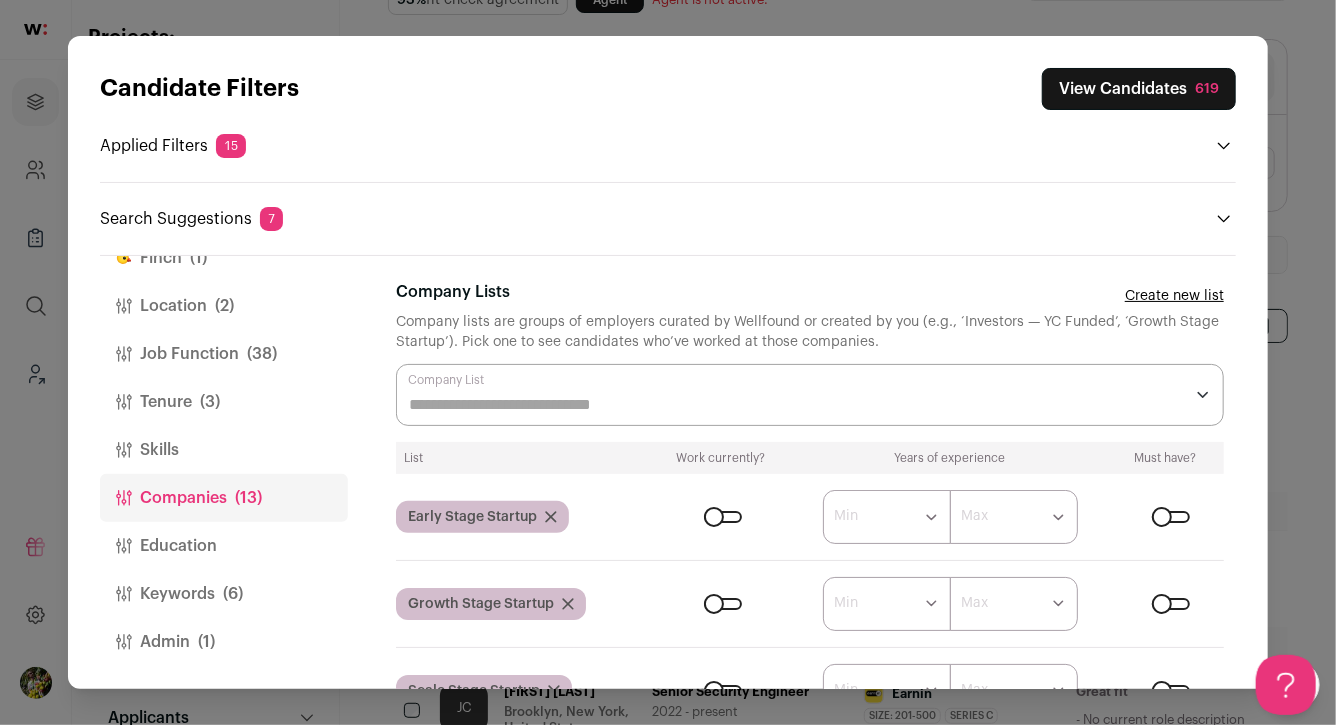 scroll, scrollTop: 134, scrollLeft: 0, axis: vertical 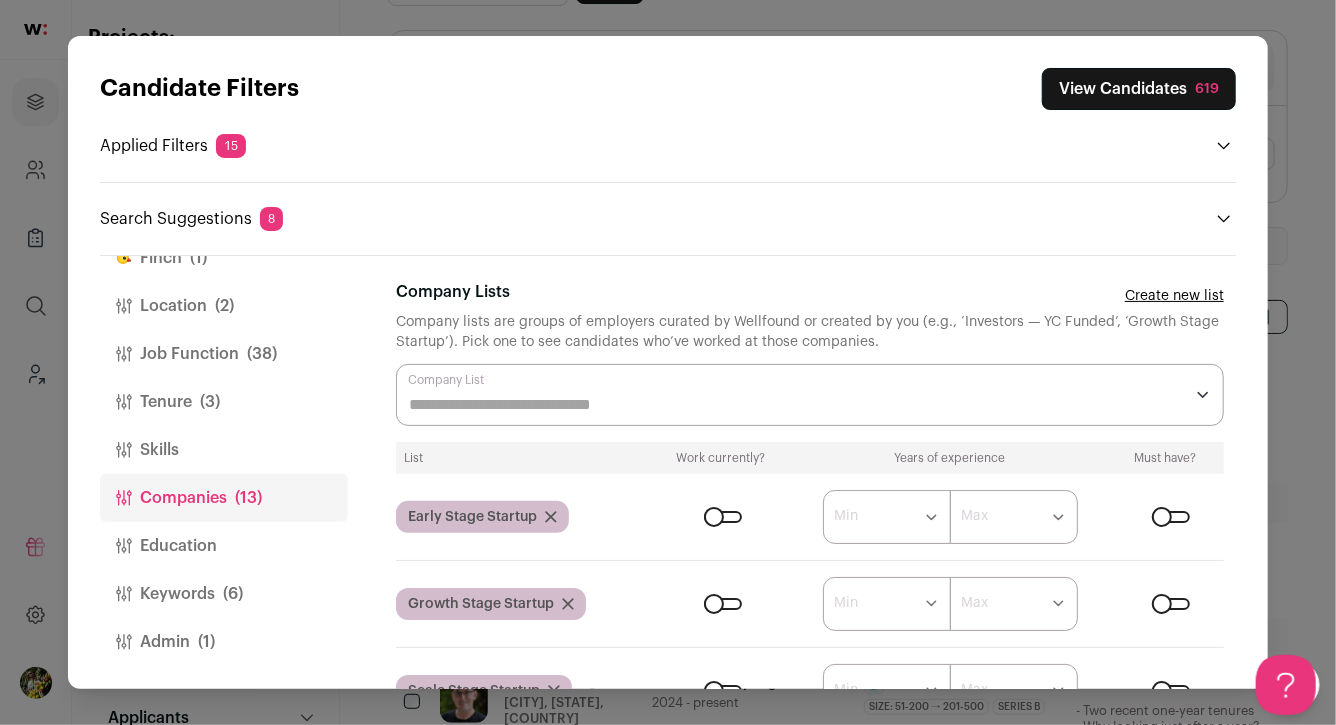 click on "Admin
(1)" at bounding box center [224, 642] 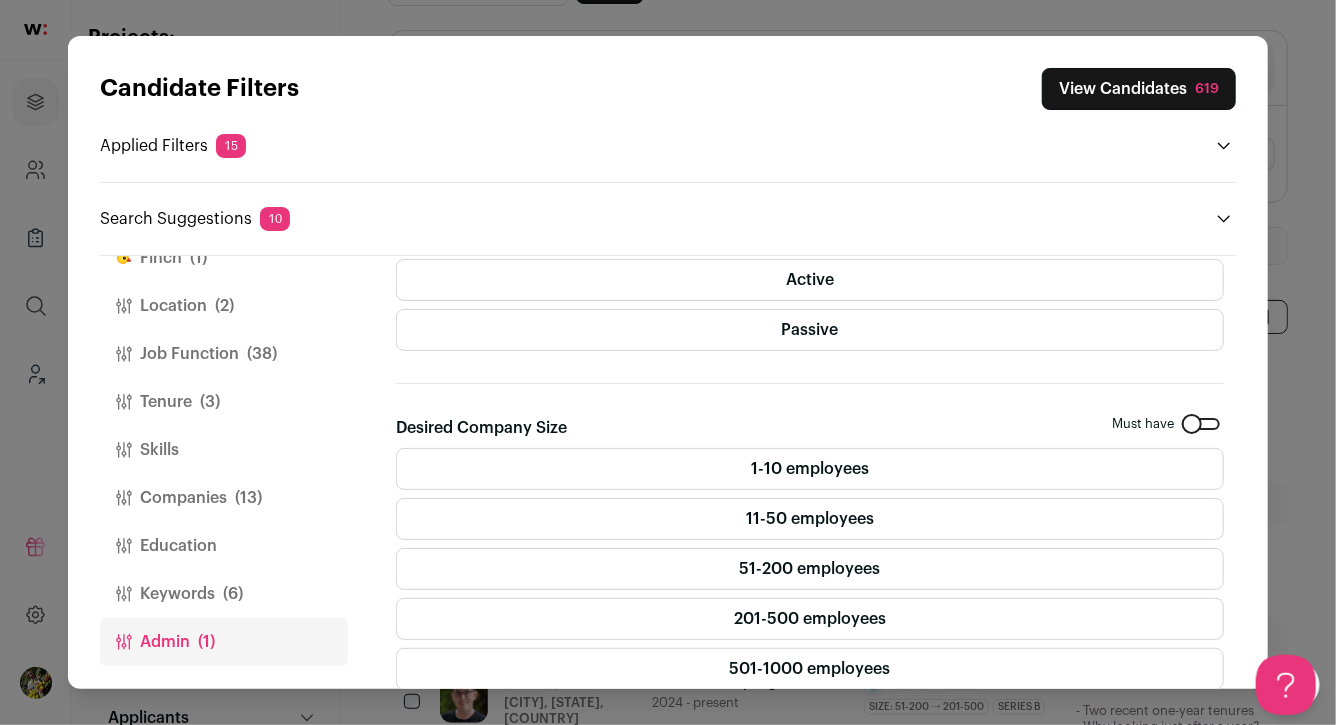 scroll, scrollTop: 602, scrollLeft: 0, axis: vertical 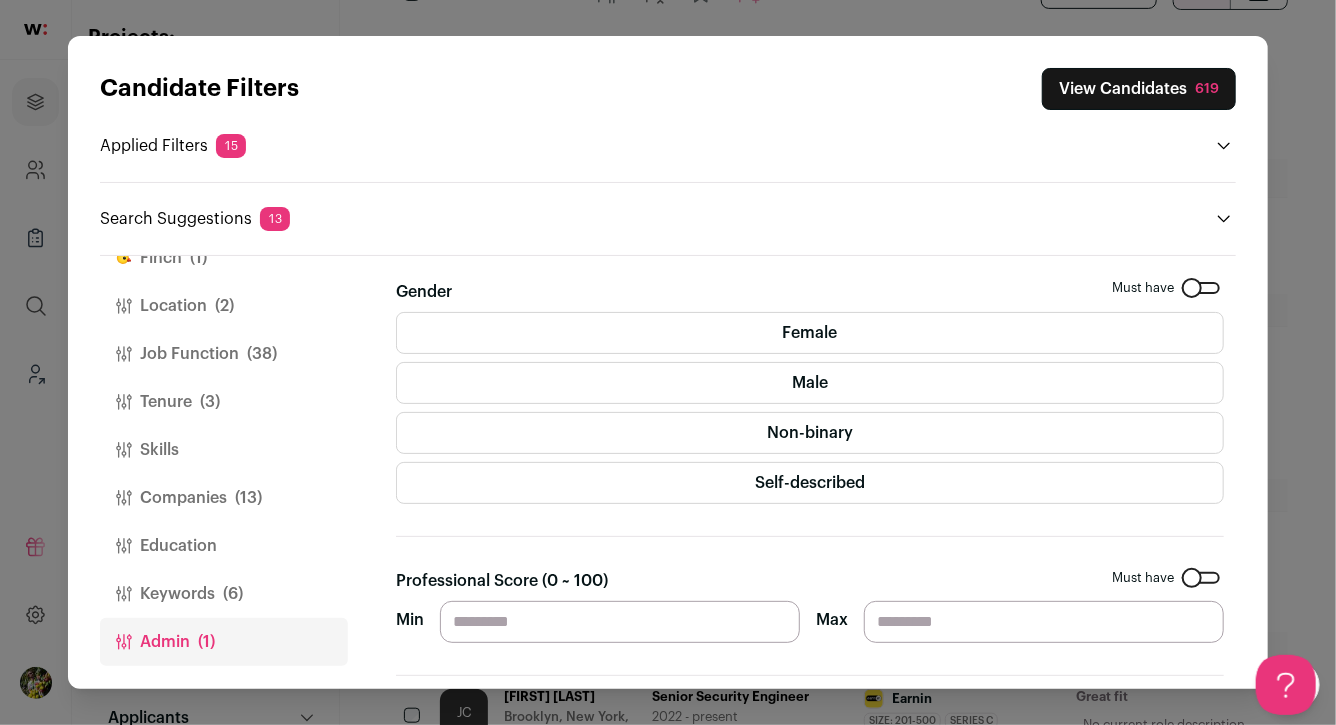 click on "View Candidates
619" at bounding box center (1139, 89) 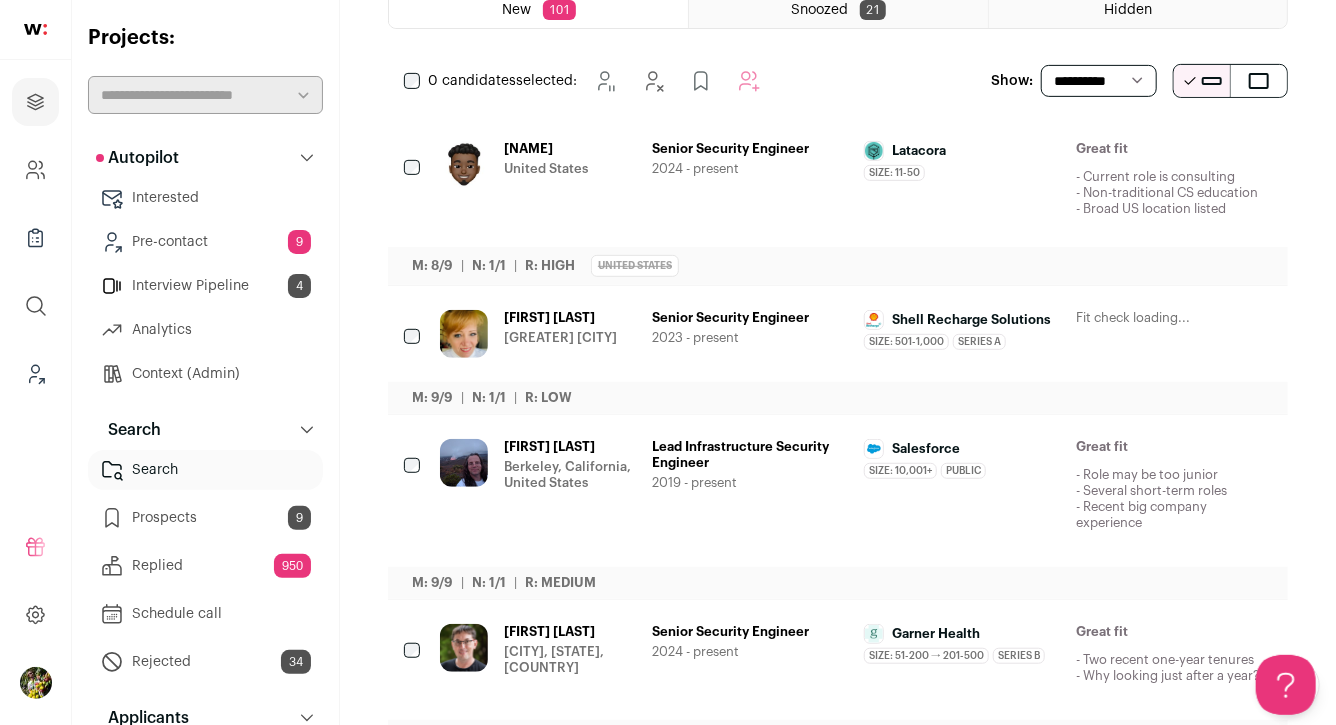 scroll, scrollTop: 382, scrollLeft: 0, axis: vertical 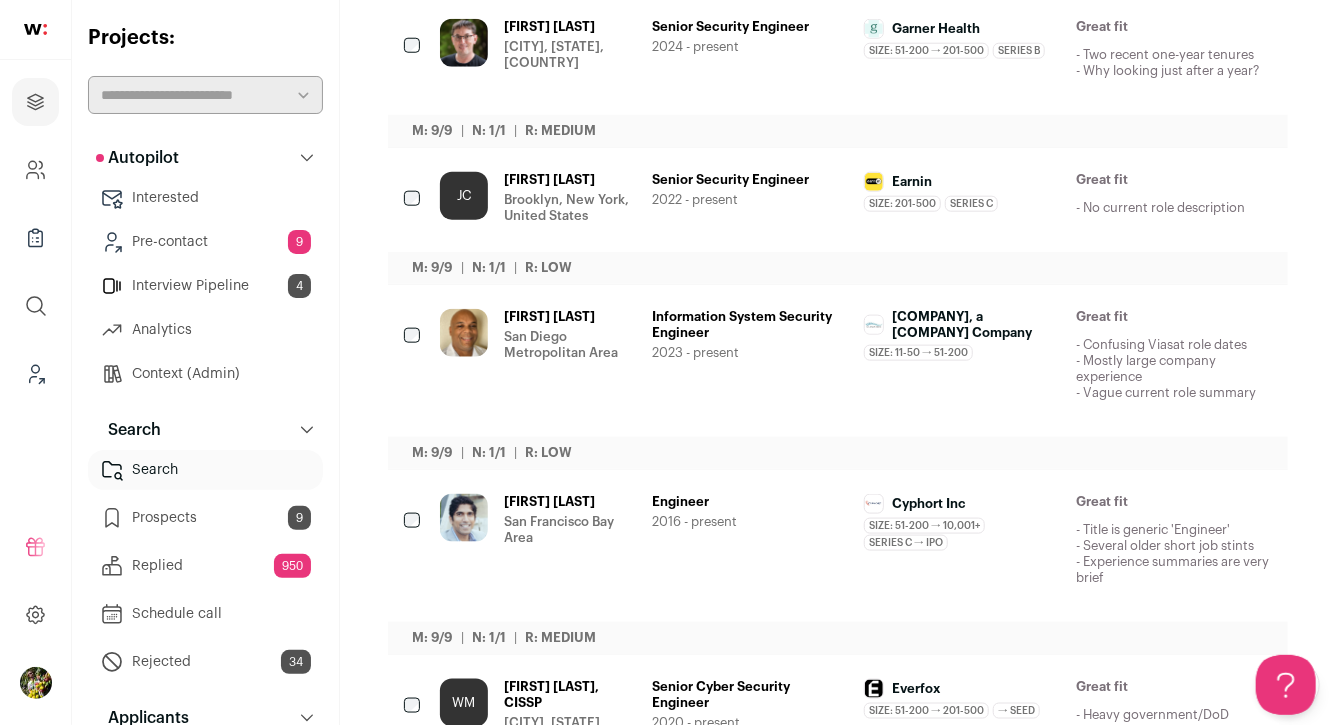 click on "San Diego Metropolitan Area" at bounding box center (570, 345) 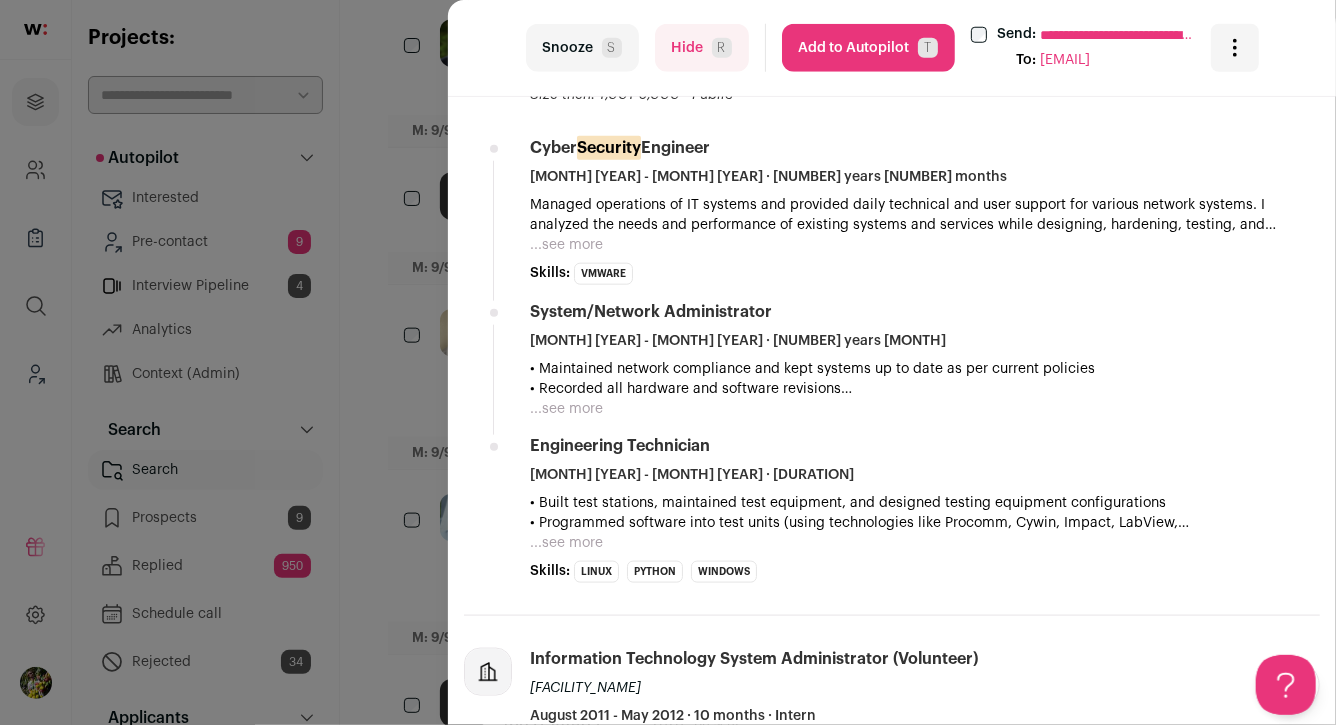 scroll, scrollTop: 903, scrollLeft: 0, axis: vertical 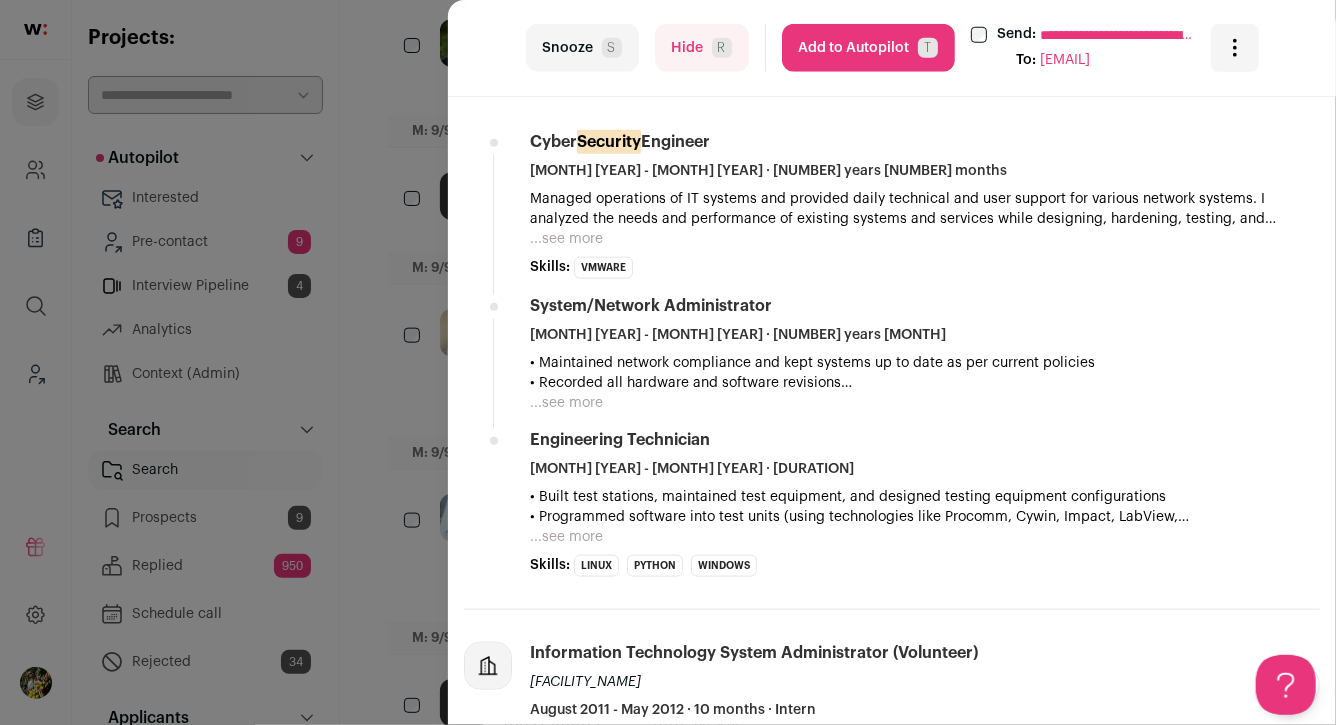 click on "Hide
R" at bounding box center (702, 48) 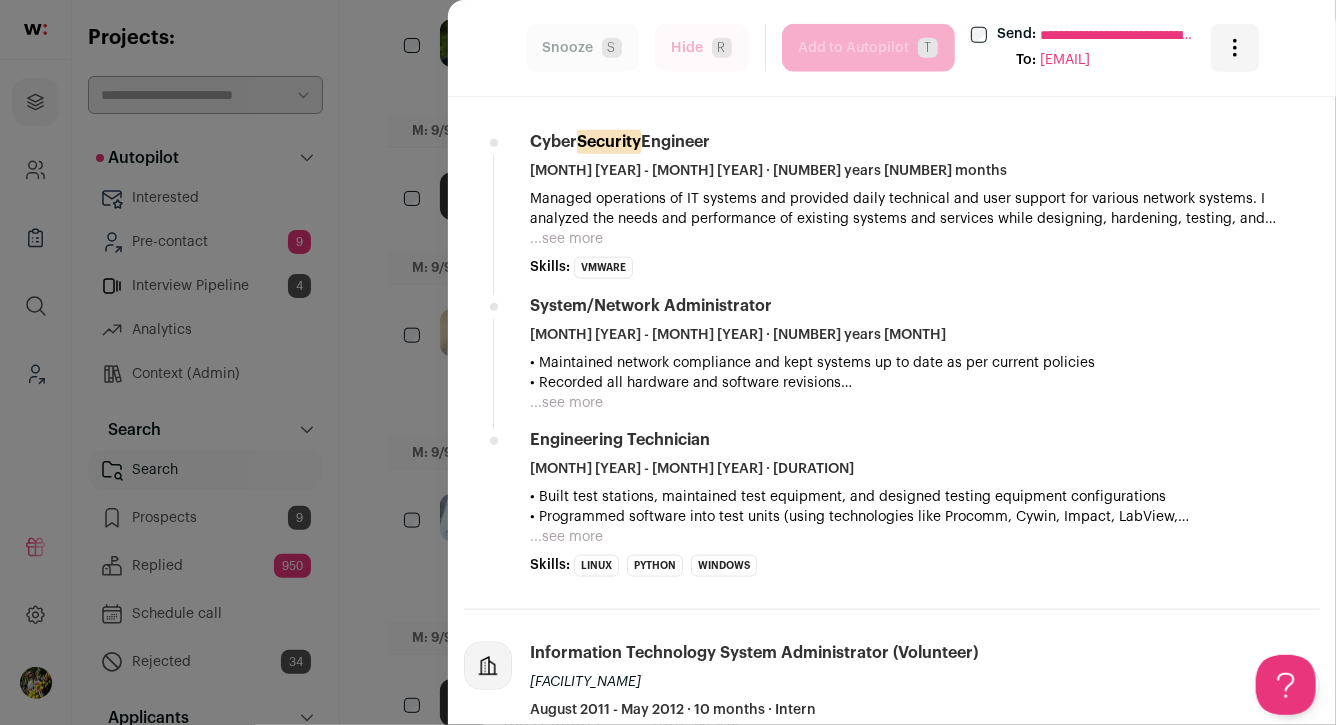 click on "**********" at bounding box center [668, 362] 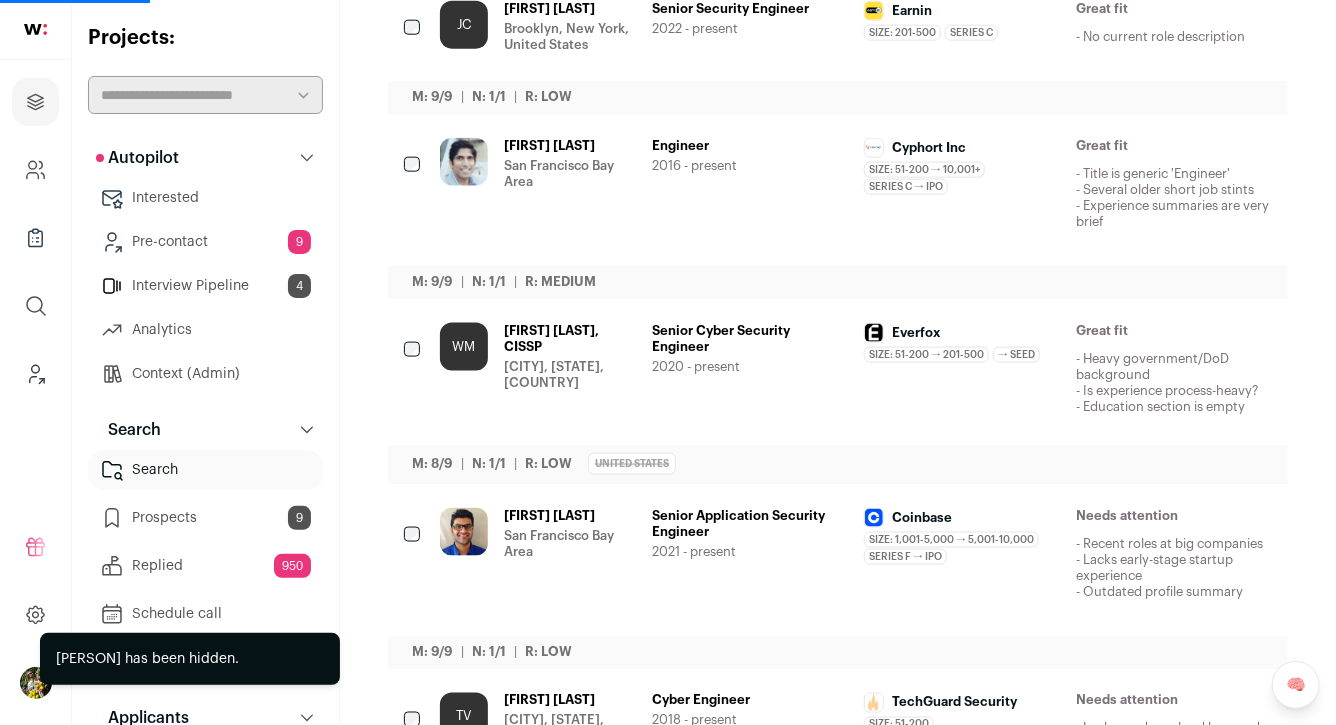 scroll, scrollTop: 1156, scrollLeft: 0, axis: vertical 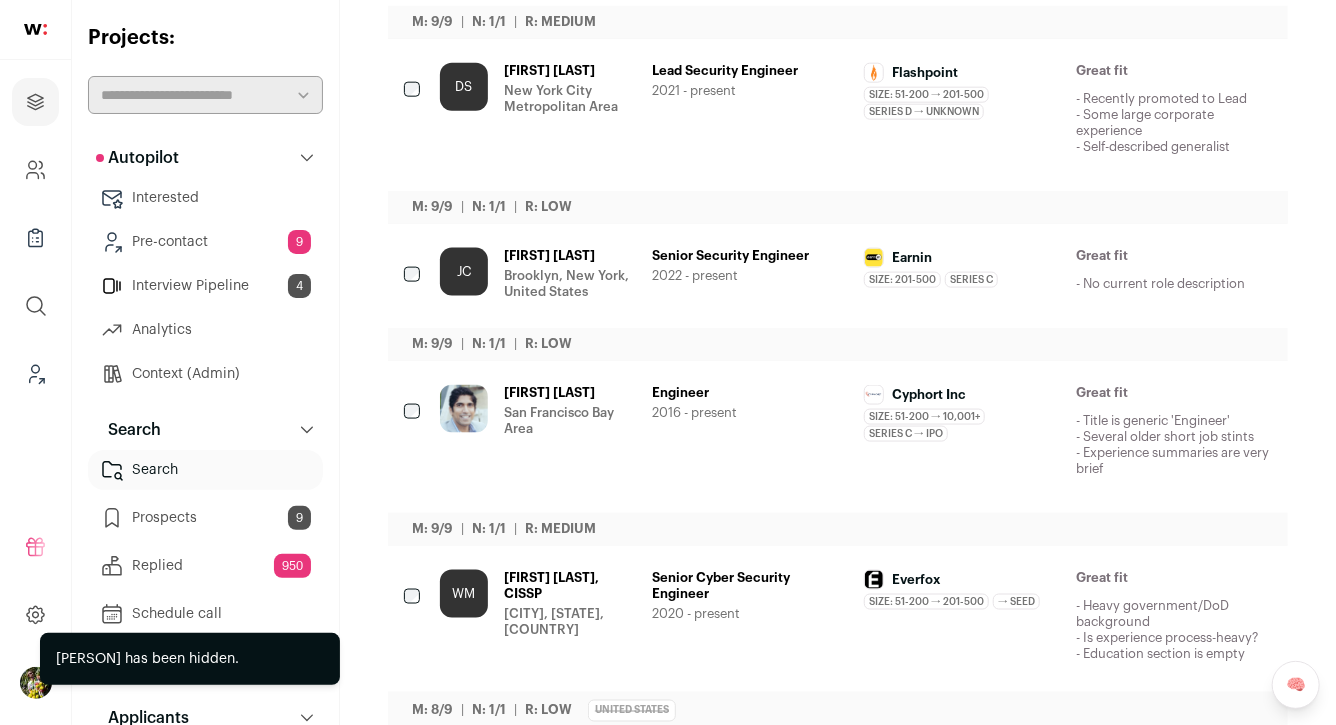 click on "DS
[FIRST] [LAST]
[CITY] Metropolitan Area
[JOB TITLE]
[YEAR] - present
[COMPANY]
Size: 51-200 → 201-500
[COMPANY]'s size has been varied from 51-200 to 201-500 employees during [FIRST]'s time there
Series D → unknown
[COMPANY] transitioned from Series D to acquired on [DATE] during [FIRST]'s time there" at bounding box center (856, 131) 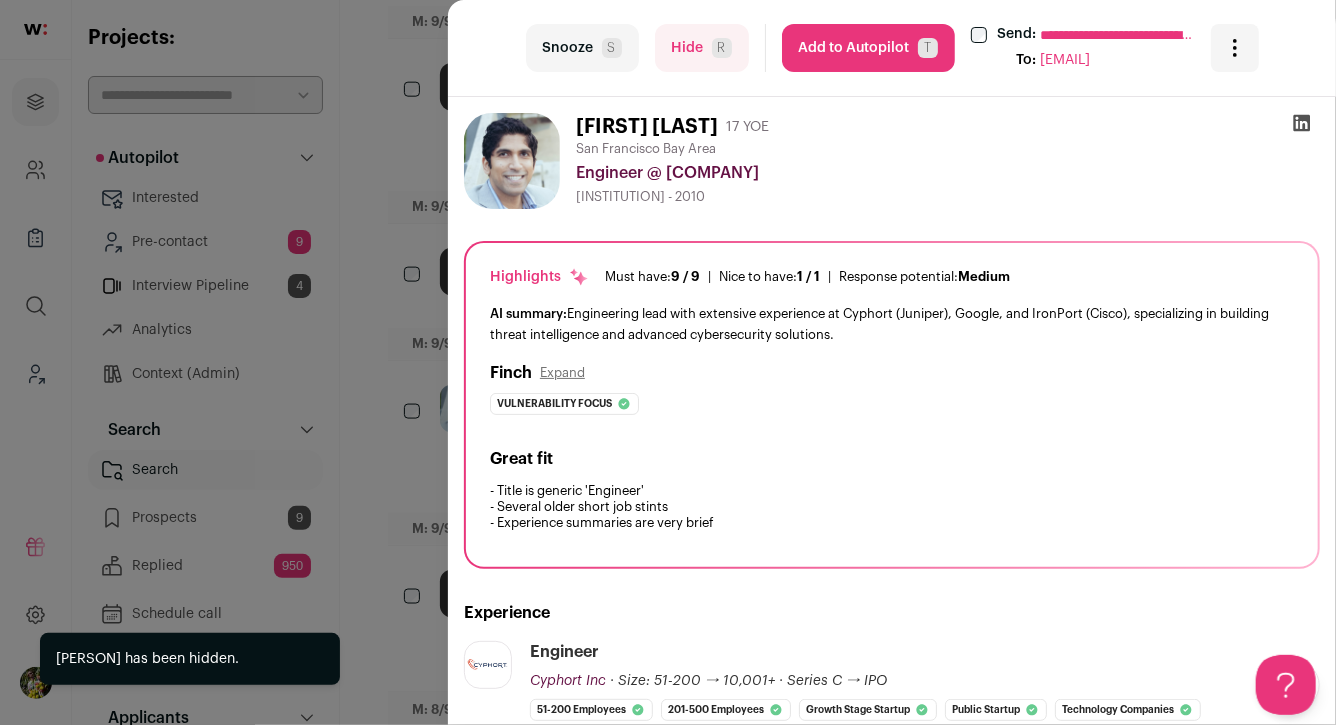 scroll, scrollTop: 0, scrollLeft: 0, axis: both 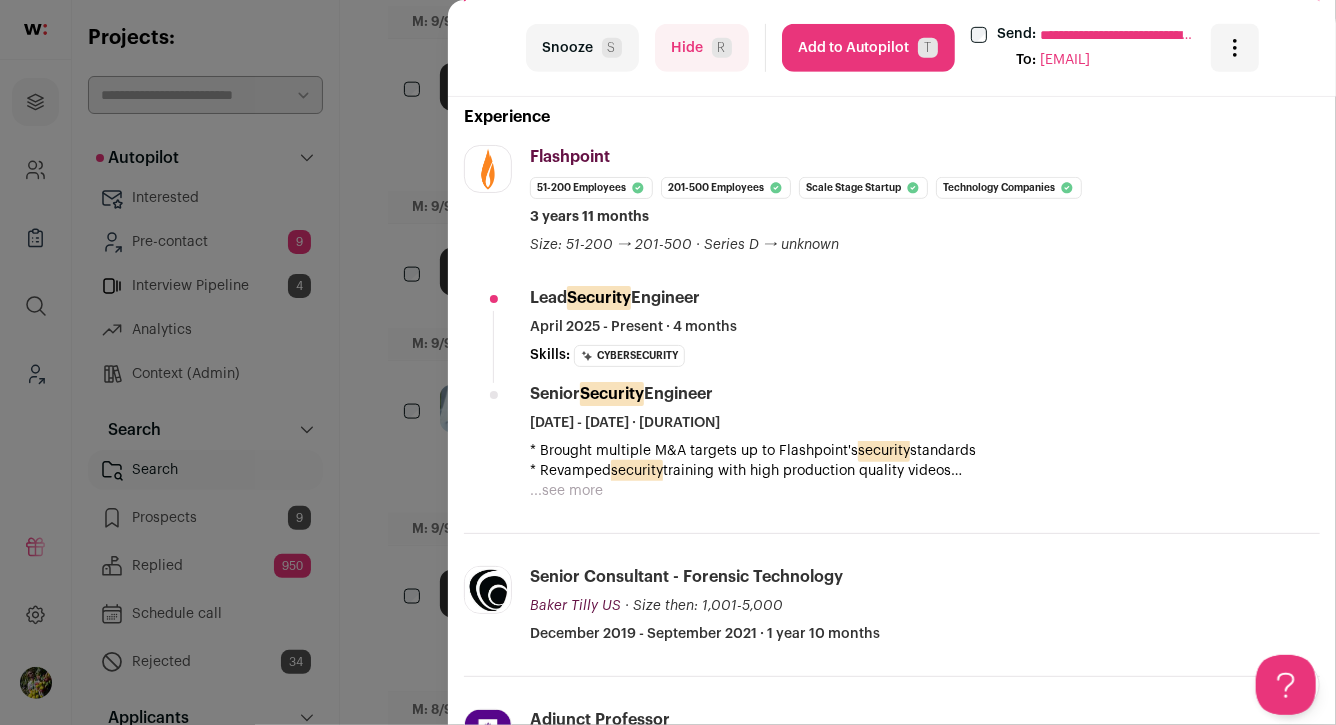 click on "**********" at bounding box center [668, 362] 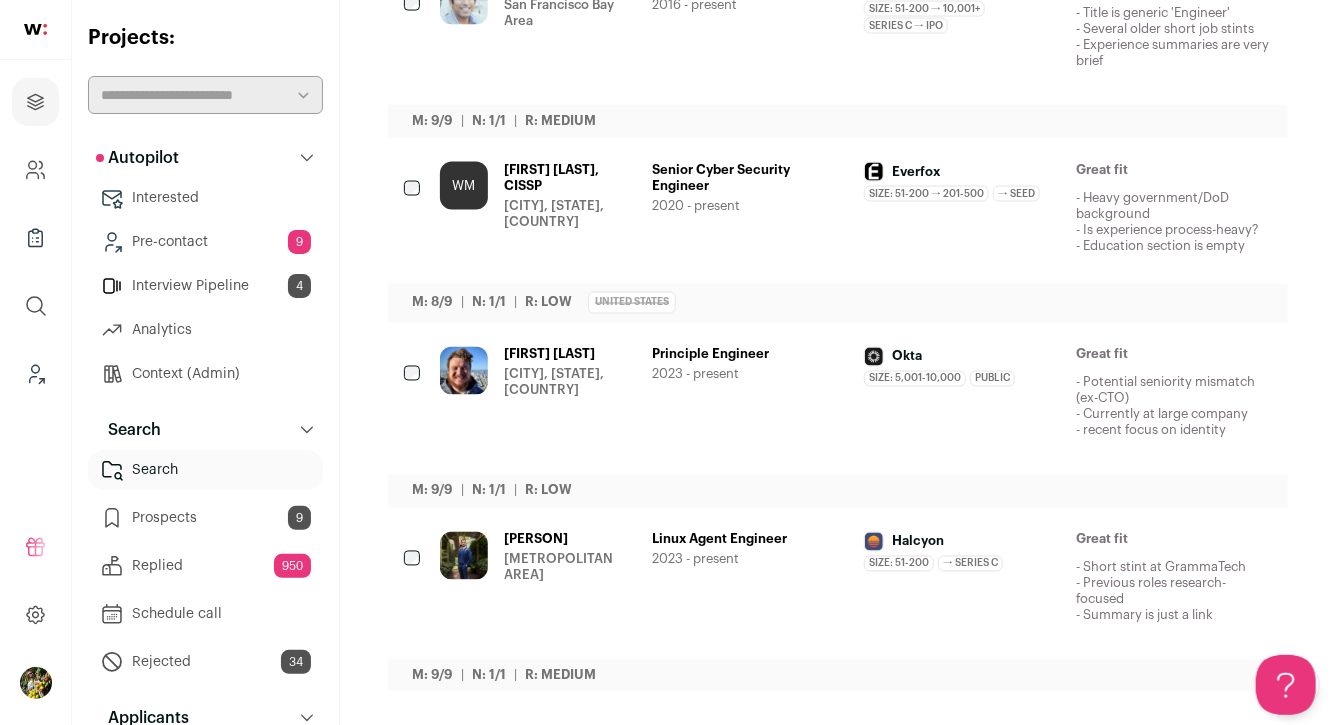 scroll, scrollTop: 1560, scrollLeft: 0, axis: vertical 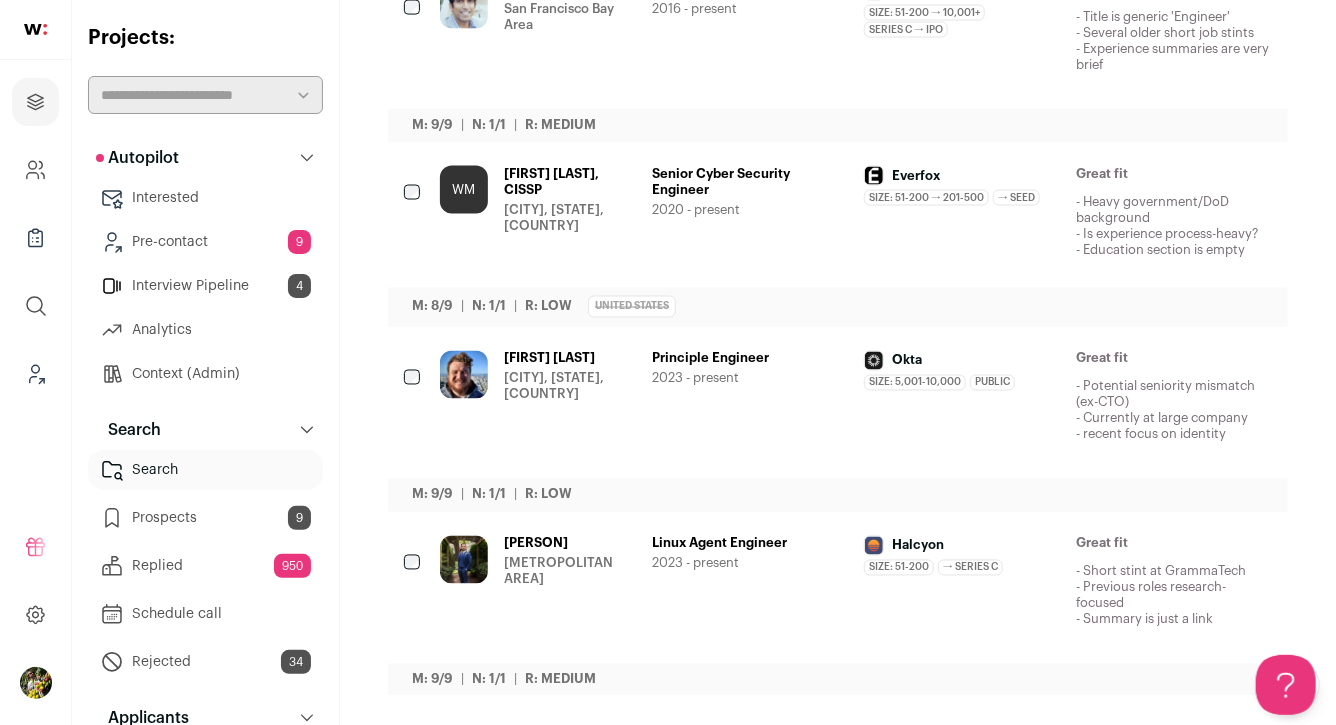 click at bounding box center [464, 403] 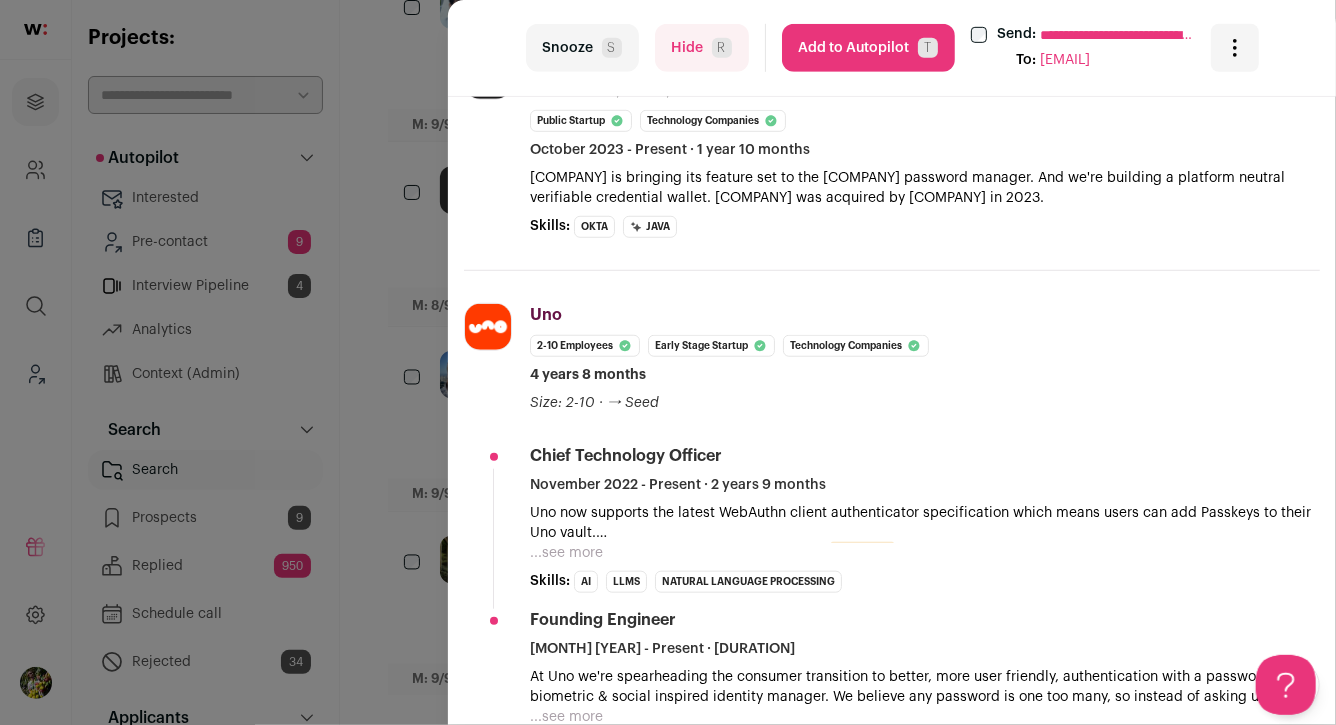 scroll, scrollTop: 594, scrollLeft: 0, axis: vertical 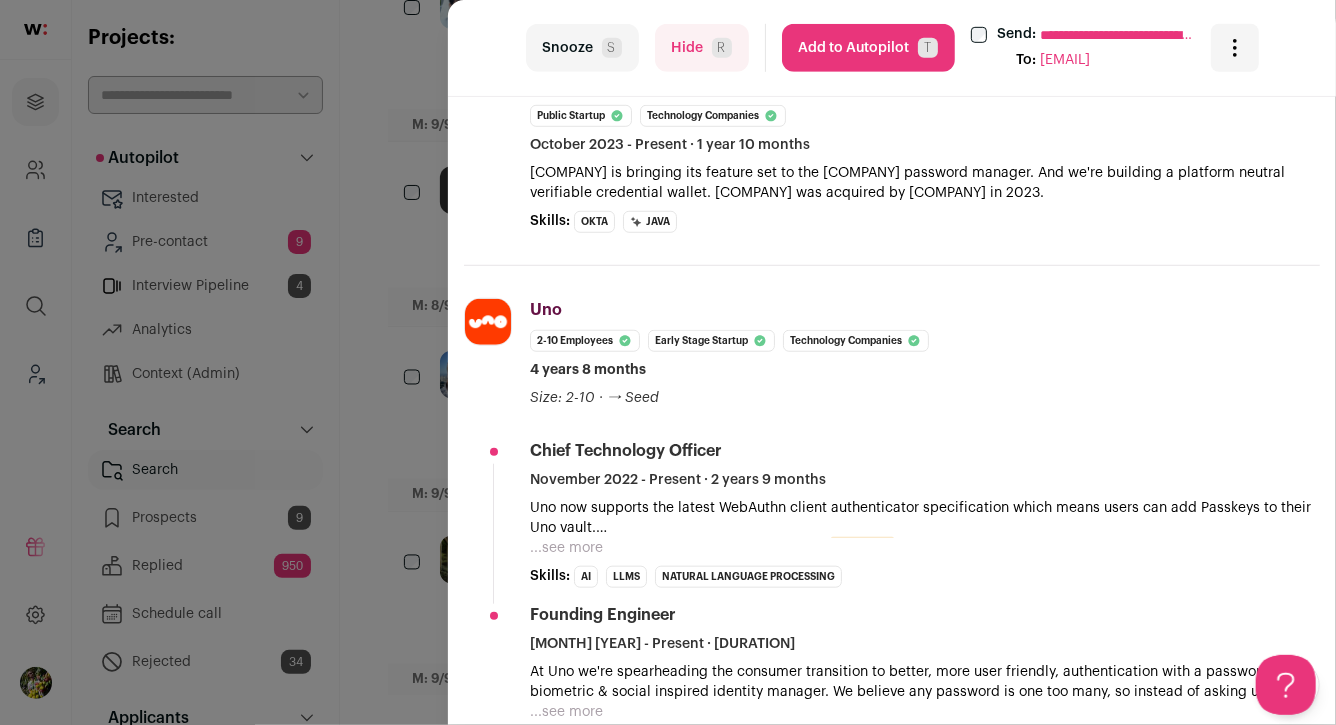 click on "Hide
R" at bounding box center [702, 48] 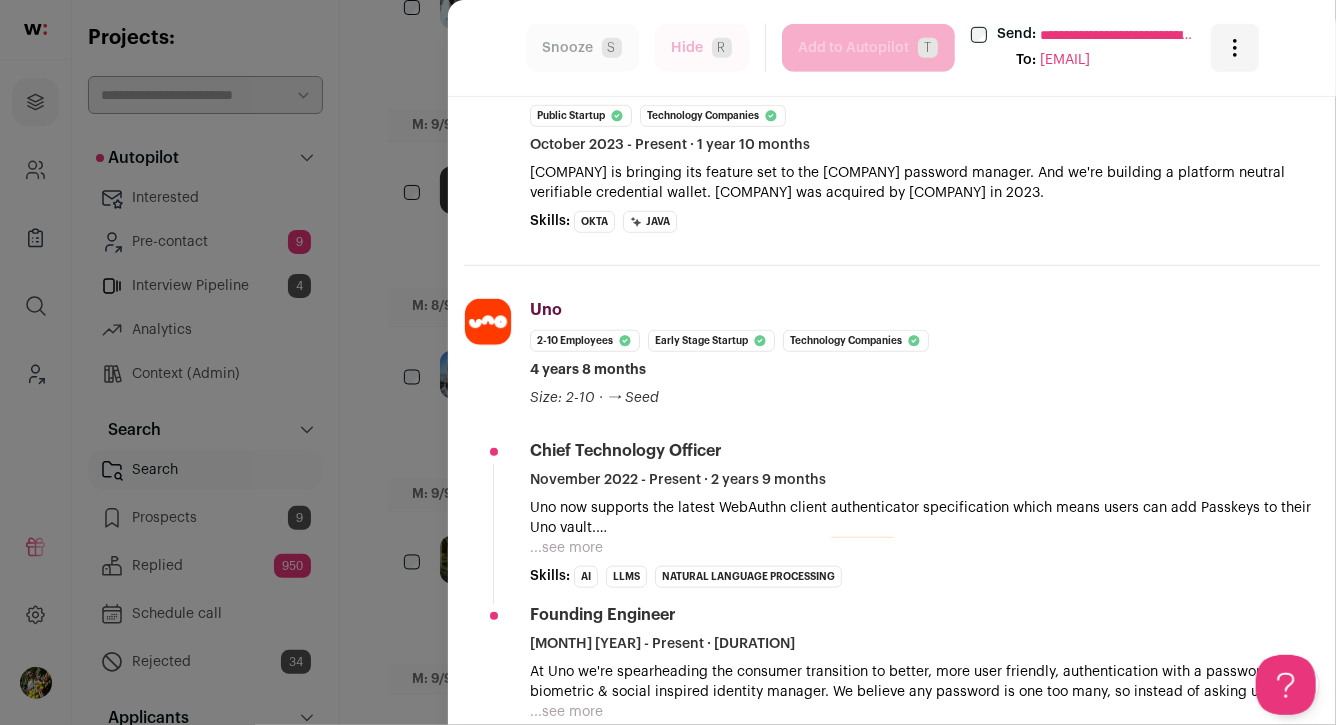 scroll, scrollTop: 1379, scrollLeft: 0, axis: vertical 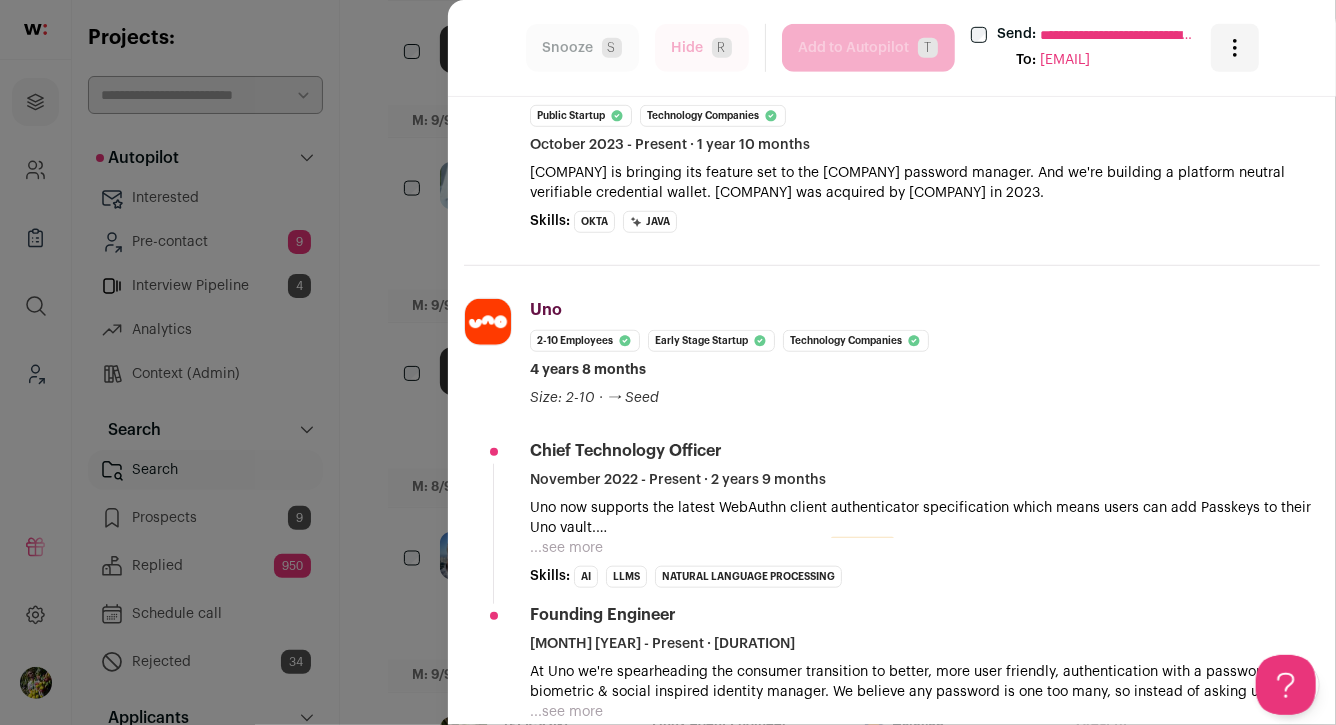 click on "**********" at bounding box center (668, 362) 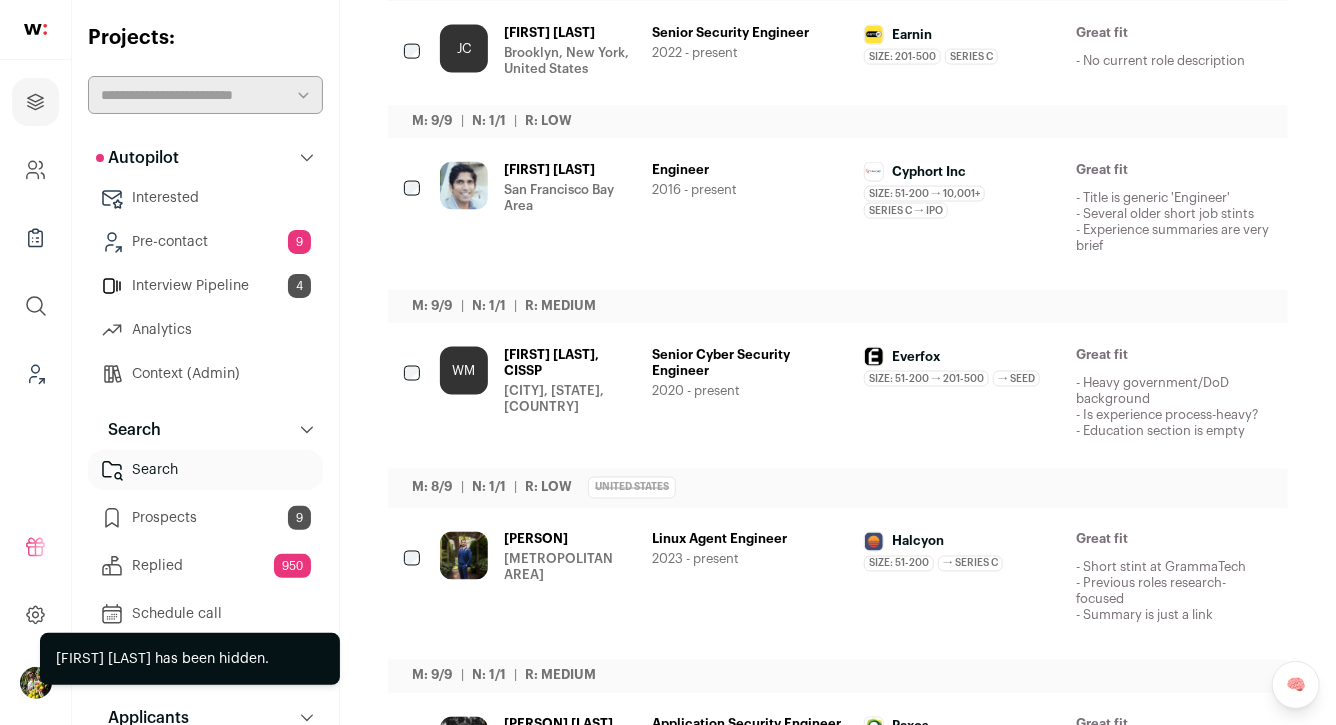 scroll, scrollTop: 1560, scrollLeft: 0, axis: vertical 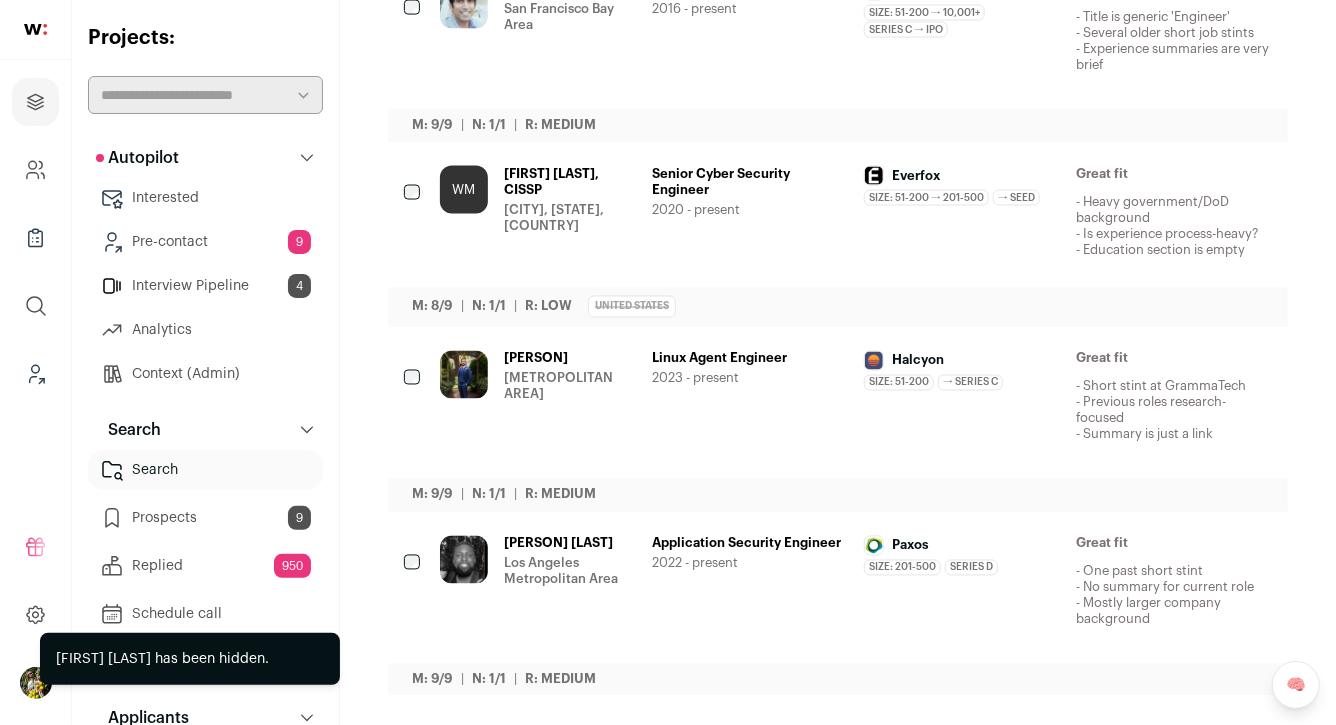 click at bounding box center (464, 560) 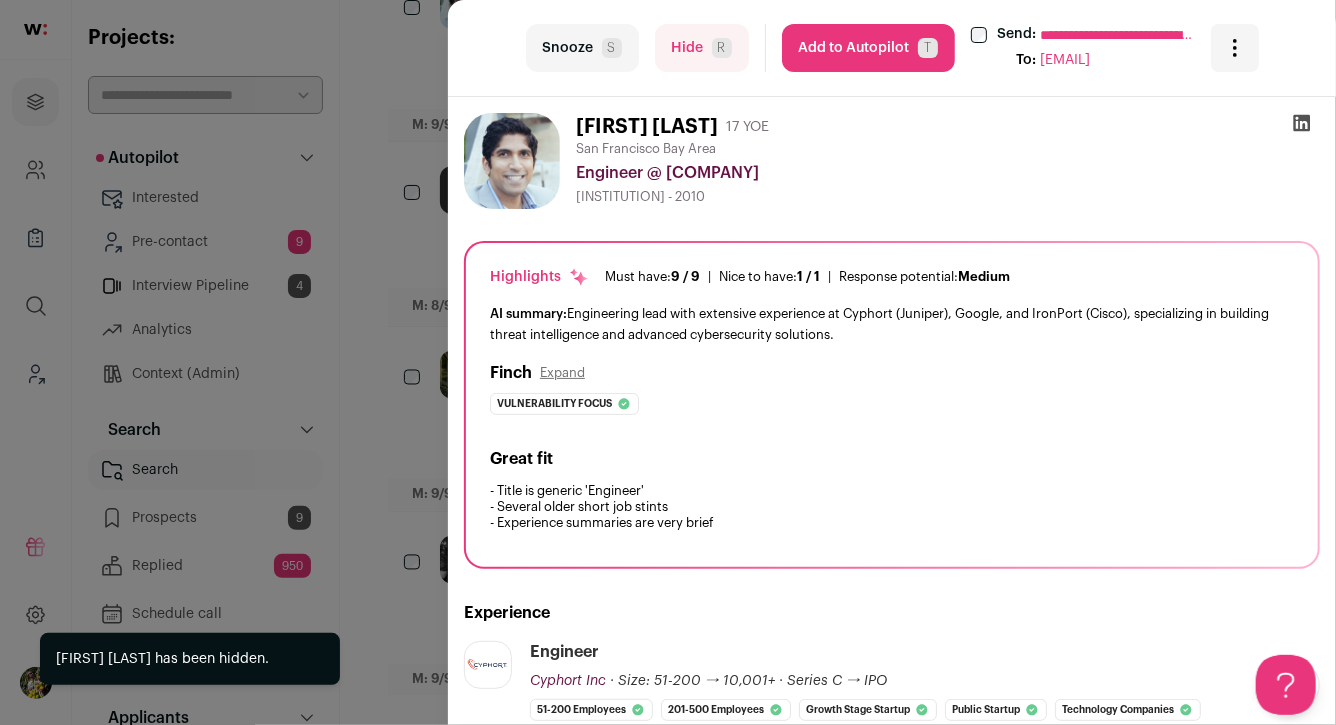 scroll, scrollTop: 0, scrollLeft: 0, axis: both 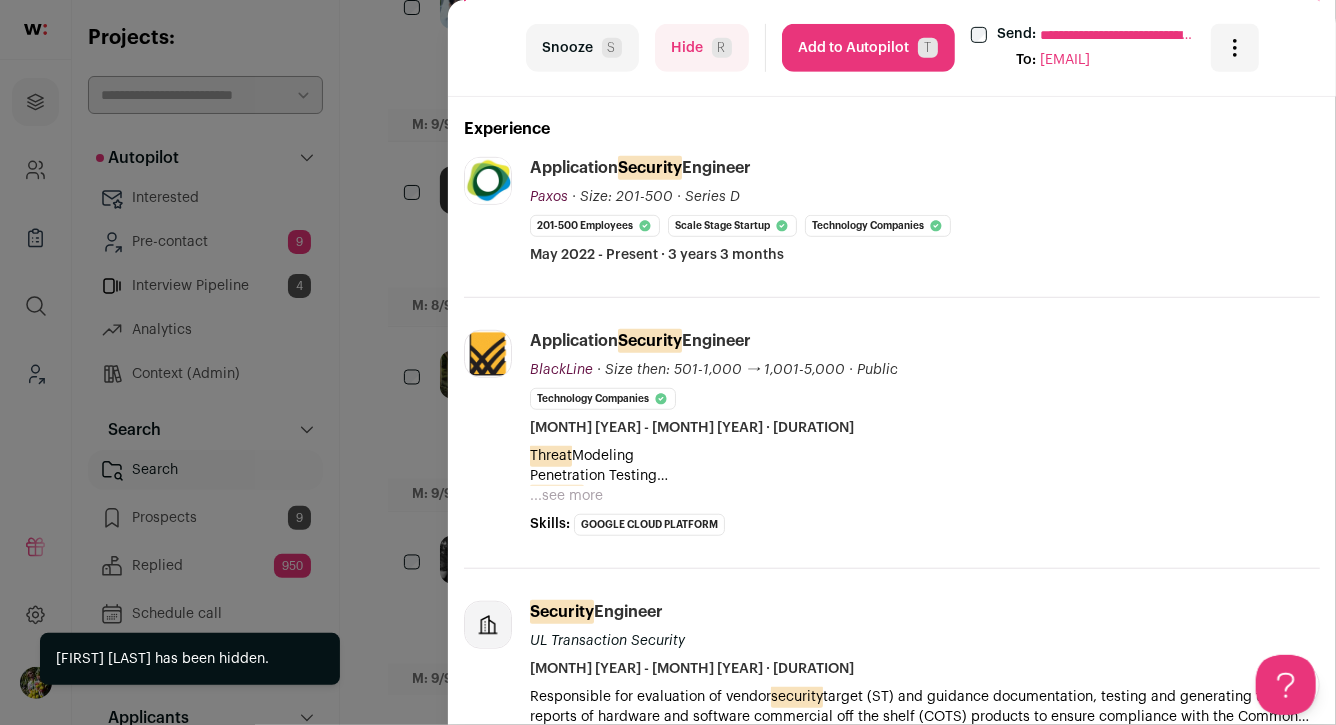 click on "**********" at bounding box center [668, 362] 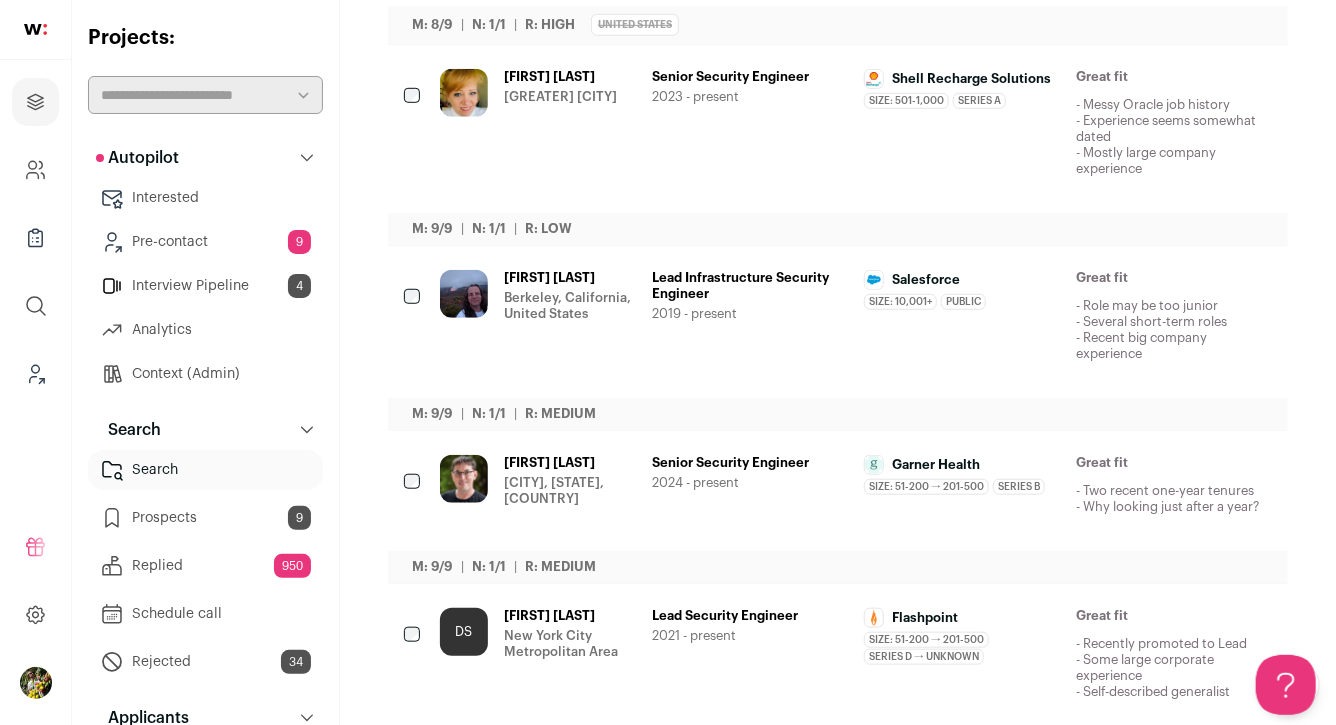scroll, scrollTop: 0, scrollLeft: 0, axis: both 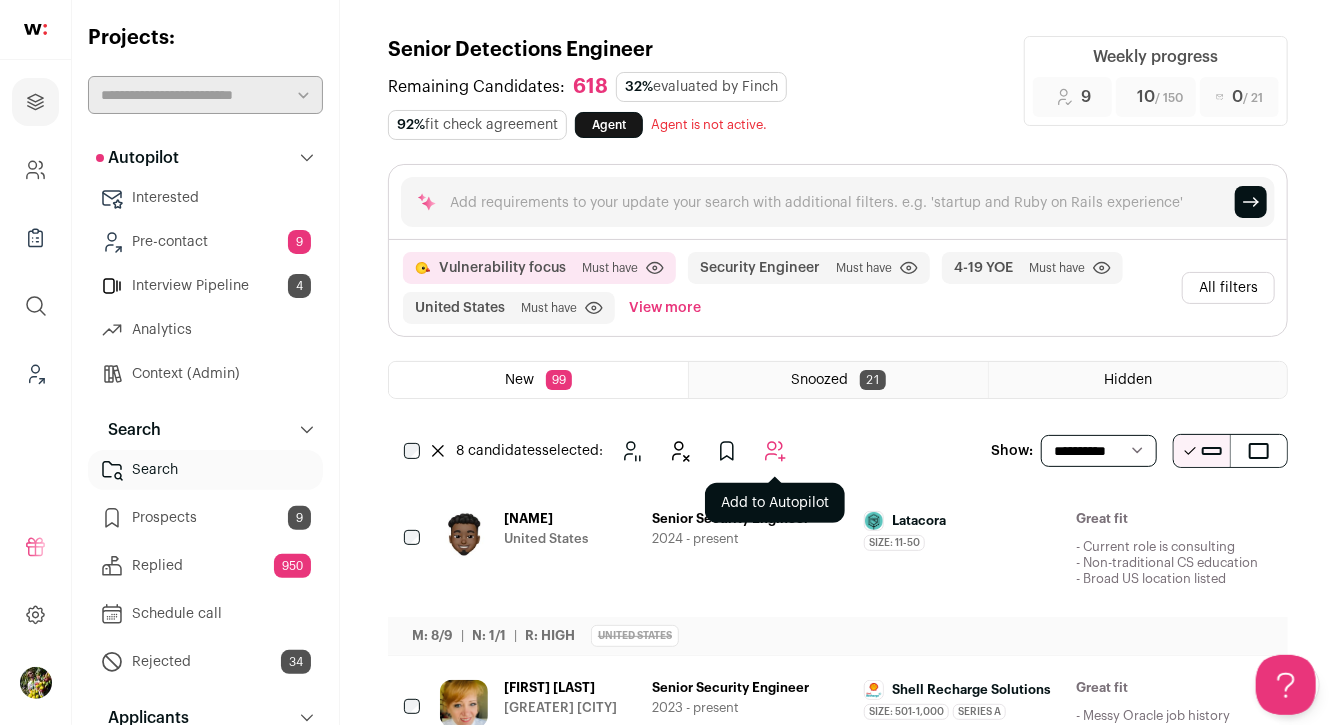 click at bounding box center (775, 451) 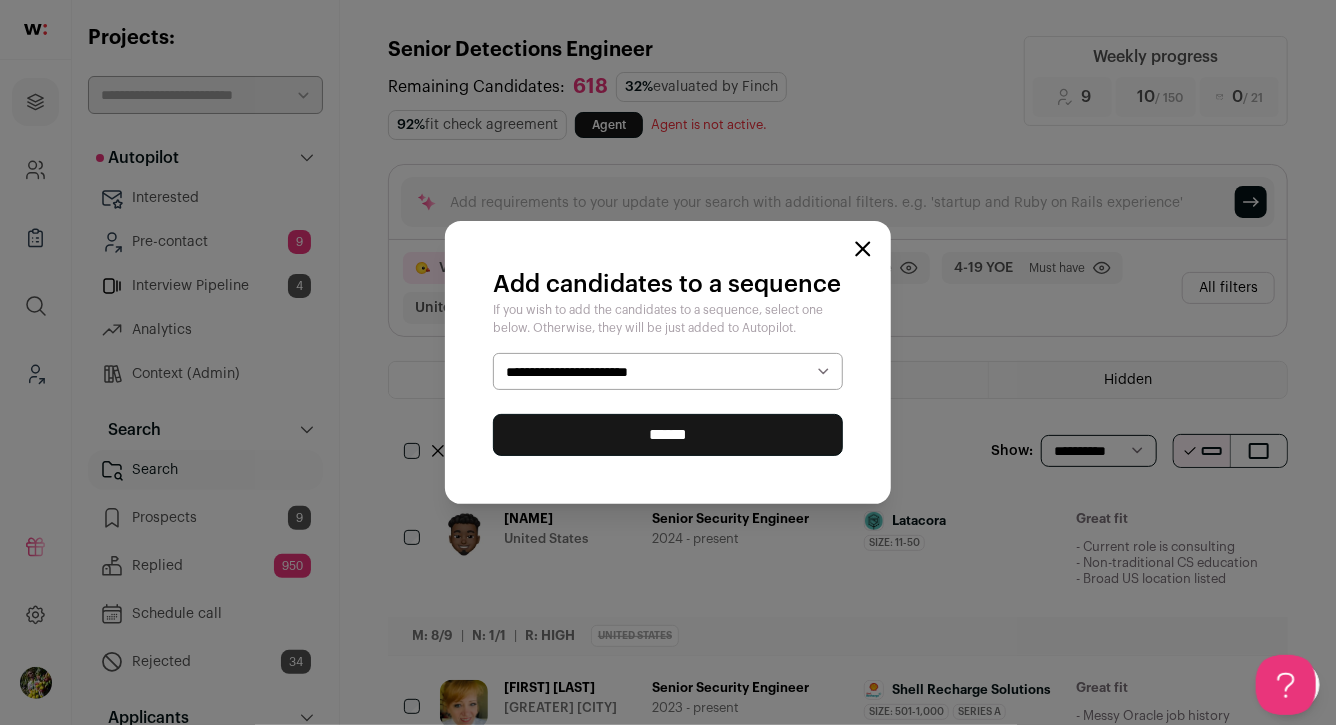 select on "*****" 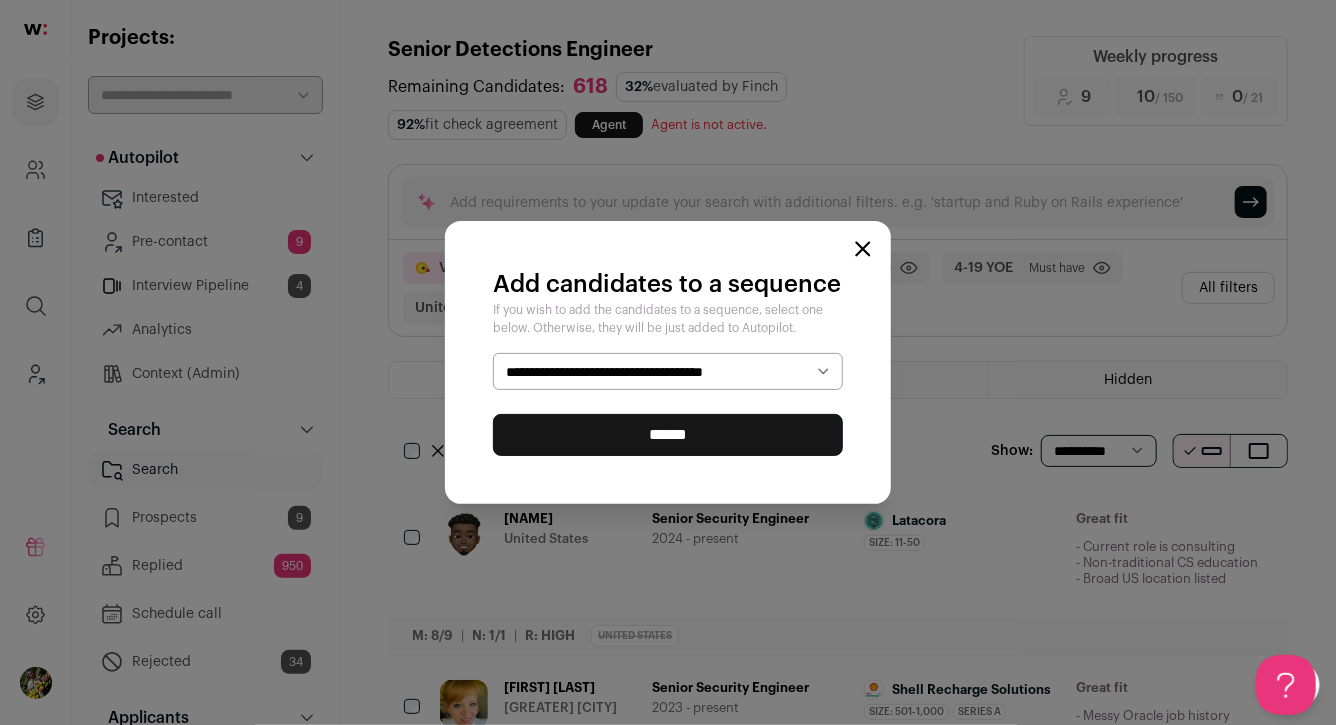 click on "******" at bounding box center (668, 435) 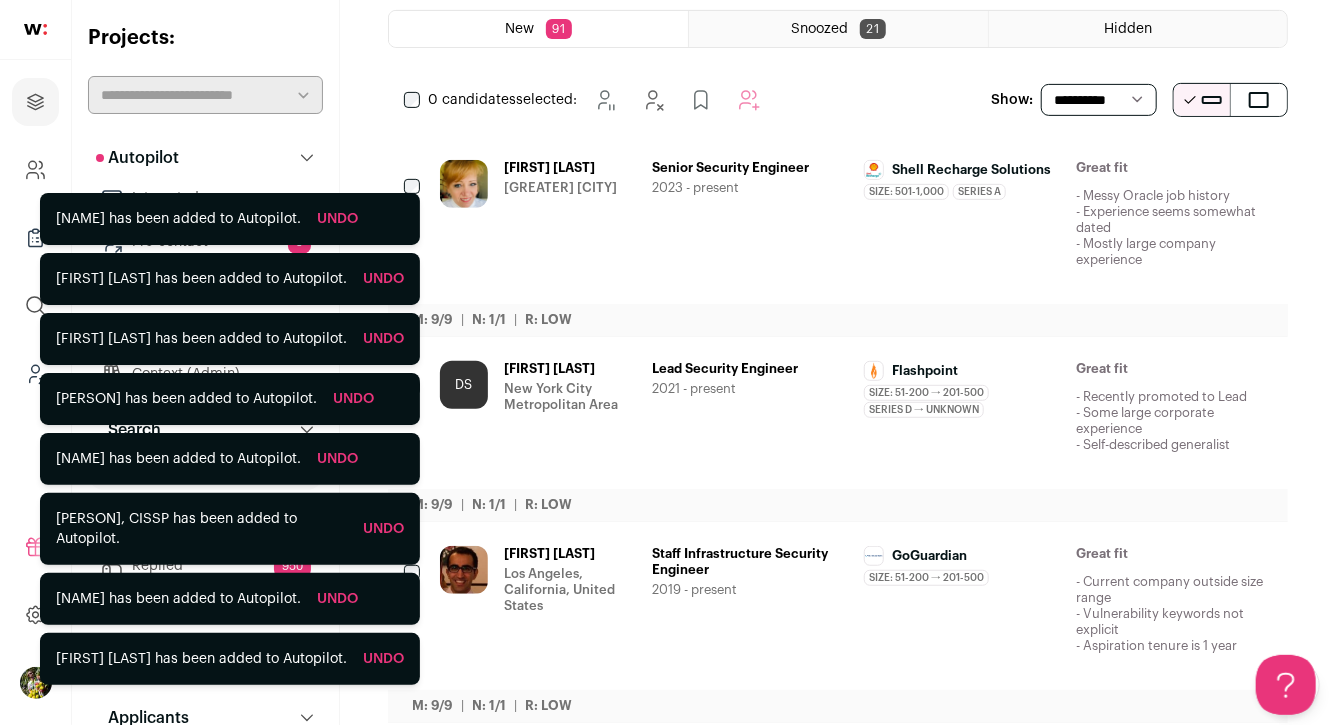 scroll, scrollTop: 359, scrollLeft: 0, axis: vertical 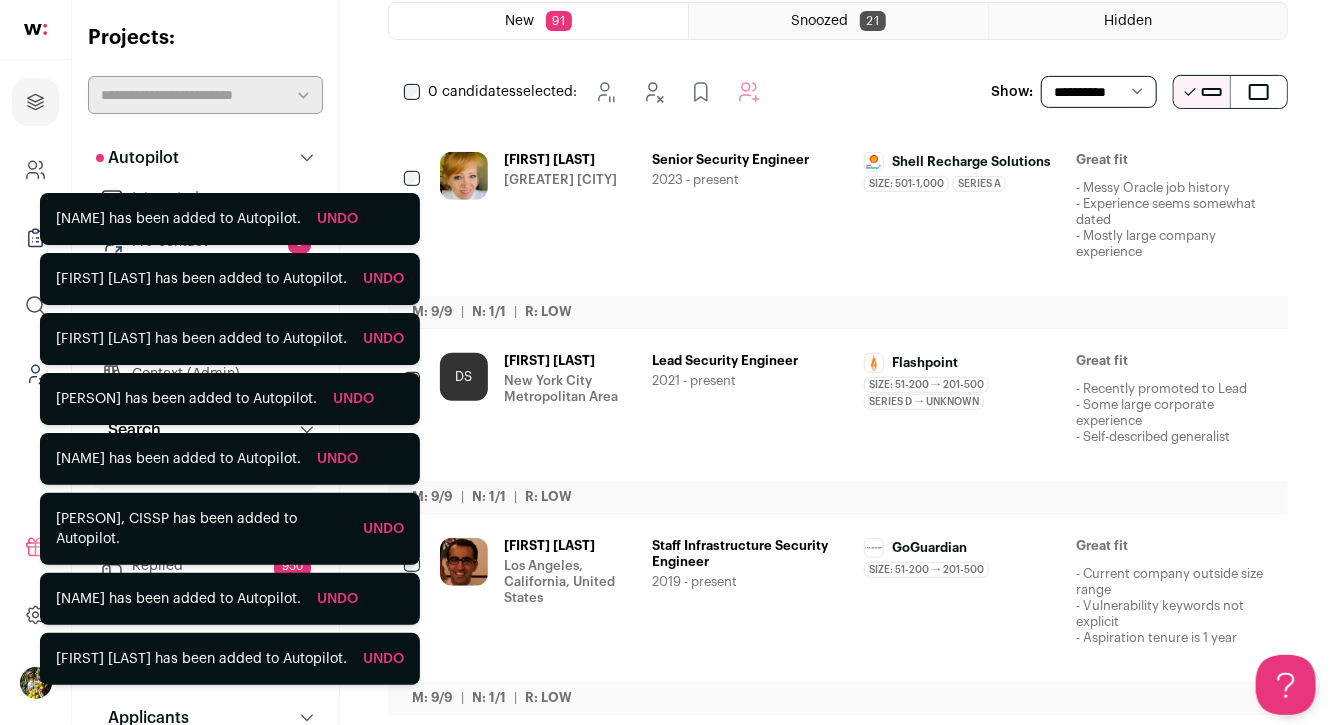 click at bounding box center [1147, 161] 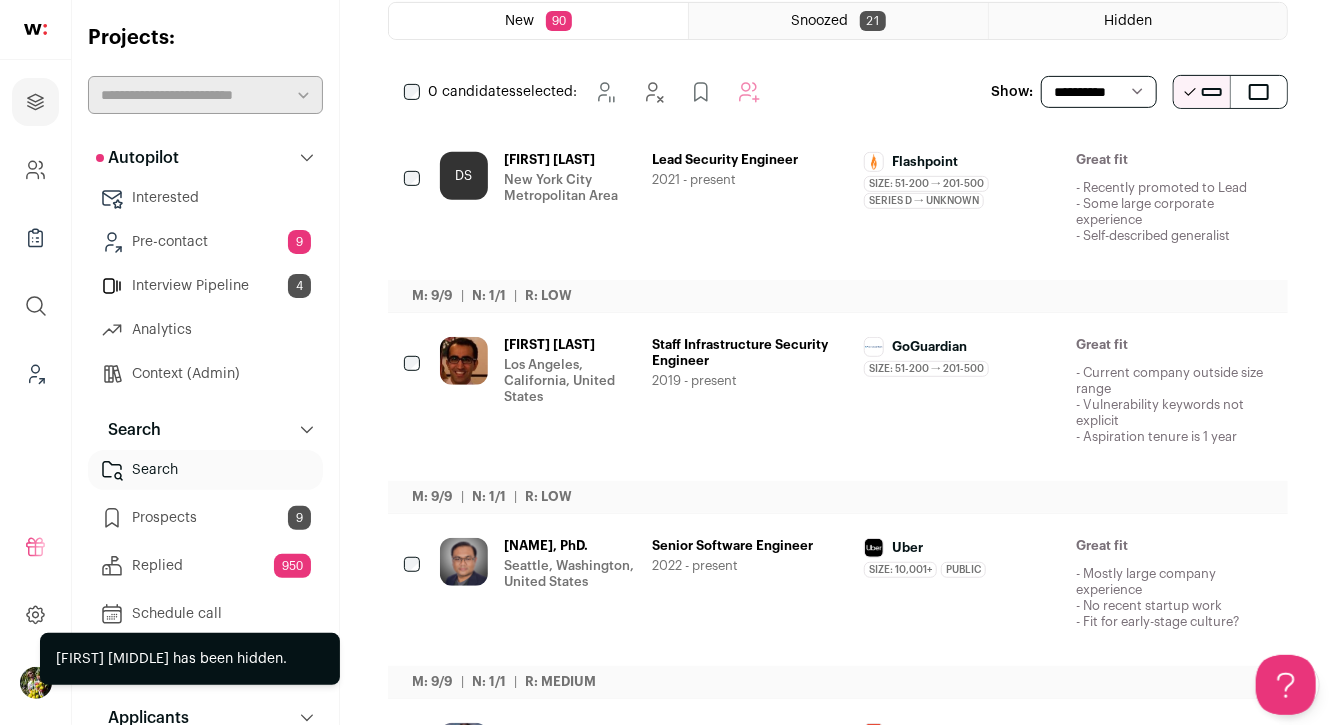 scroll, scrollTop: 0, scrollLeft: 0, axis: both 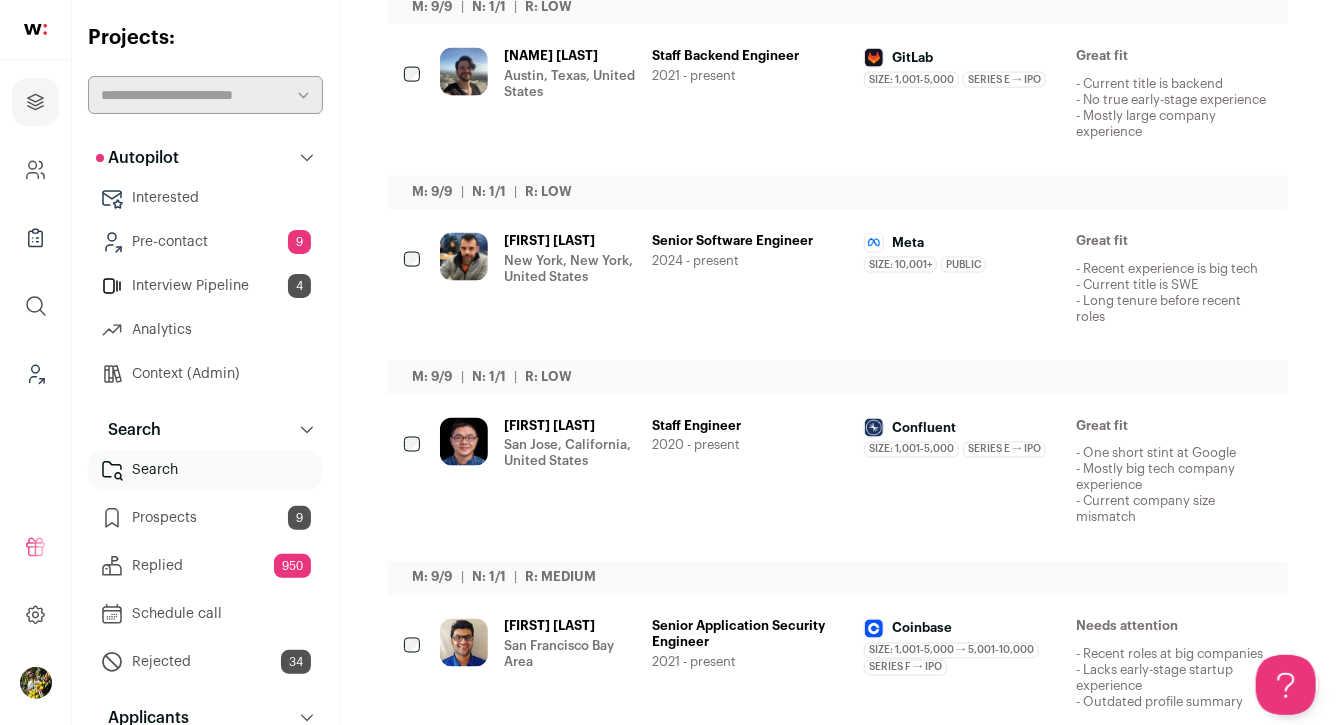click on "[PERSON]
[CITY], [STATE], [COUNTRY]" at bounding box center (538, 100) 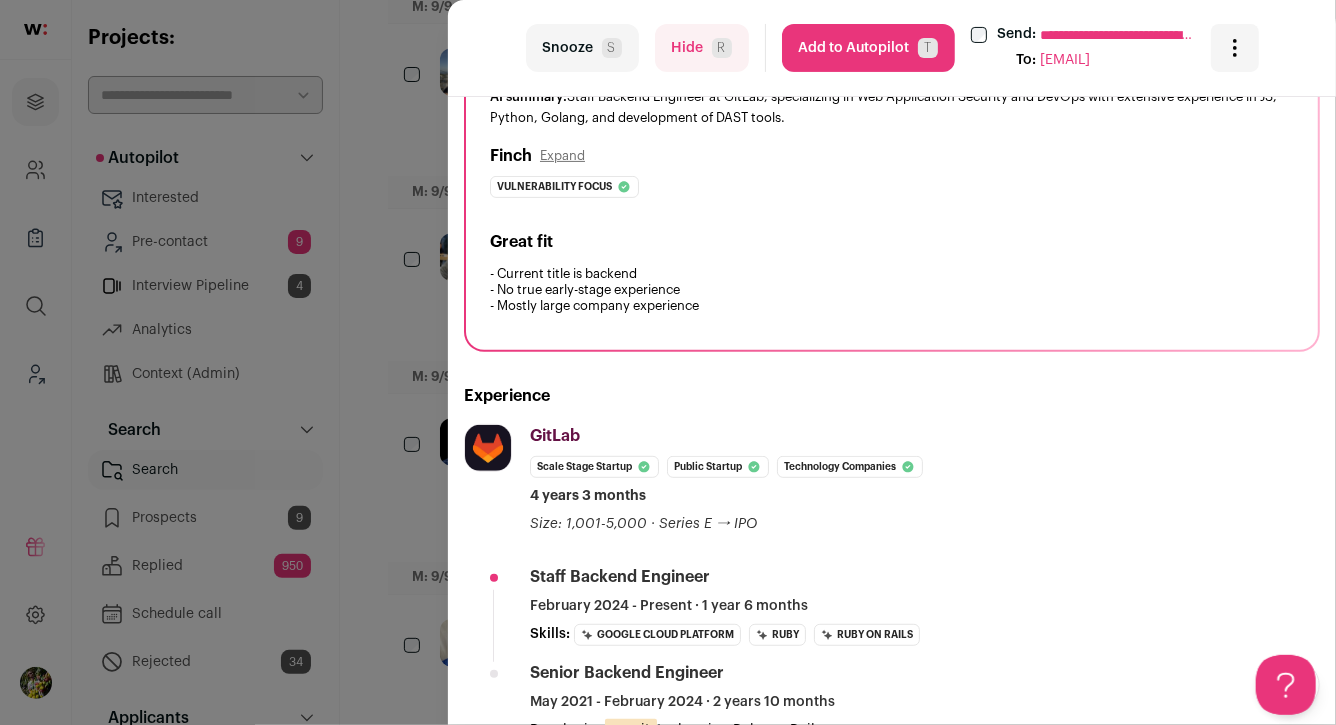 scroll, scrollTop: 160, scrollLeft: 0, axis: vertical 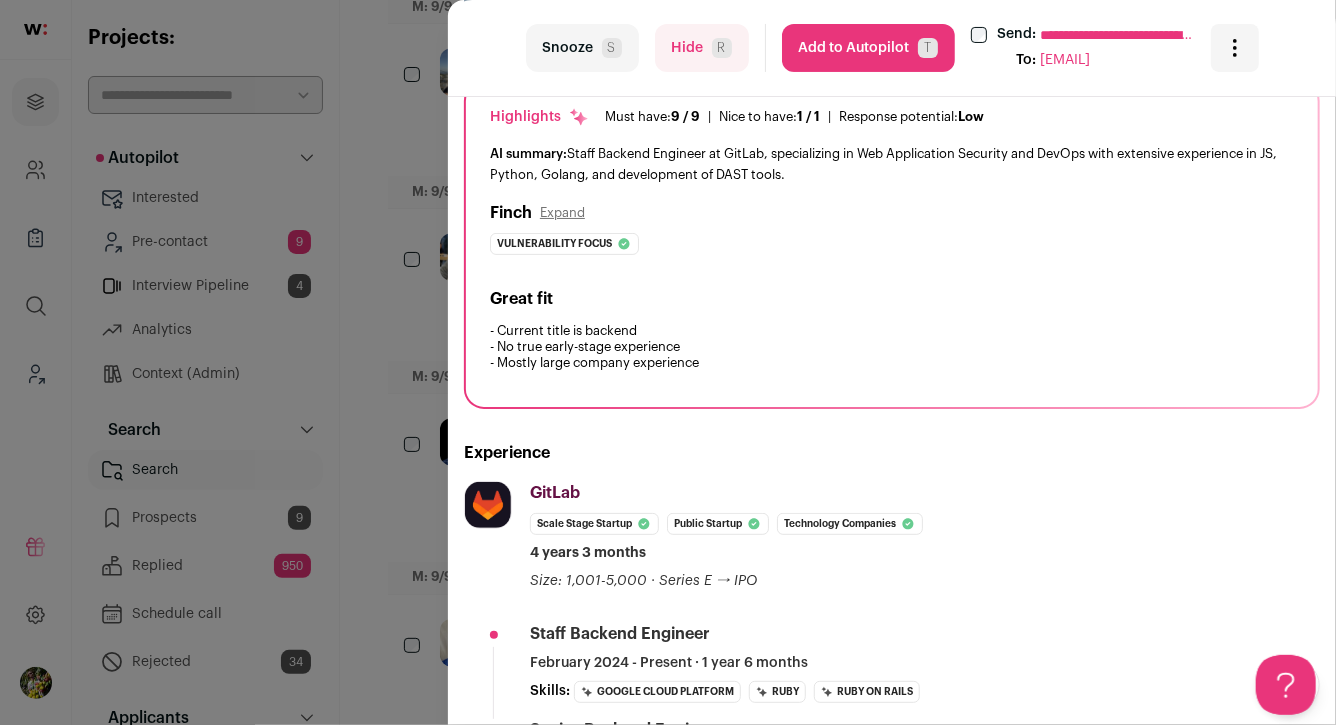 click on "**********" at bounding box center [668, 362] 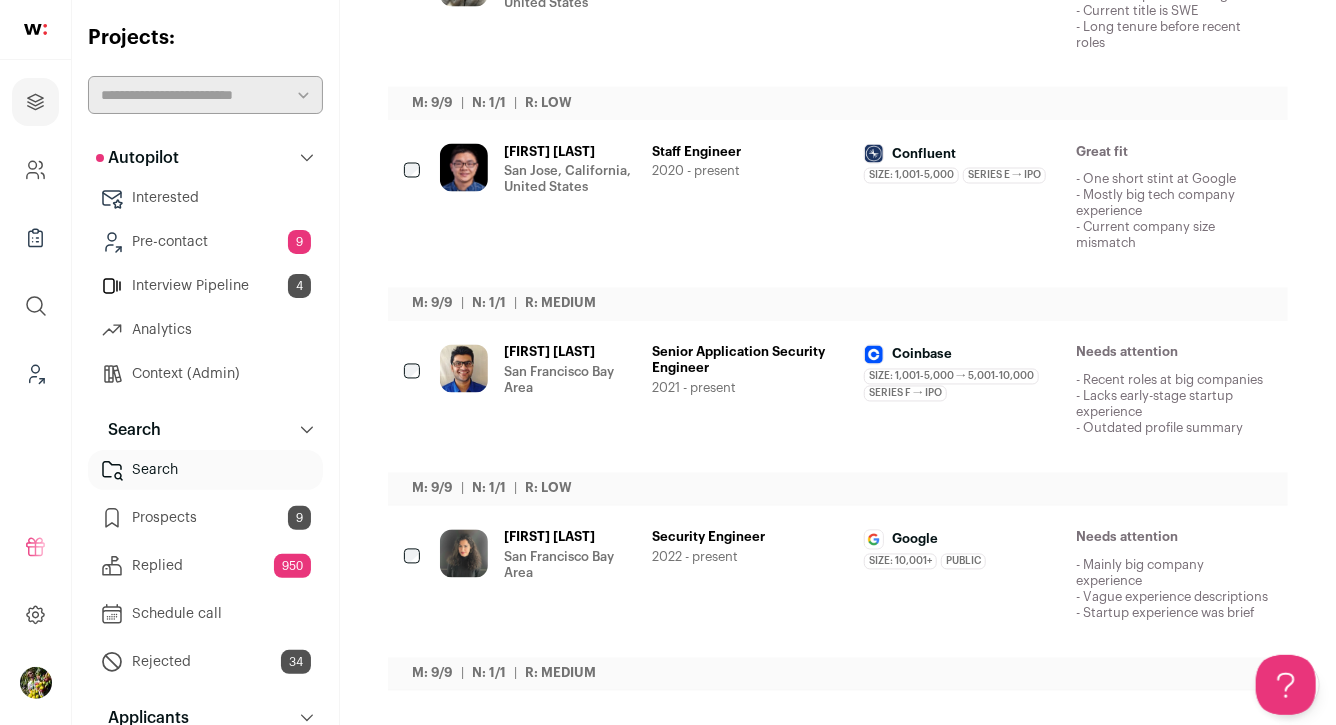 scroll, scrollTop: 1693, scrollLeft: 0, axis: vertical 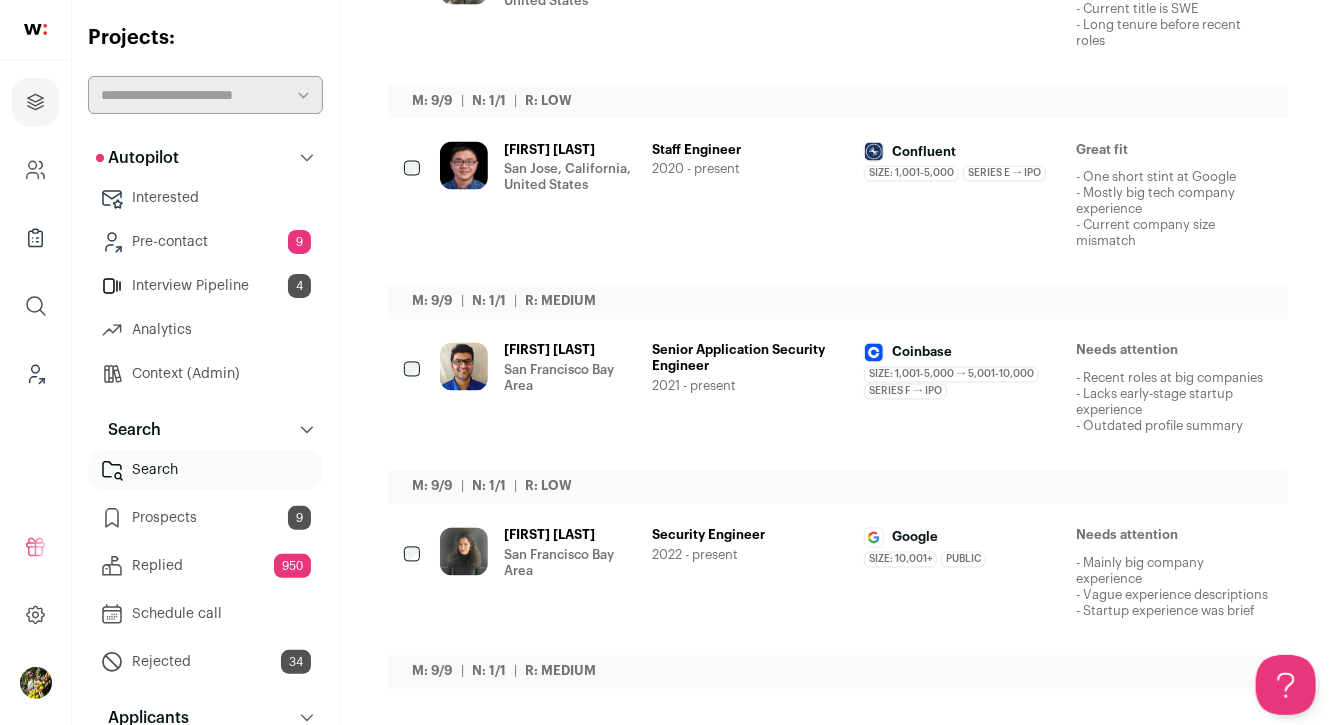 click on "San Jose, California, United States" at bounding box center (570, 178) 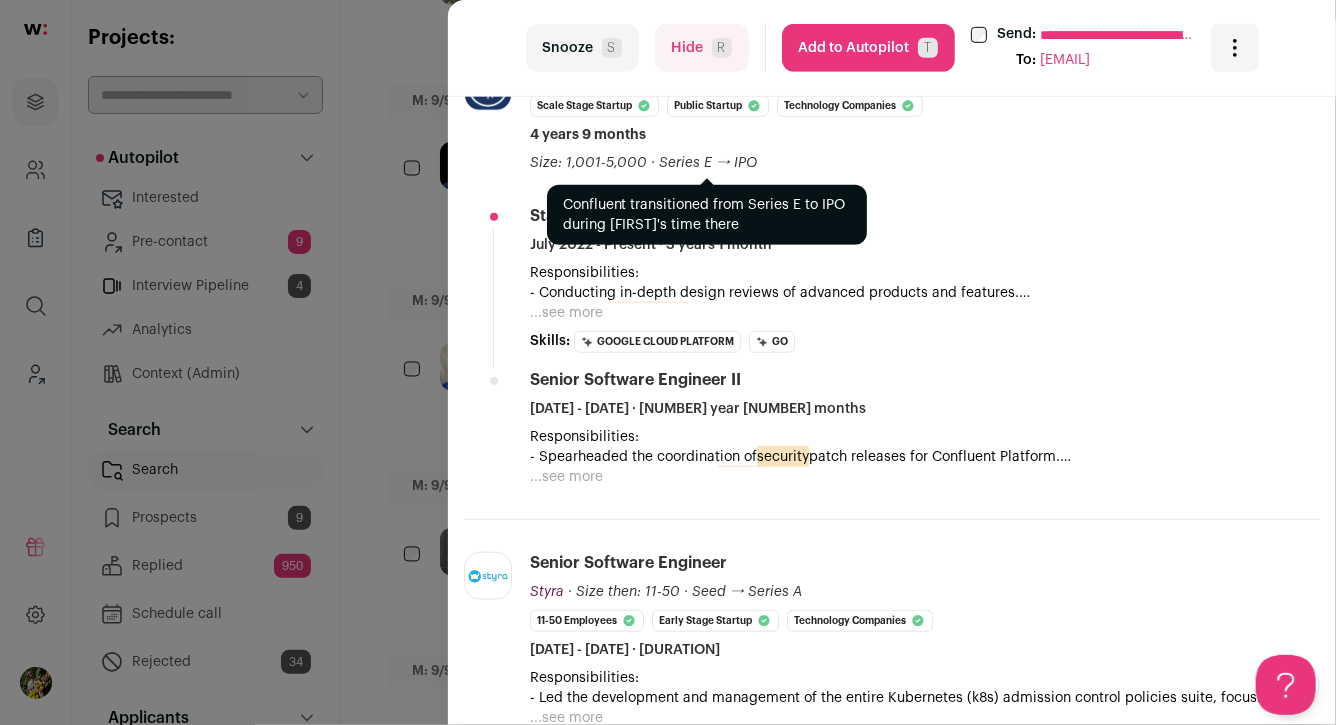 scroll, scrollTop: 586, scrollLeft: 0, axis: vertical 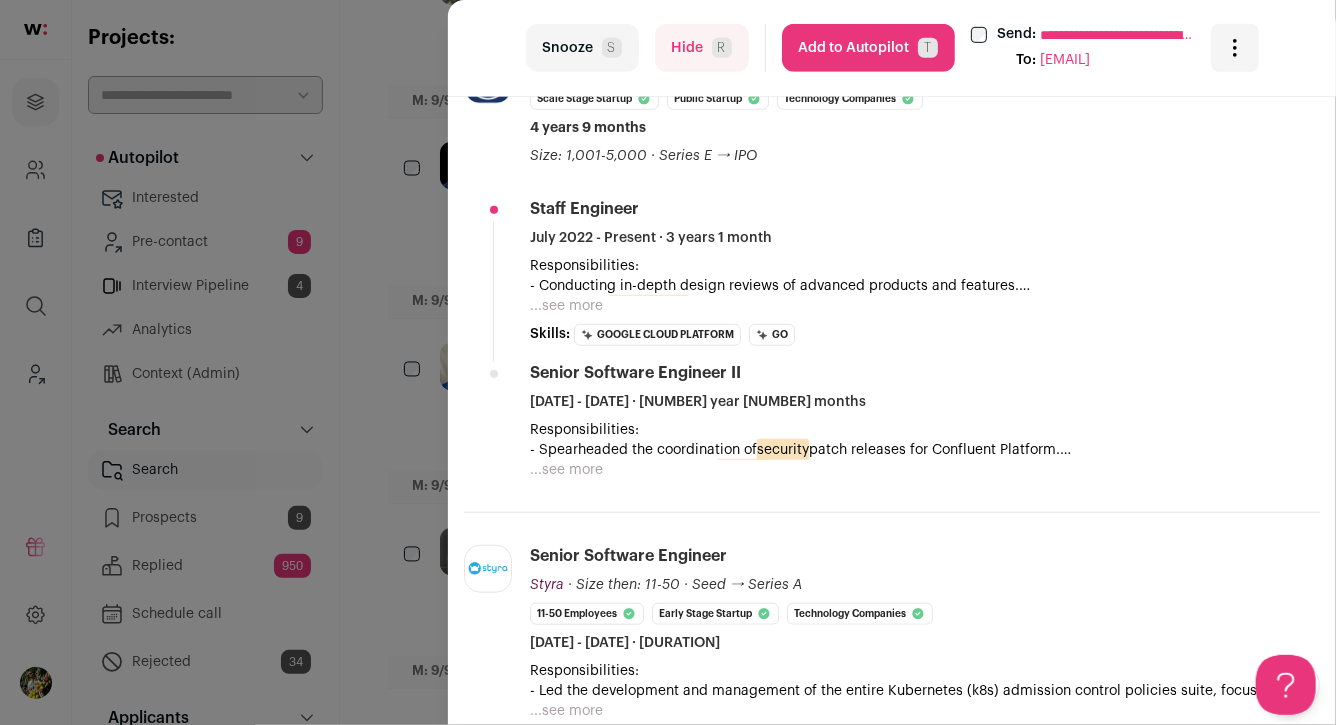 click on "**********" at bounding box center [668, 362] 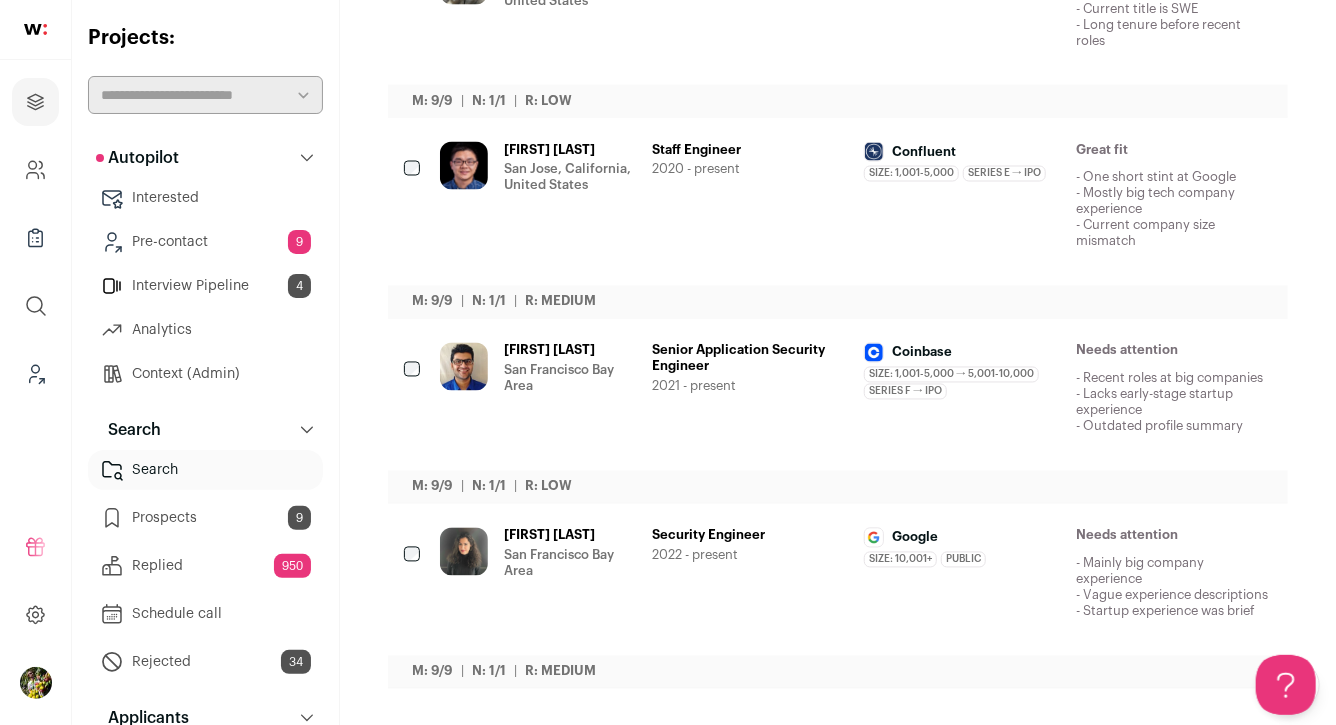 scroll, scrollTop: 0, scrollLeft: 0, axis: both 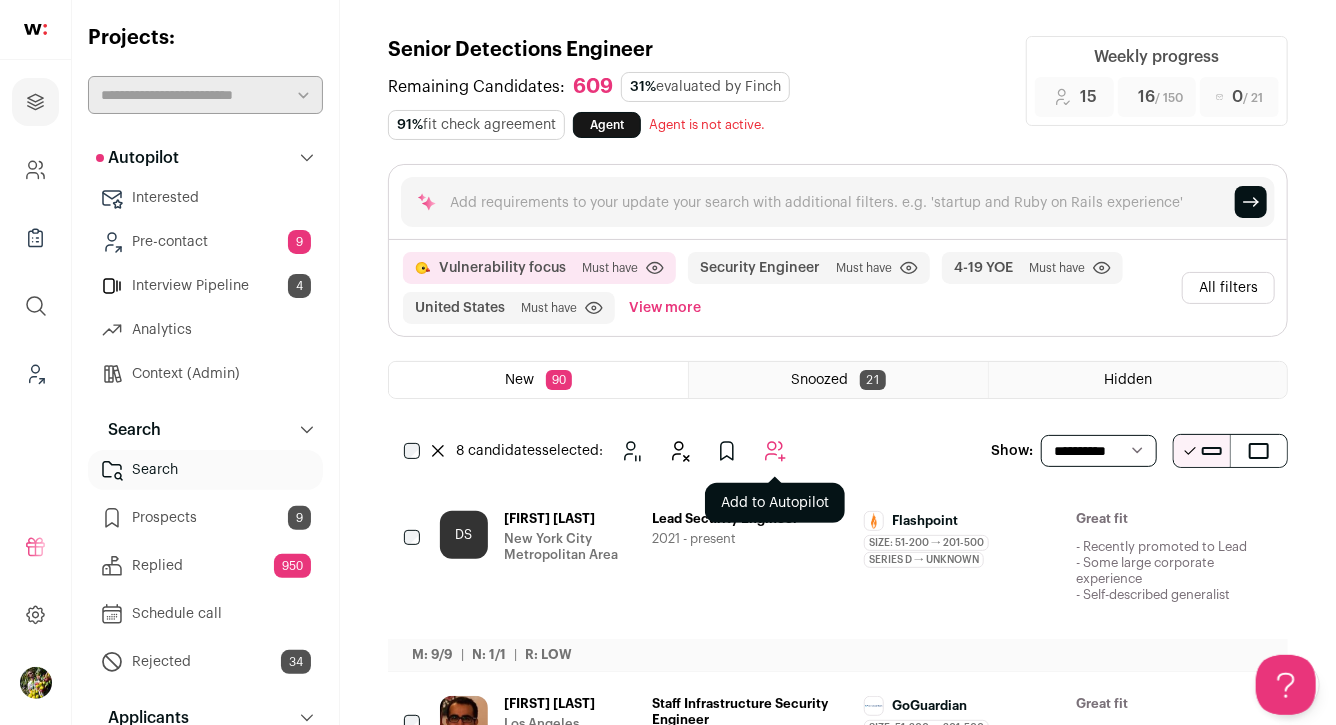 click at bounding box center (775, 451) 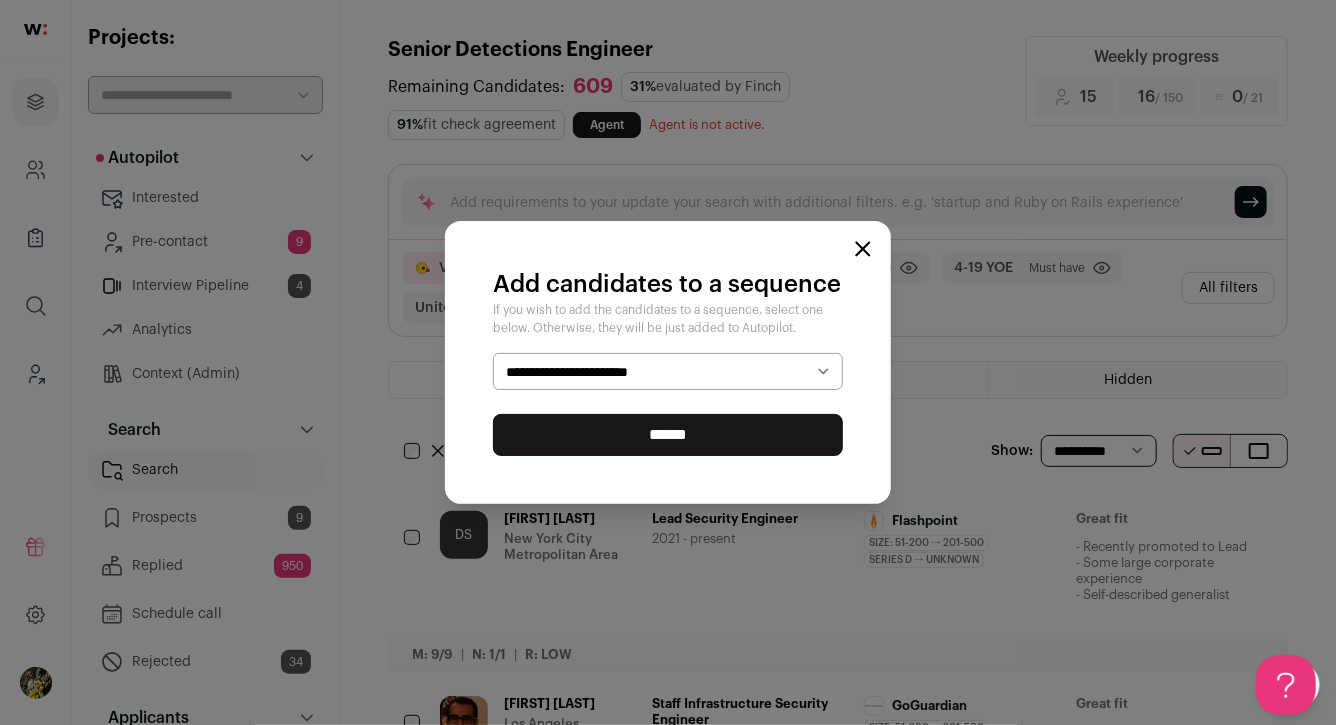 select on "*****" 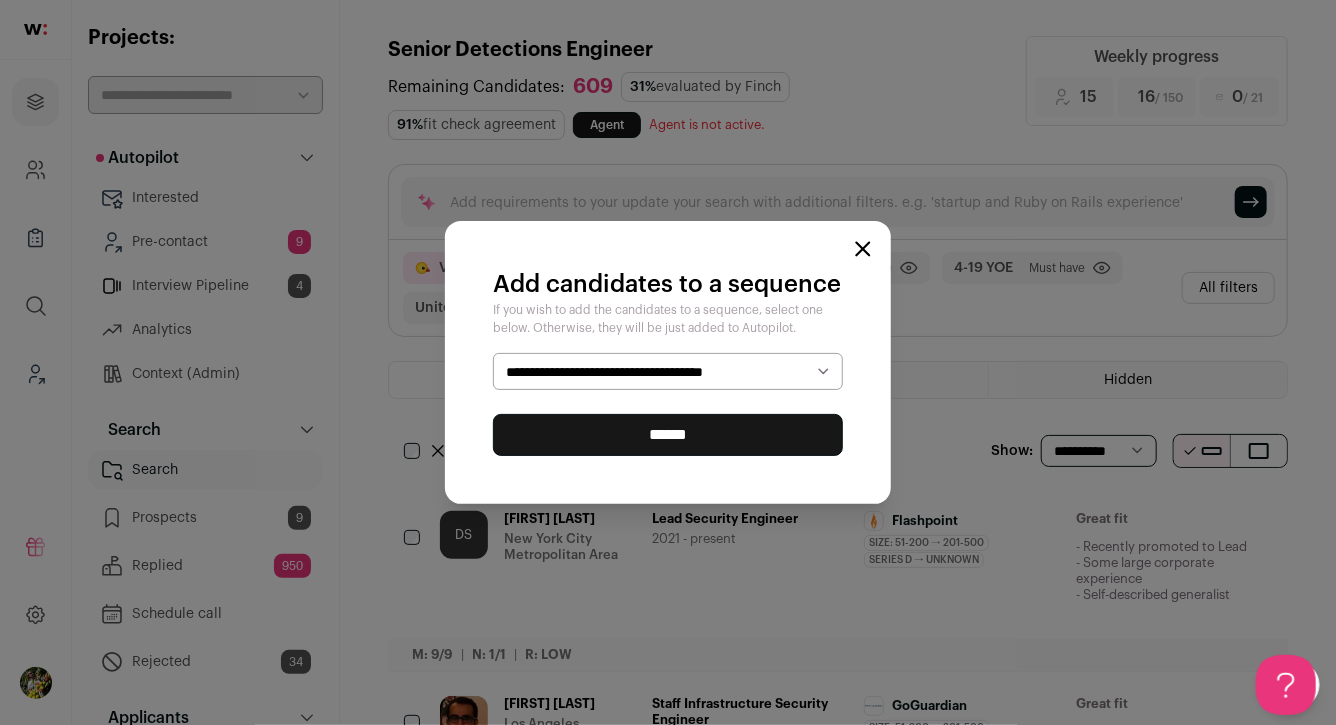 click on "******" at bounding box center [668, 435] 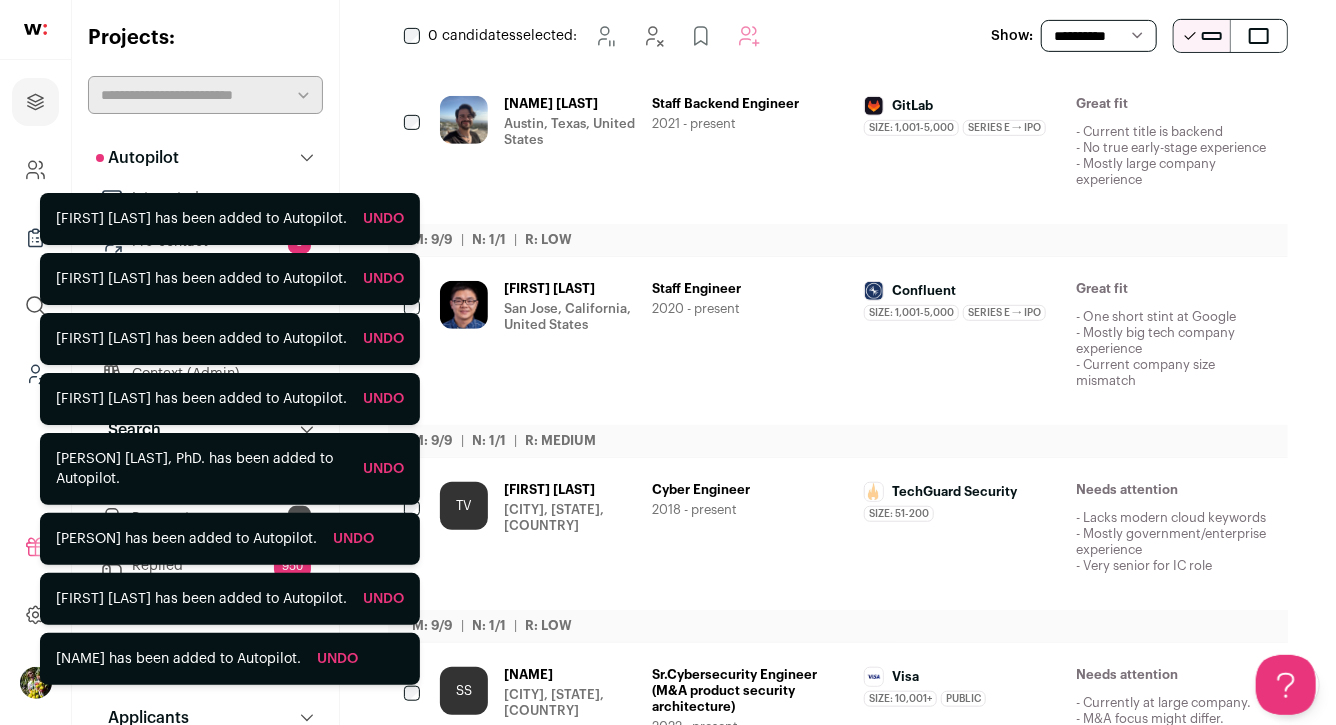 scroll, scrollTop: 432, scrollLeft: 0, axis: vertical 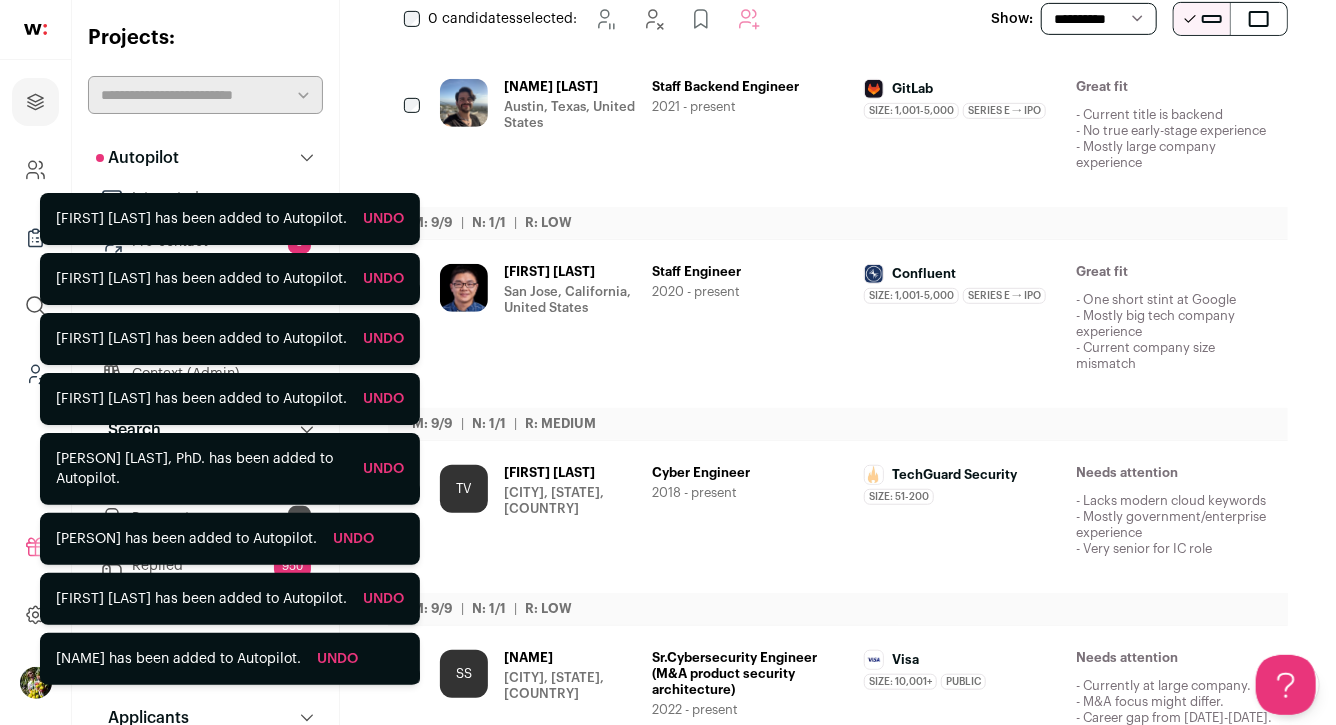 click at bounding box center (1147, 88) 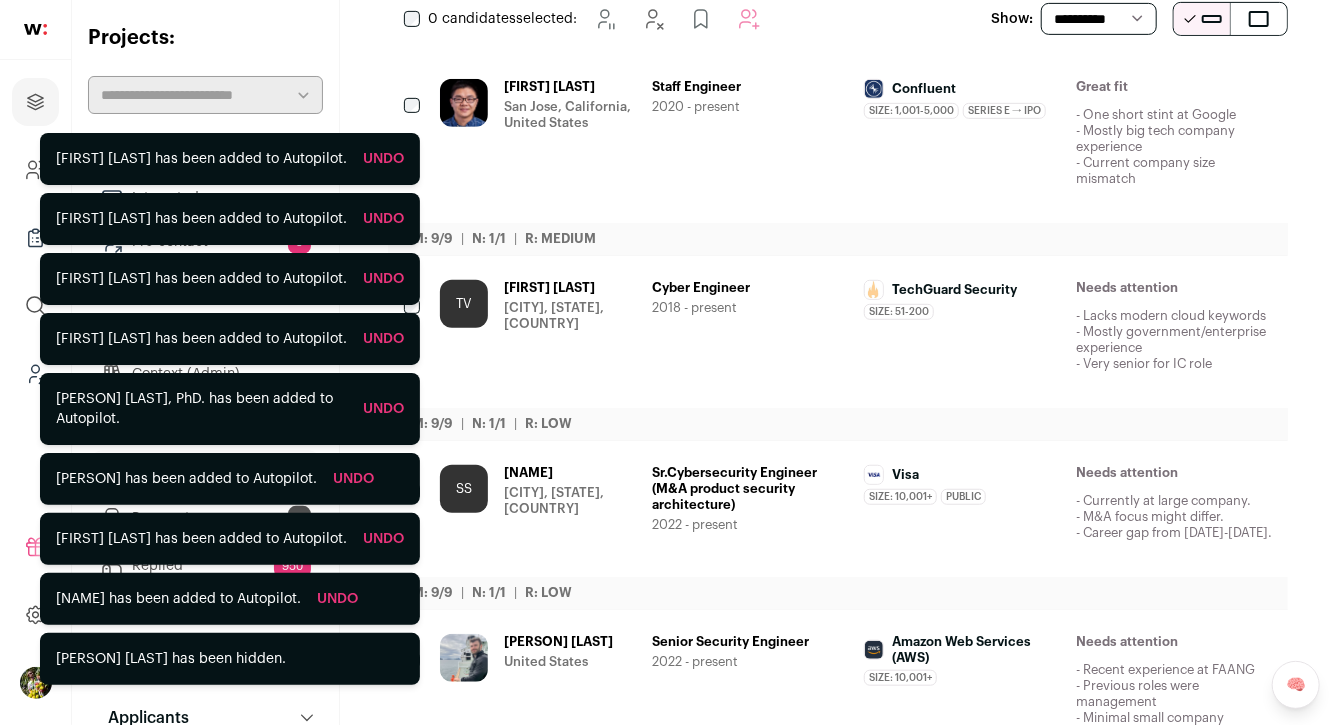 click at bounding box center [1147, 88] 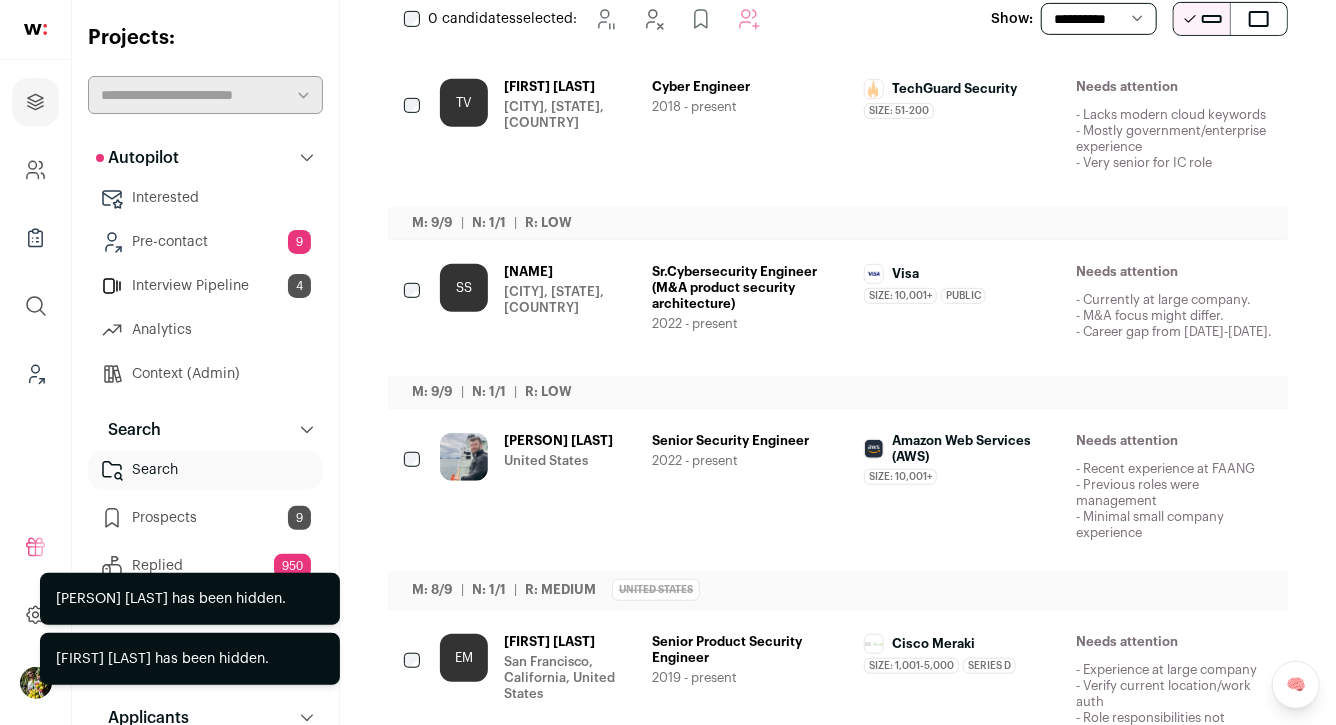 drag, startPoint x: 1142, startPoint y: 79, endPoint x: 1102, endPoint y: 171, distance: 100.31949 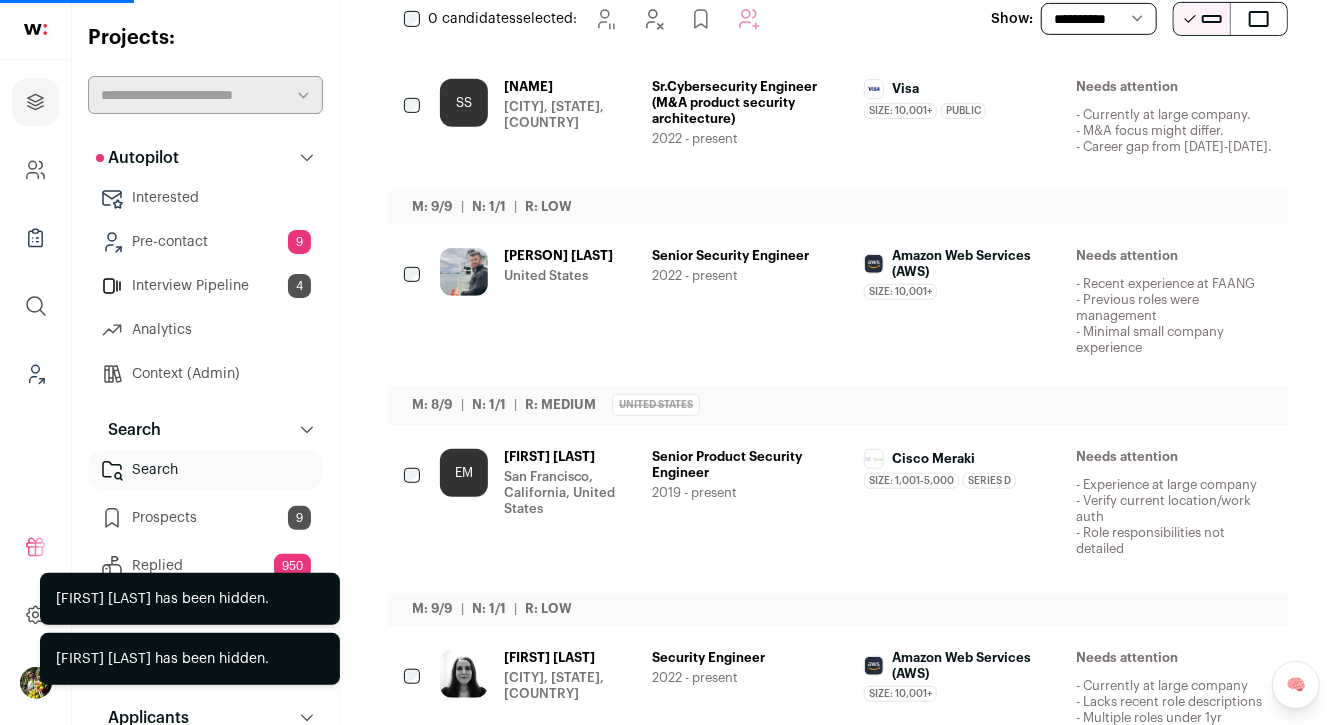 click at bounding box center (1147, 88) 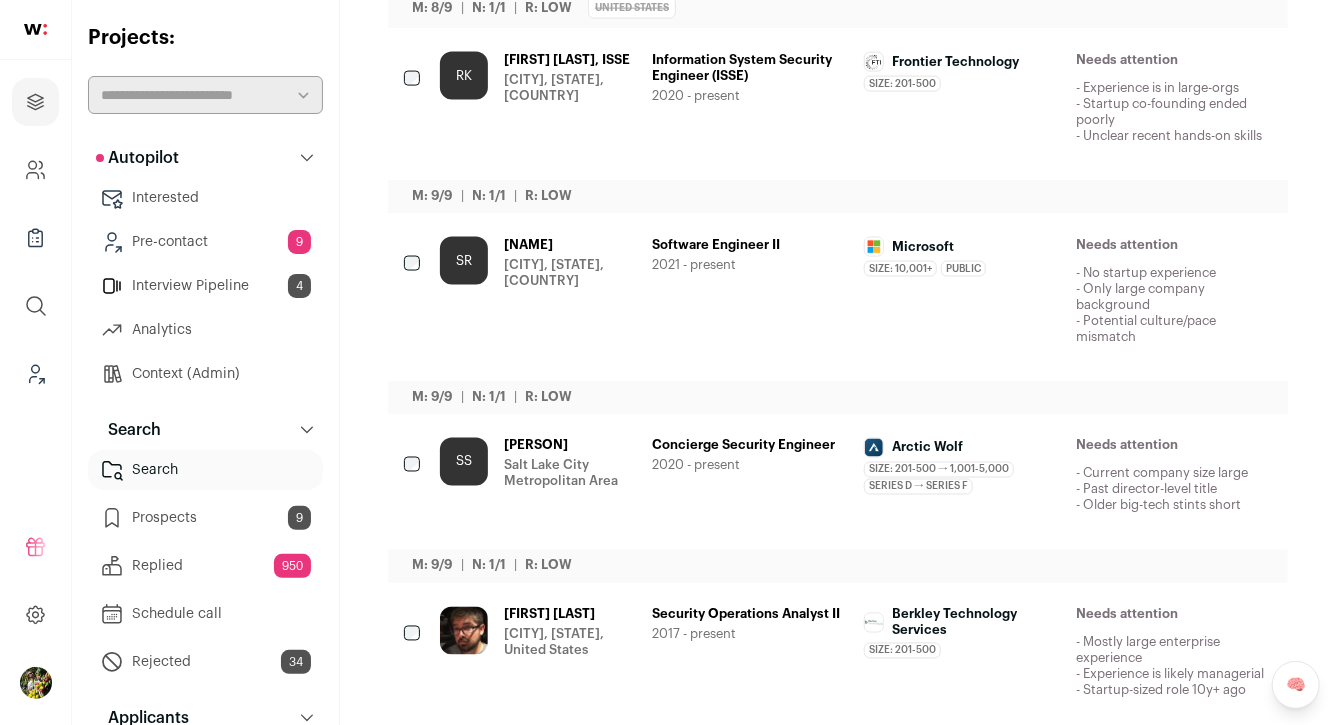 scroll, scrollTop: 1435, scrollLeft: 0, axis: vertical 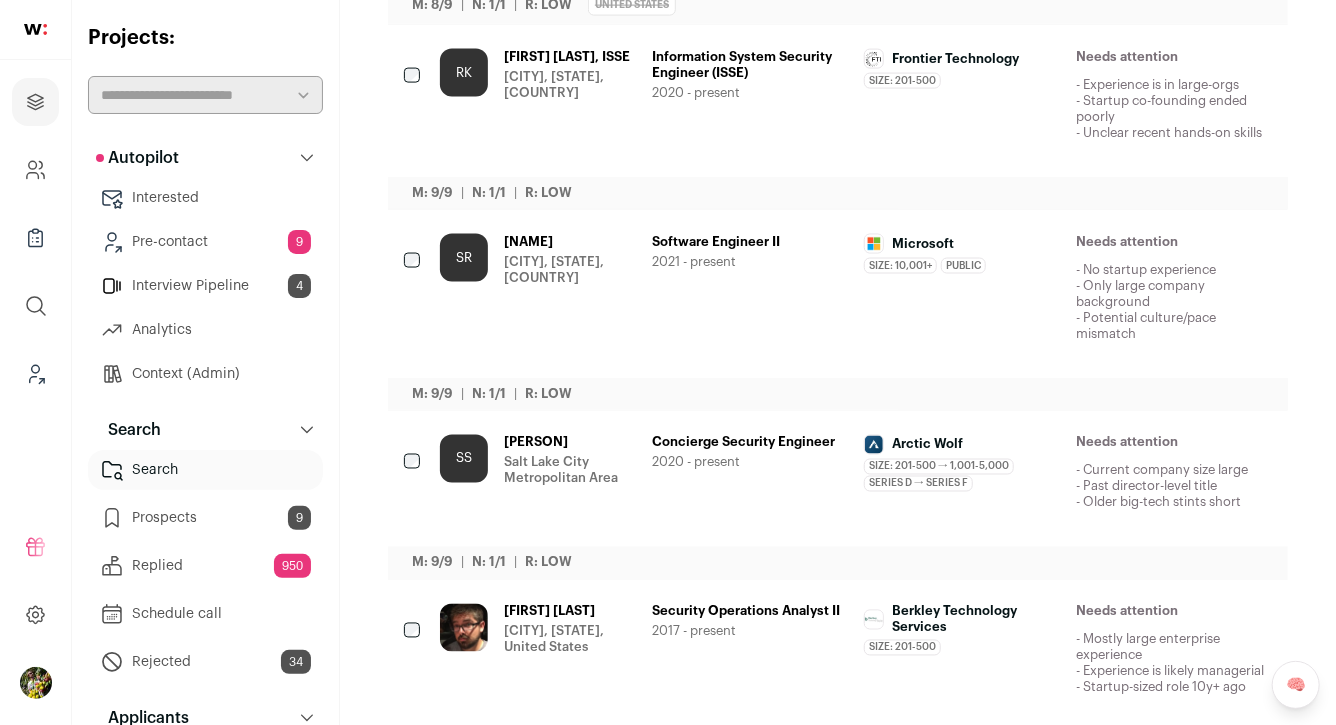 click on "[COMPANY]
Size: [NUMBER]
[COMPANY]'s size has been [NUMBER] employees during [PERSON]'s time there
[COMPANY]
Public / Private
Private
Valuation
Unknown
Company size
[NUMBER]
Founded
[YEAR]
Tags
B2B
Internet Service | Software Tech" at bounding box center [962, 101] 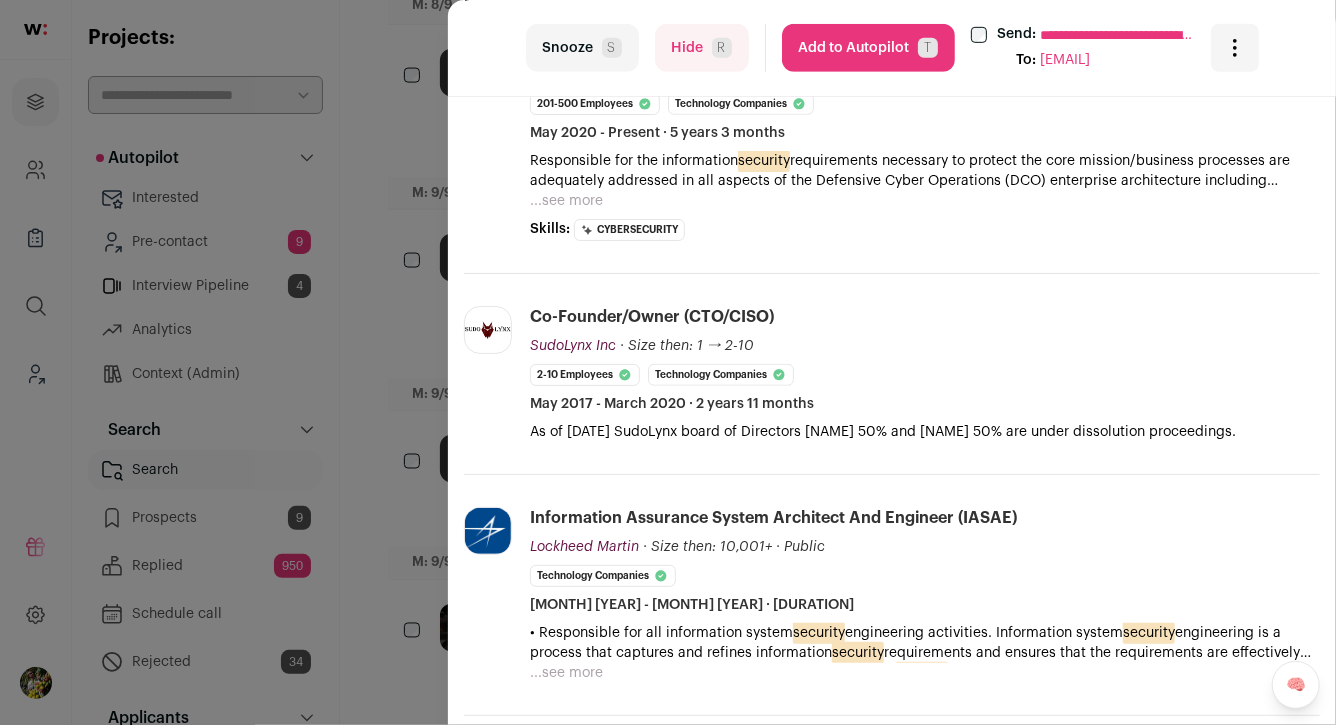 scroll, scrollTop: 606, scrollLeft: 0, axis: vertical 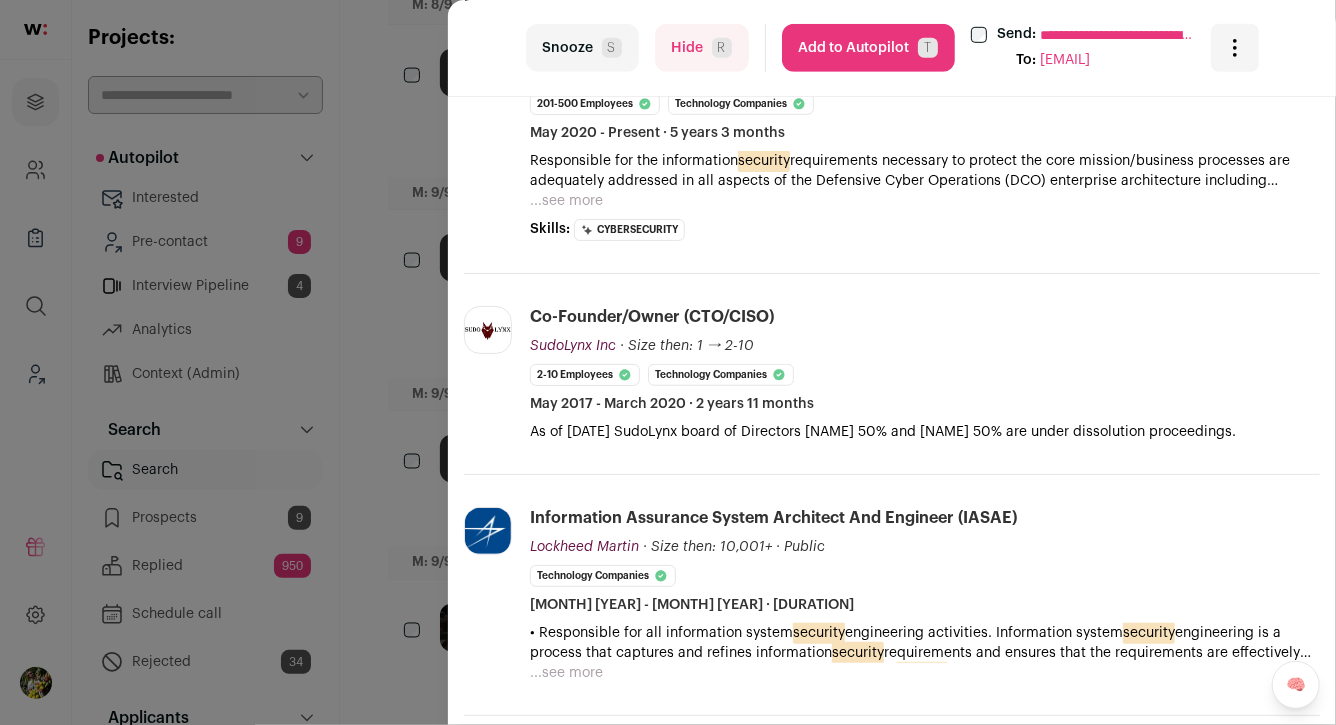 click on "...see more" at bounding box center [566, 201] 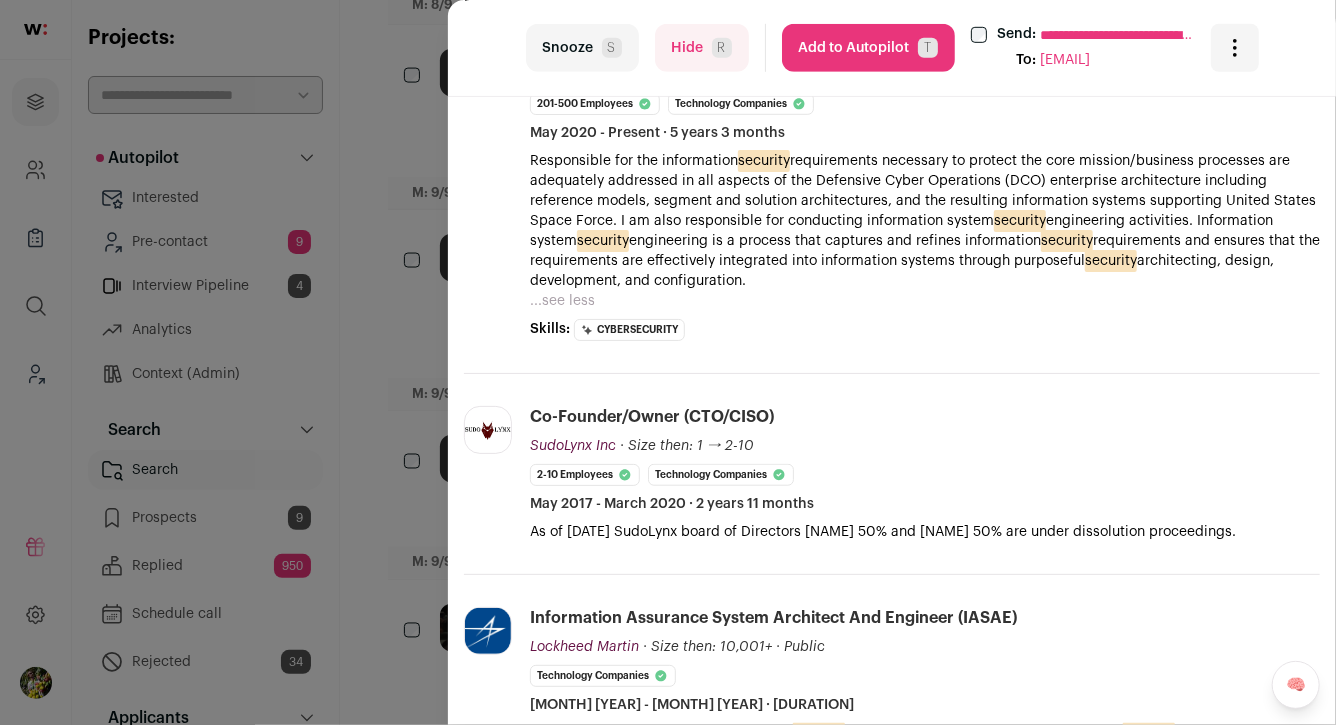 click on "**********" at bounding box center (668, 362) 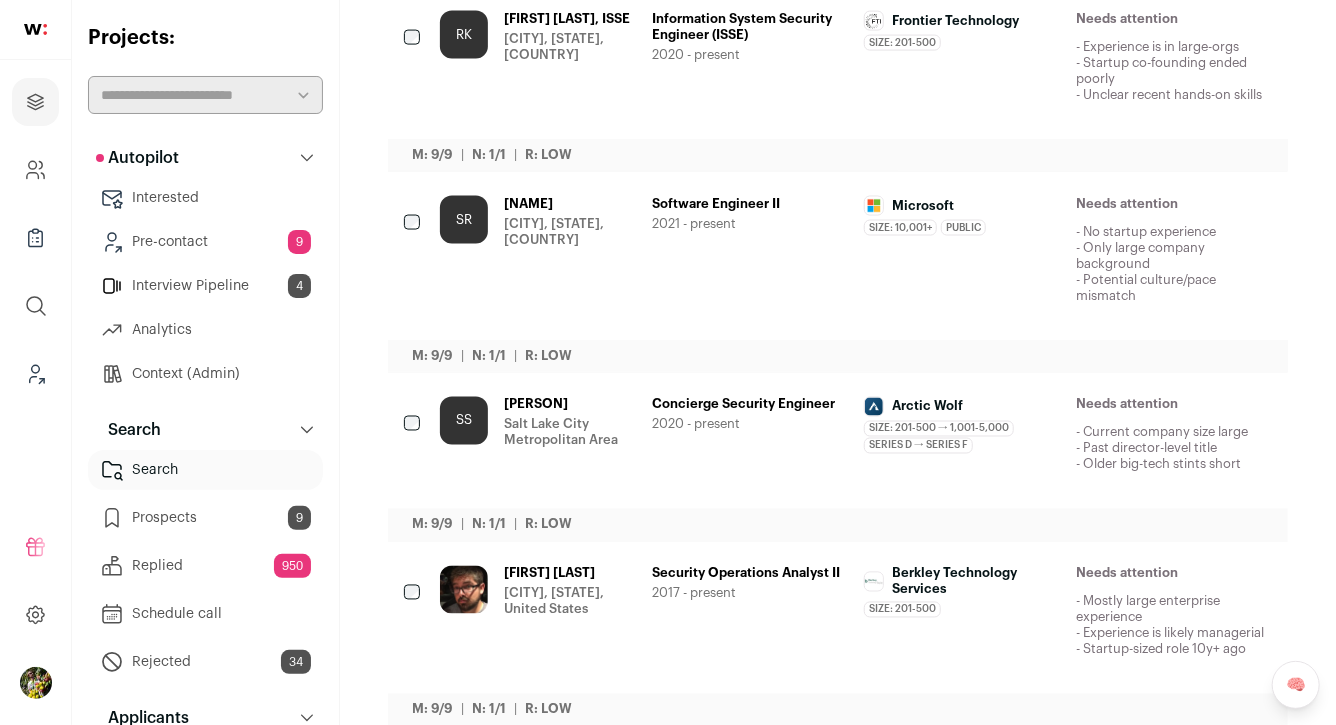 scroll, scrollTop: 1495, scrollLeft: 0, axis: vertical 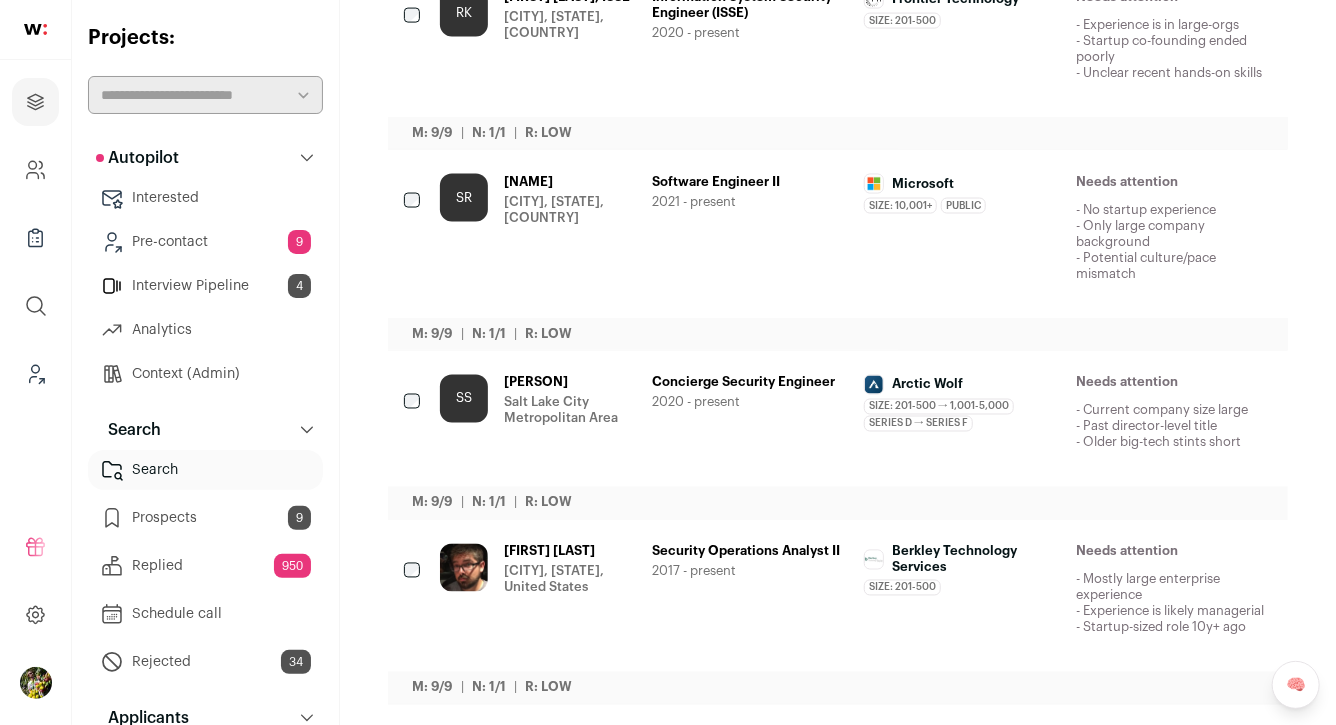 click on "[NAME]" at bounding box center [570, 182] 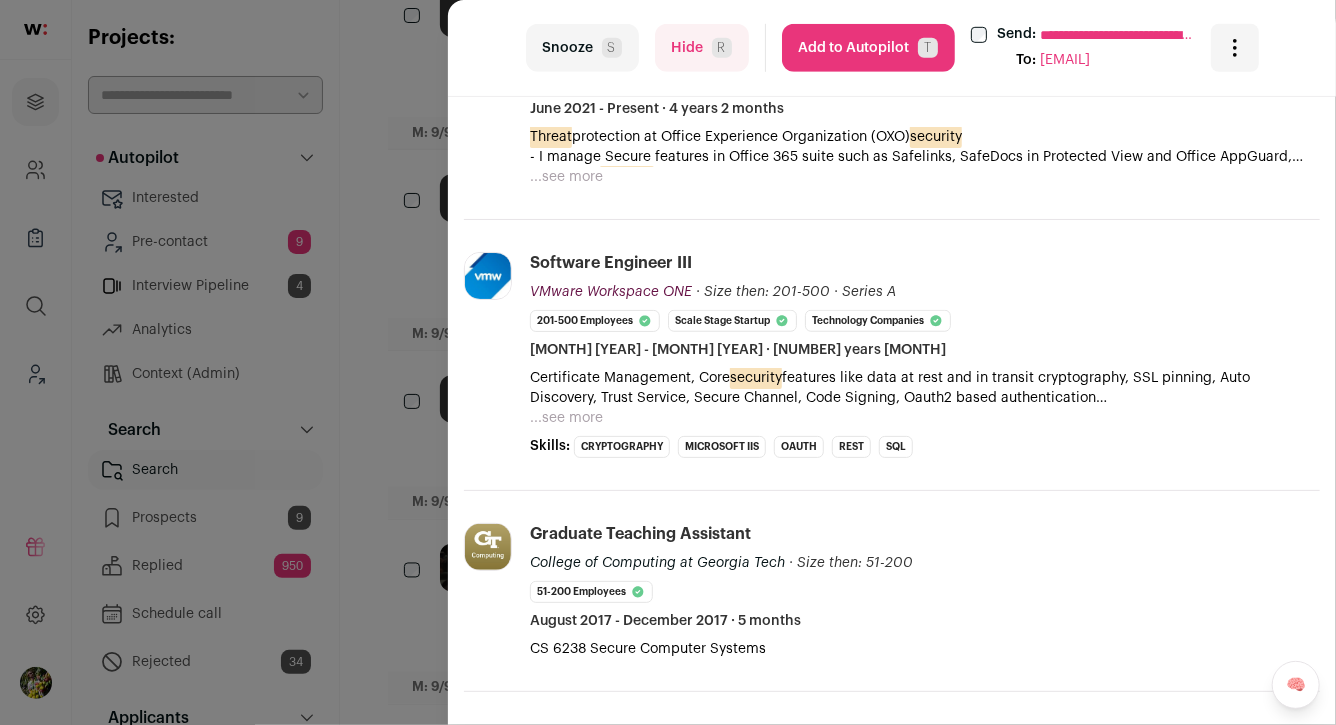 scroll, scrollTop: 626, scrollLeft: 0, axis: vertical 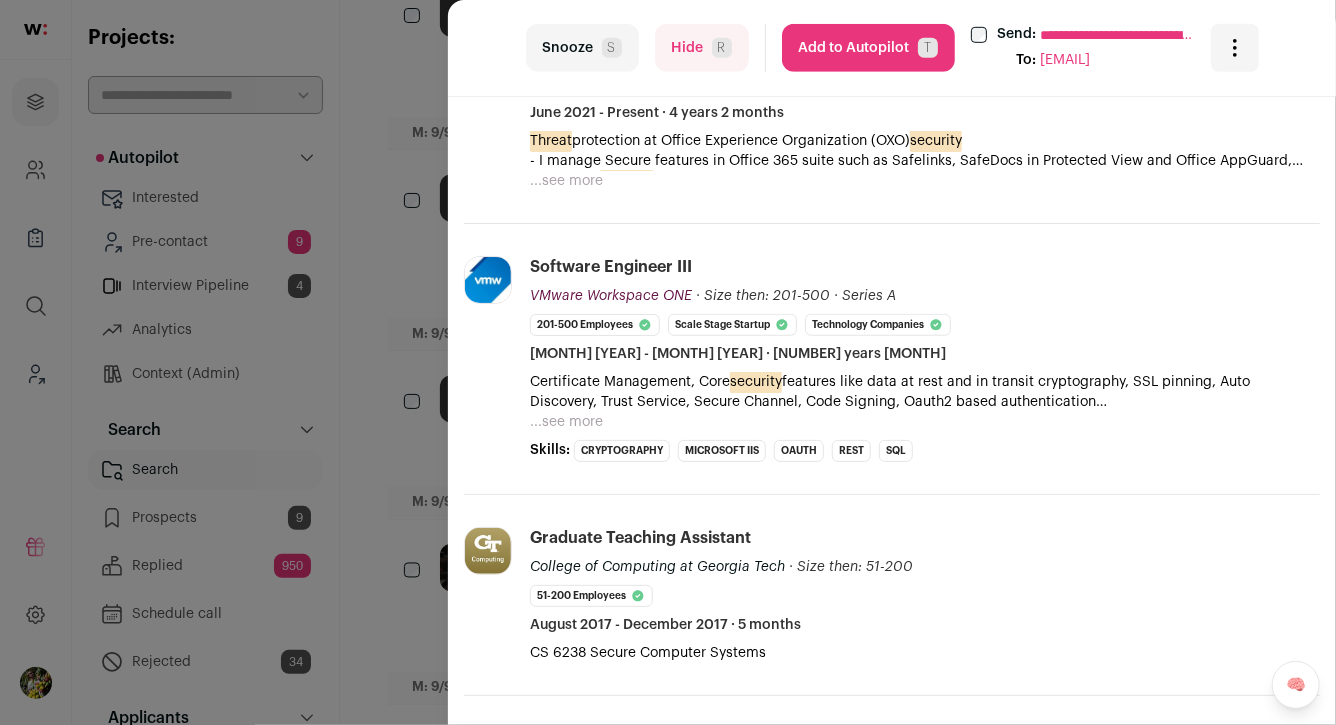 click on "...see more" at bounding box center [566, 181] 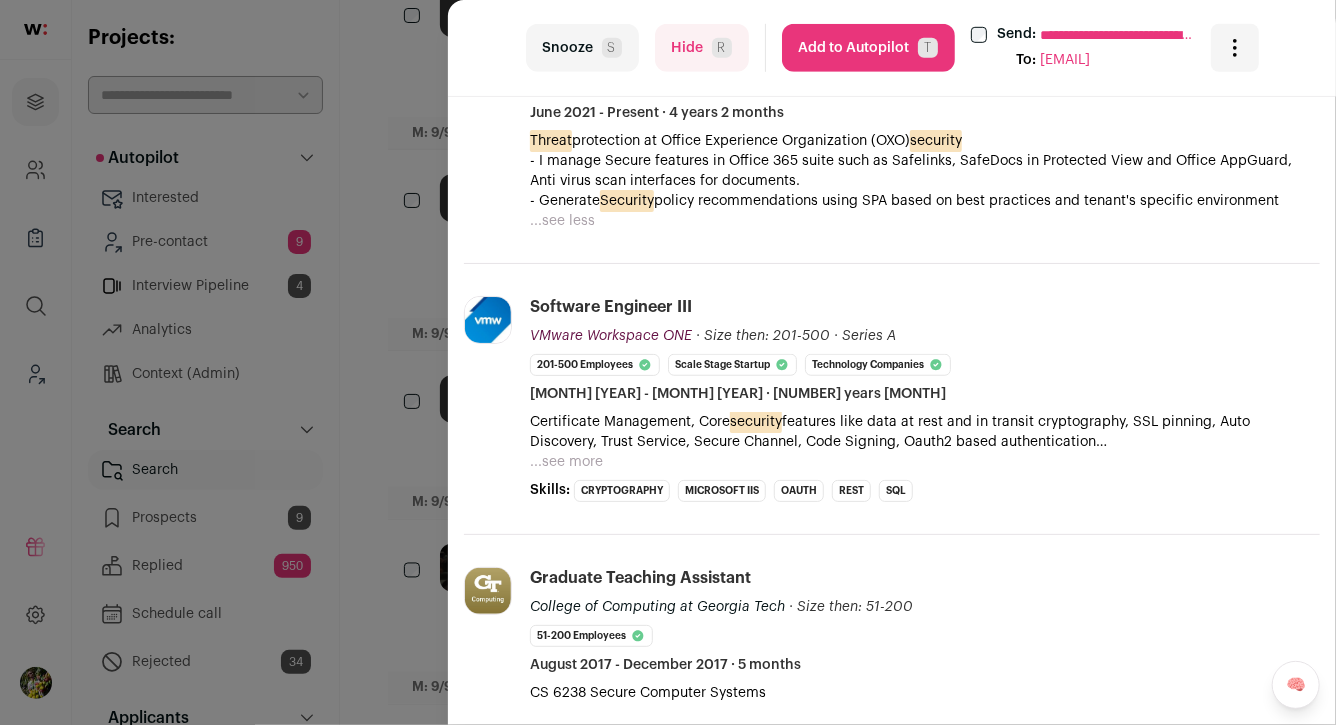 click on "**********" at bounding box center [668, 362] 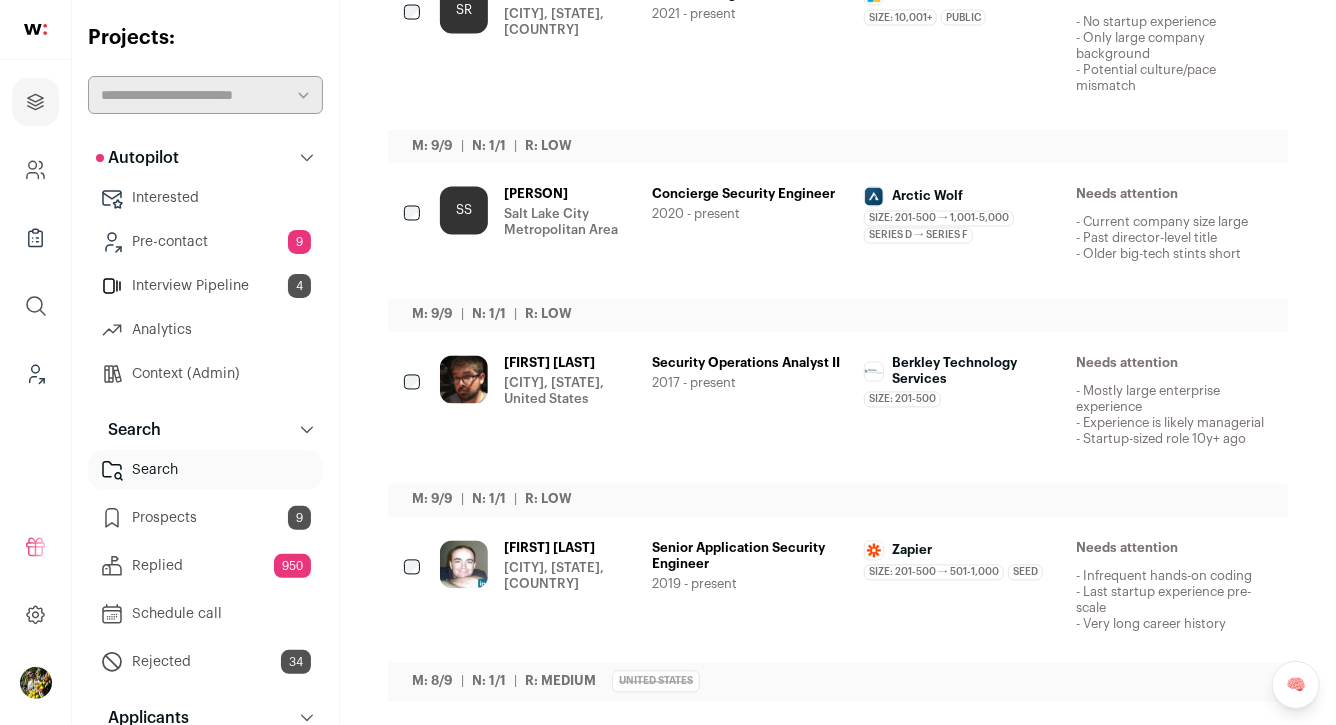 scroll, scrollTop: 1693, scrollLeft: 0, axis: vertical 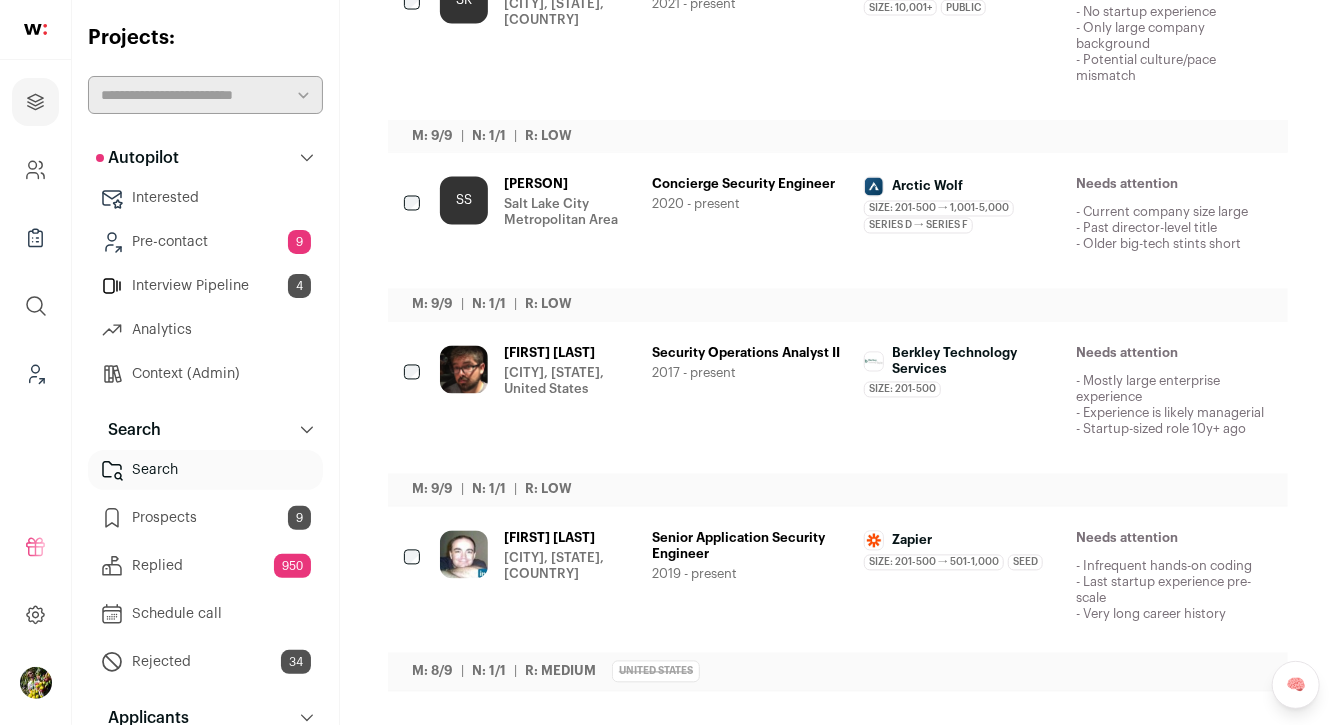 click at bounding box center [1149, 355] 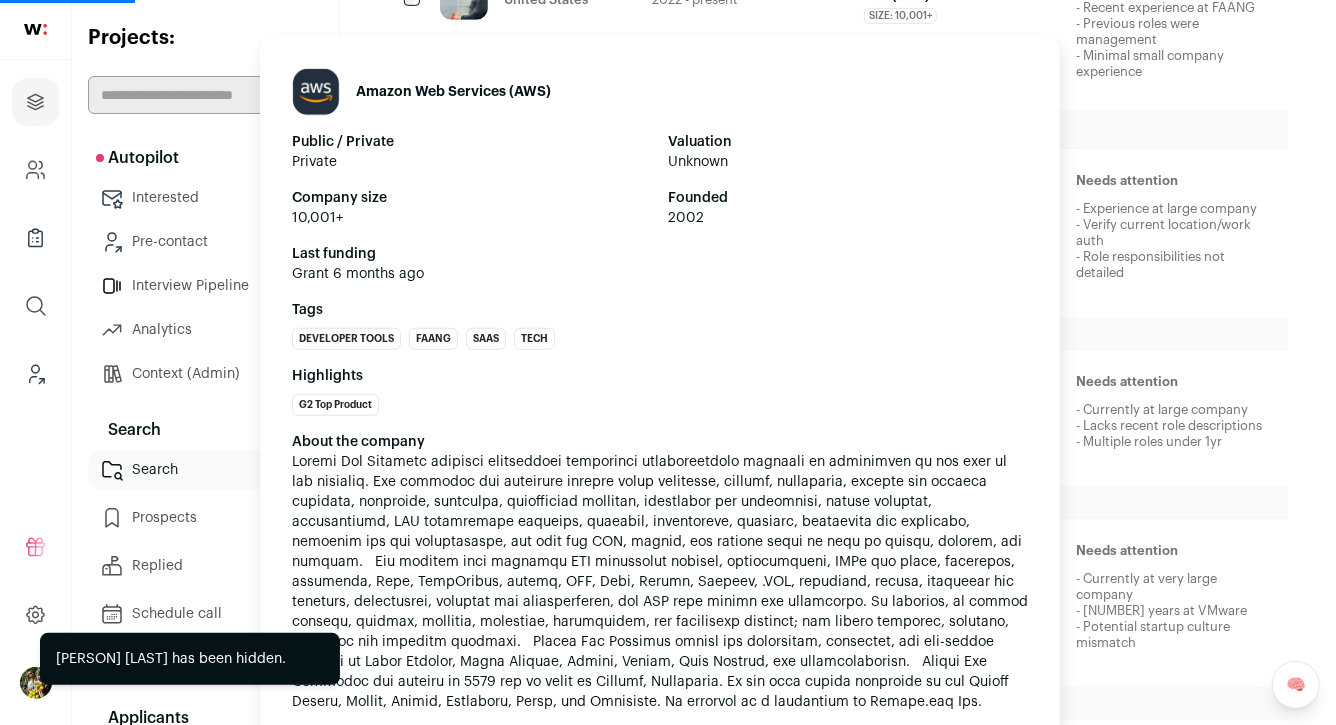 scroll, scrollTop: 0, scrollLeft: 0, axis: both 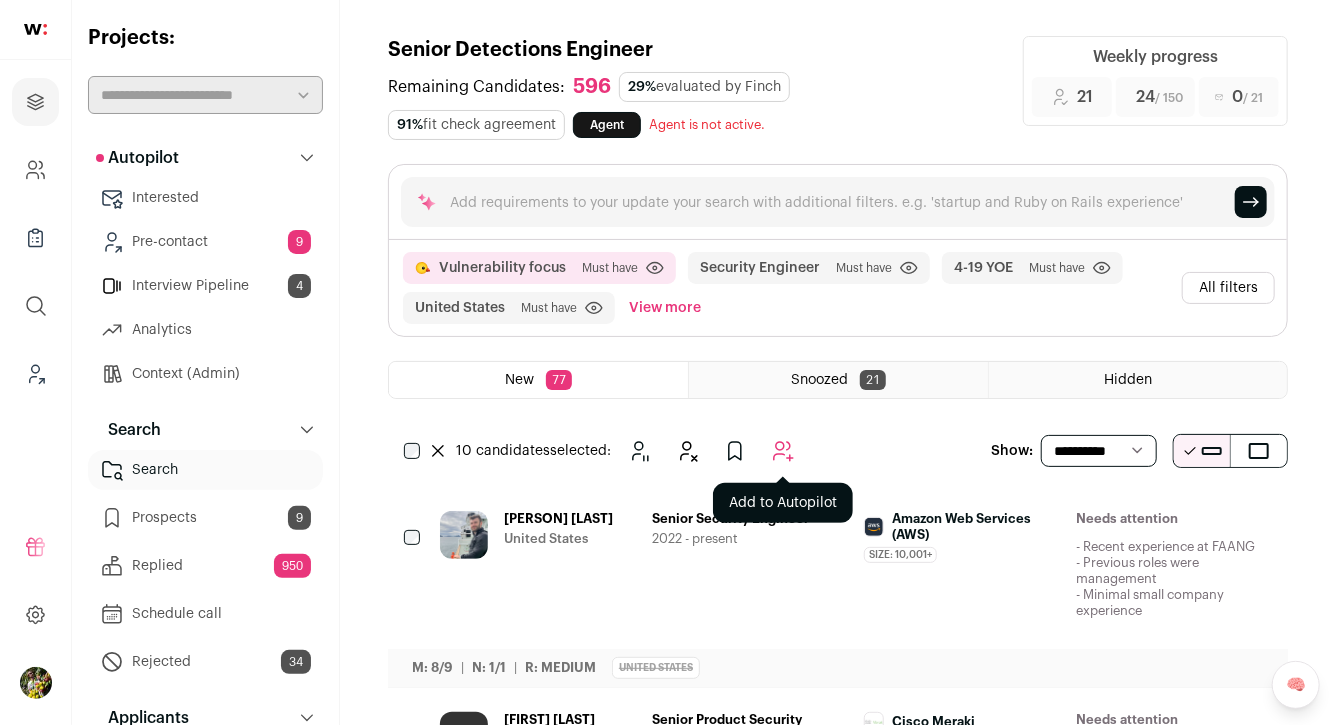 click at bounding box center [783, 451] 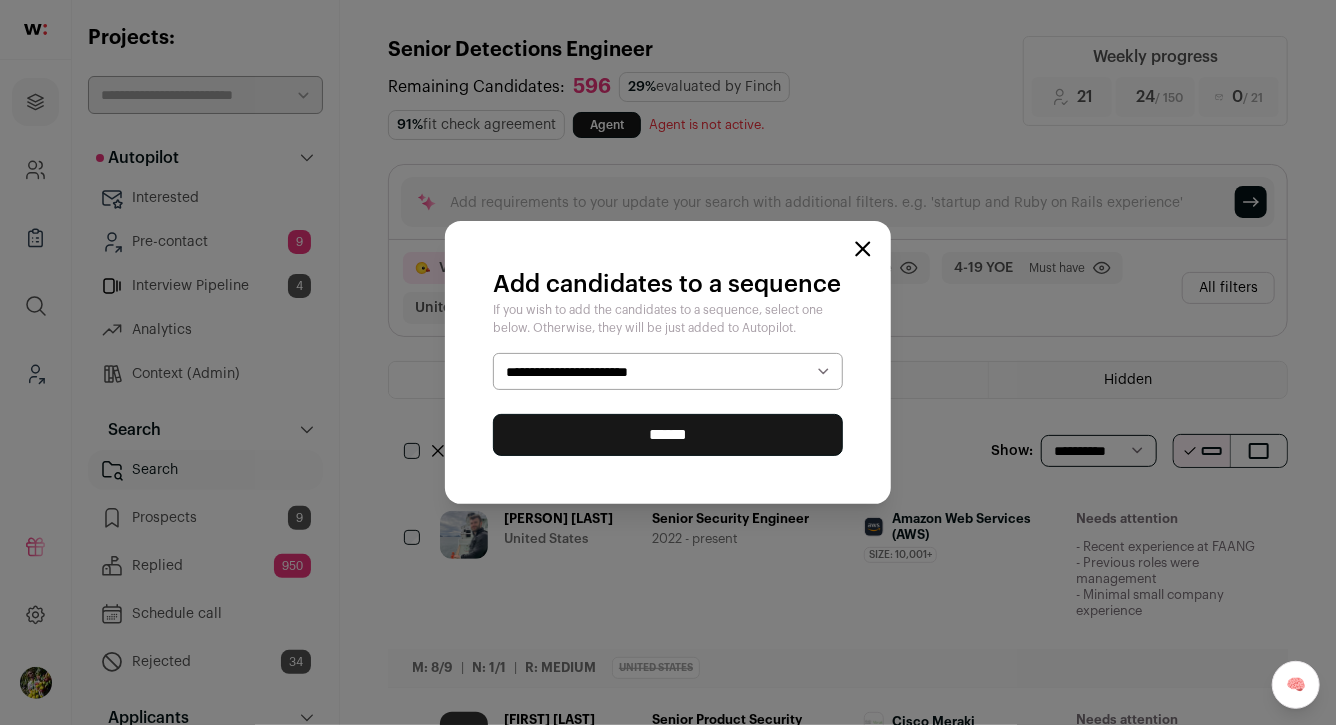select on "*****" 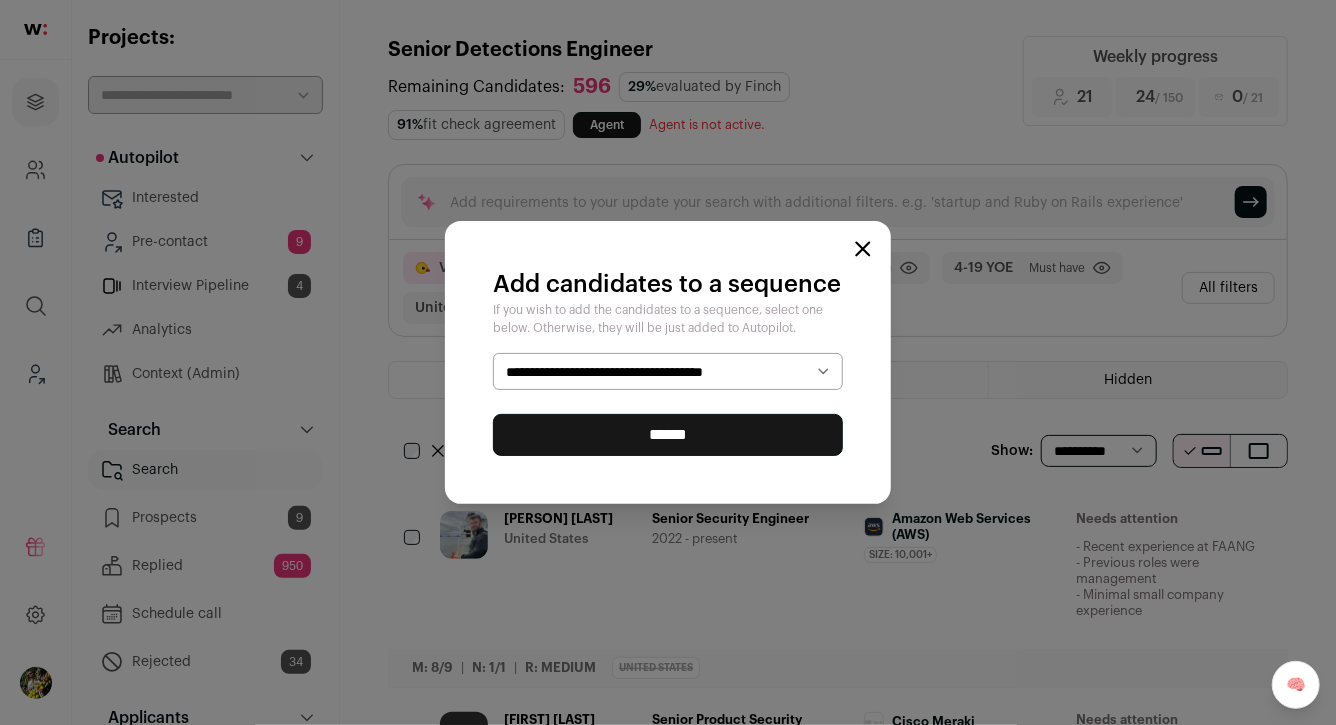 click on "******" at bounding box center [668, 435] 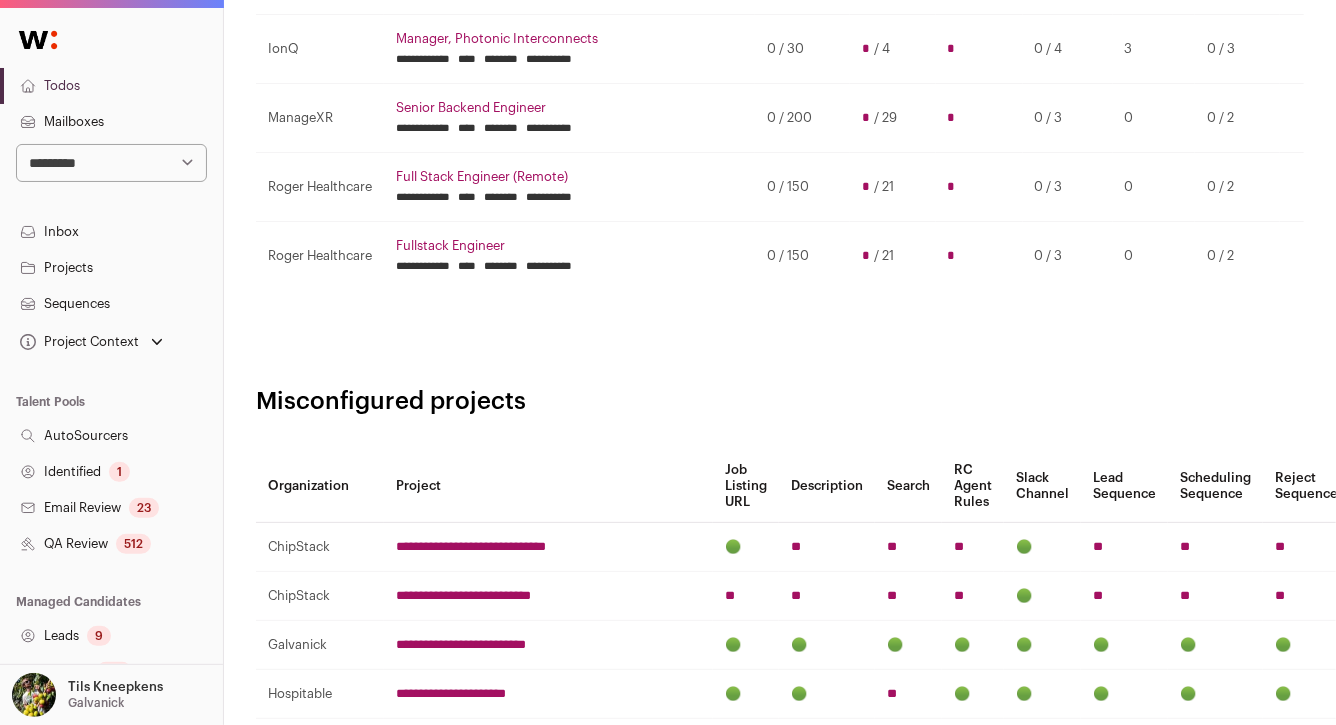 scroll, scrollTop: 1016, scrollLeft: 0, axis: vertical 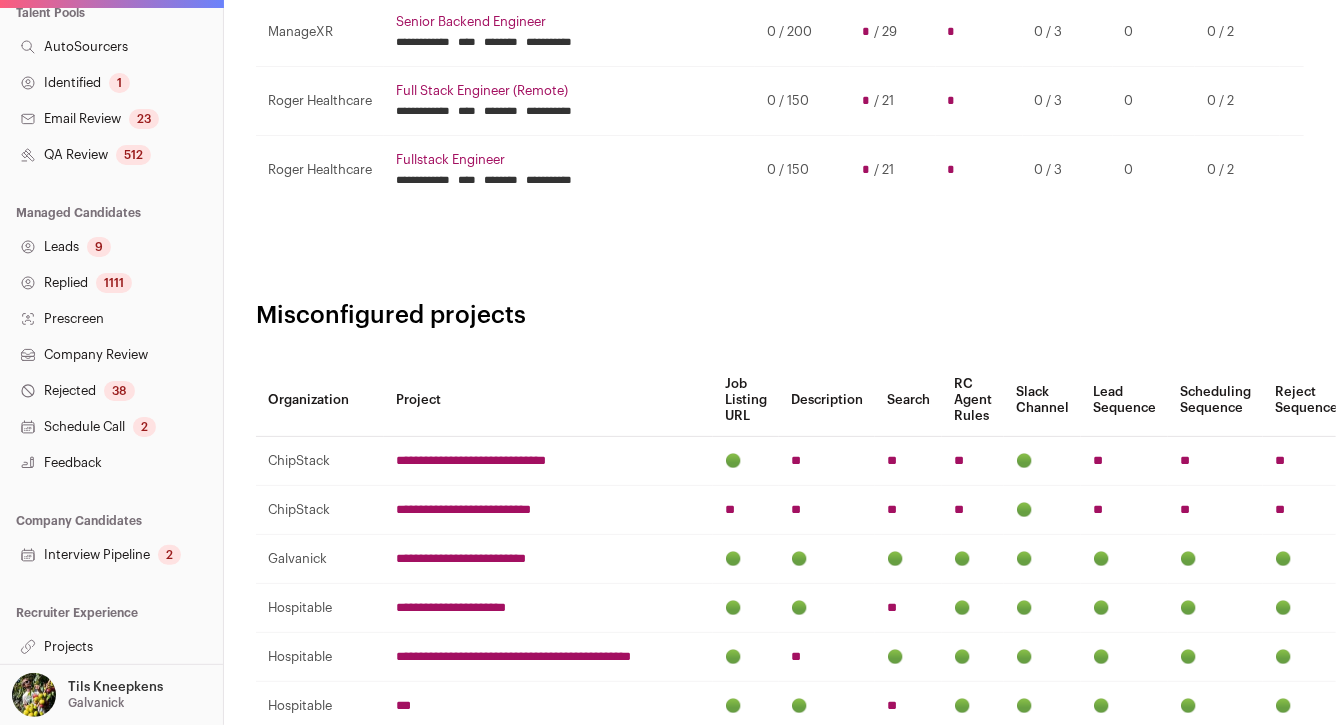 click on "Interview Pipeline
2" at bounding box center (111, 555) 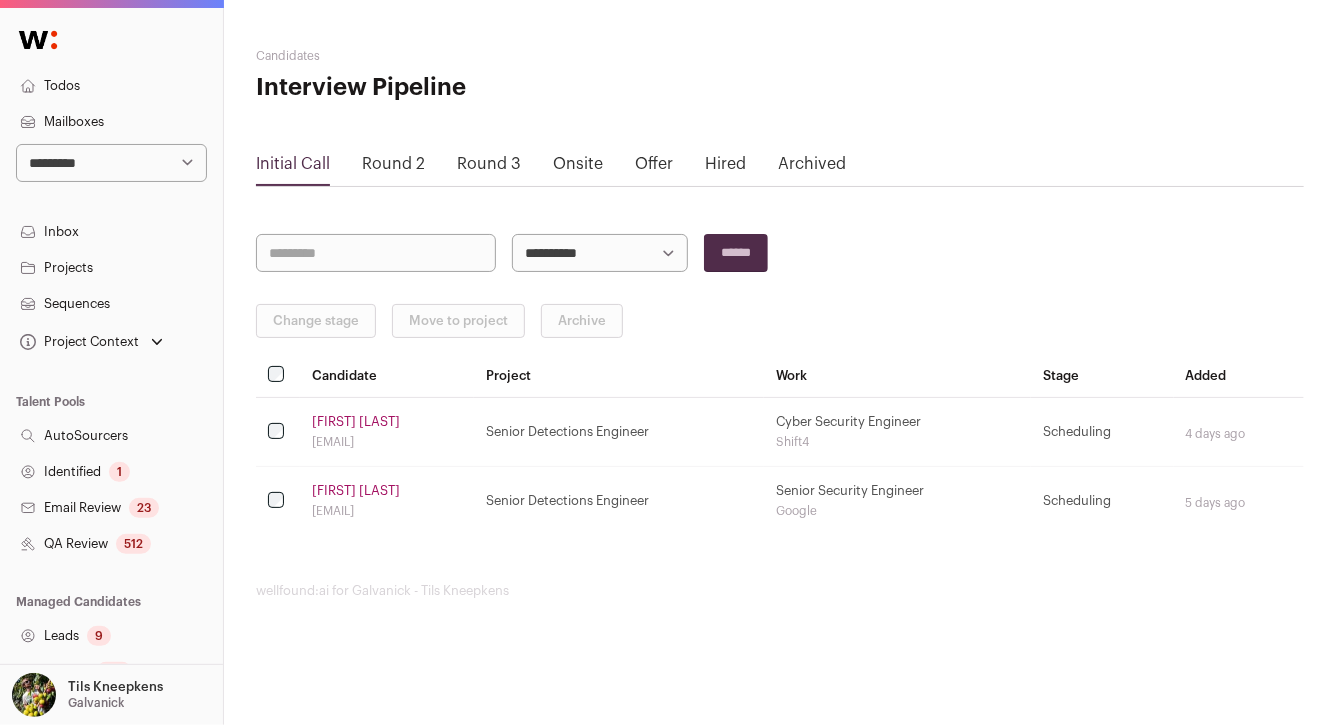 scroll, scrollTop: 0, scrollLeft: 0, axis: both 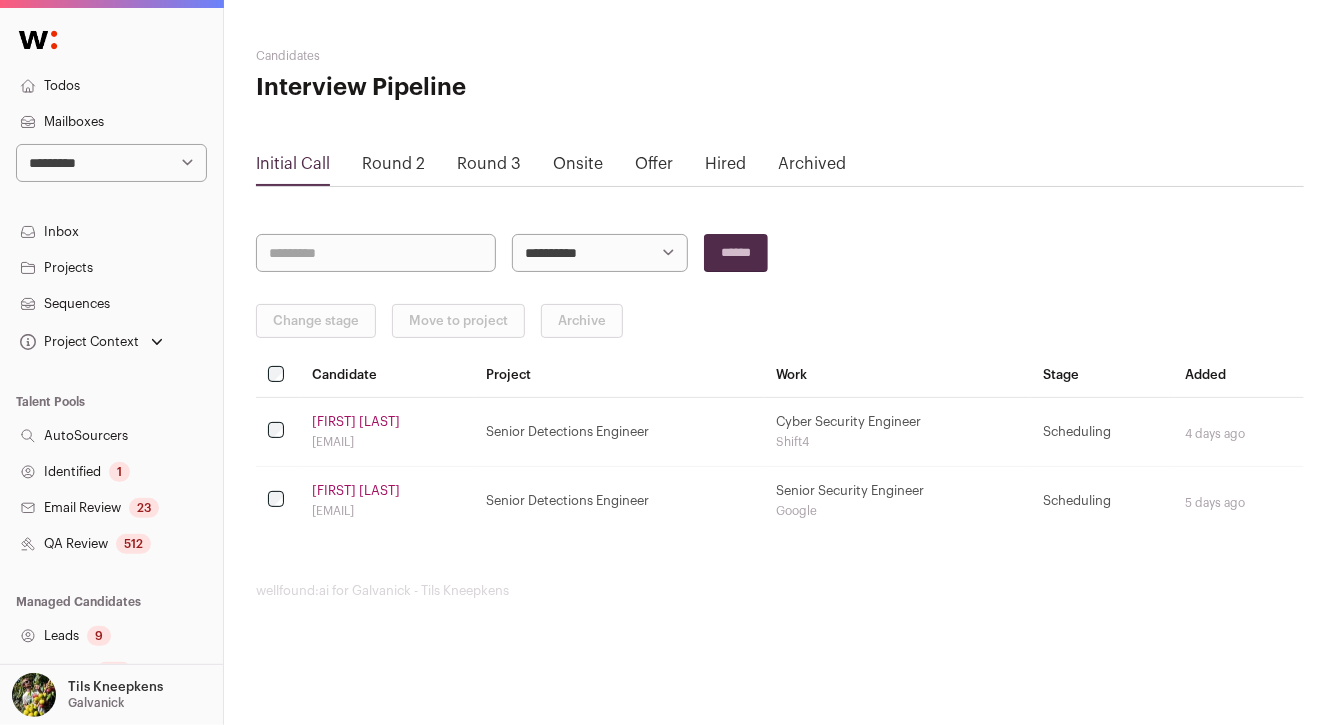 click on "[FIRST] [LAST]" at bounding box center (356, 422) 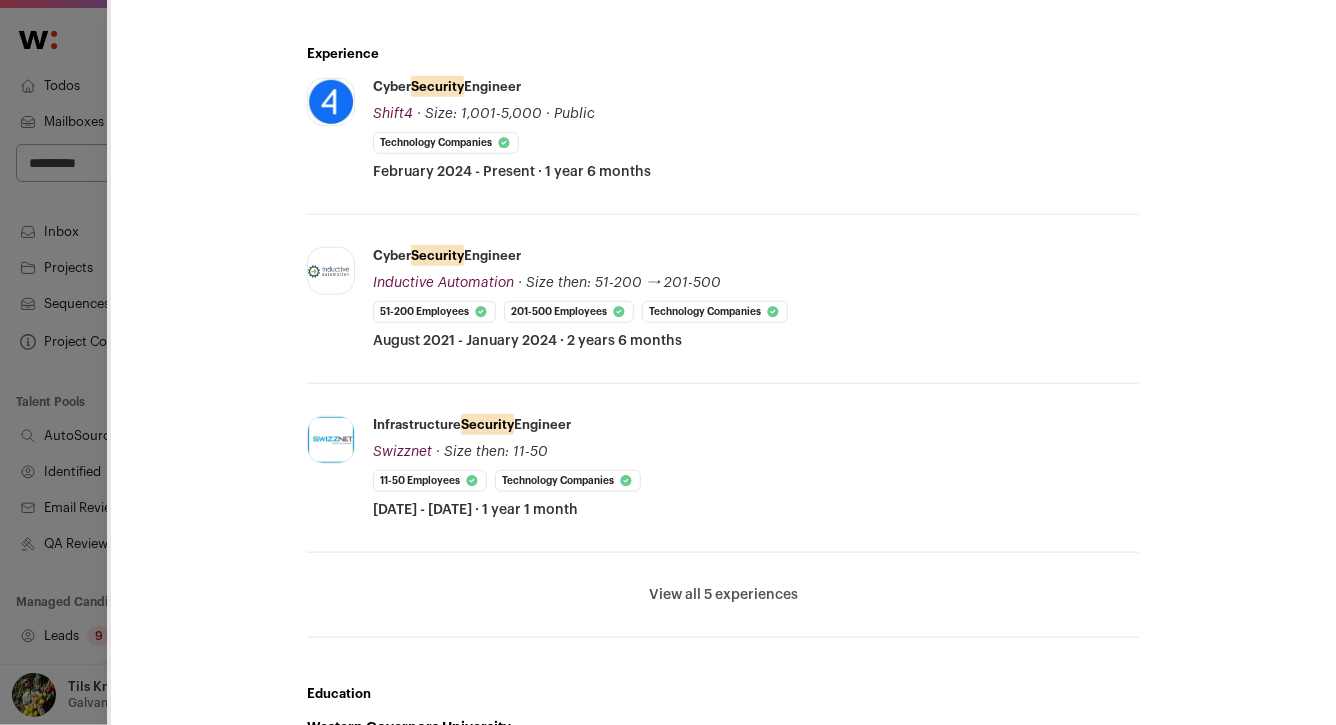 scroll, scrollTop: 866, scrollLeft: 0, axis: vertical 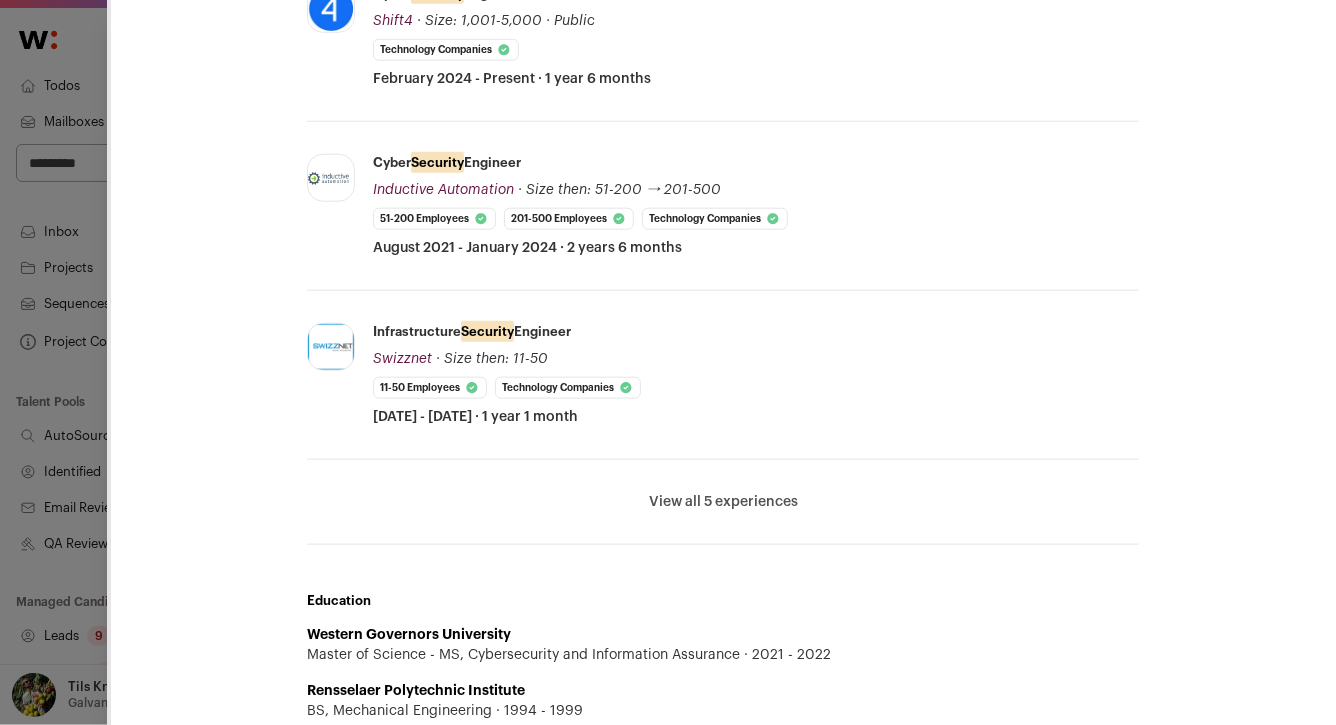 click on "CSM Outreach
Scheduling (Tils ---> Ovidiu)
Stop sequence
[PERSON]
Last update:  1 month ago
View most recent conversation in Front
[CITY], [STATE], [COUNTRY]
🔂 Reuse in same project
🏡 Add to different organization
Scheduled
Change stage" at bounding box center [668, 362] 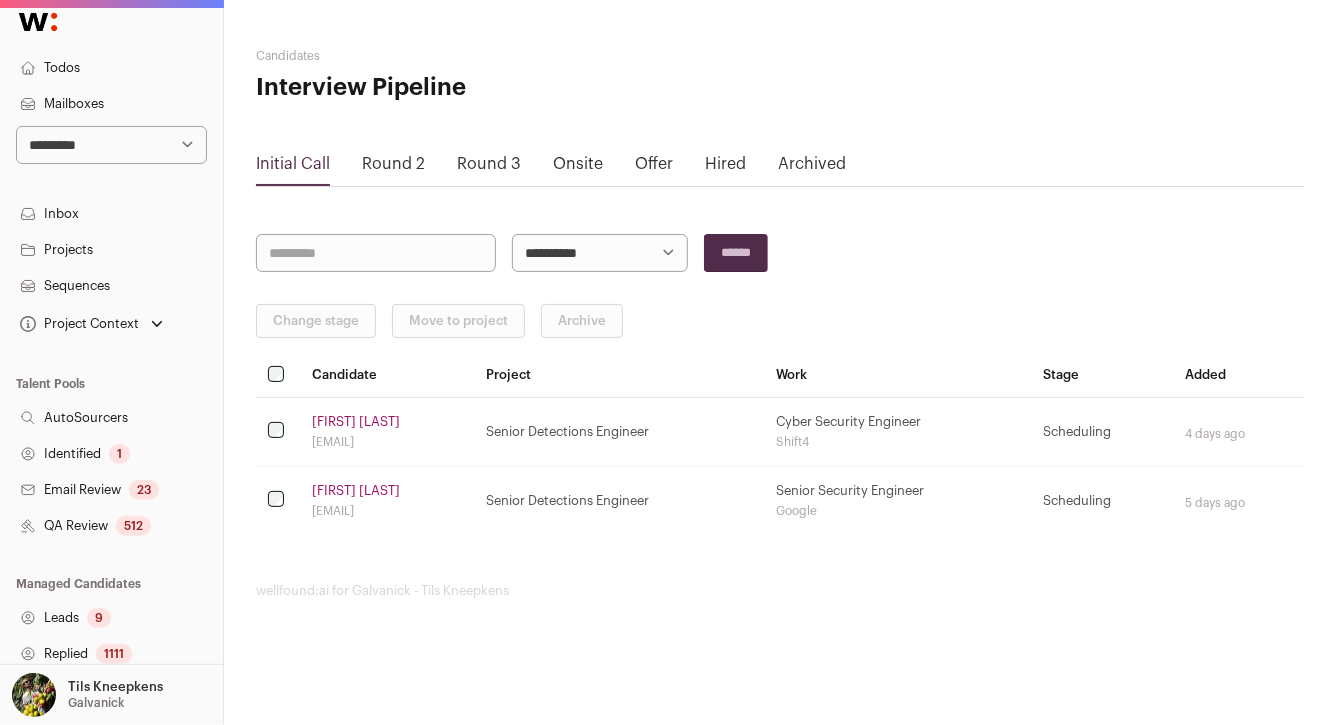 scroll, scrollTop: 21, scrollLeft: 0, axis: vertical 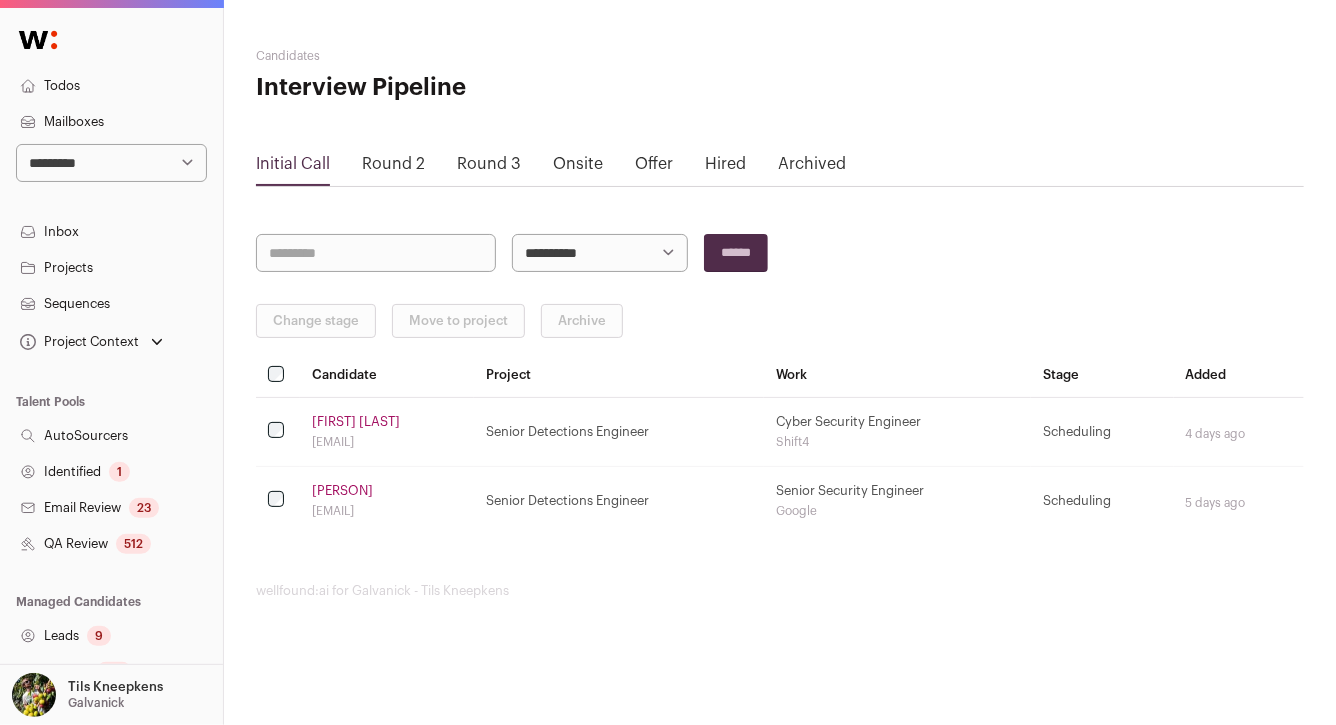 click on "[PERSON]" at bounding box center [342, 491] 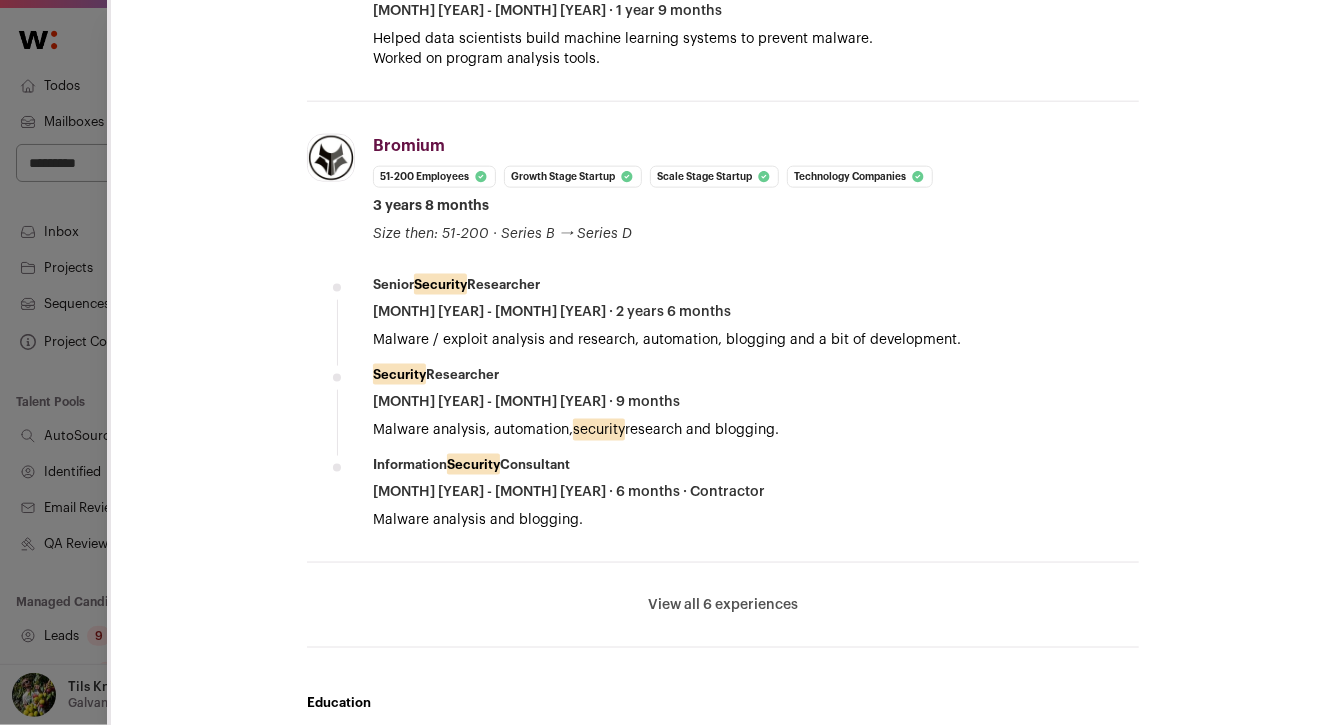 scroll, scrollTop: 1153, scrollLeft: 0, axis: vertical 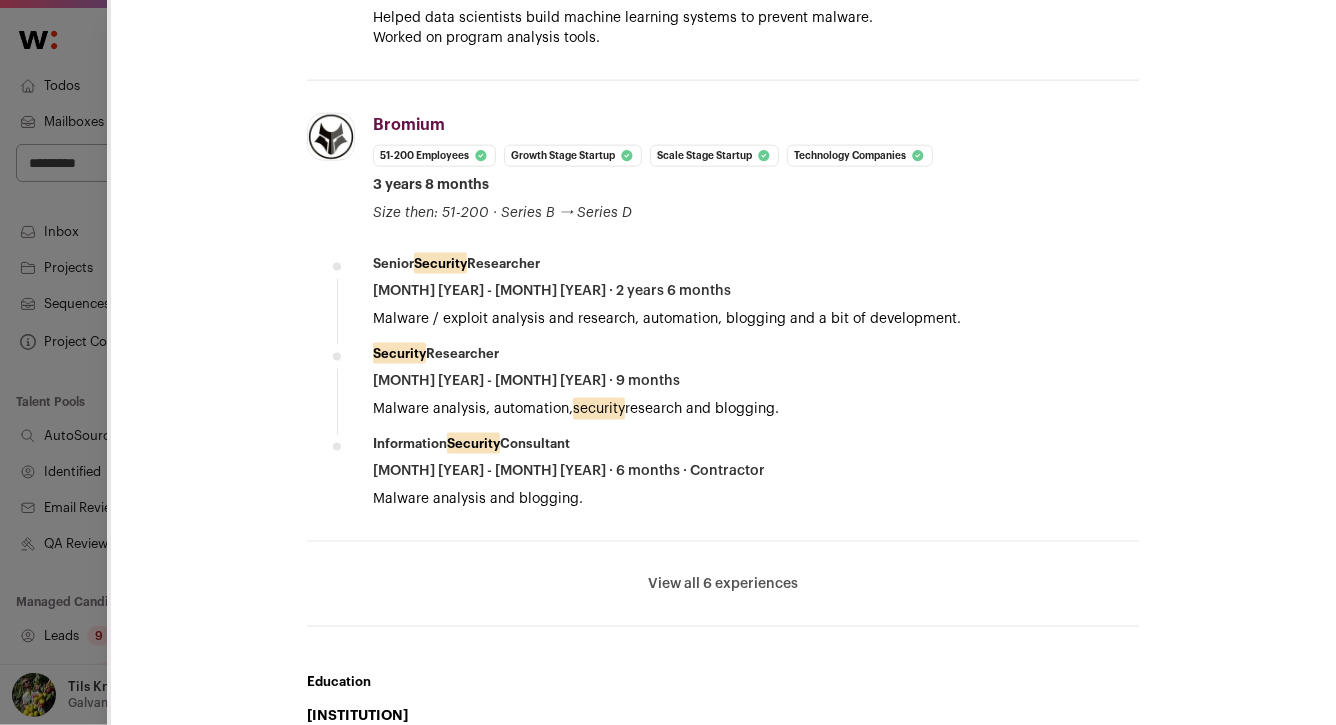 click on "View all 6 experiences" at bounding box center (723, 584) 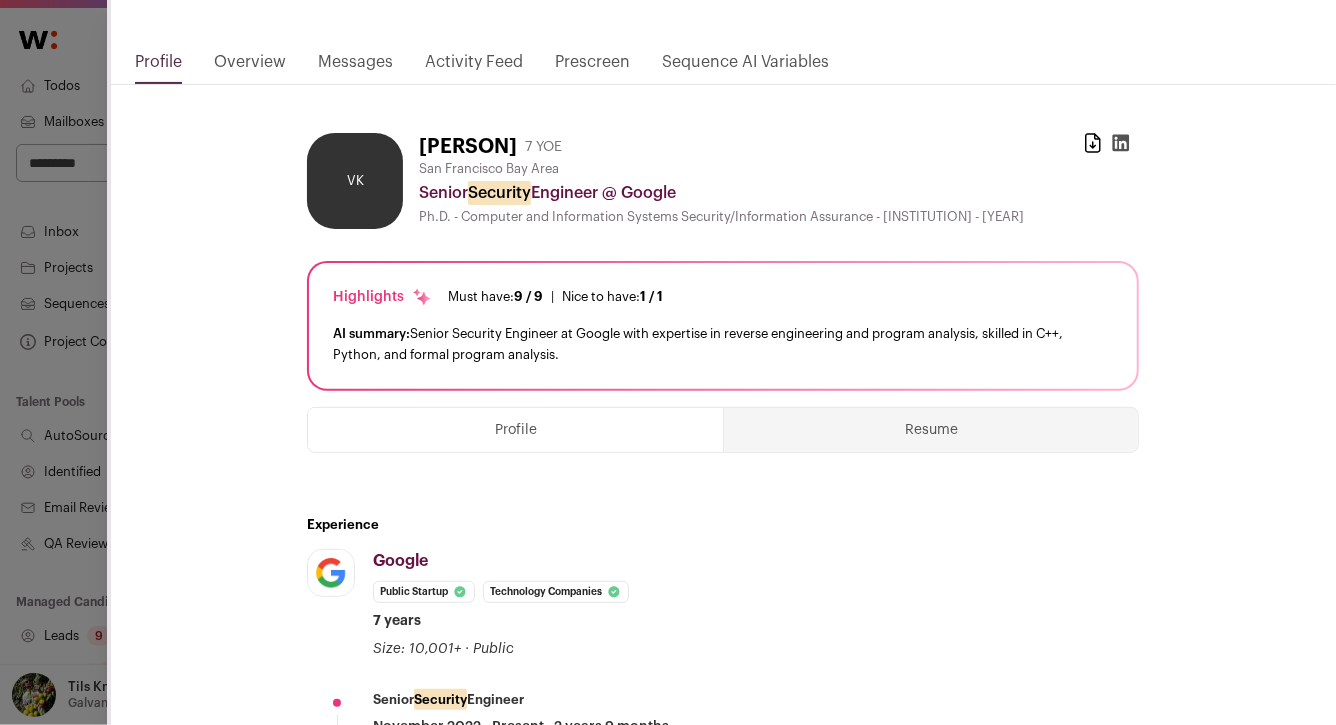 scroll, scrollTop: 177, scrollLeft: 0, axis: vertical 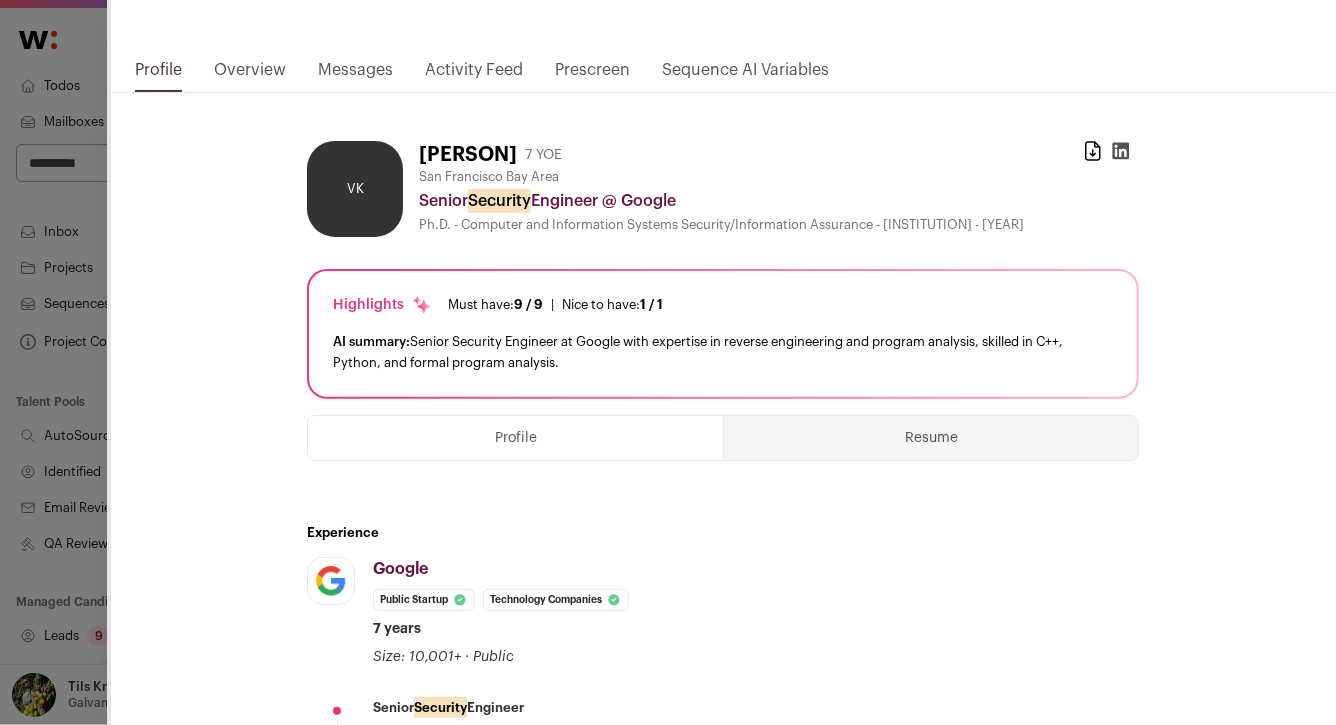 click on "Resume" at bounding box center (931, 438) 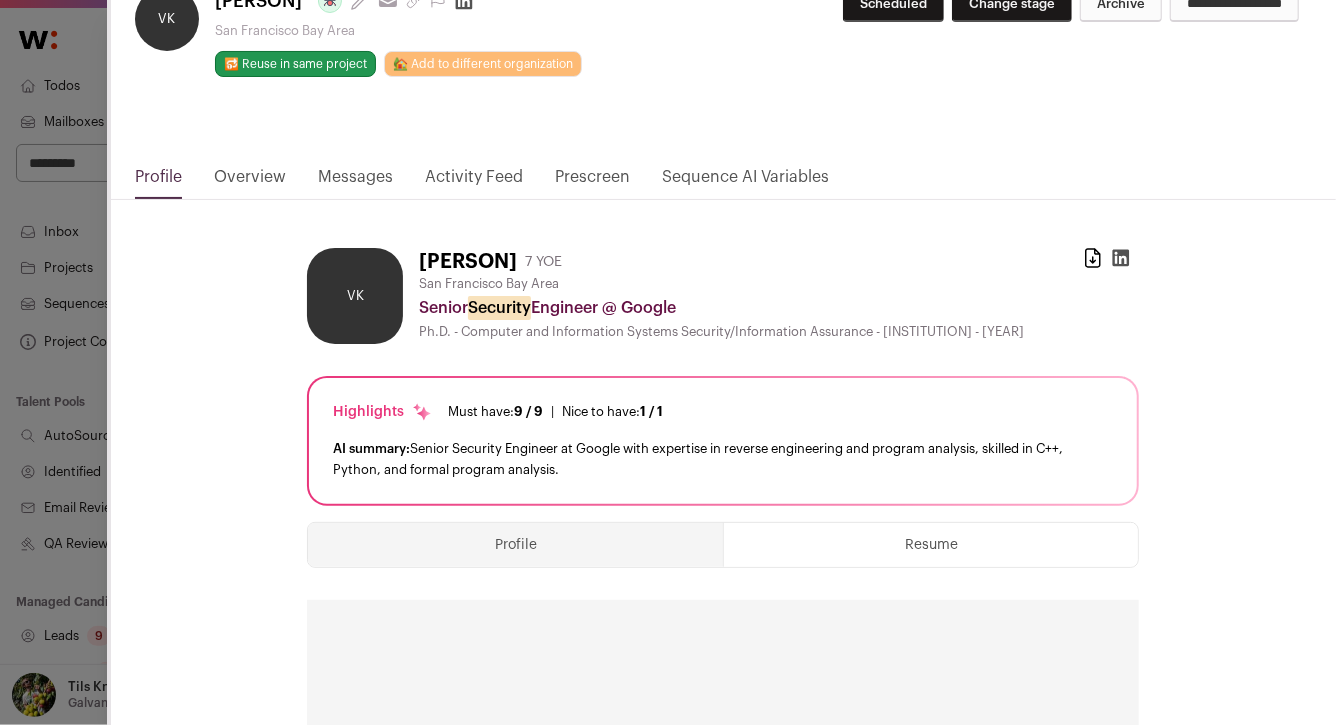 scroll, scrollTop: 63, scrollLeft: 0, axis: vertical 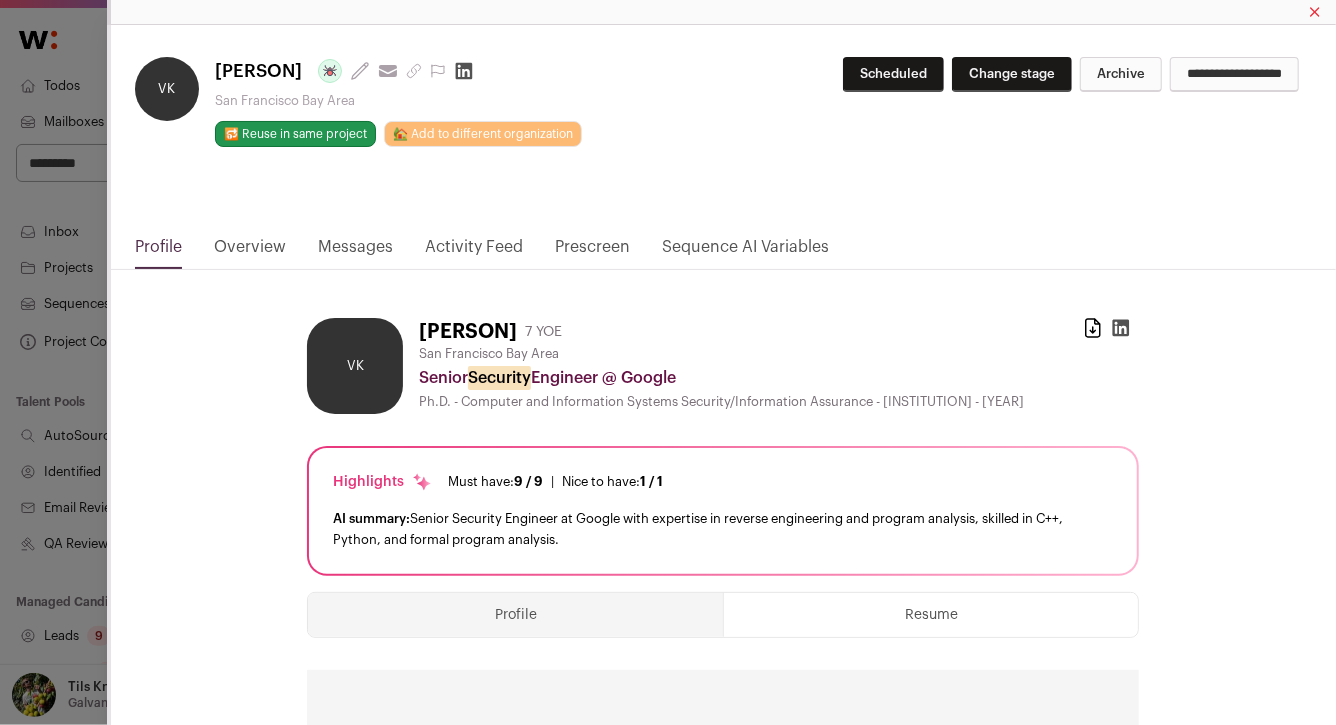 click on "**********" at bounding box center [668, 362] 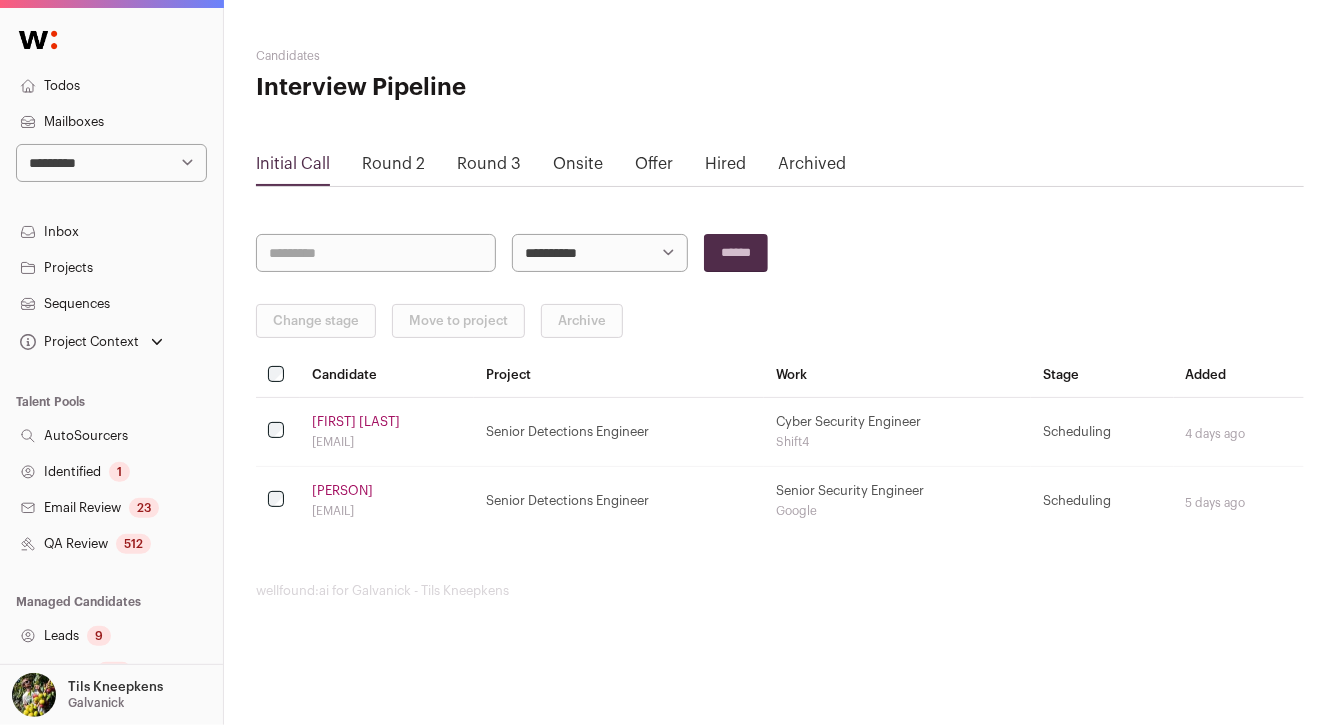 scroll, scrollTop: 389, scrollLeft: 0, axis: vertical 